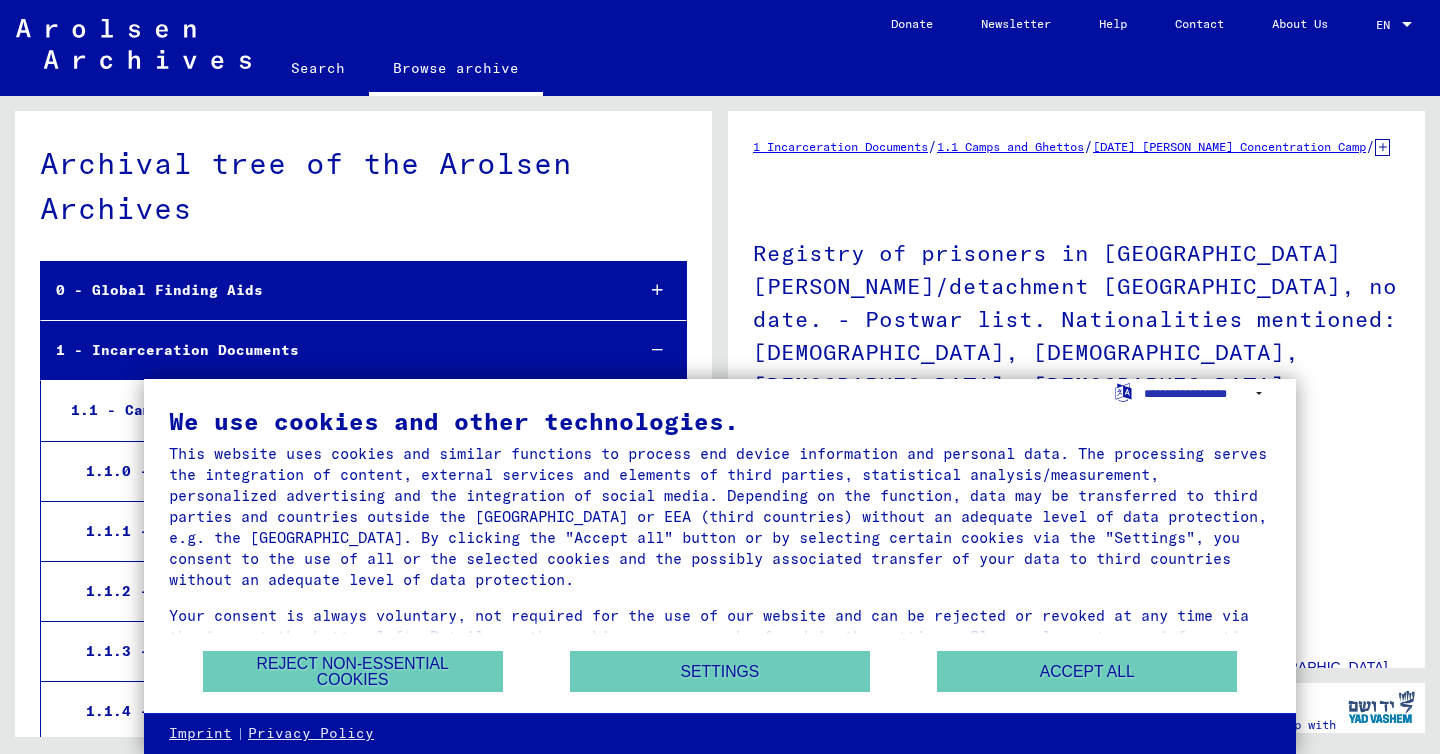scroll, scrollTop: 0, scrollLeft: 0, axis: both 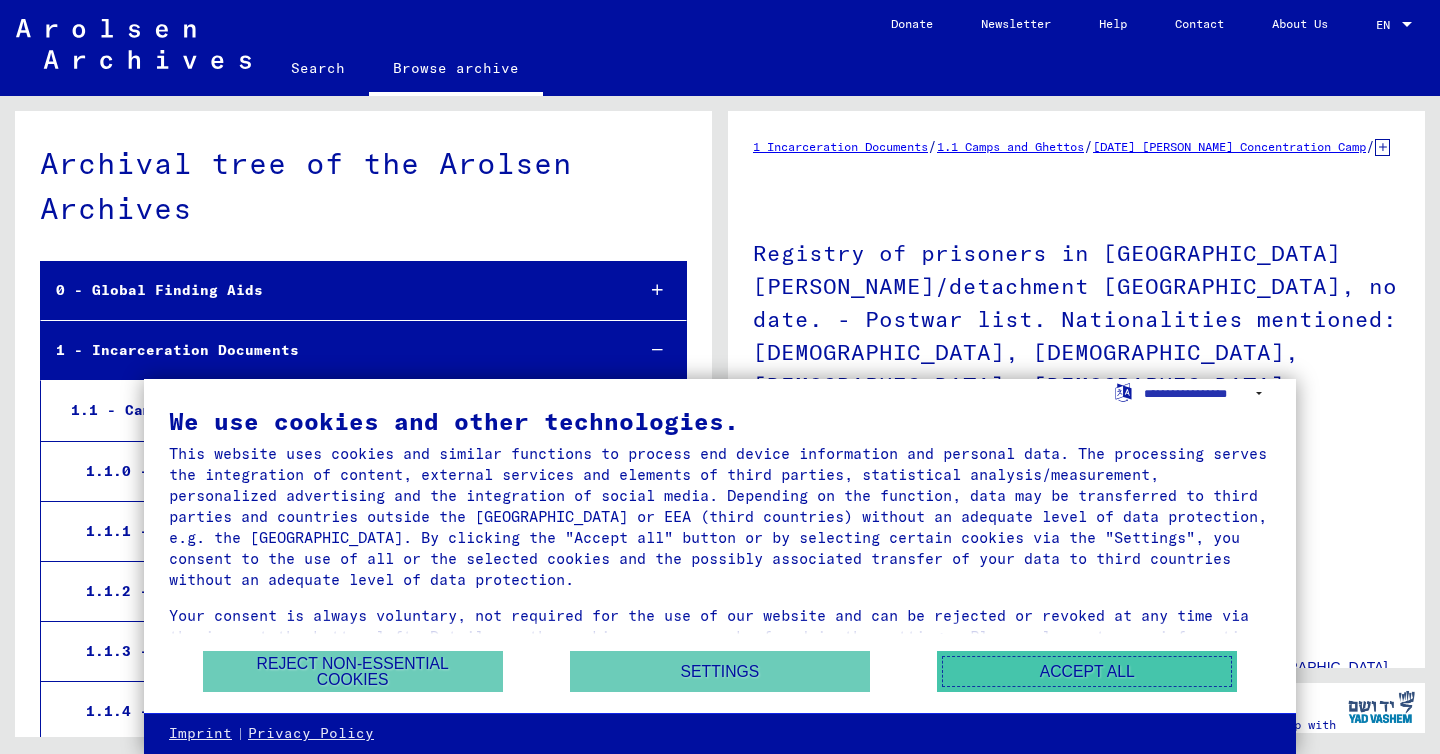 click on "Accept all" at bounding box center [1087, 671] 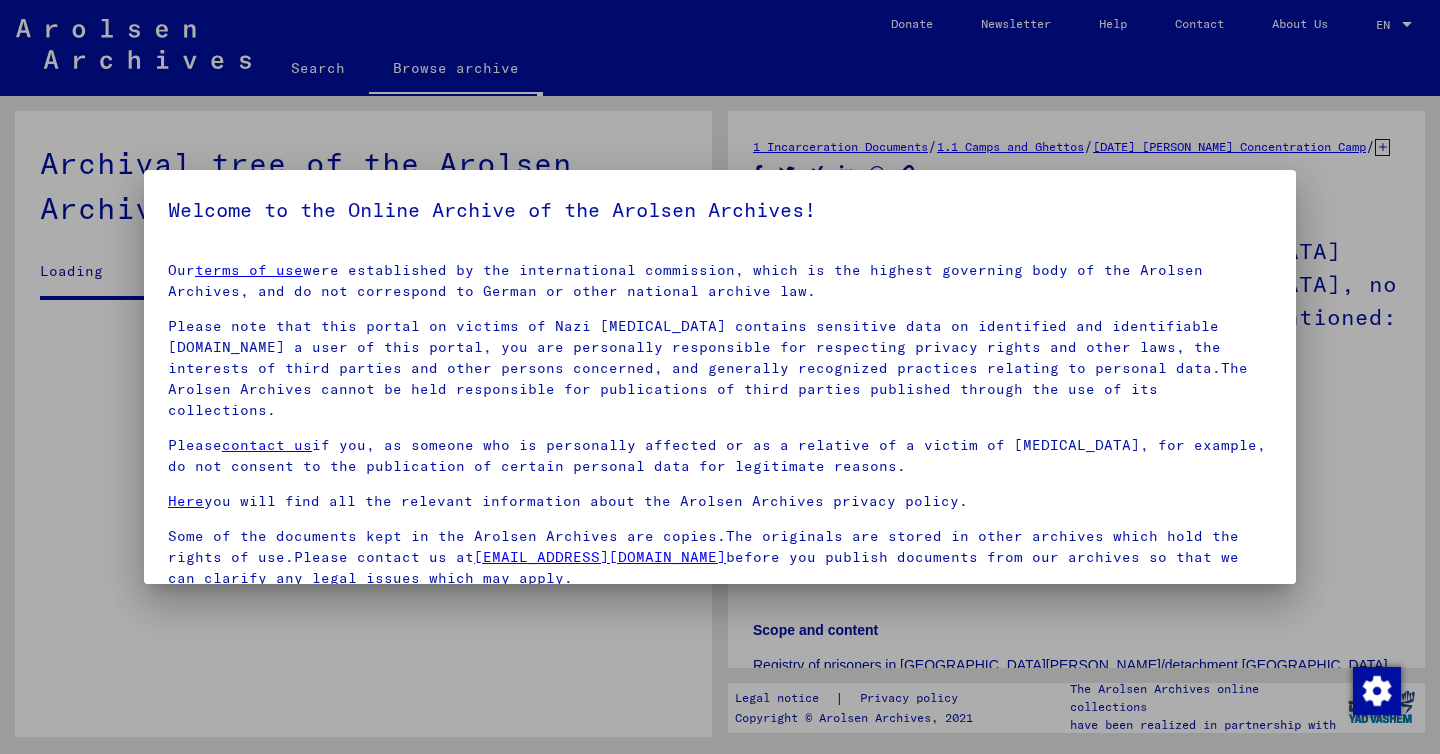 scroll, scrollTop: 15065, scrollLeft: 0, axis: vertical 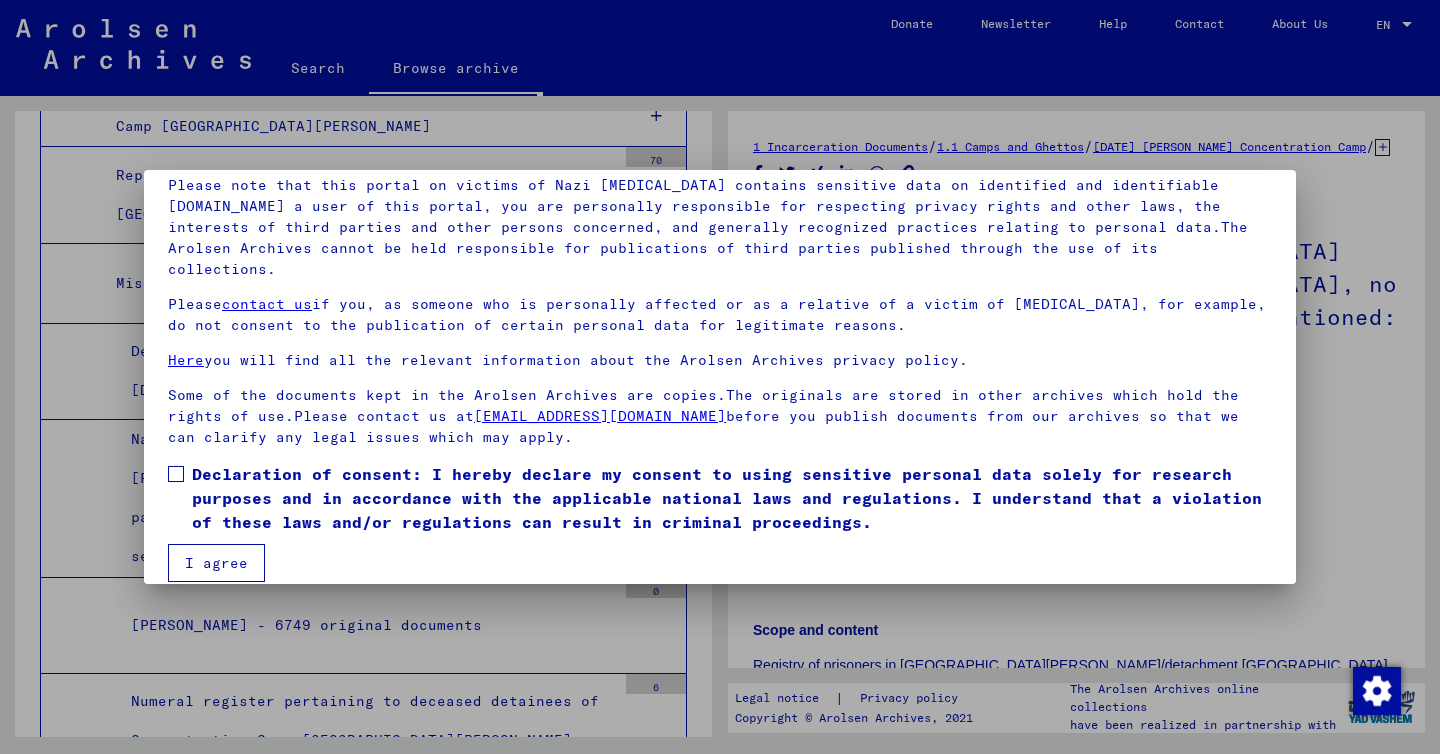 click at bounding box center [176, 474] 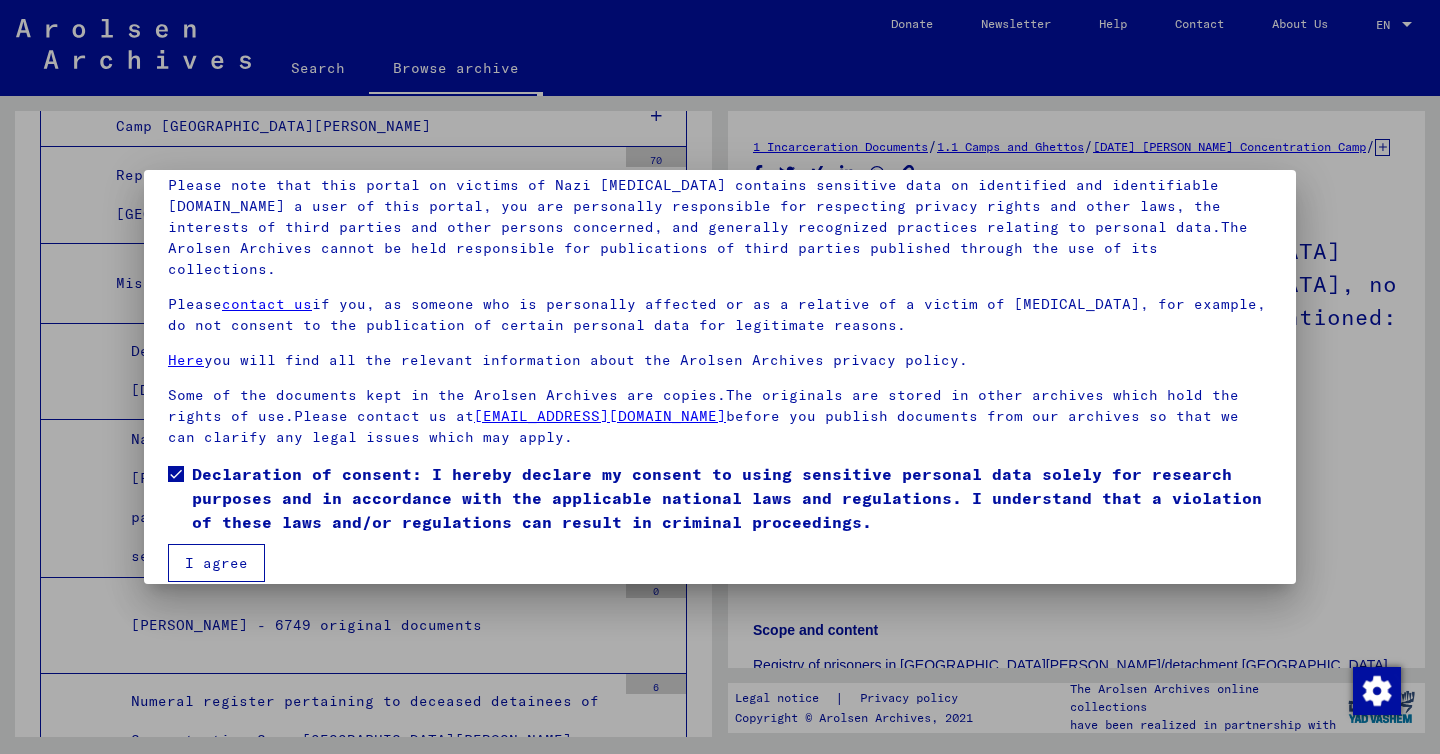 click on "I agree" at bounding box center [216, 563] 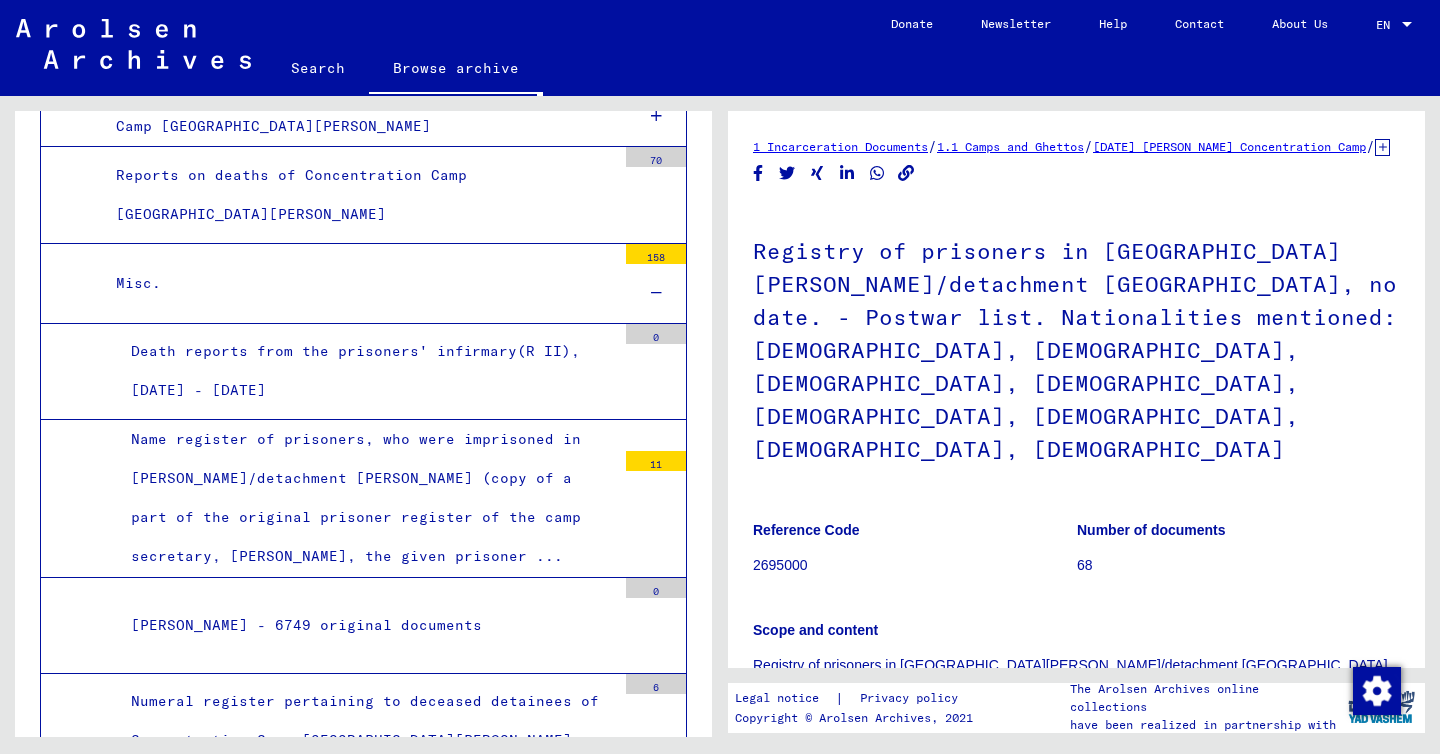 click on "Registry of prisoners in [GEOGRAPHIC_DATA][PERSON_NAME]/detachment [GEOGRAPHIC_DATA], no date. - Postwar list. Nationalities mentioned: [DEMOGRAPHIC_DATA], [DEMOGRAPHIC_DATA], [DEMOGRAPHIC_DATA], [DEMOGRAPHIC_DATA], [DEMOGRAPHIC_DATA], [DEMOGRAPHIC_DATA], [DEMOGRAPHIC_DATA], [DEMOGRAPHIC_DATA]" at bounding box center (366, 1539) 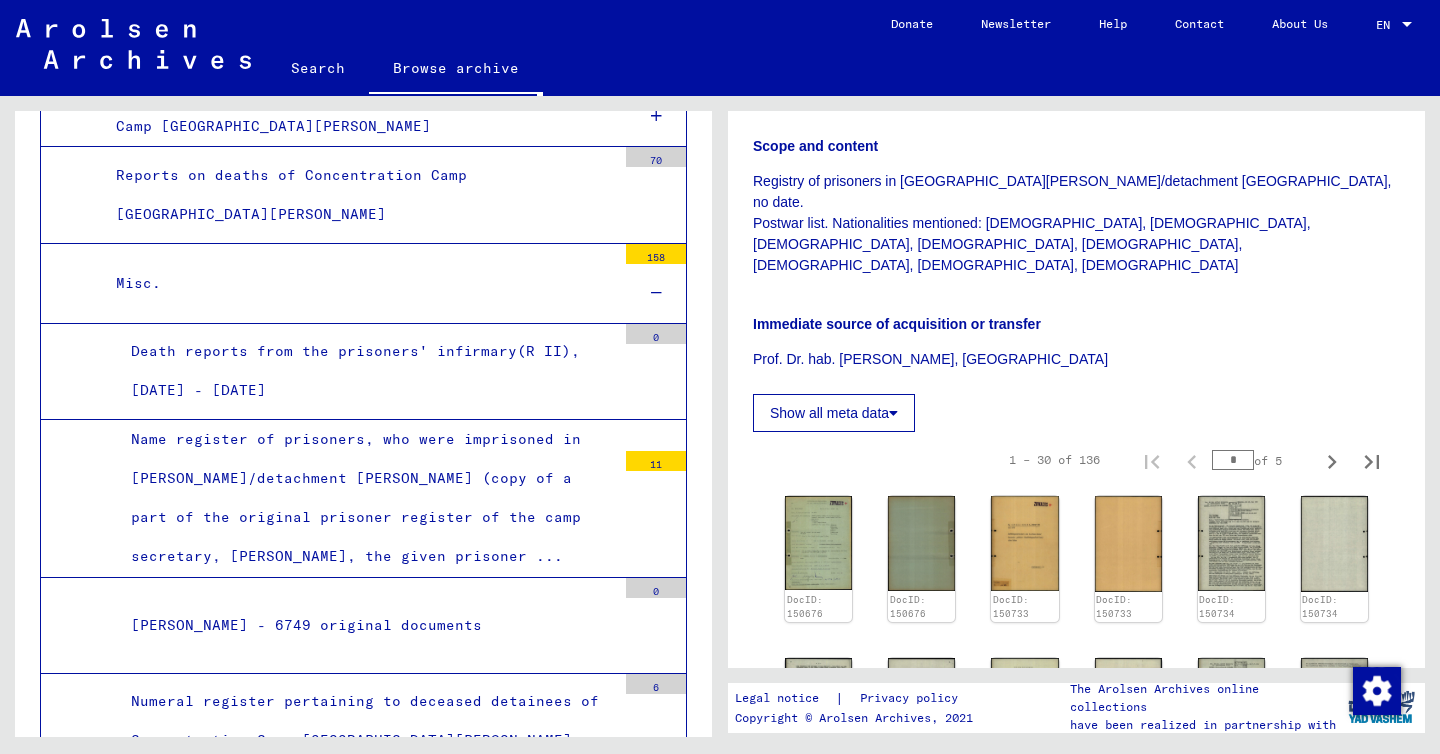 scroll, scrollTop: 508, scrollLeft: 0, axis: vertical 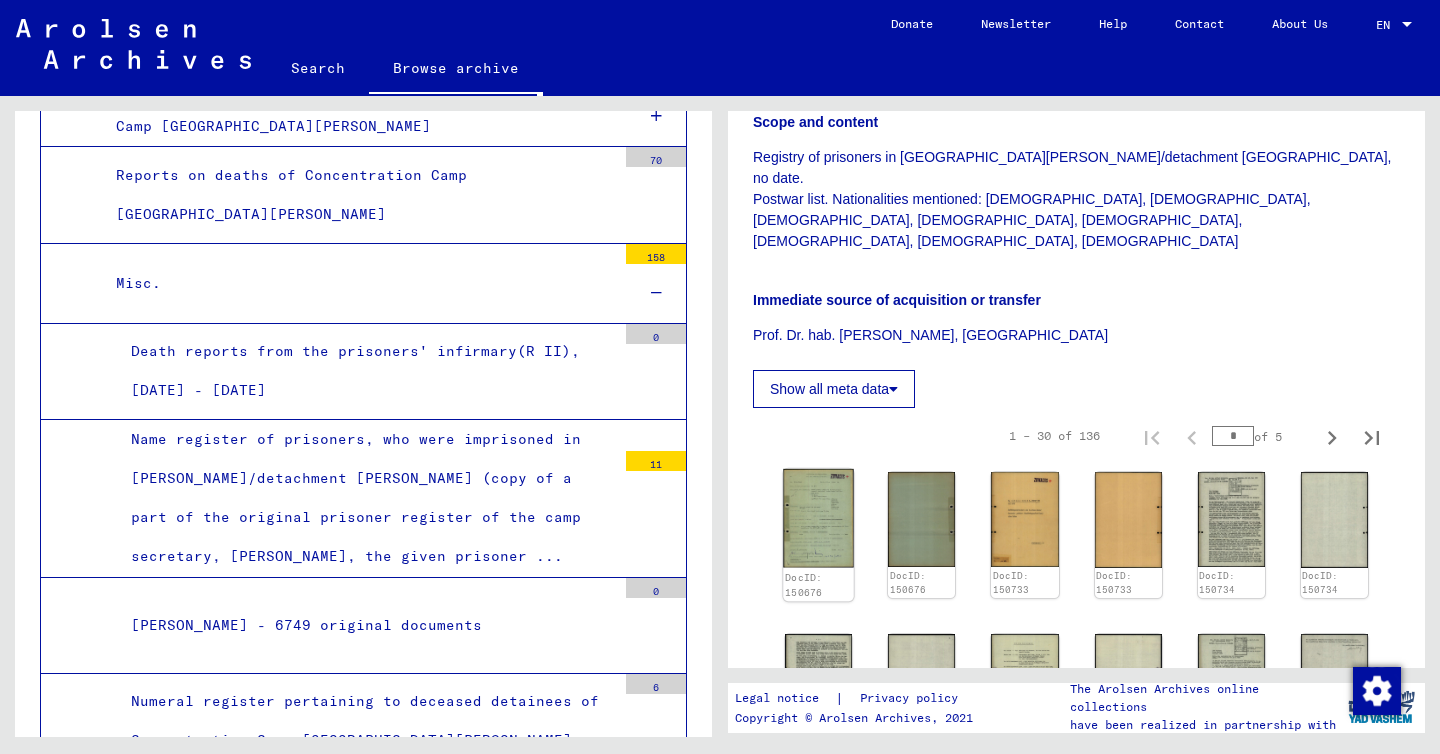 click 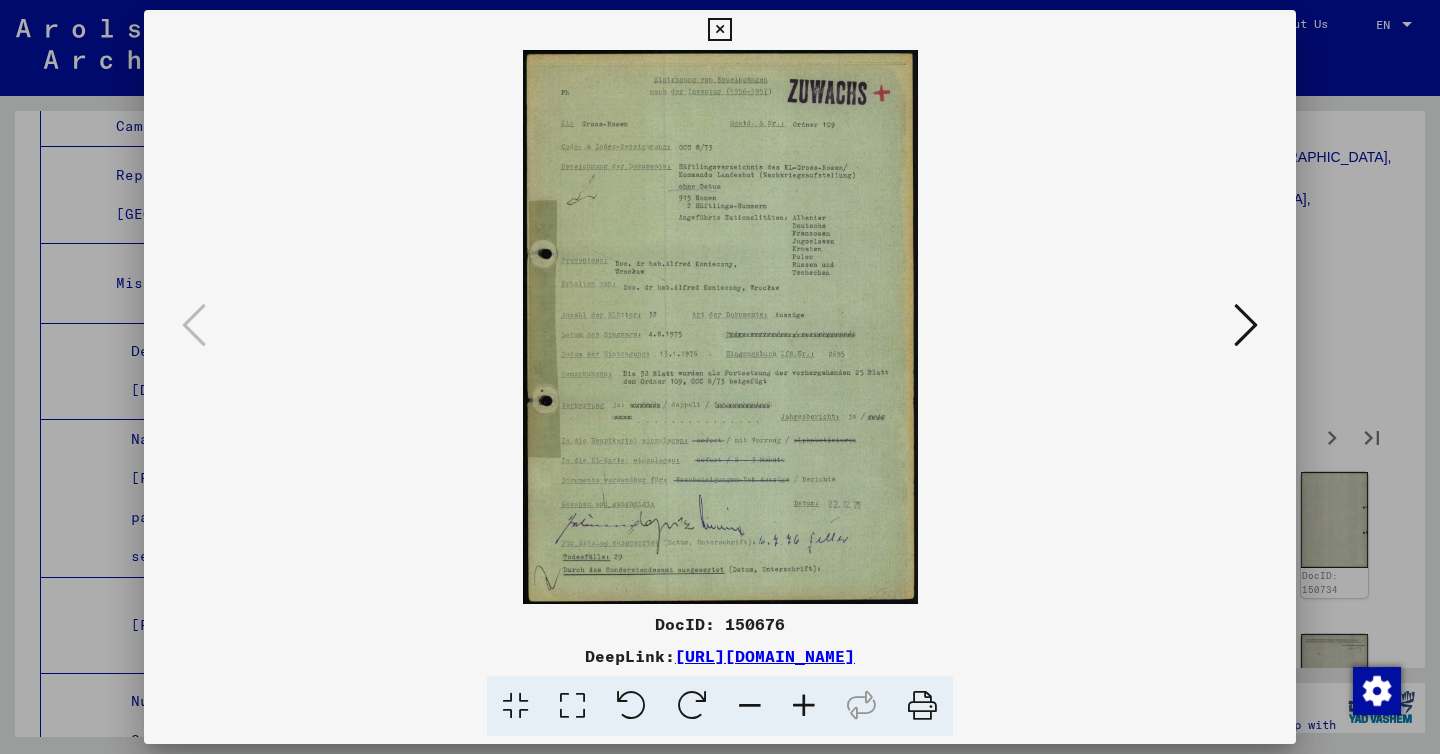 click at bounding box center [1246, 325] 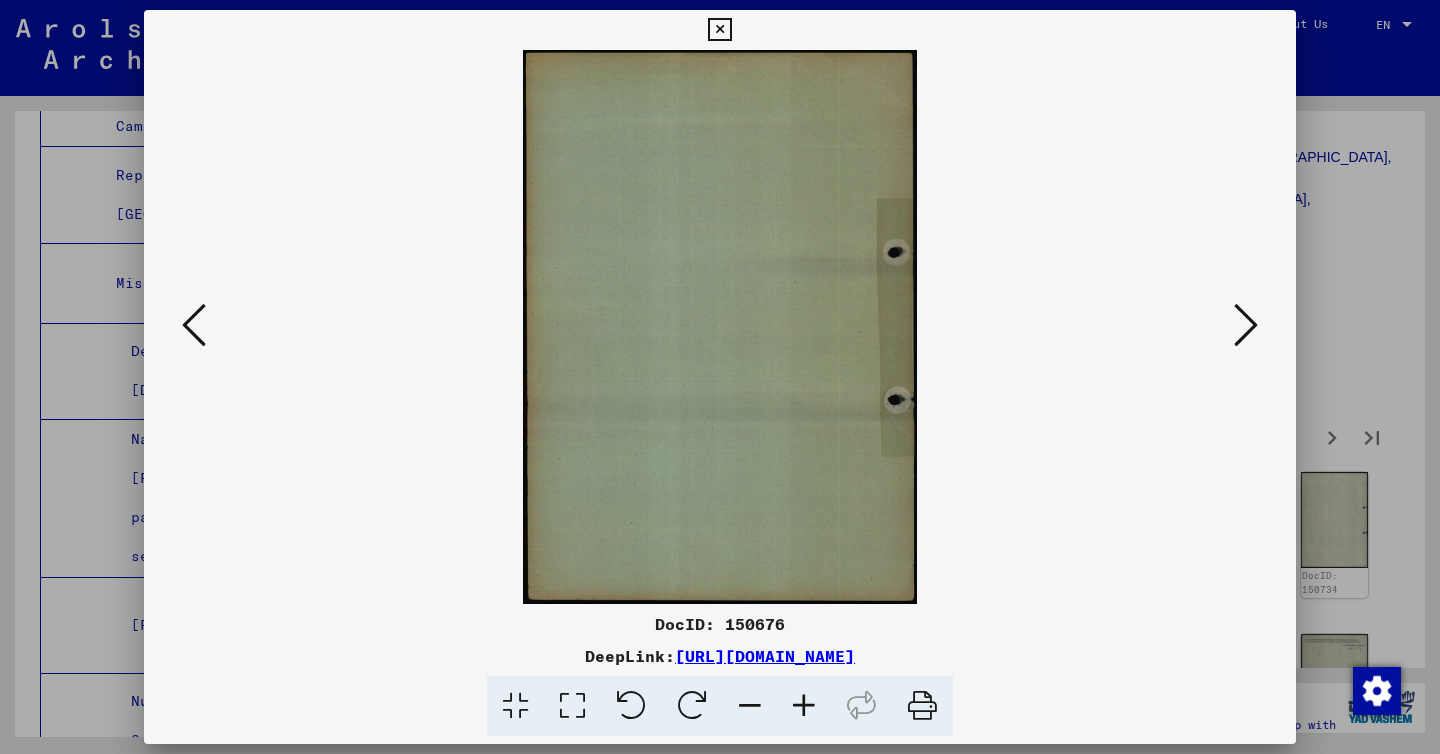 click at bounding box center [1246, 325] 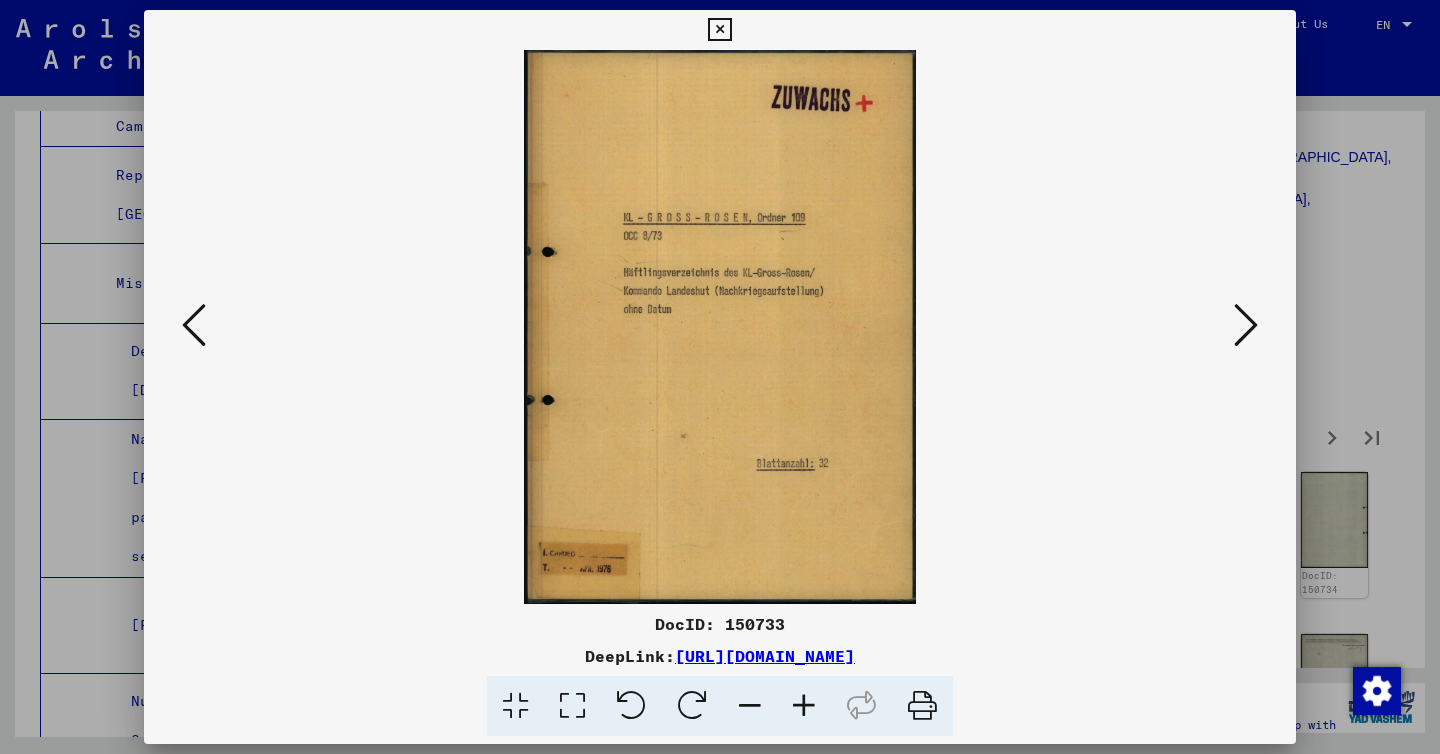 click at bounding box center [1246, 325] 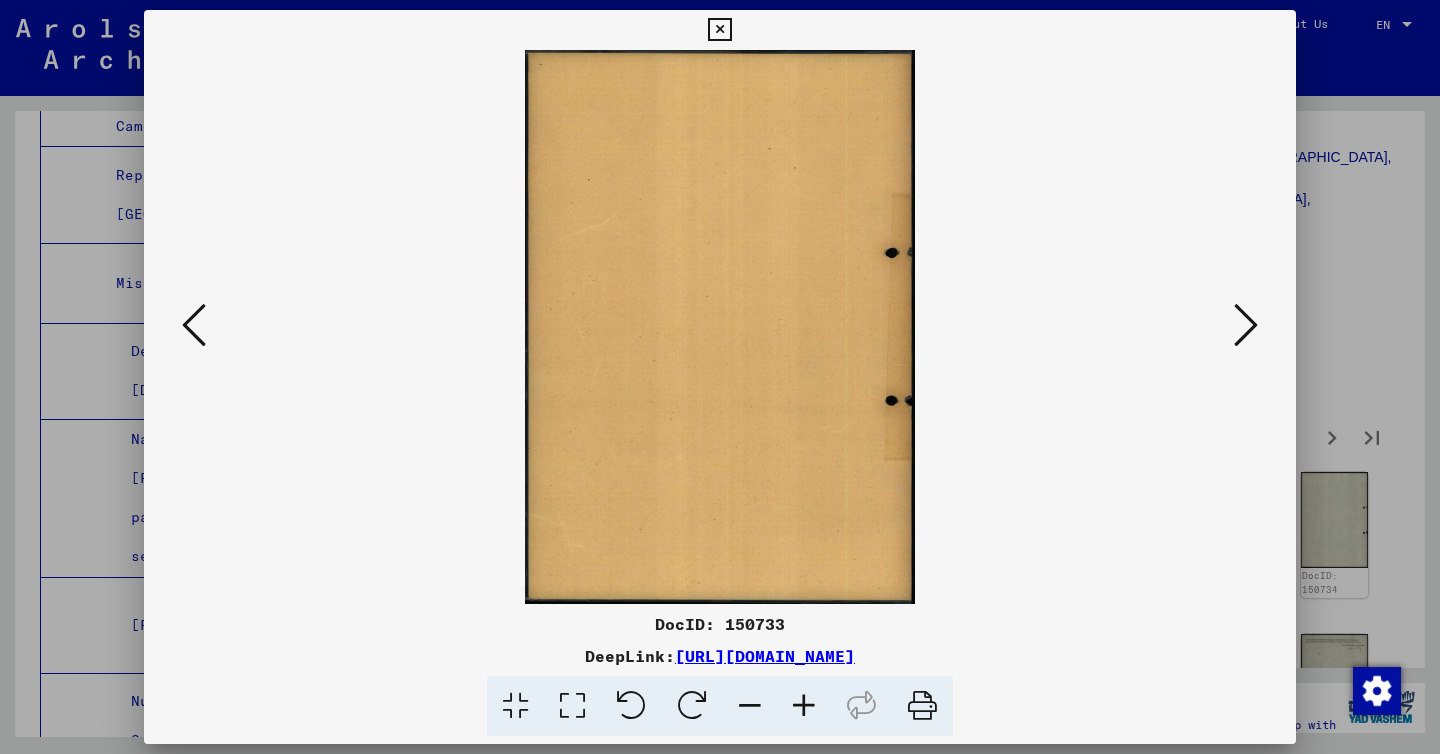 click at bounding box center [1246, 325] 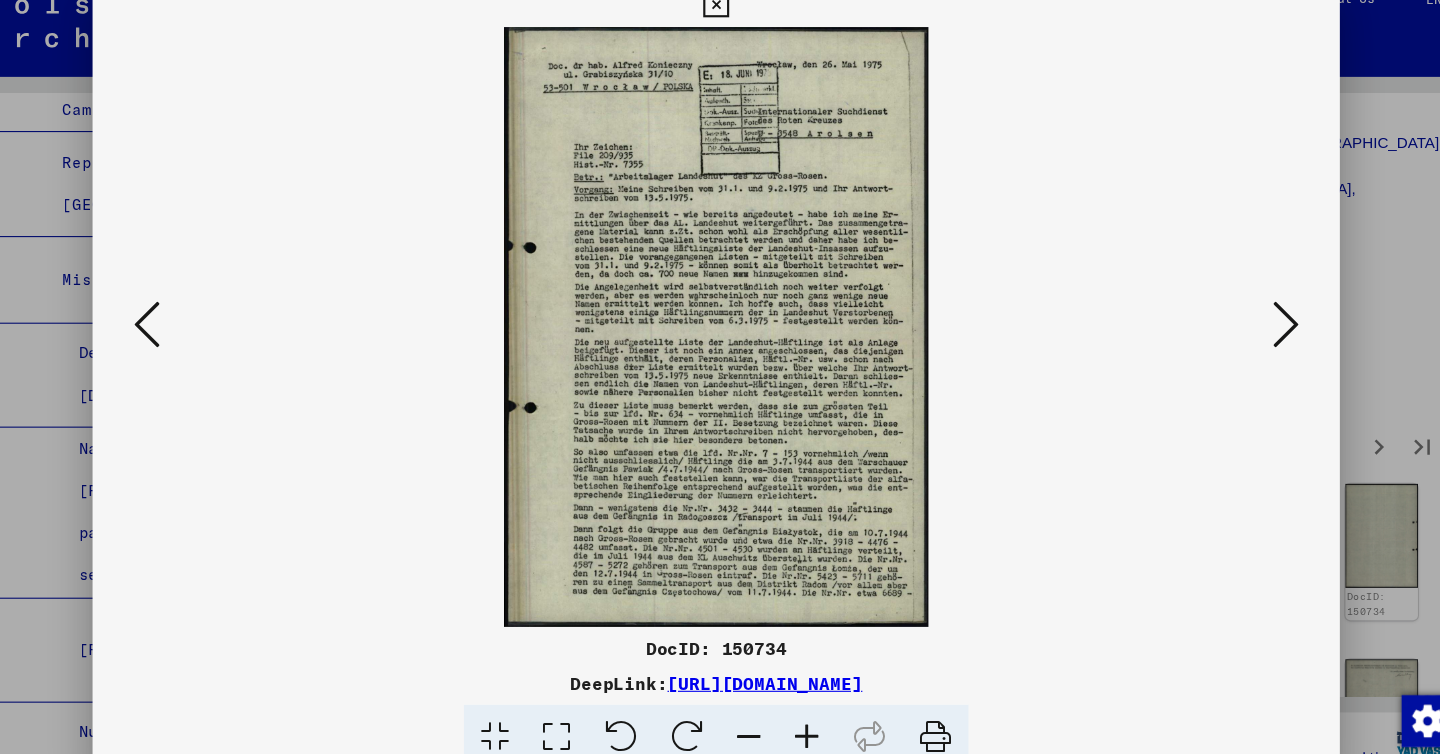 click at bounding box center [1246, 325] 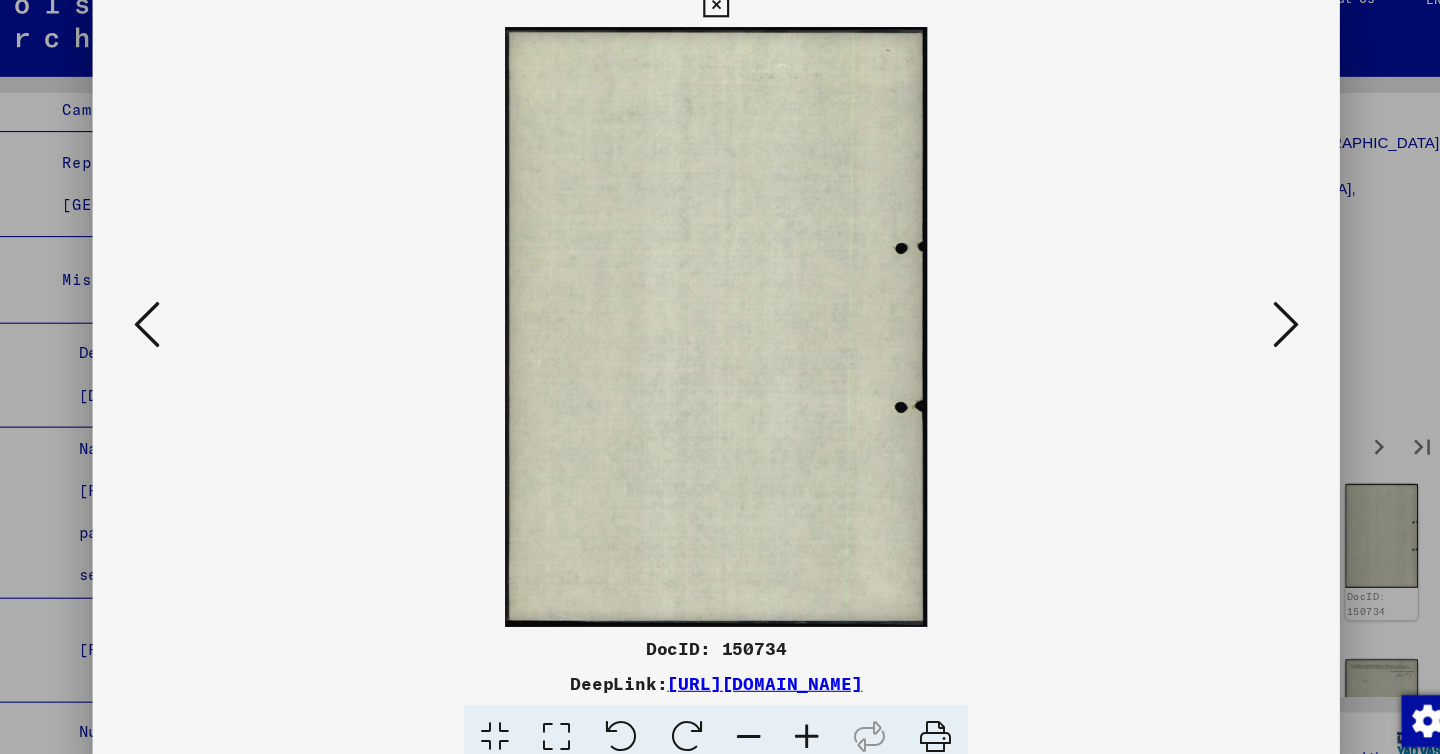 click at bounding box center (1246, 325) 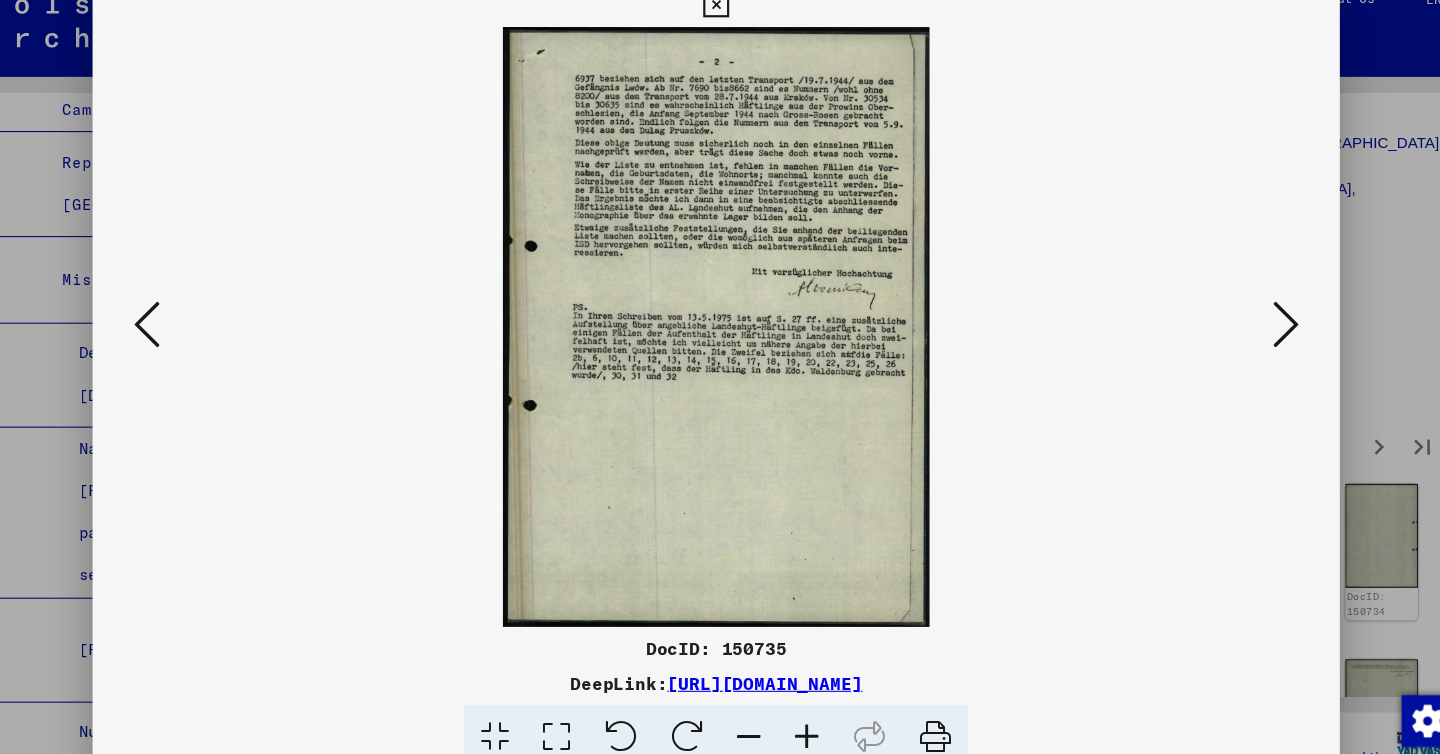 click at bounding box center [1246, 325] 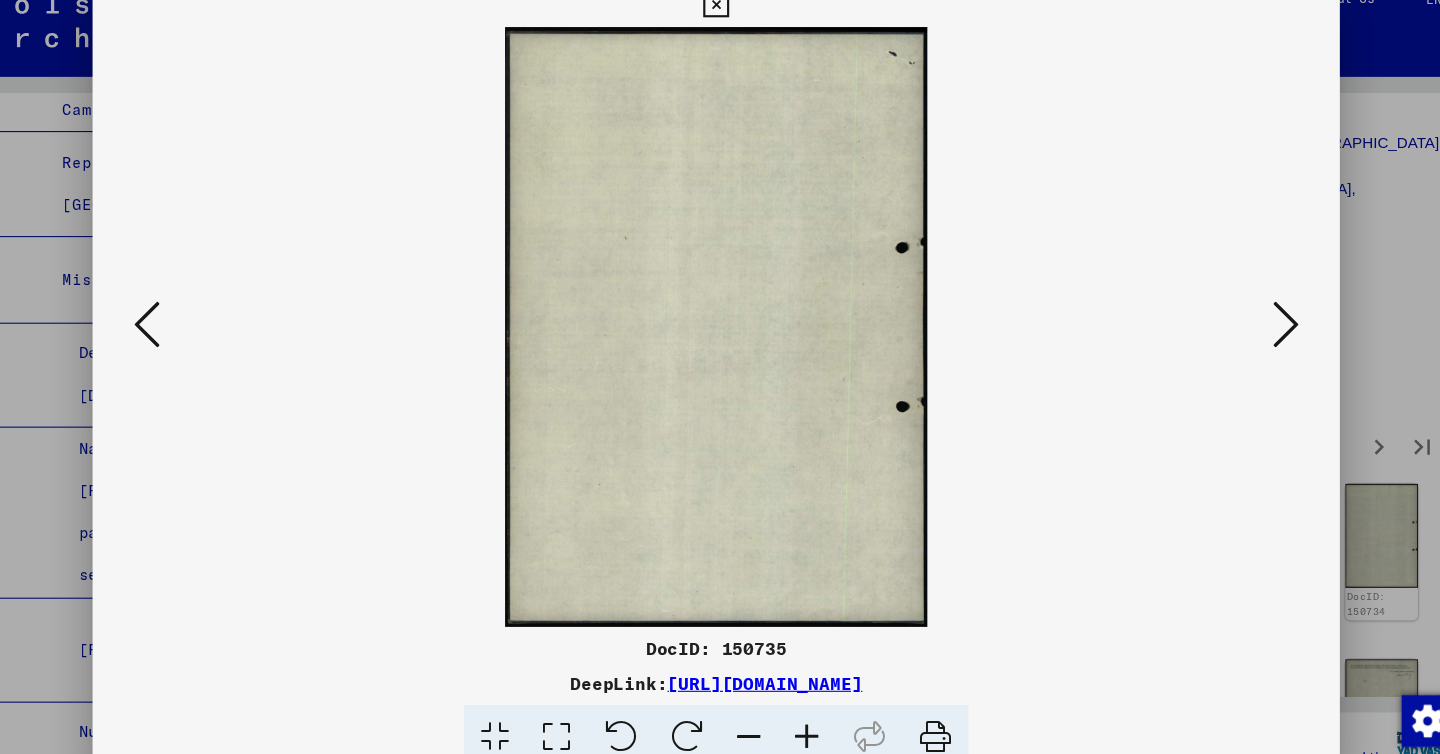 click at bounding box center (1246, 325) 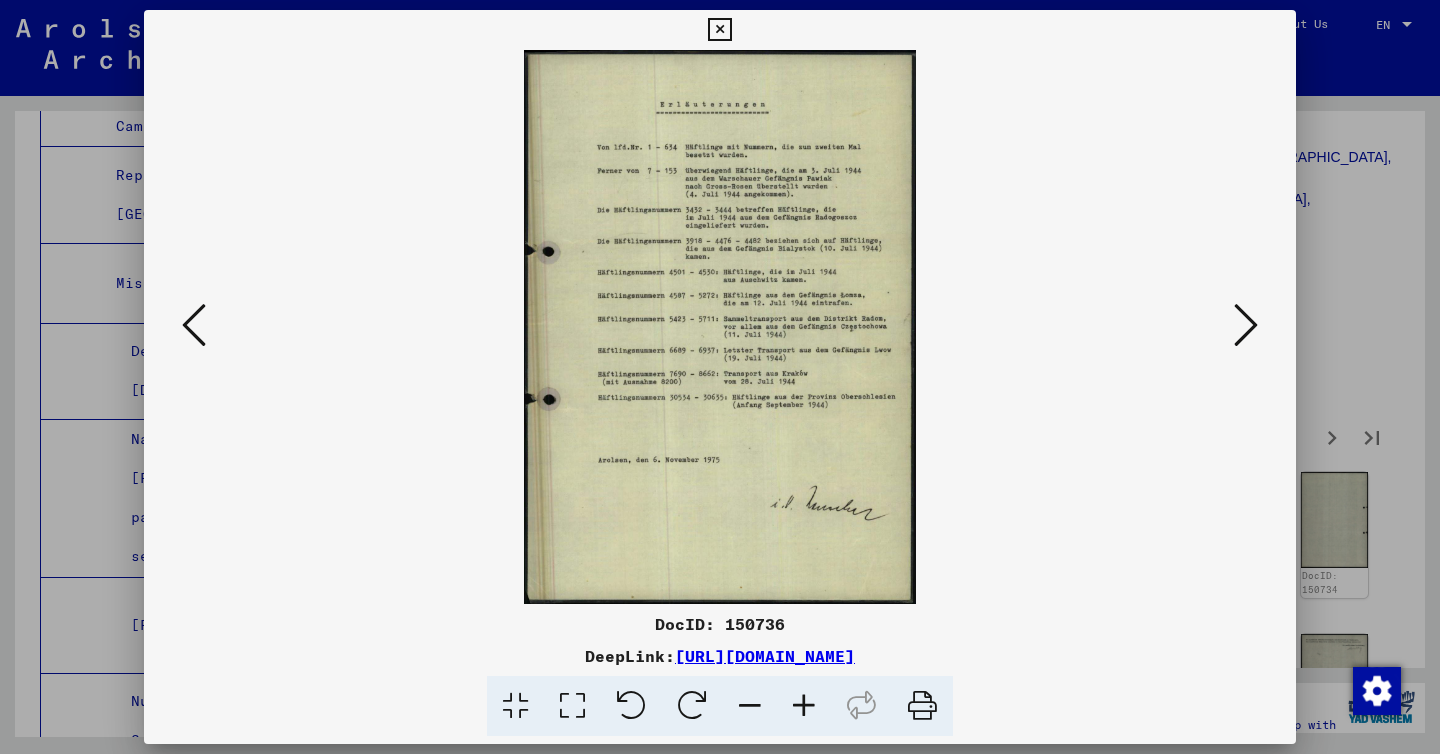 click at bounding box center (1246, 325) 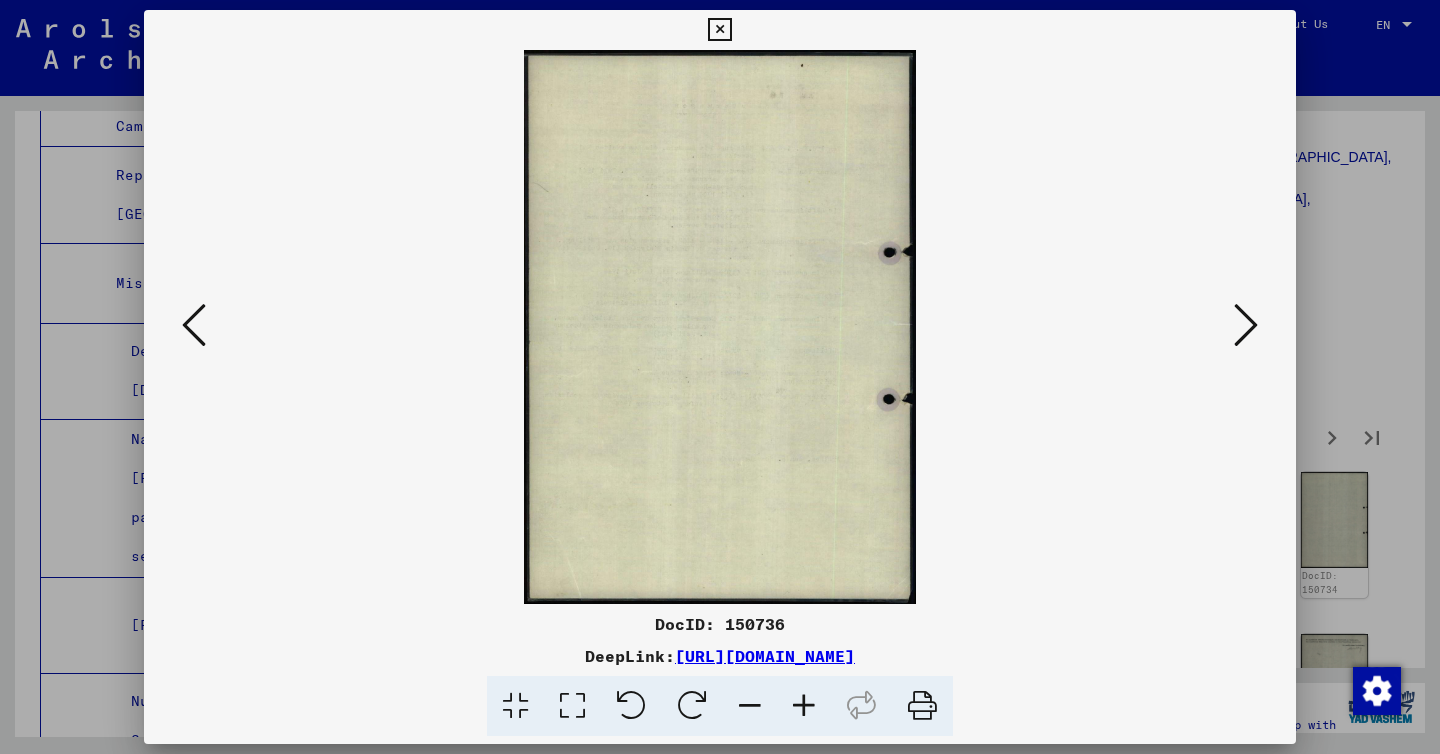 click at bounding box center [1246, 325] 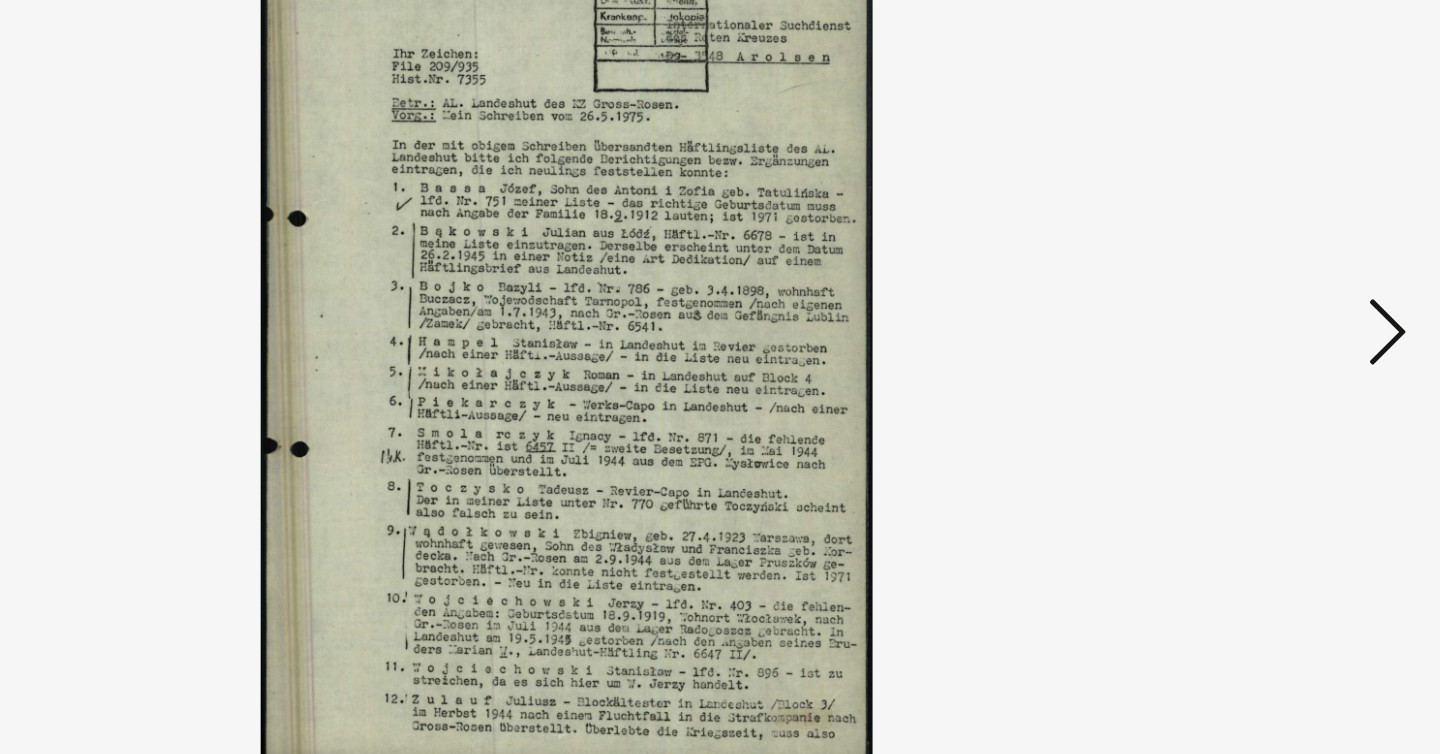 click at bounding box center (1246, 325) 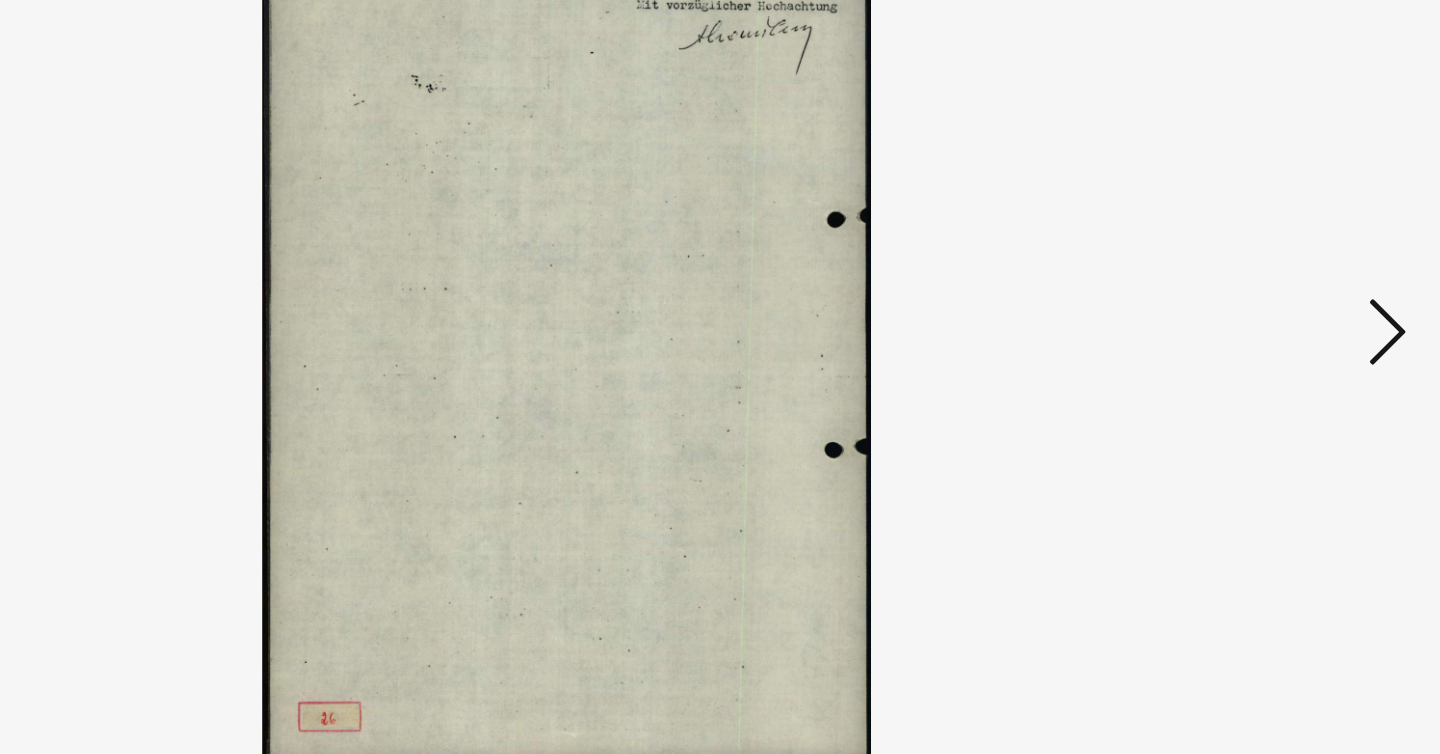 click at bounding box center [1246, 325] 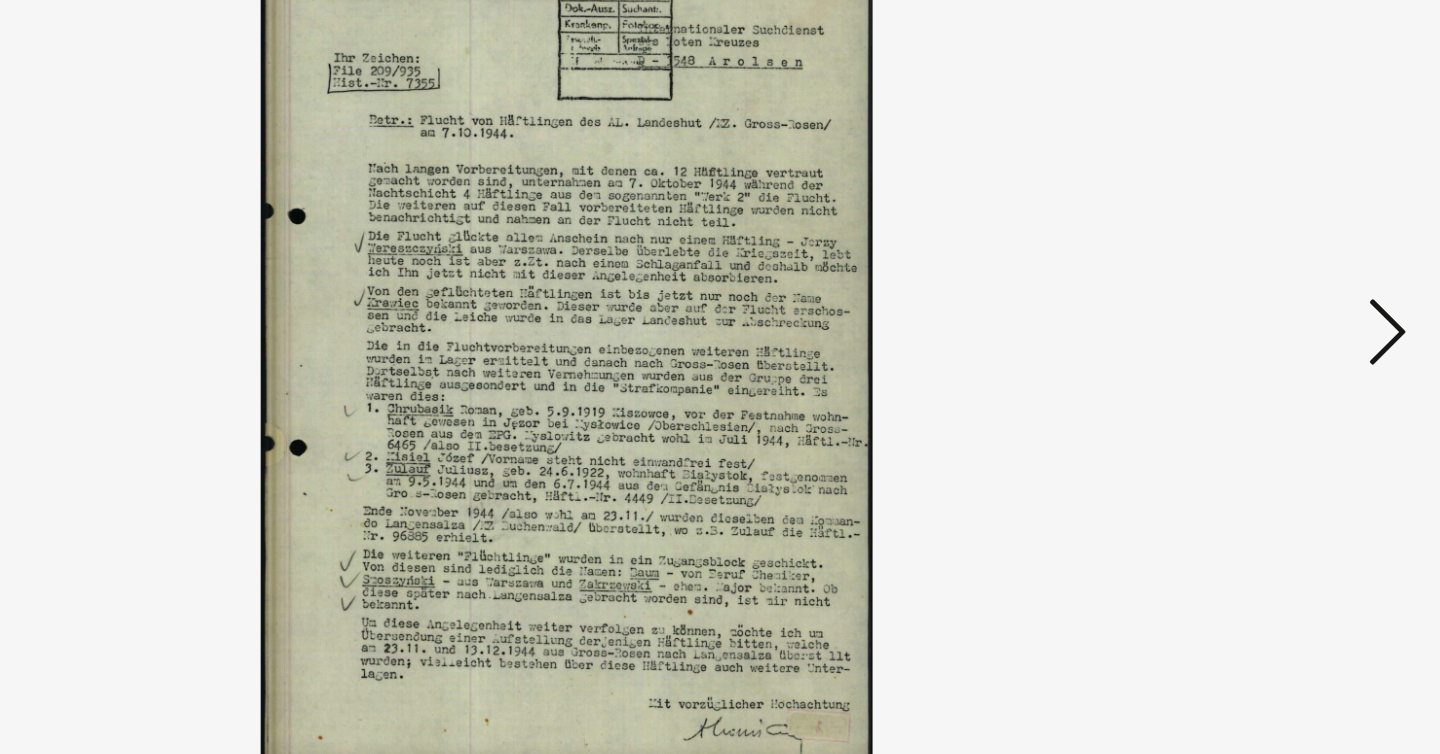 click at bounding box center [1246, 325] 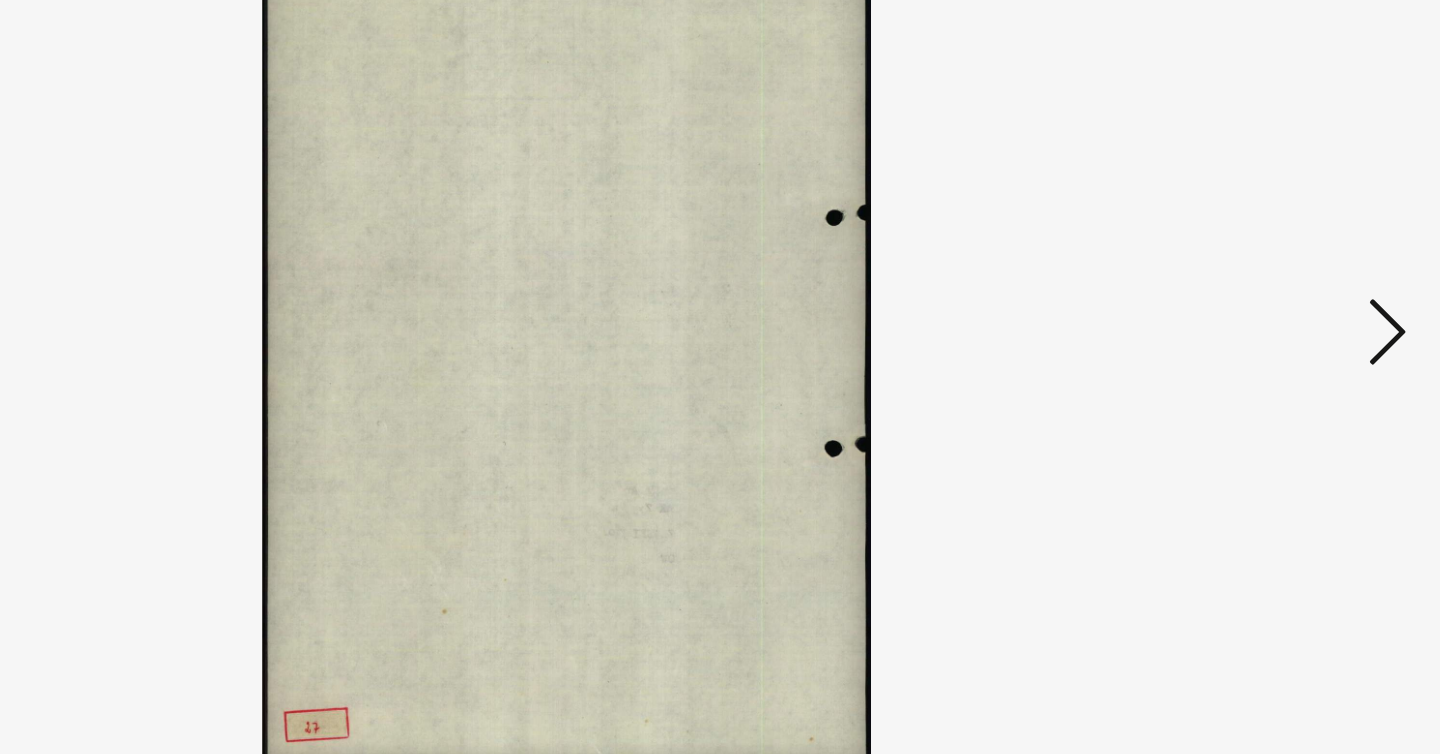 click at bounding box center (1246, 325) 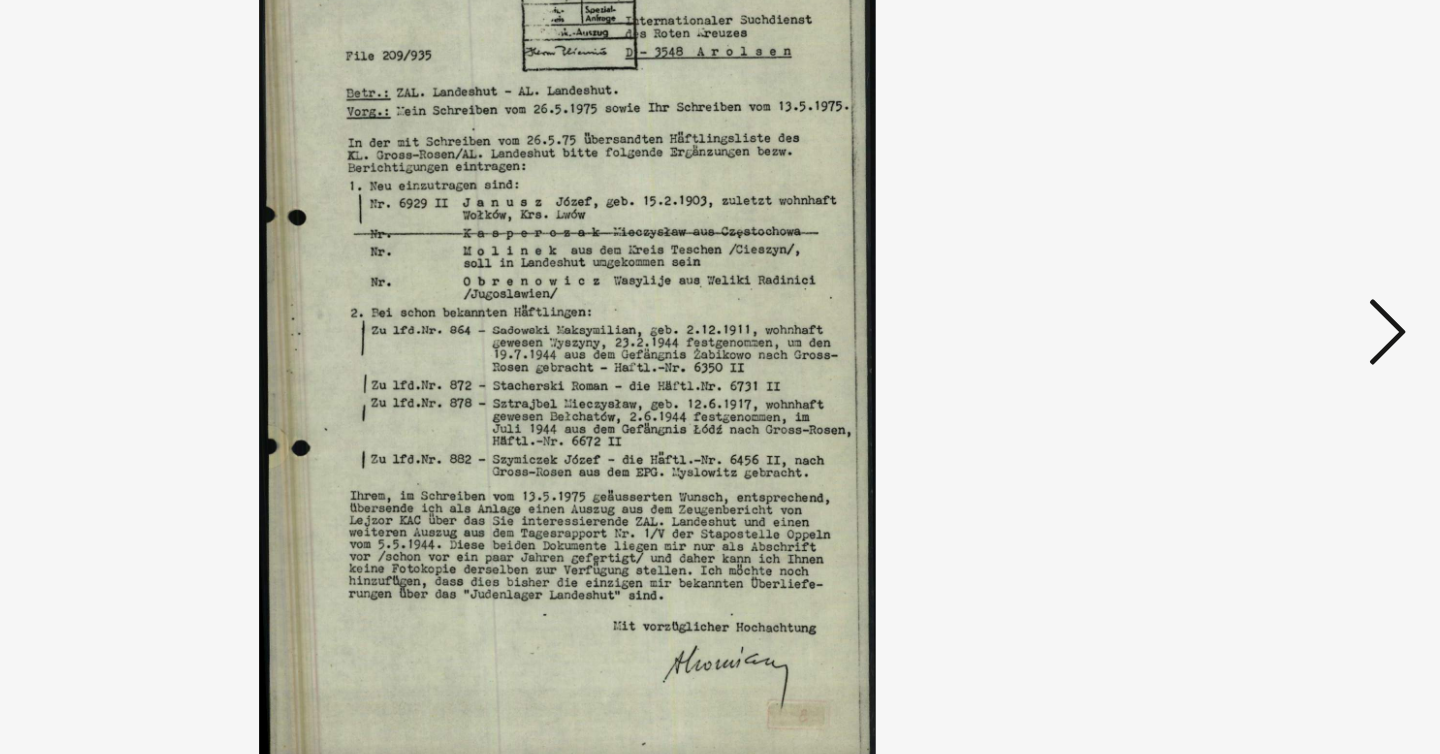 click at bounding box center [1246, 325] 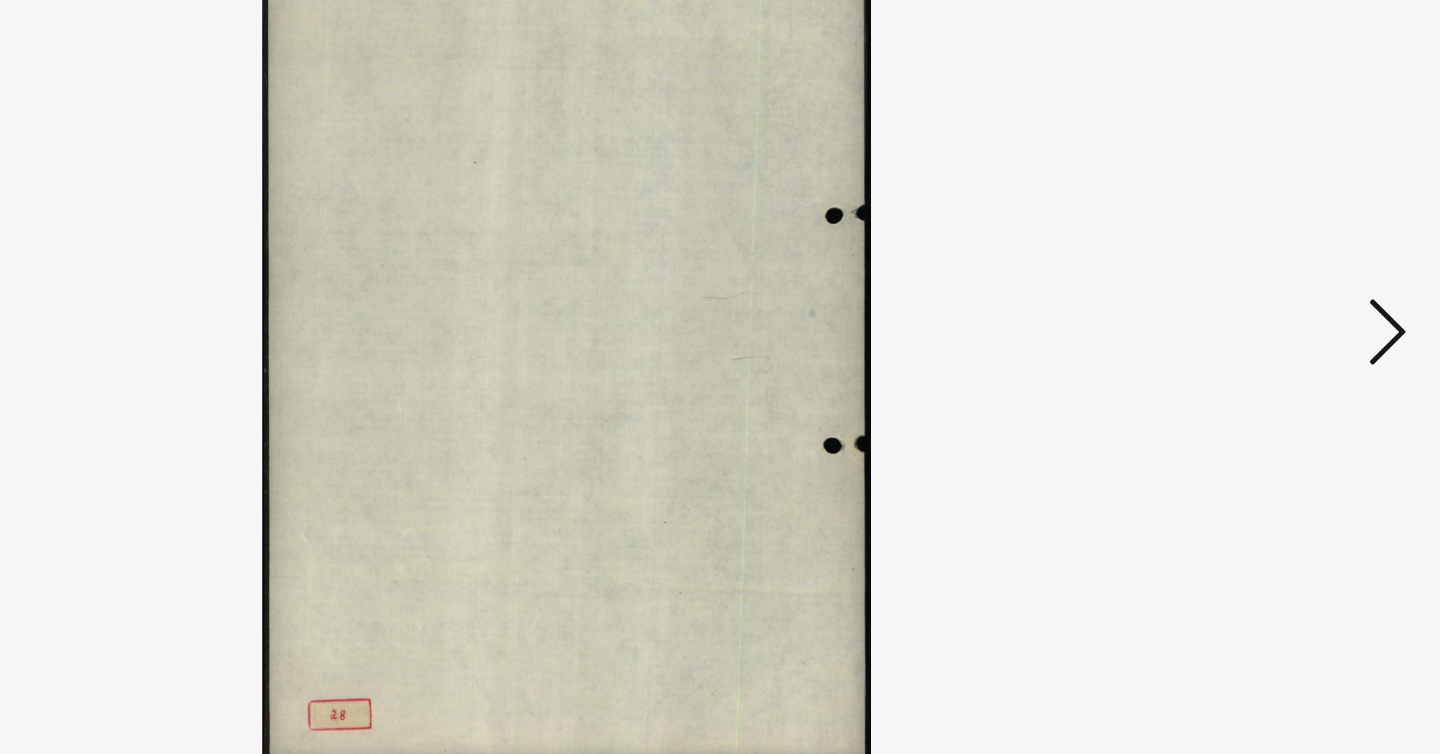 click at bounding box center [1246, 325] 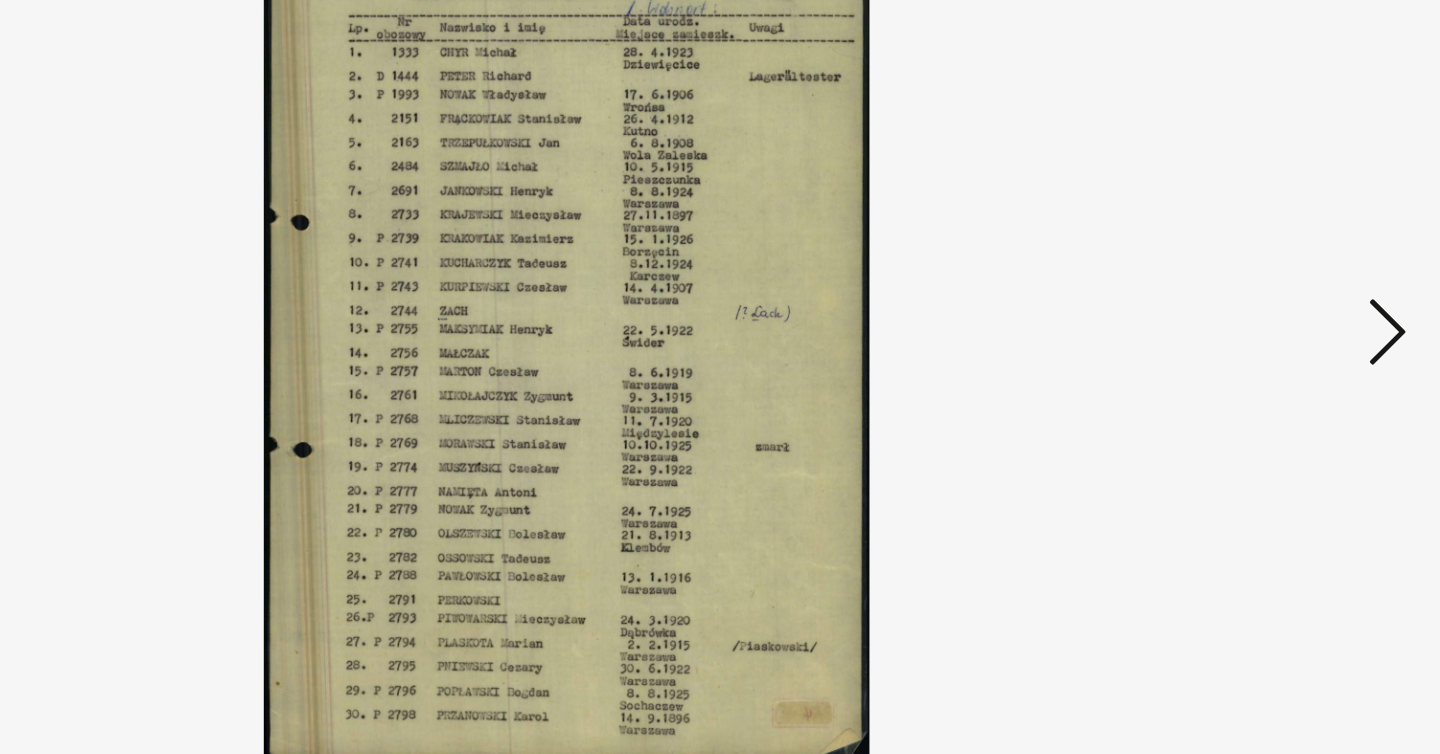 click at bounding box center [1246, 325] 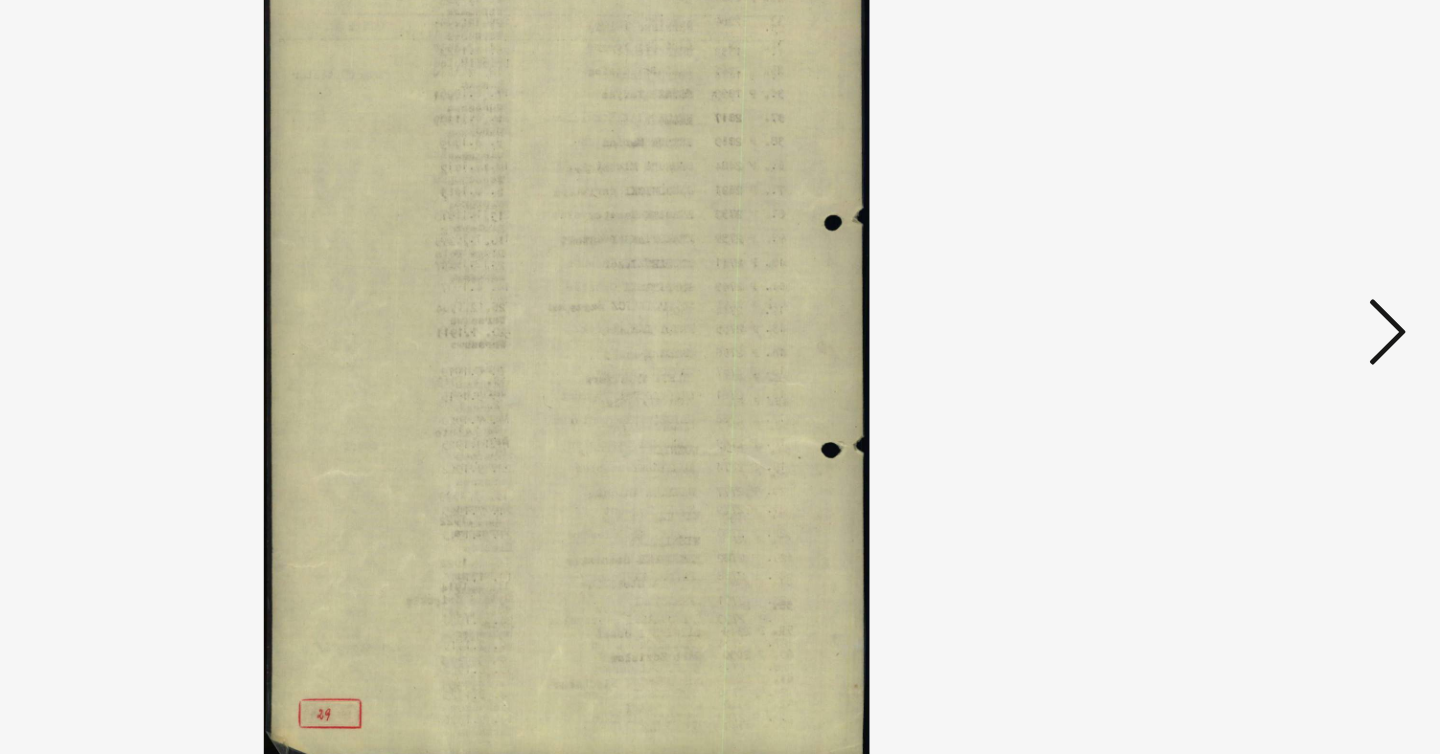 click at bounding box center (1246, 325) 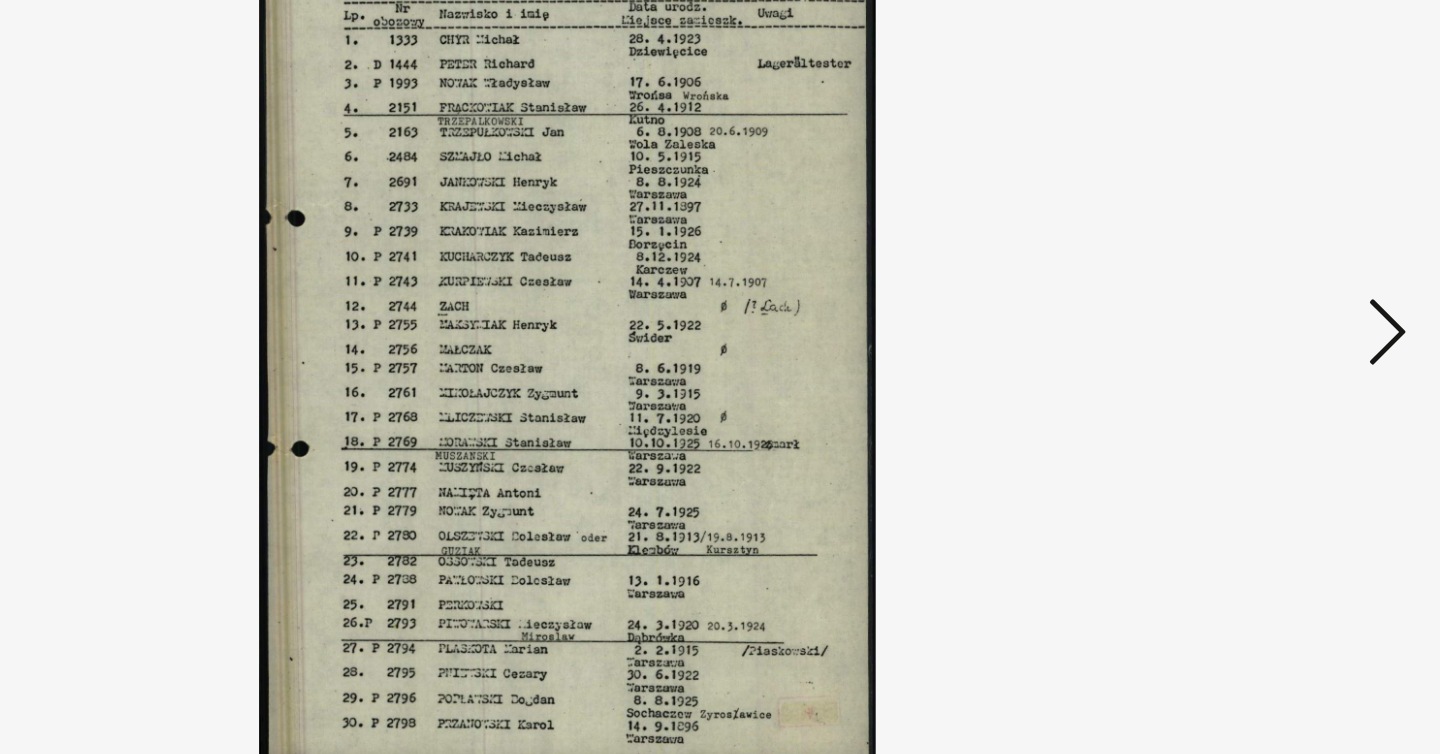 click at bounding box center [1246, 325] 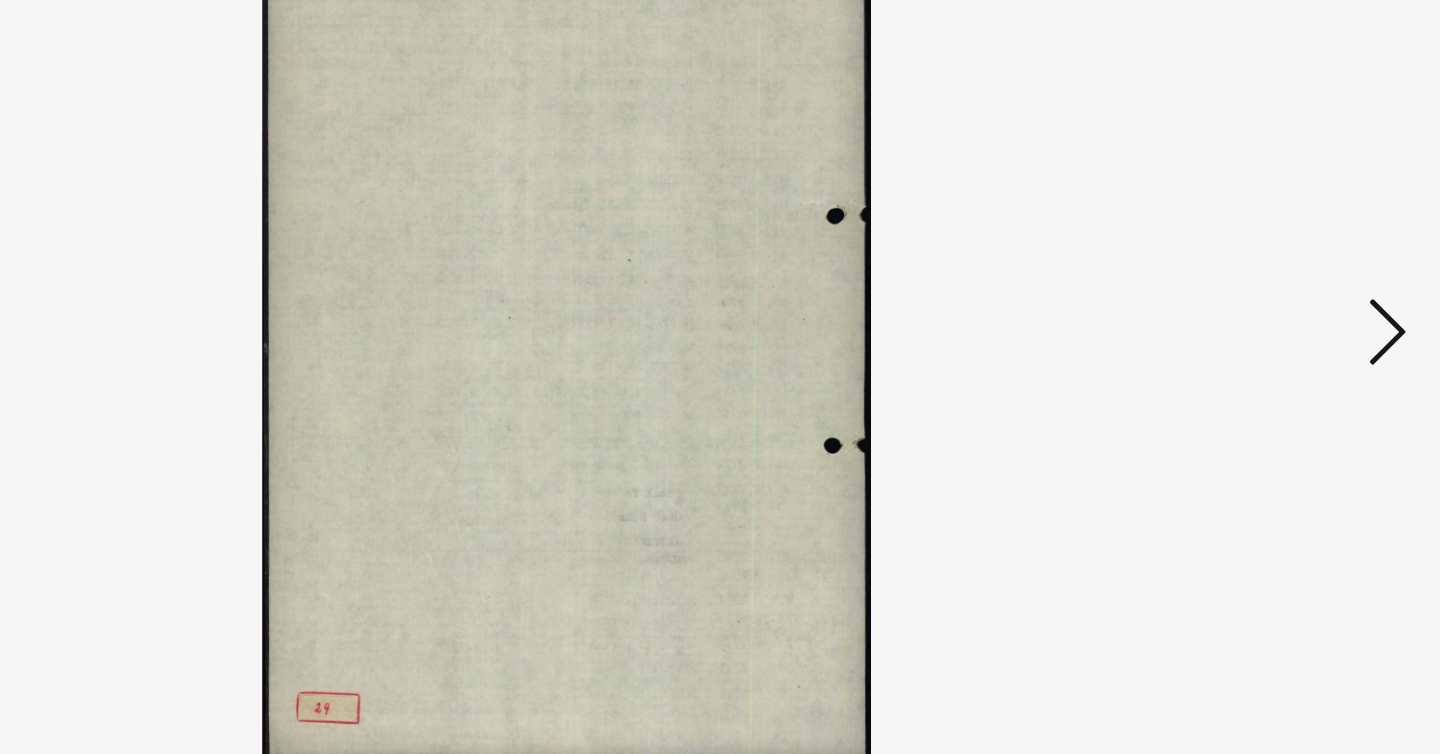 click at bounding box center (1246, 325) 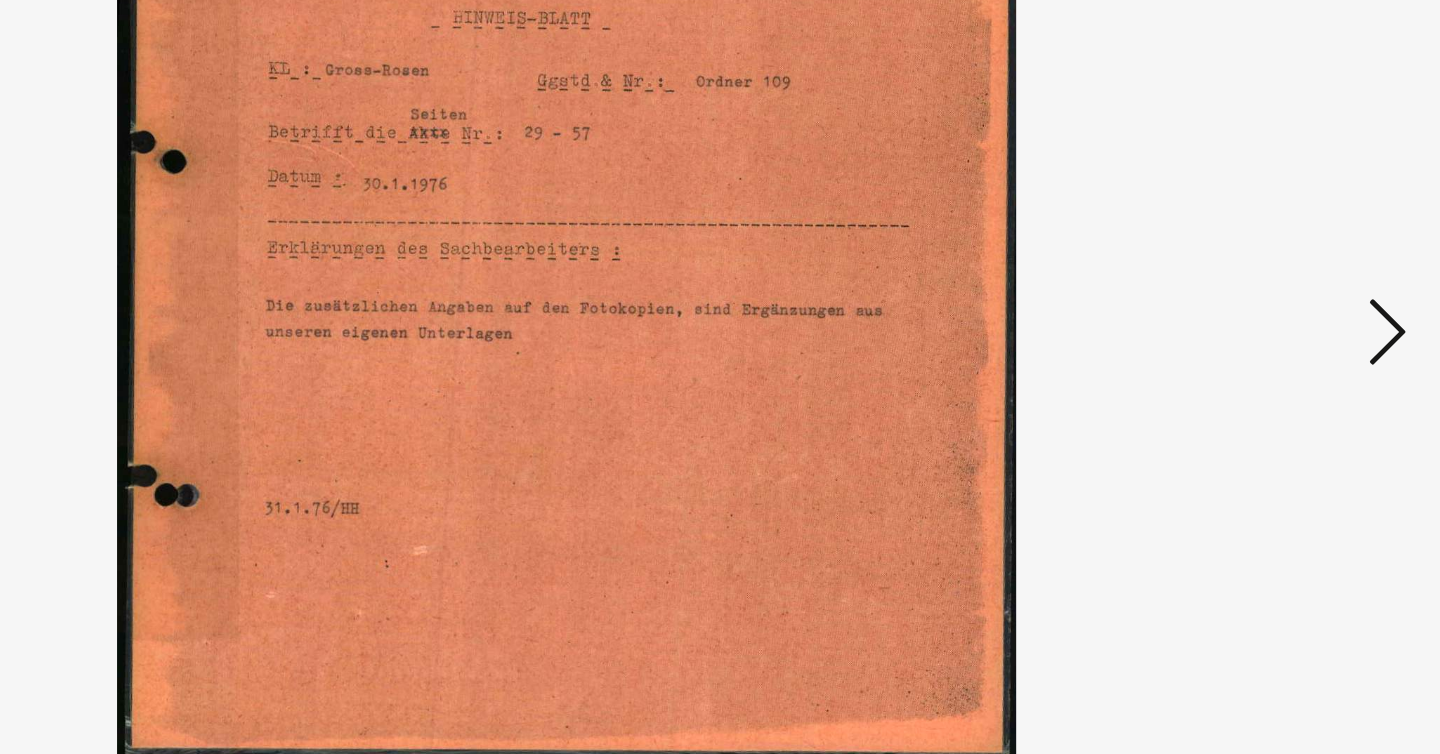 click at bounding box center [1246, 325] 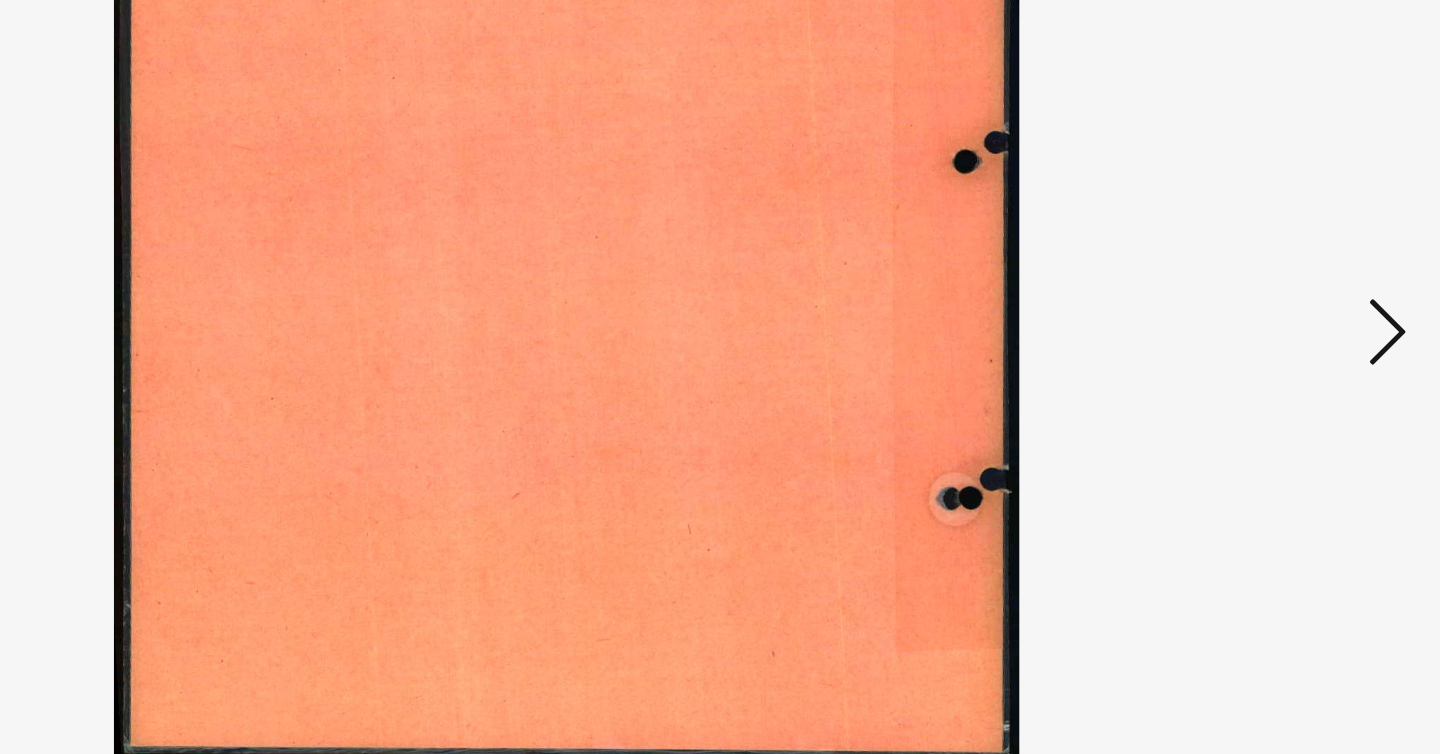 click at bounding box center (1246, 325) 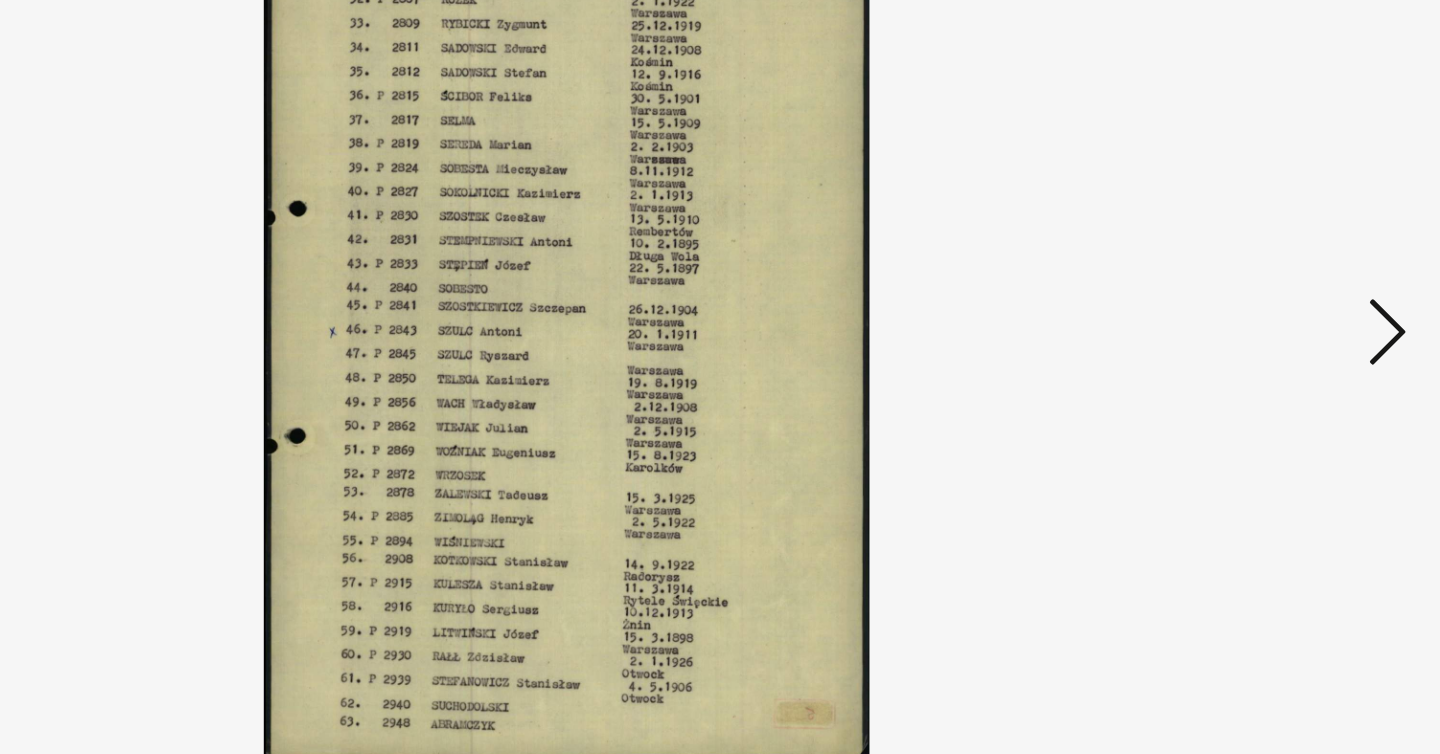 click at bounding box center [1246, 325] 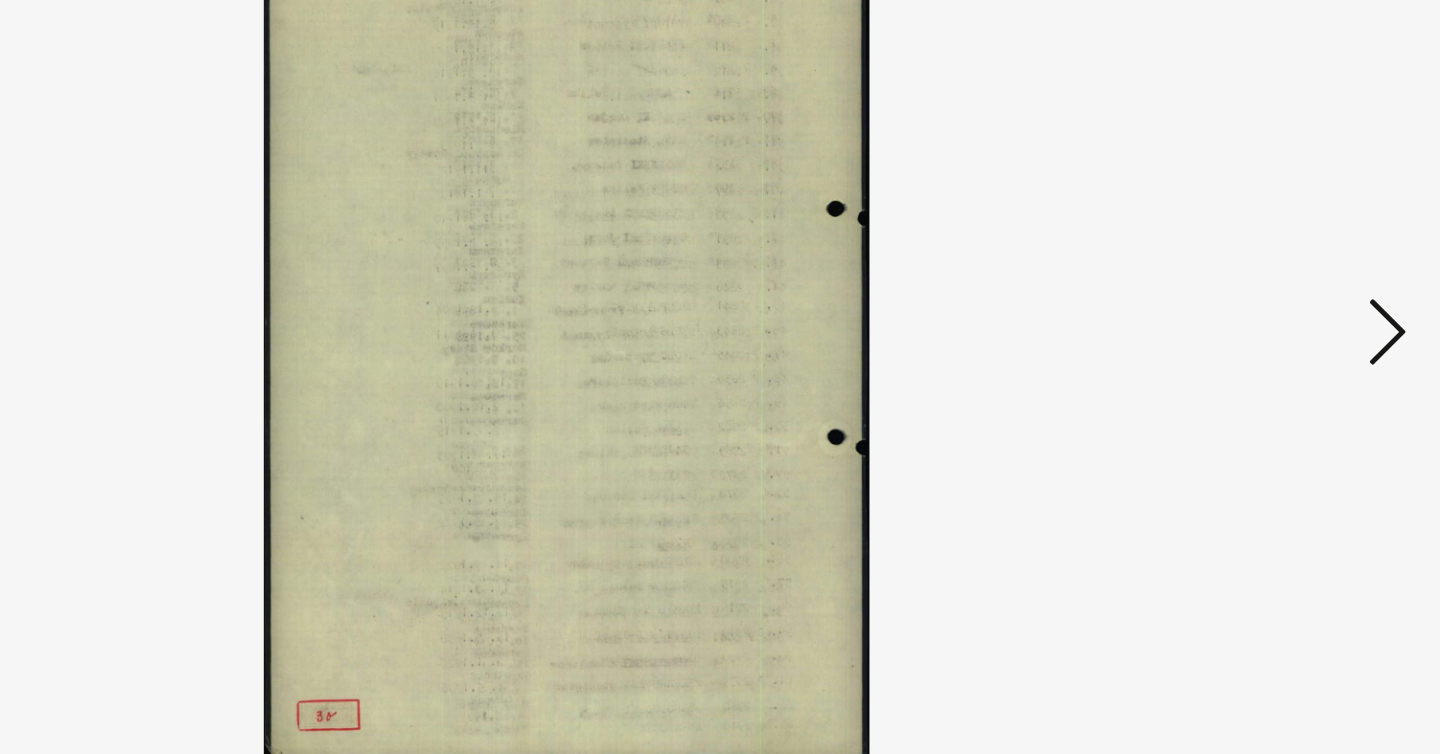 click at bounding box center (1246, 325) 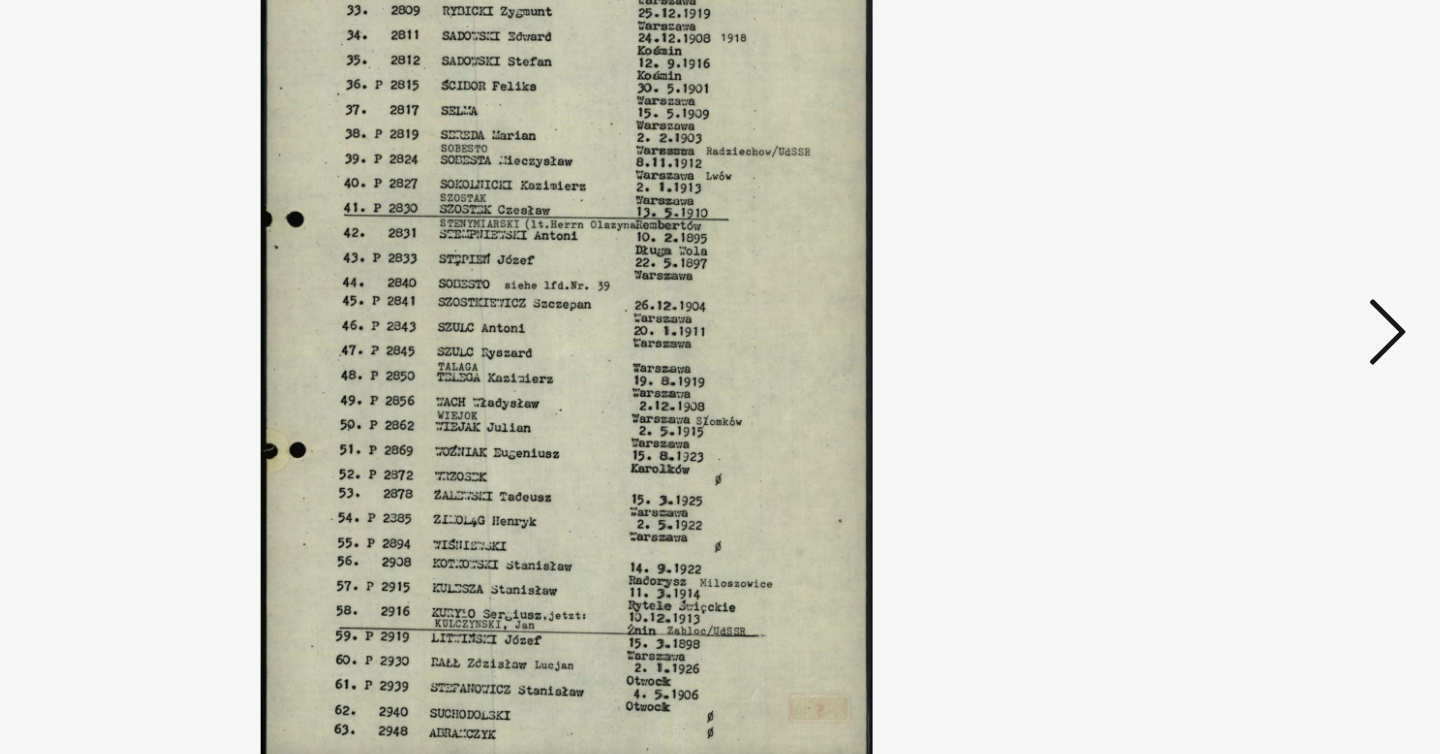 click at bounding box center [1246, 325] 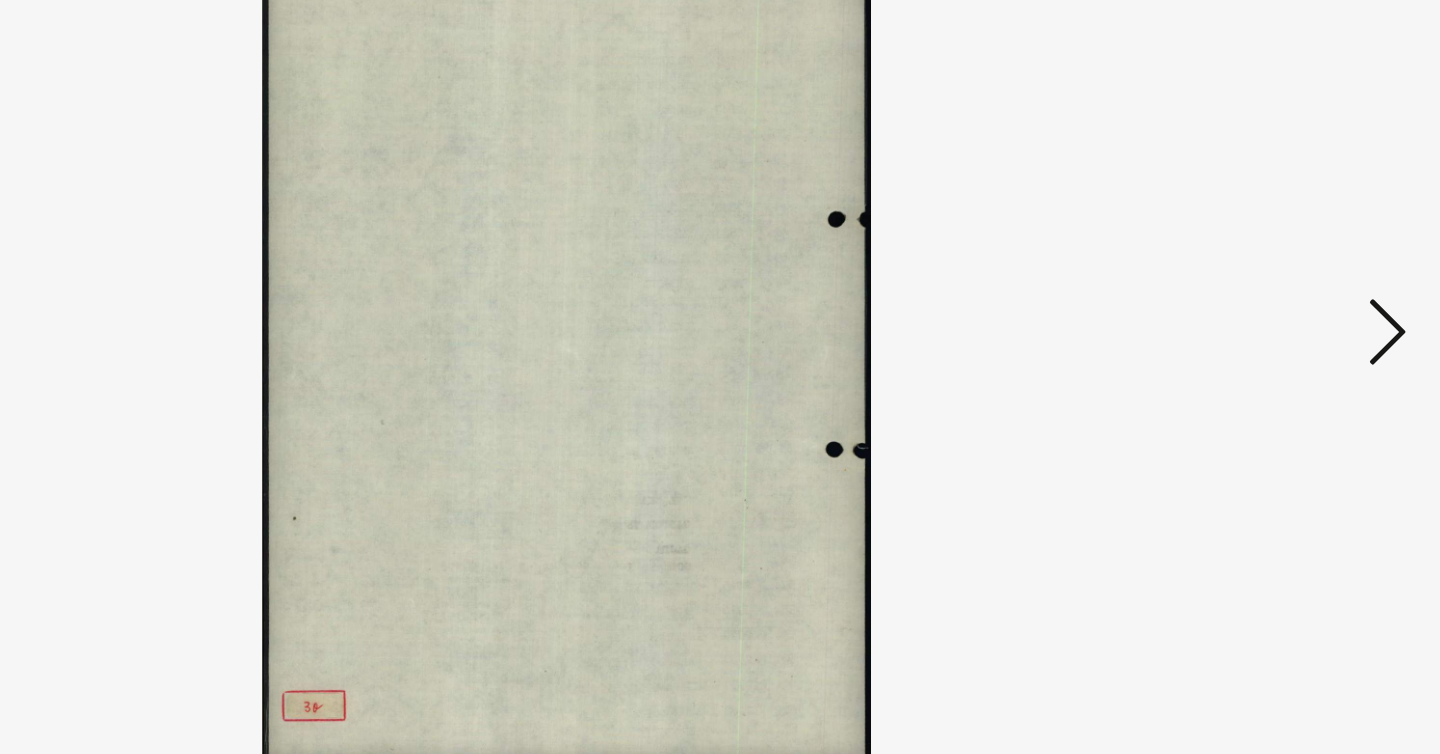click at bounding box center [1246, 325] 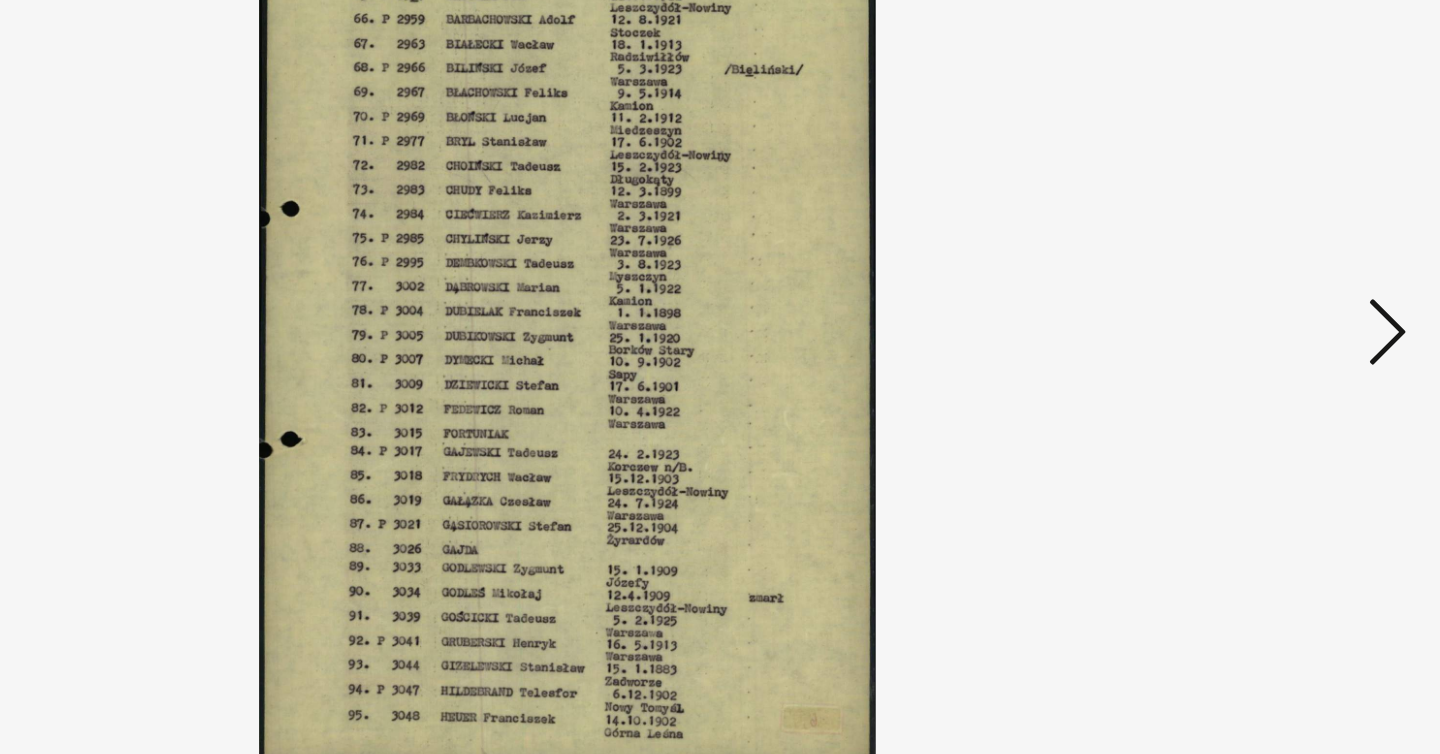 click at bounding box center (1246, 325) 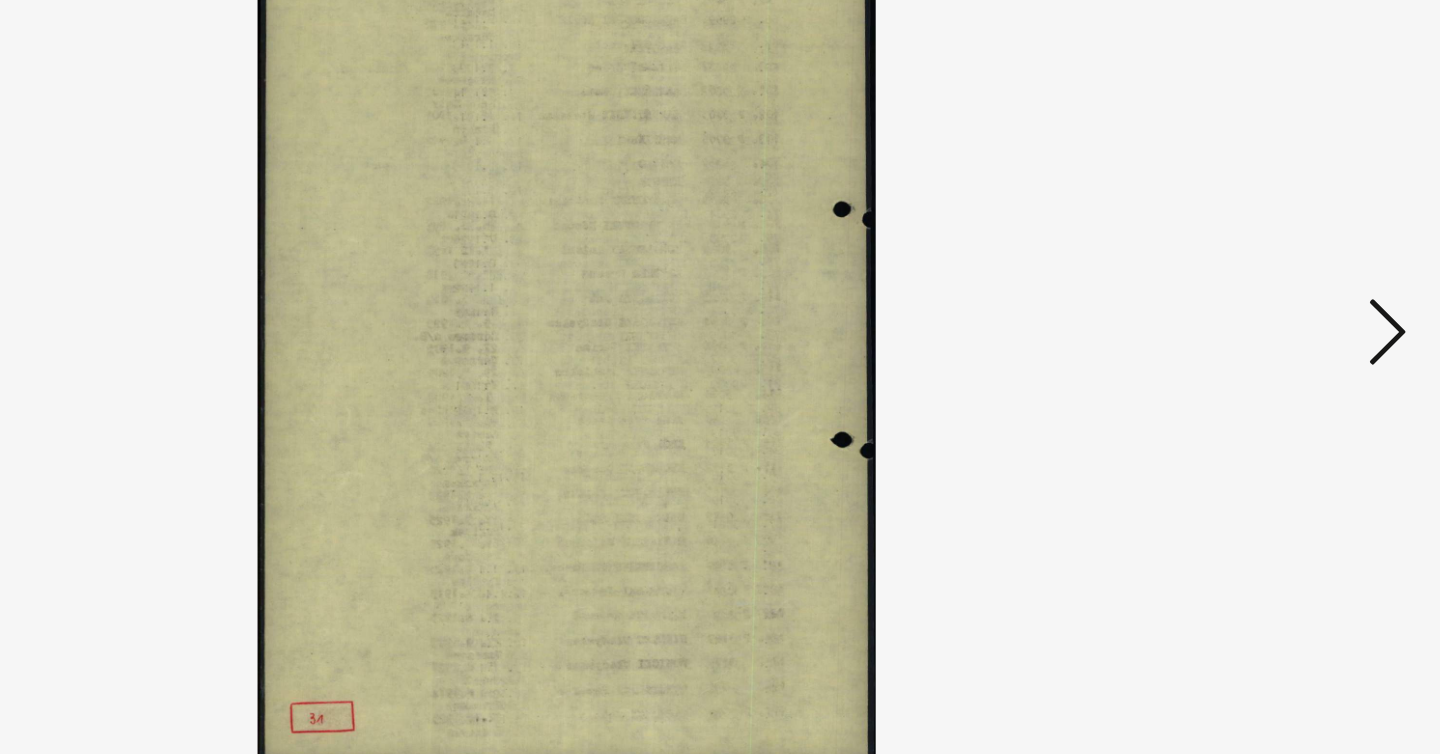 click at bounding box center (1246, 325) 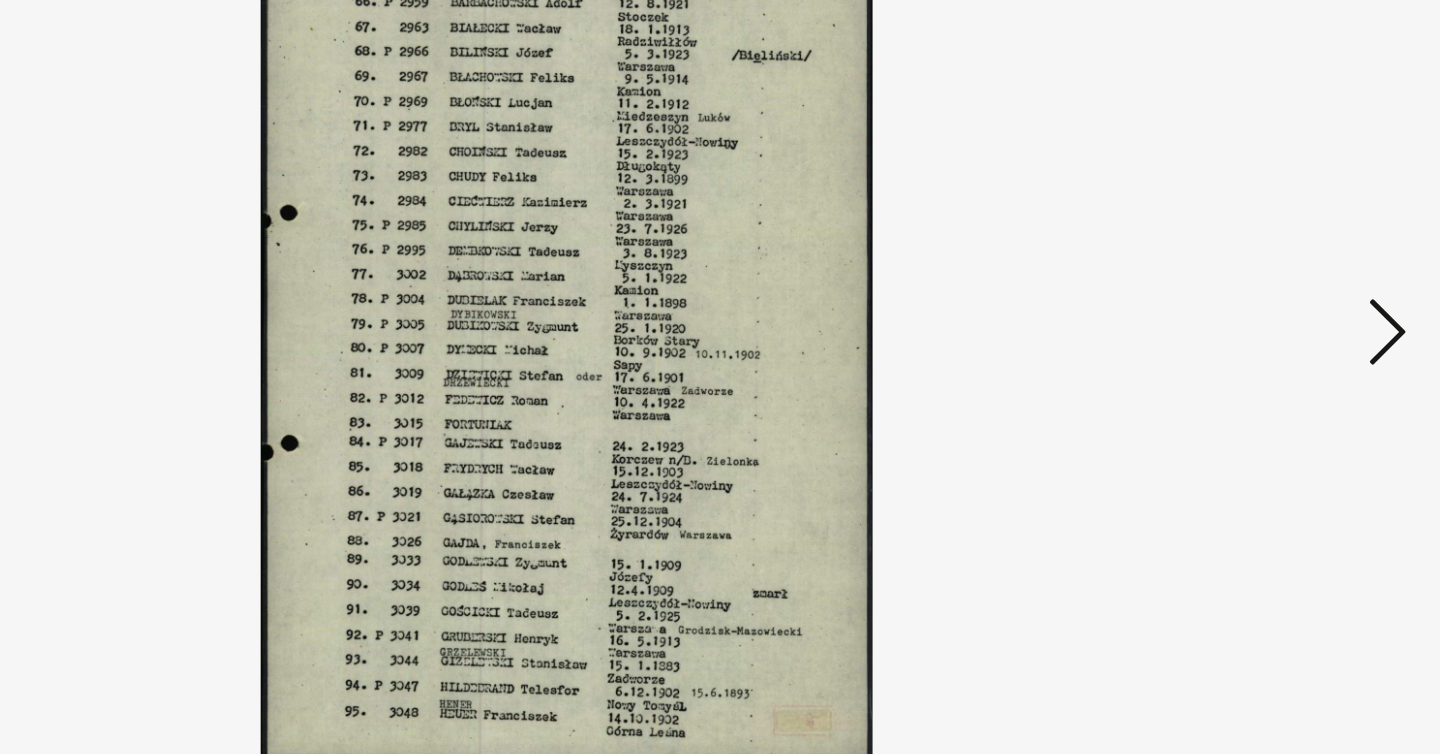 click at bounding box center [1246, 325] 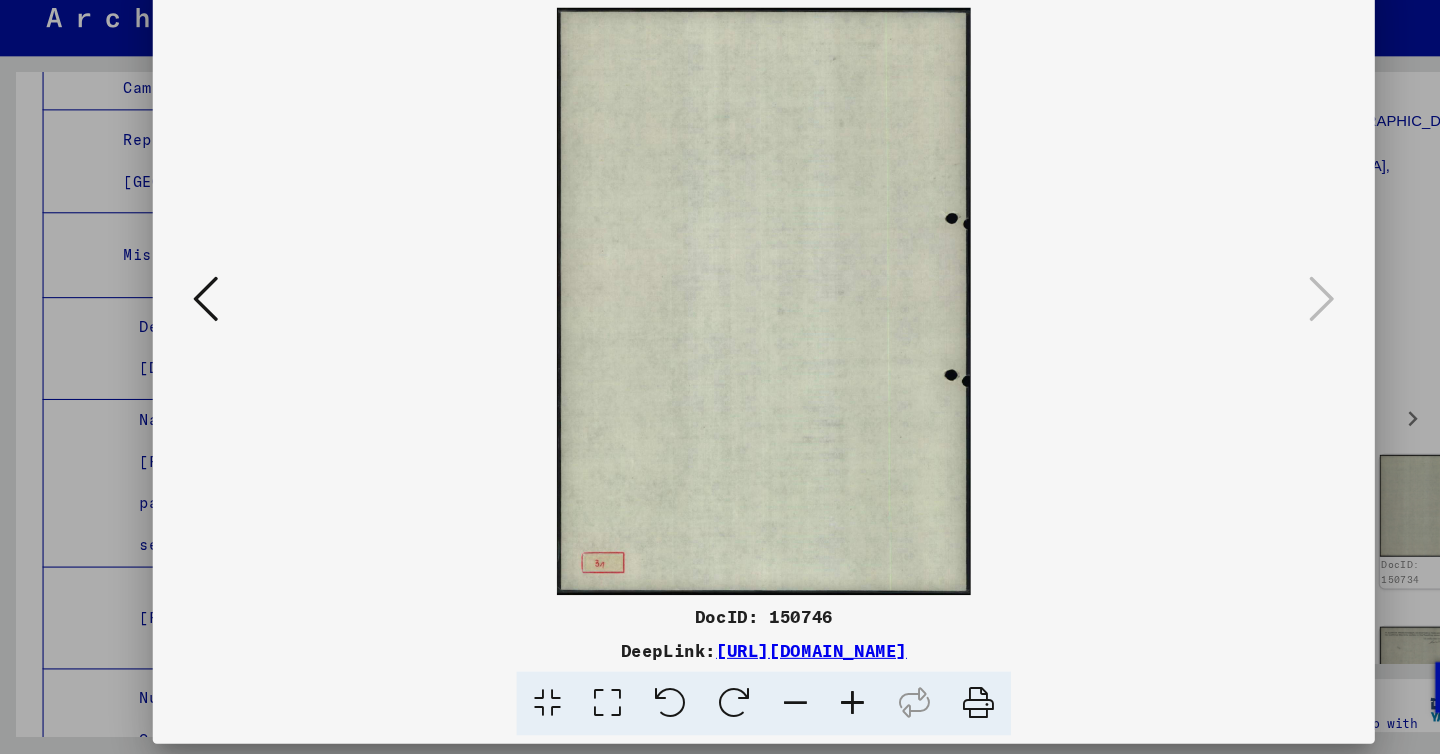 scroll, scrollTop: 0, scrollLeft: 0, axis: both 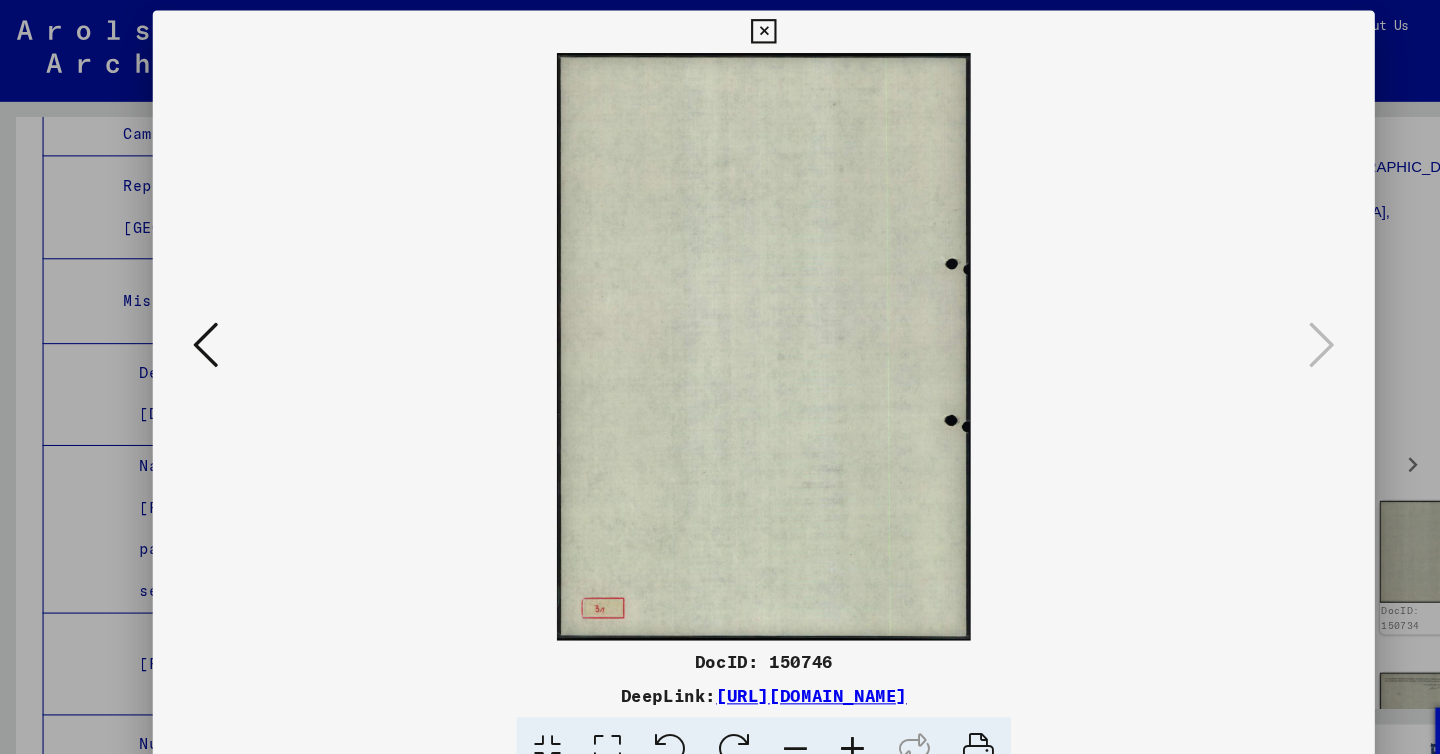 click at bounding box center [719, 30] 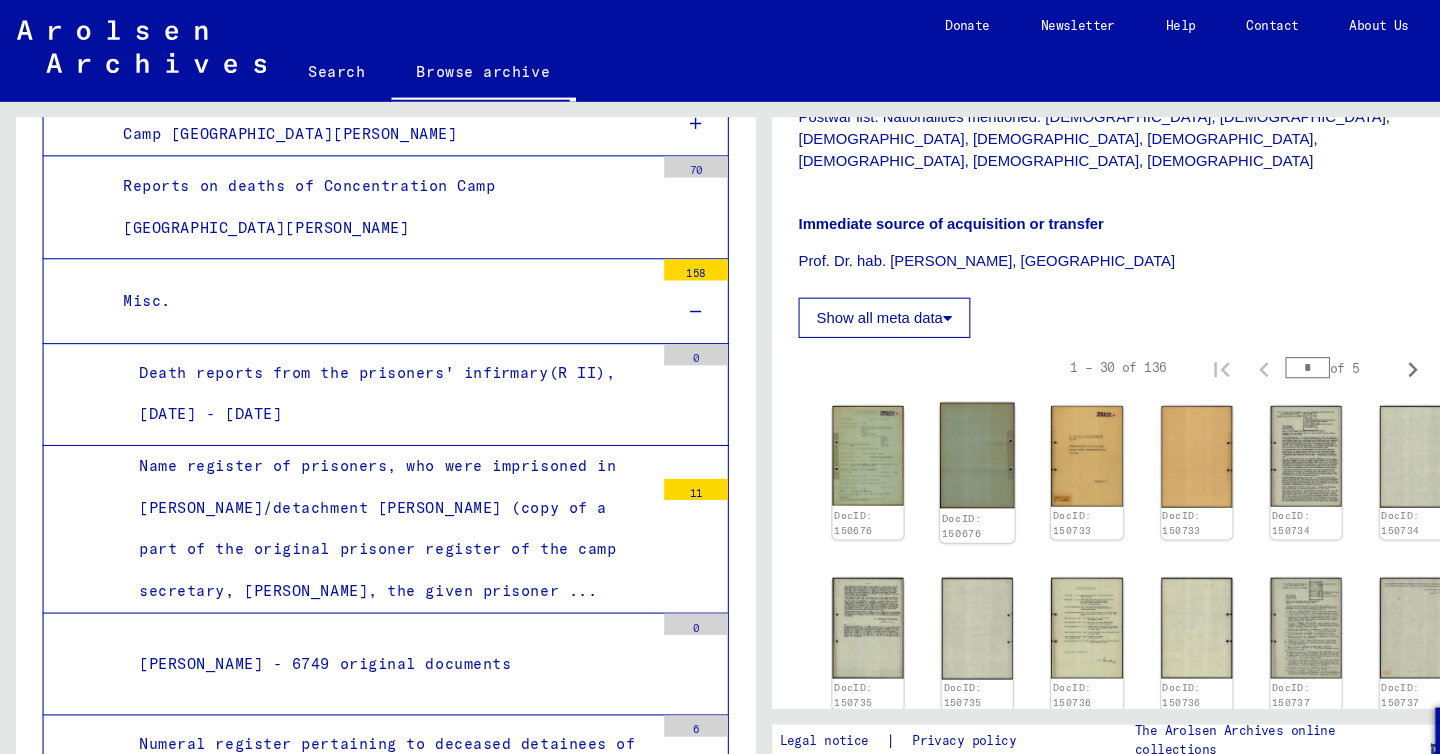 scroll, scrollTop: 600, scrollLeft: 0, axis: vertical 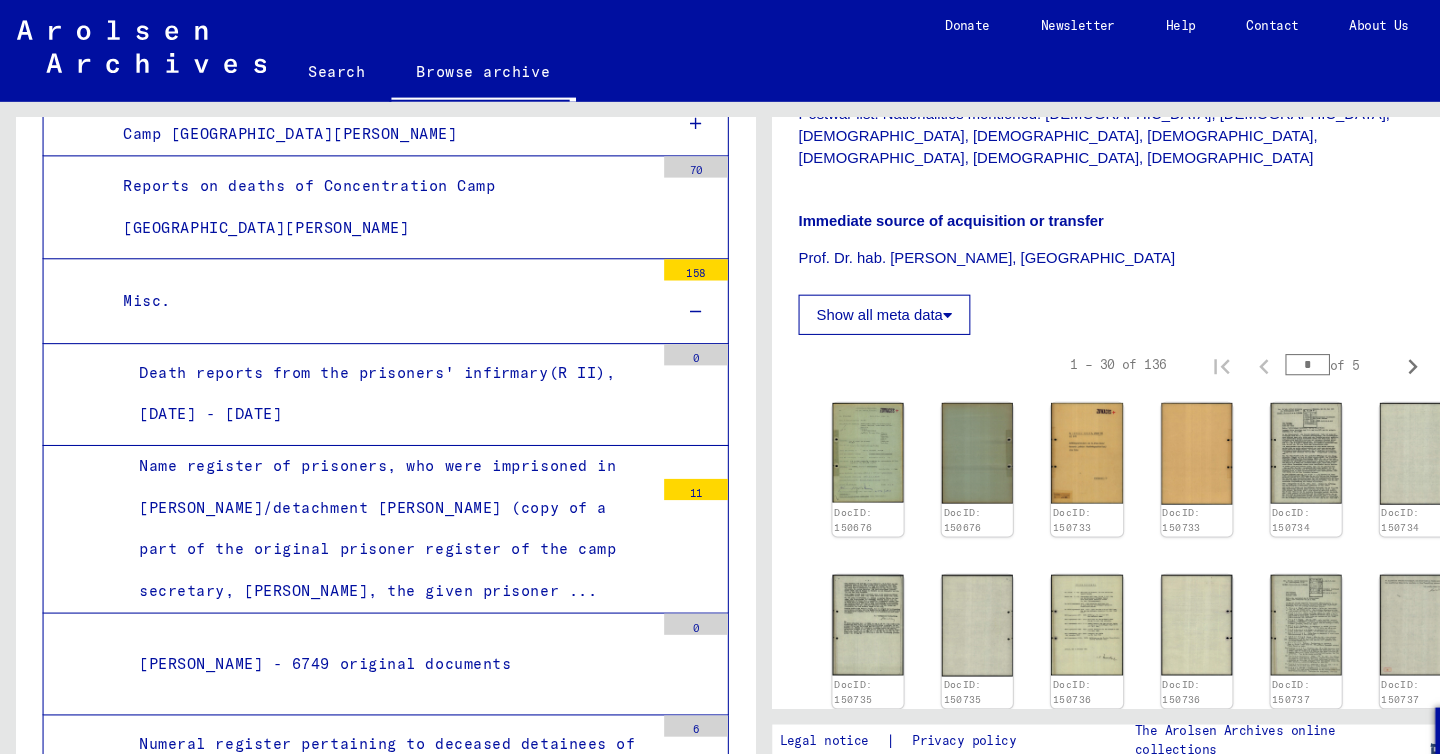 click on "Show all meta data" 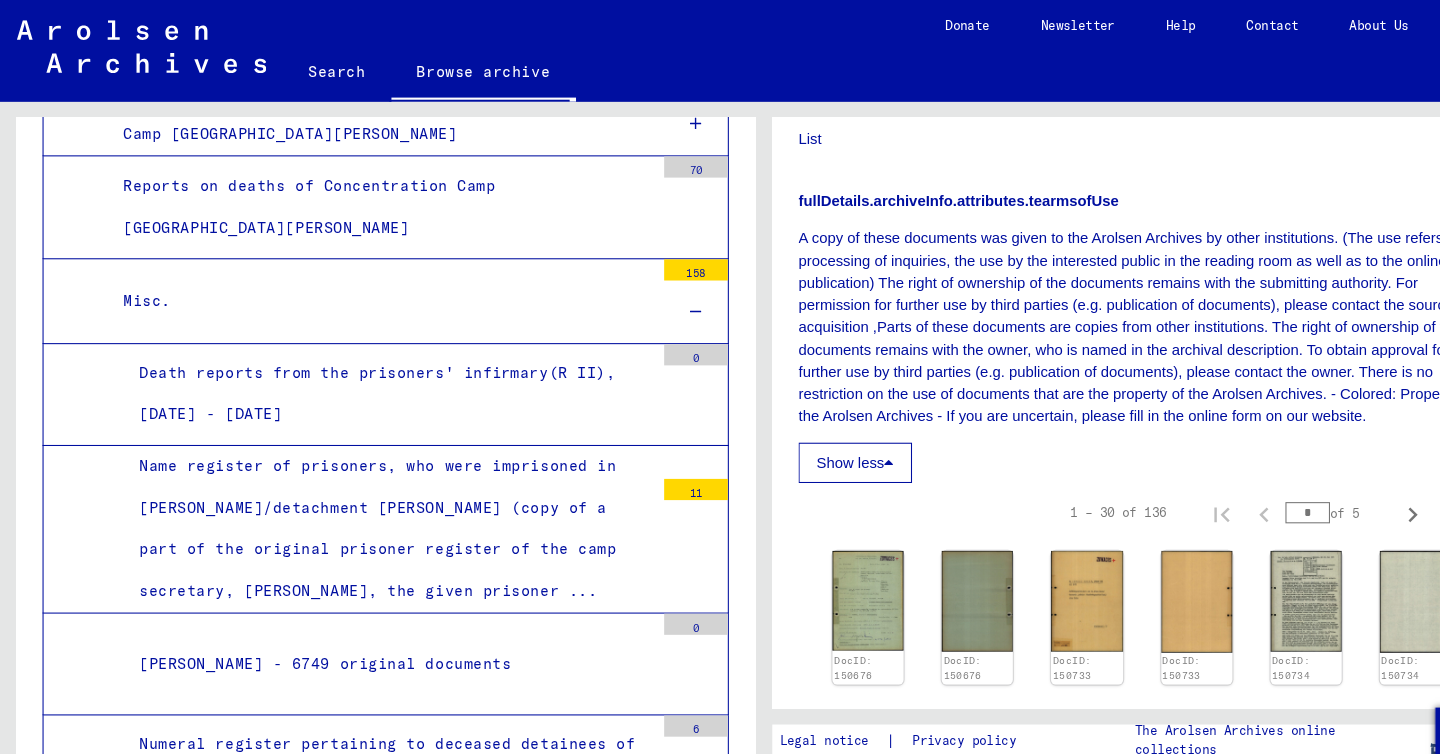 scroll, scrollTop: 1055, scrollLeft: 0, axis: vertical 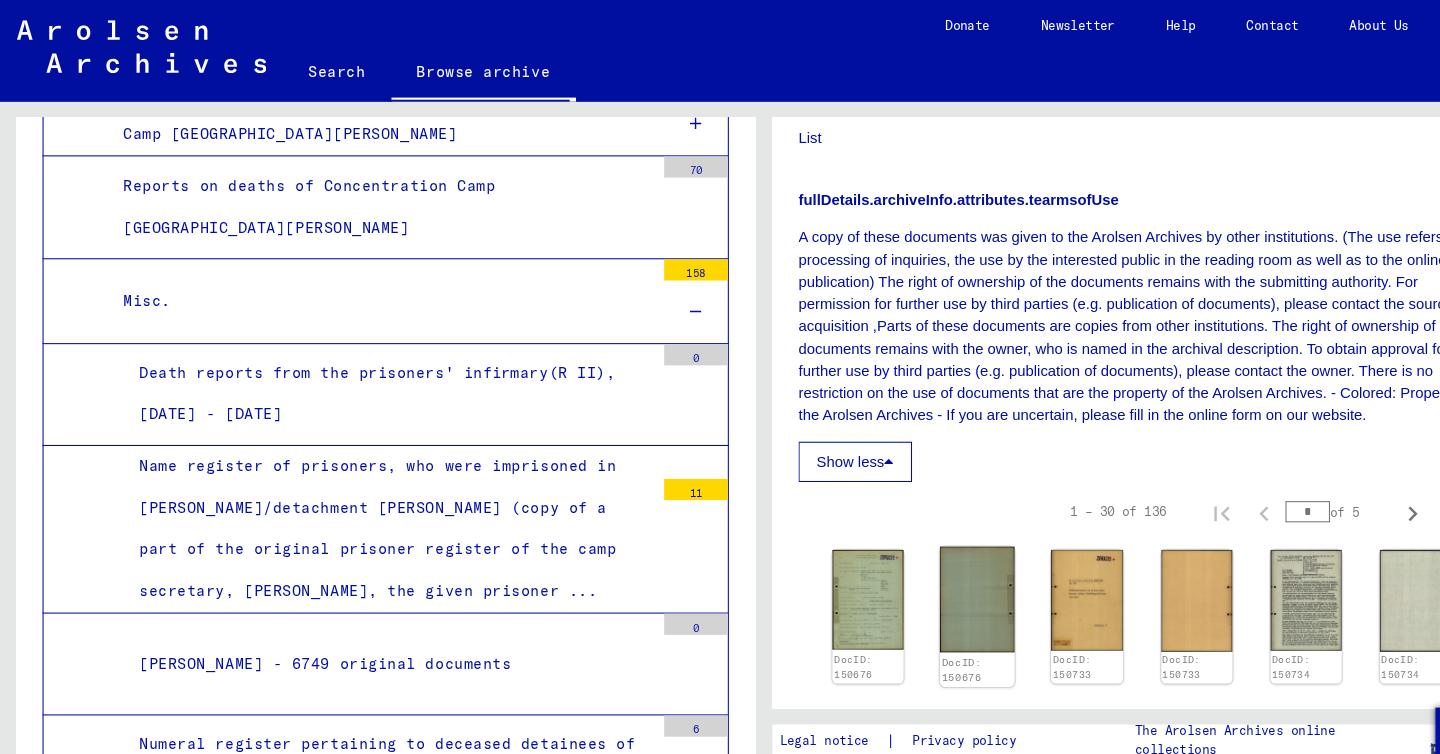 click 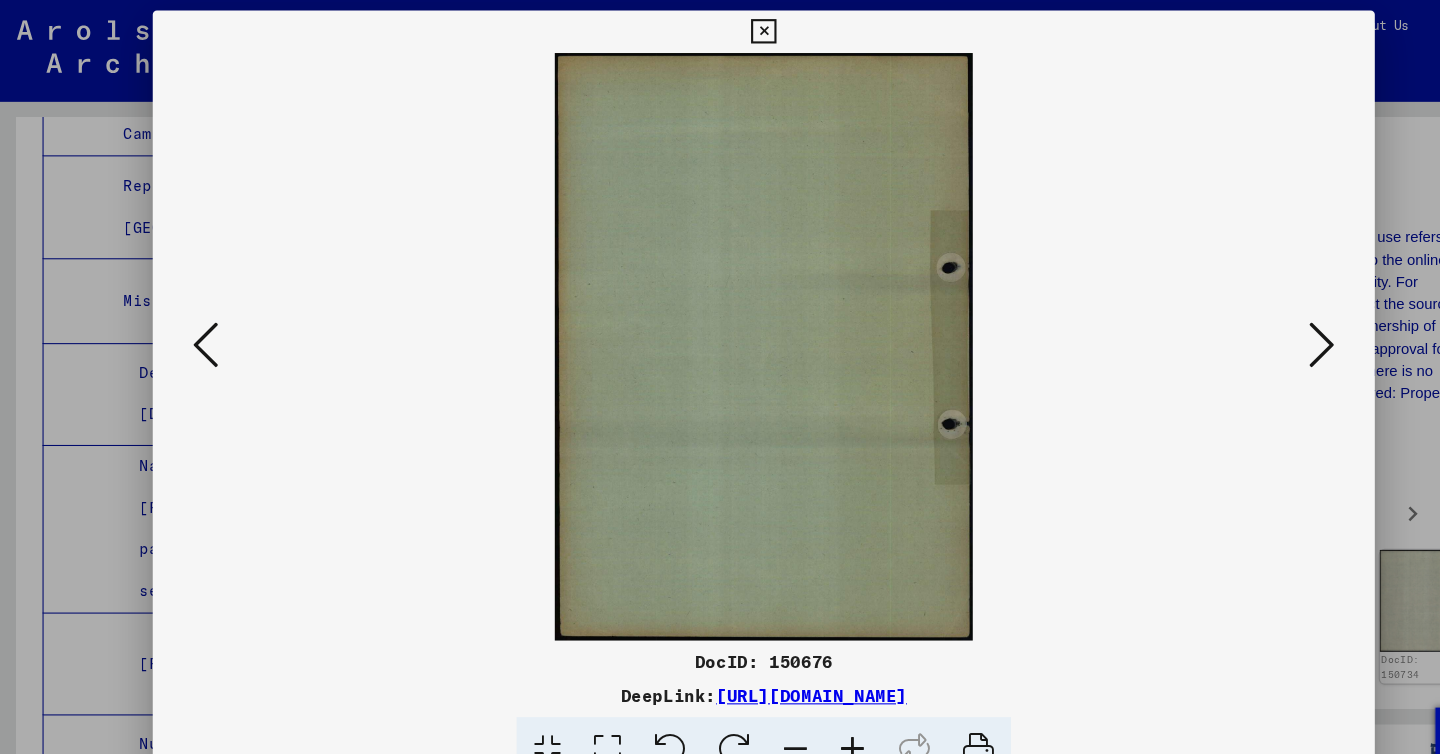 click at bounding box center [1246, 325] 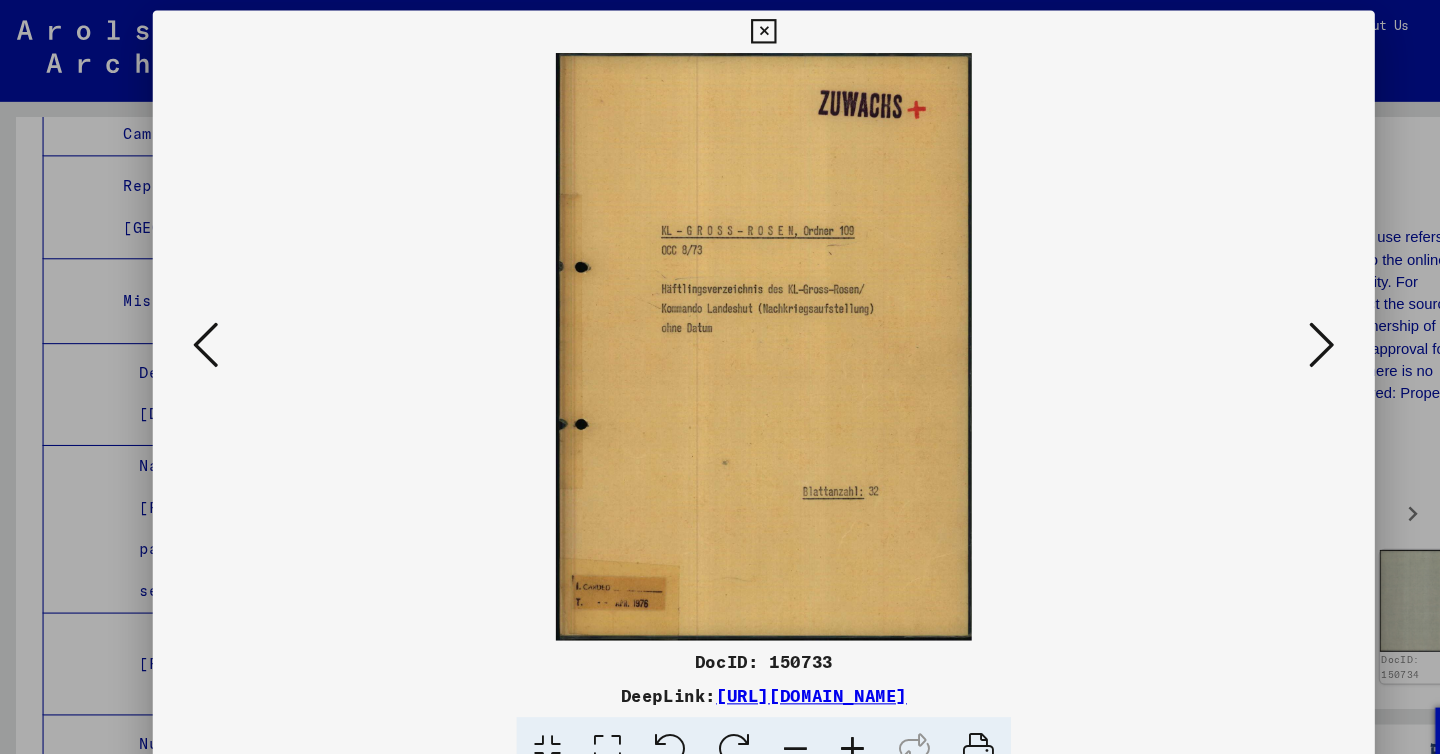 click at bounding box center (1246, 325) 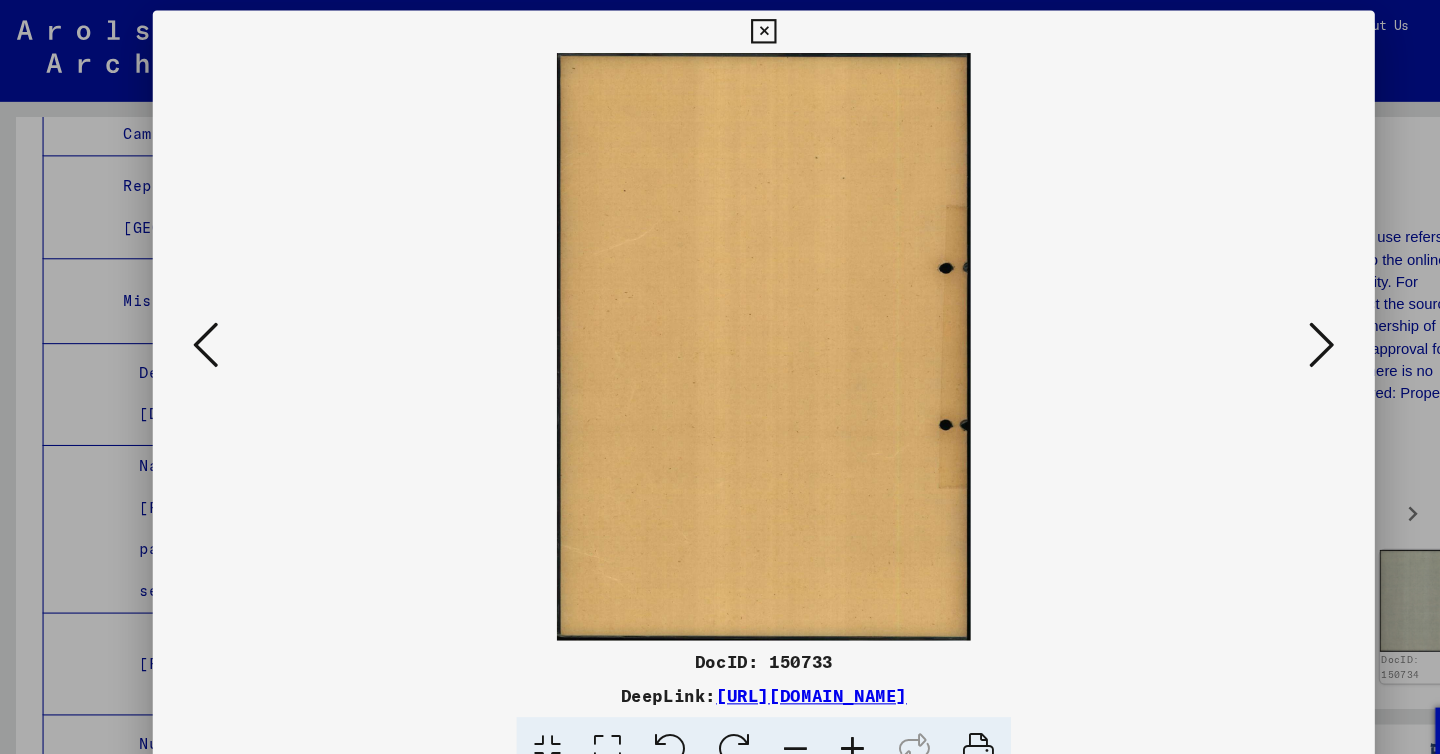 click at bounding box center [1246, 325] 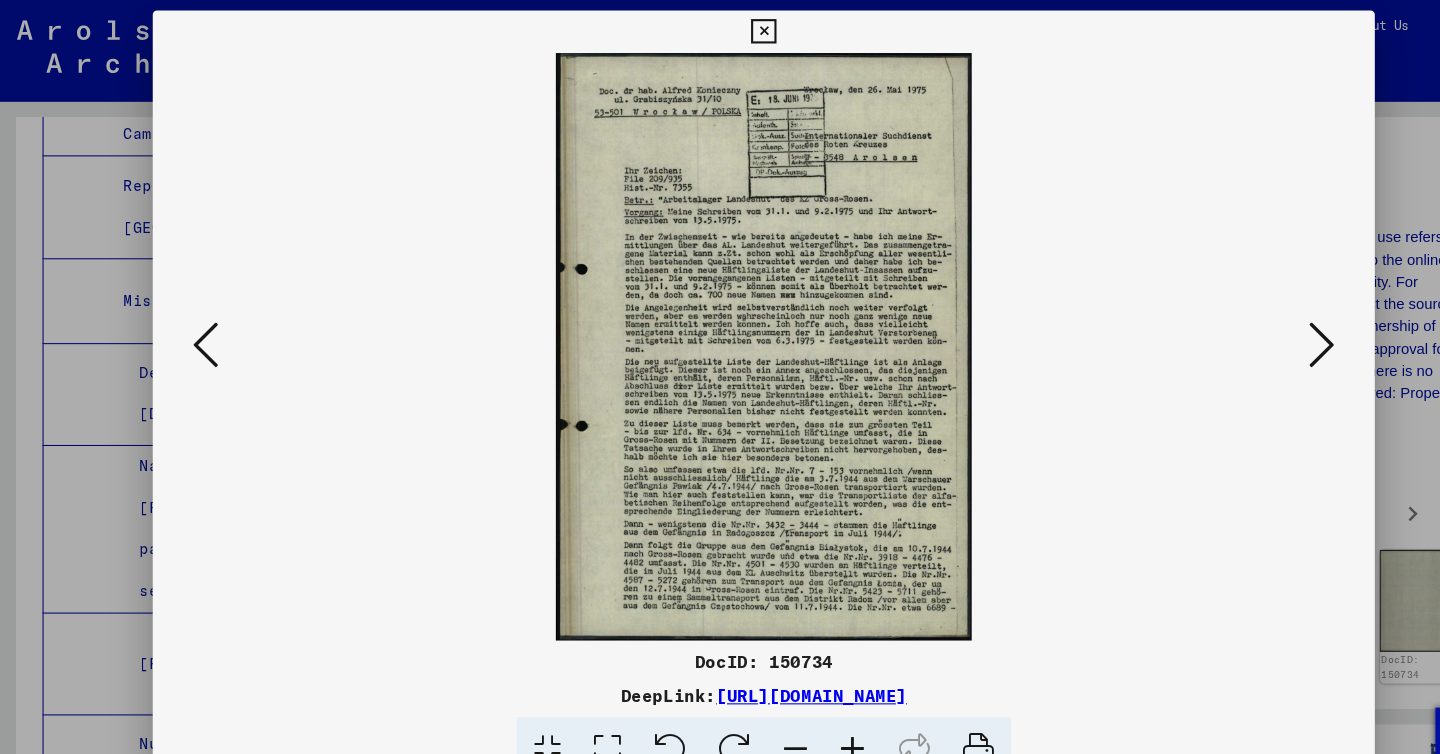 click at bounding box center (1246, 325) 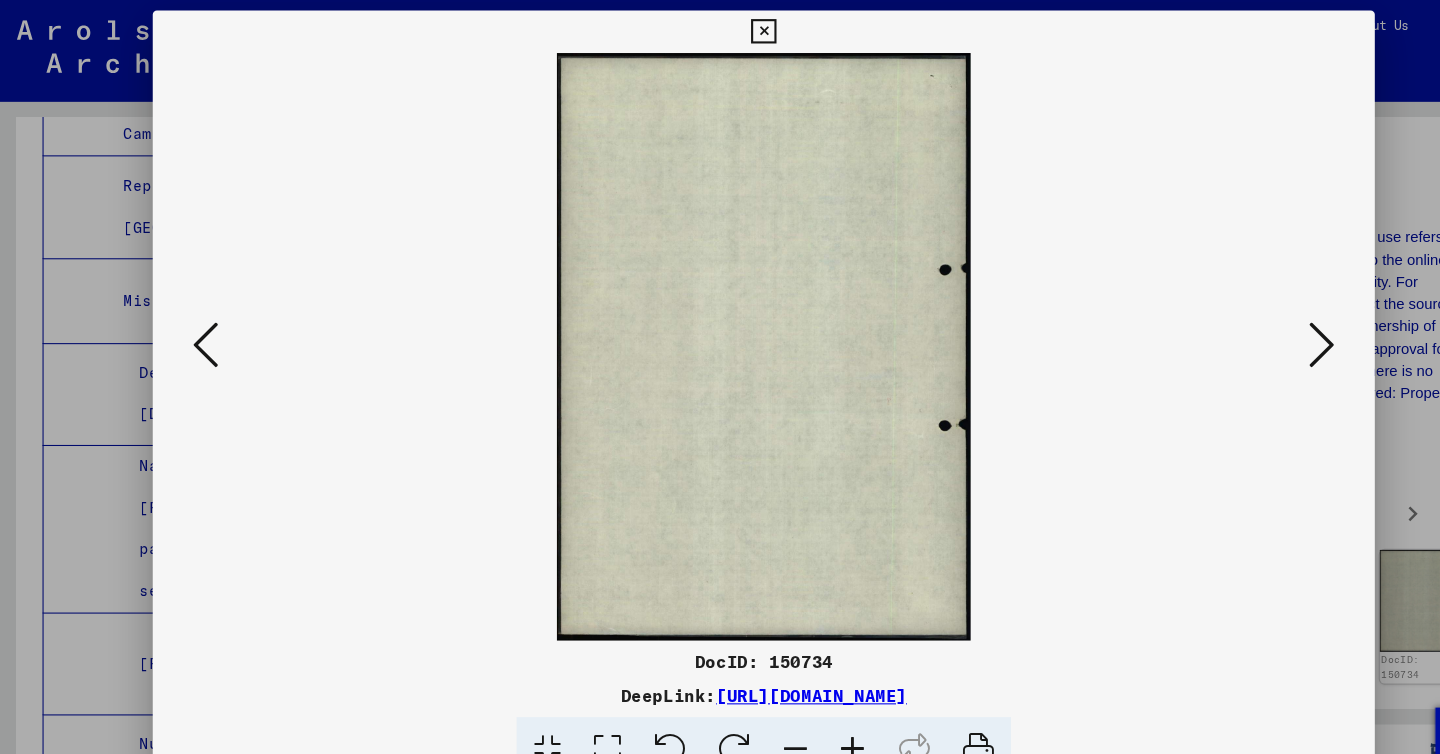 click at bounding box center (1246, 325) 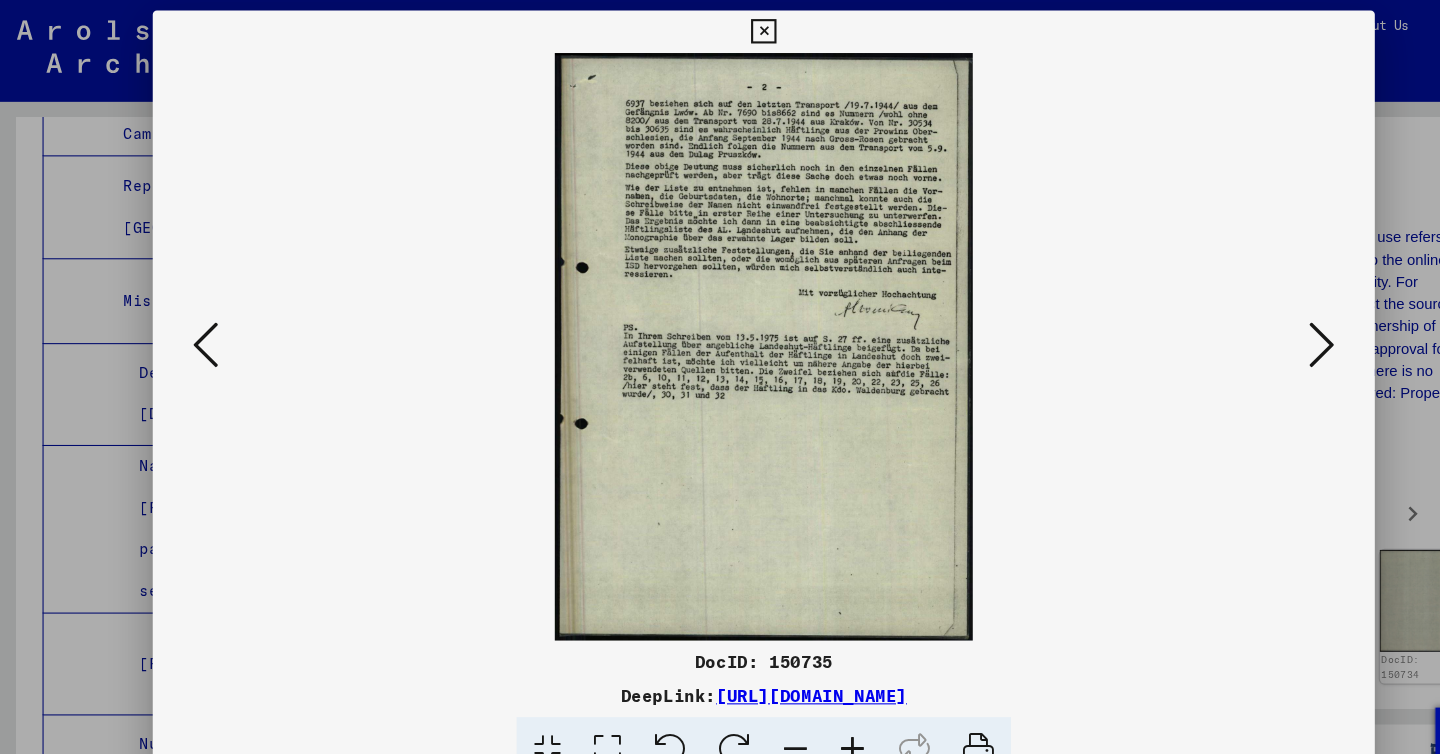 click at bounding box center (1246, 325) 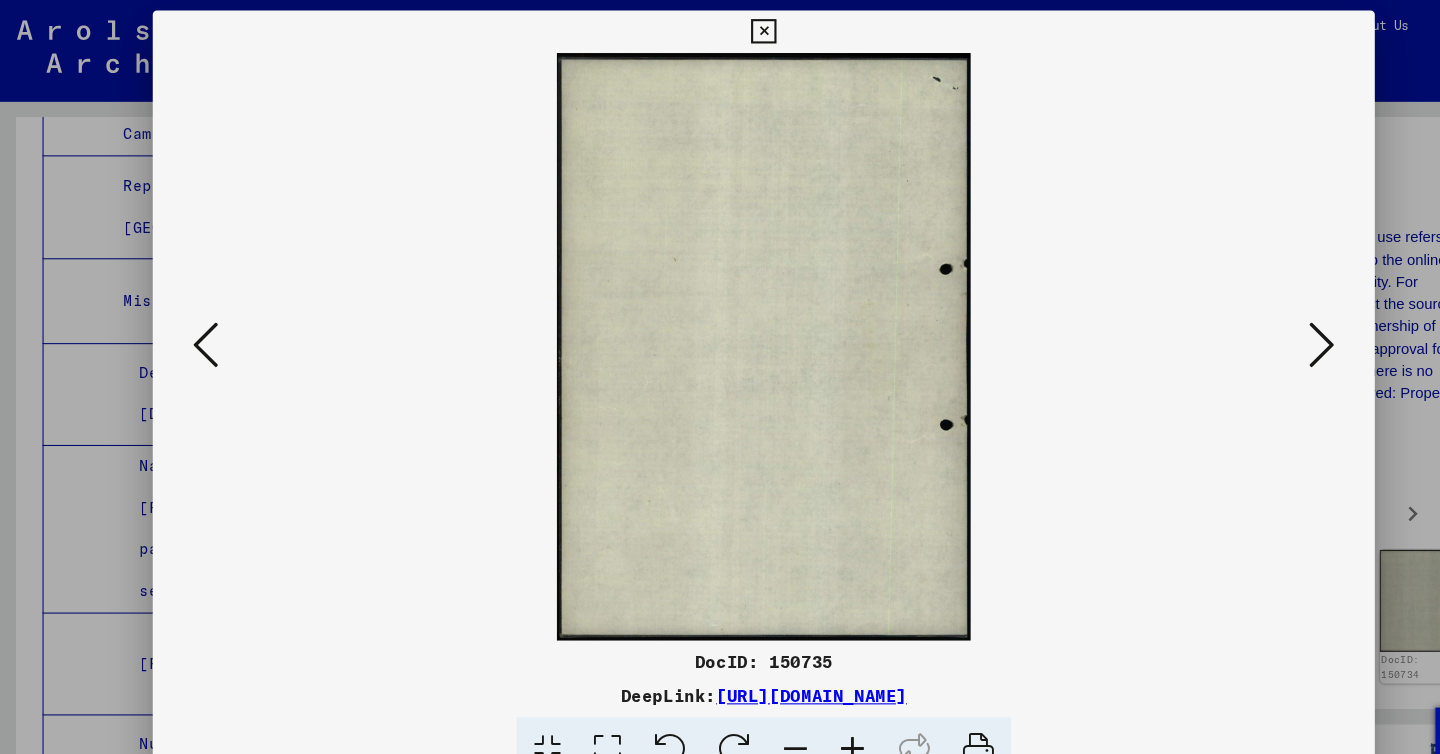 click at bounding box center [1246, 325] 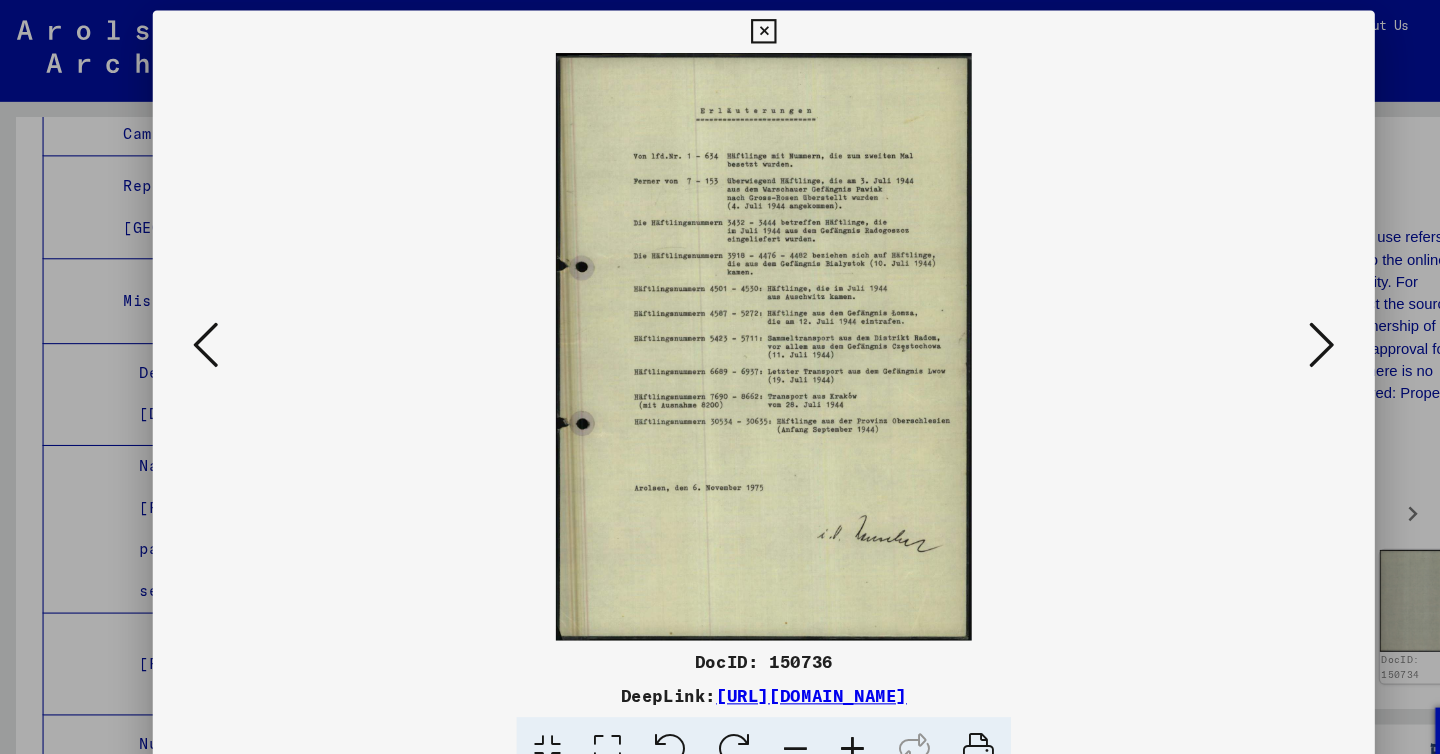 click at bounding box center [1246, 325] 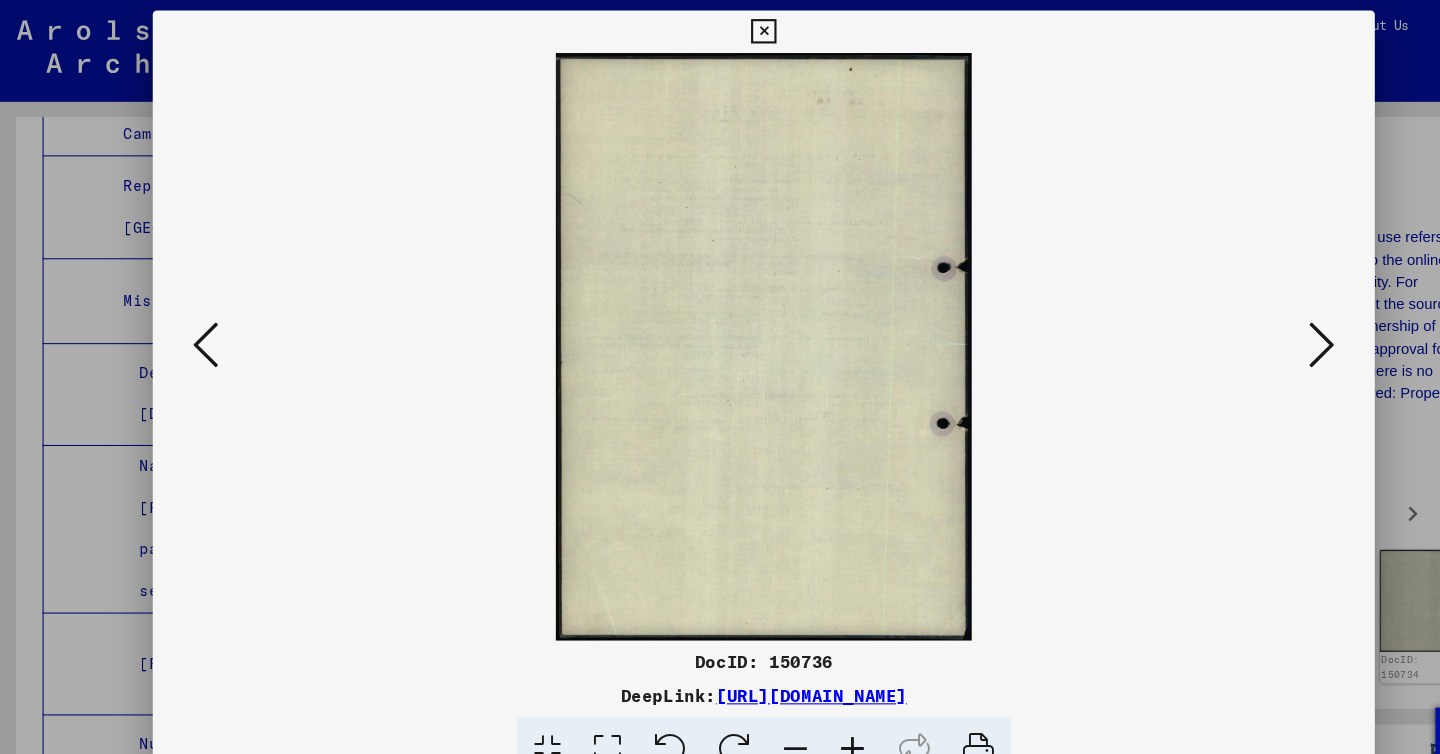 click at bounding box center [1246, 325] 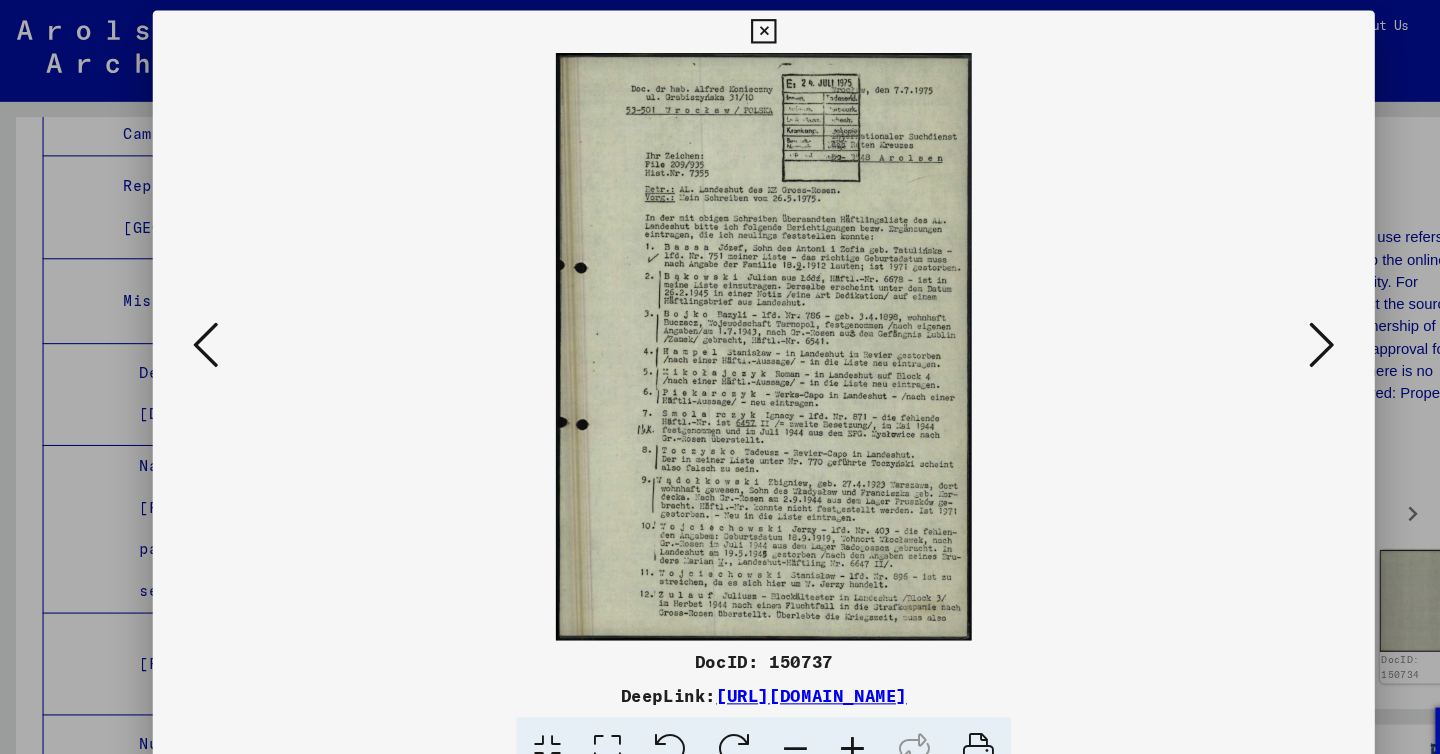 click at bounding box center [719, 30] 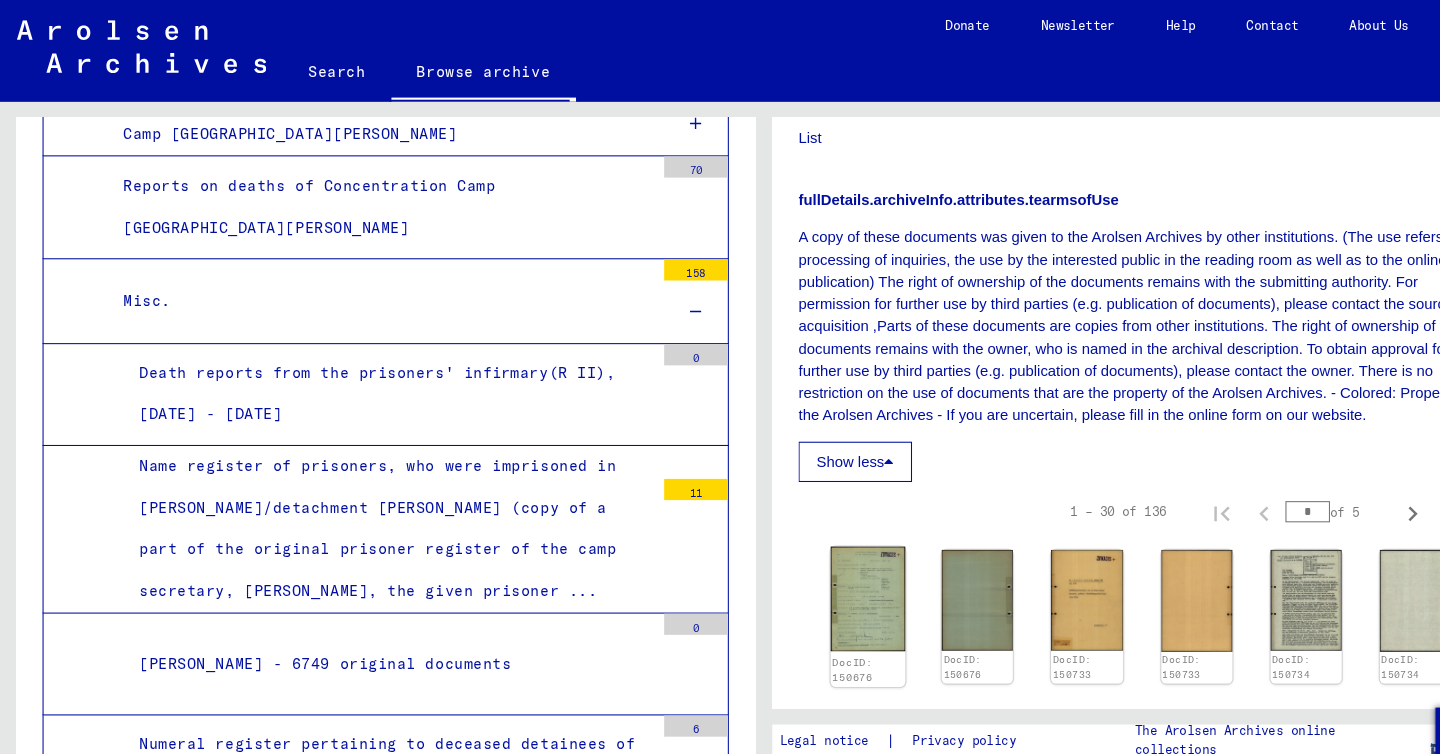 click 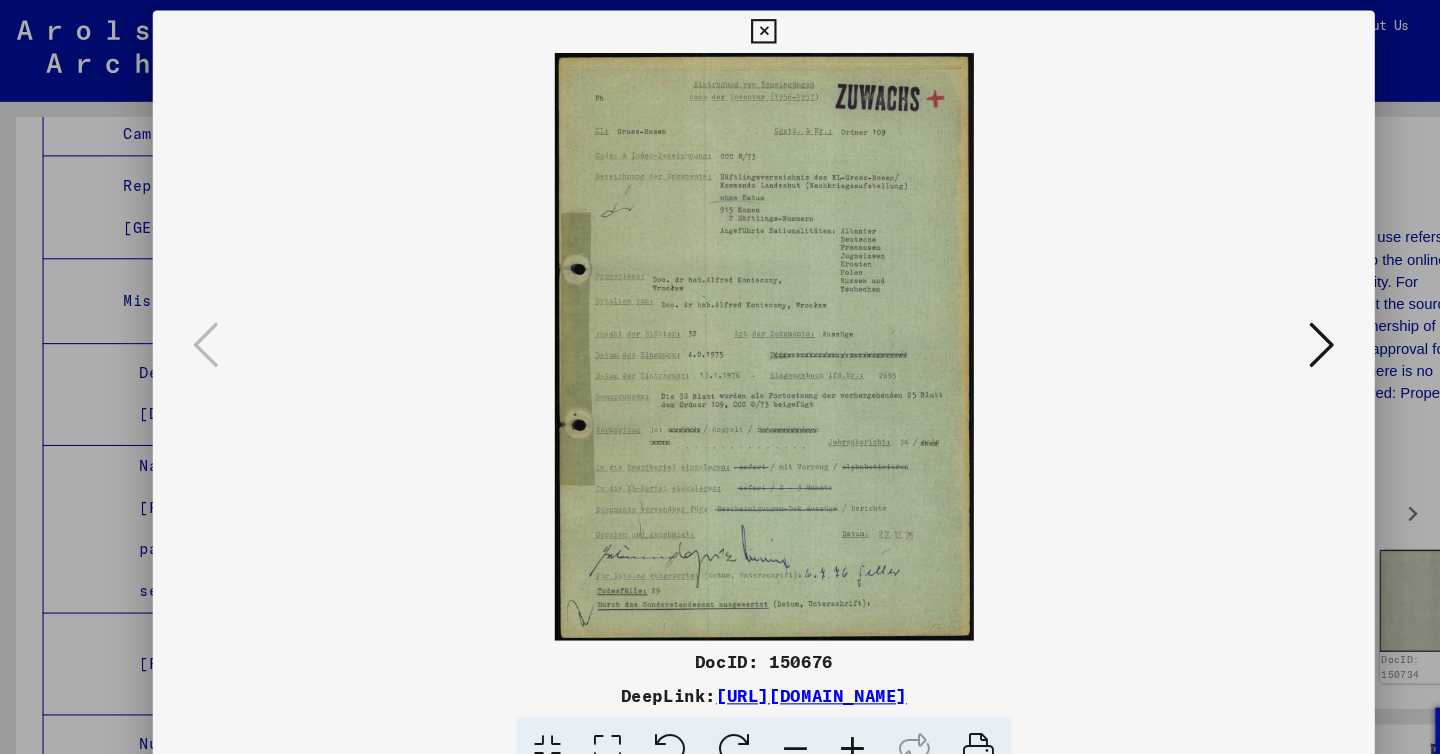 click at bounding box center (1246, 325) 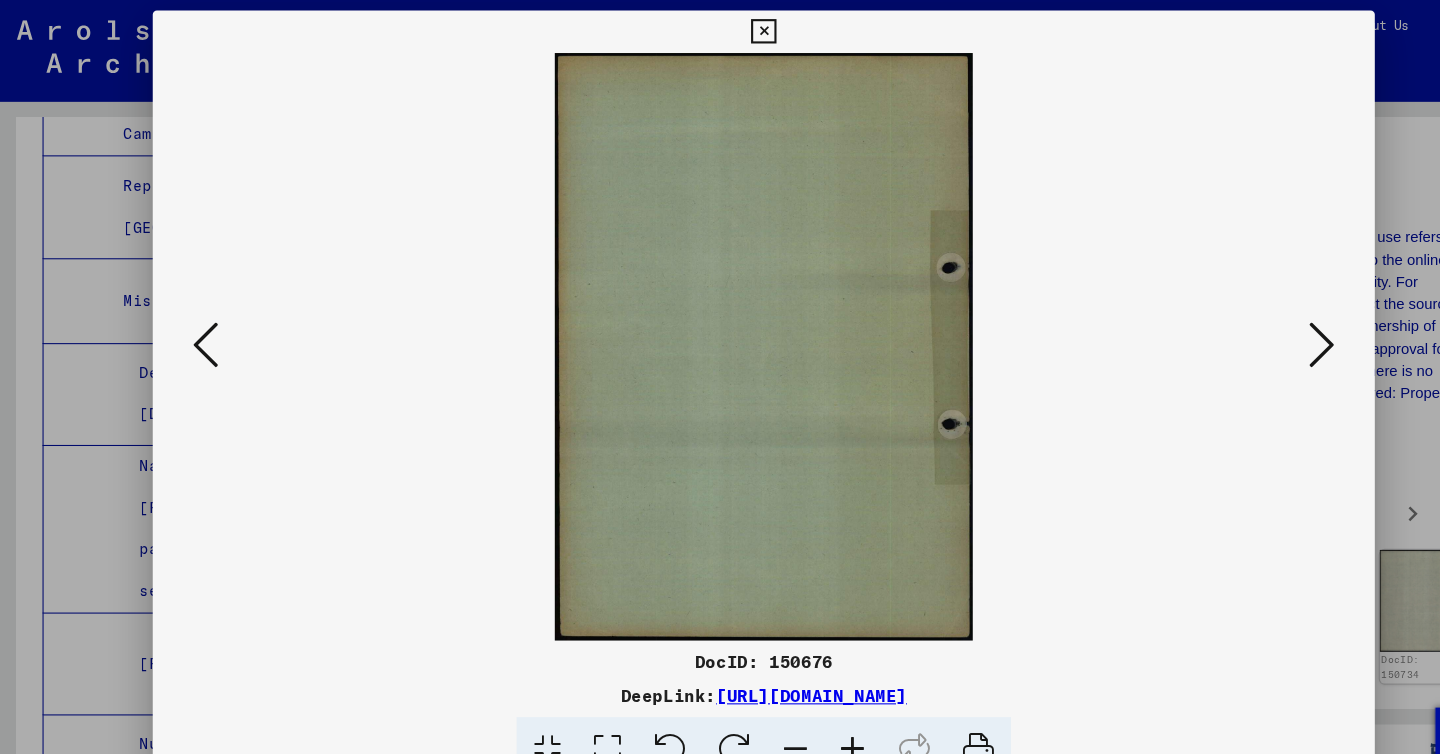 click at bounding box center [1246, 325] 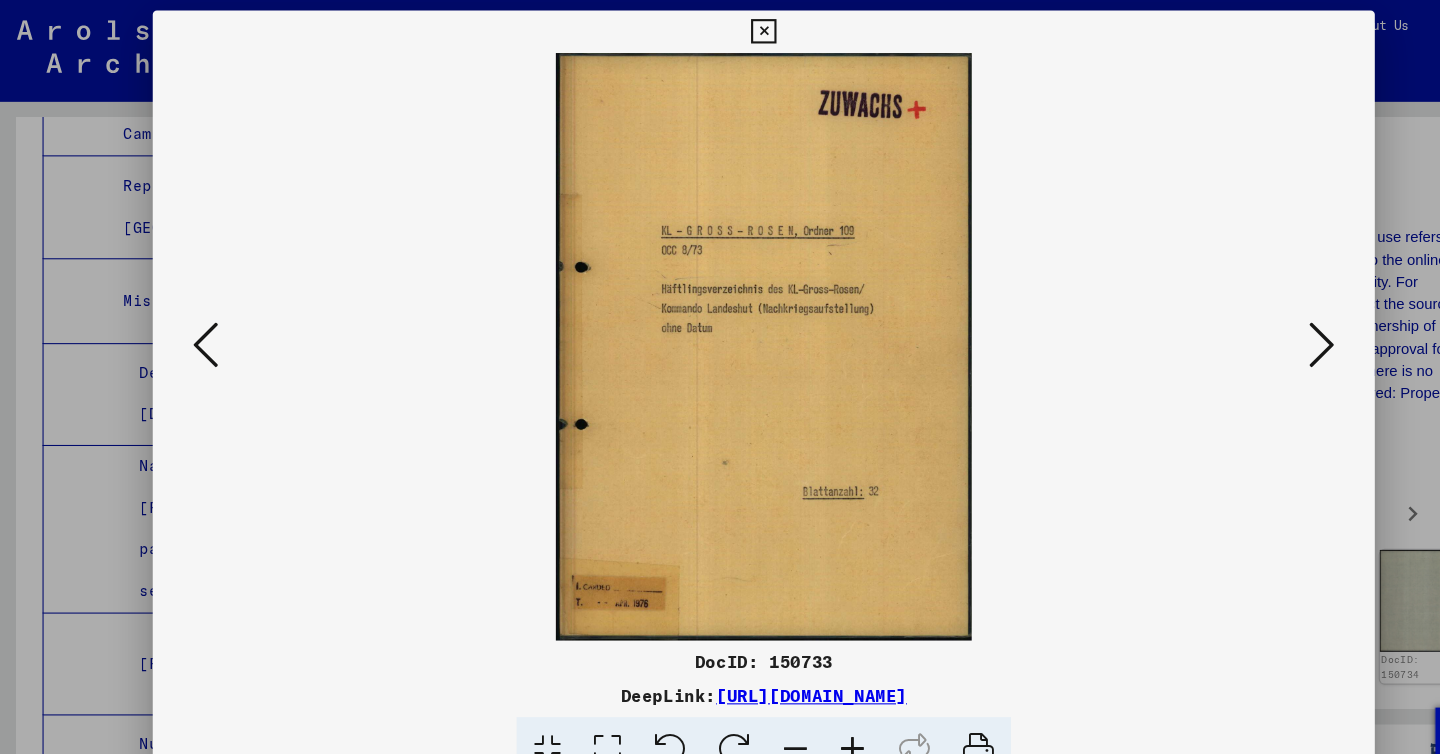 click at bounding box center [1246, 325] 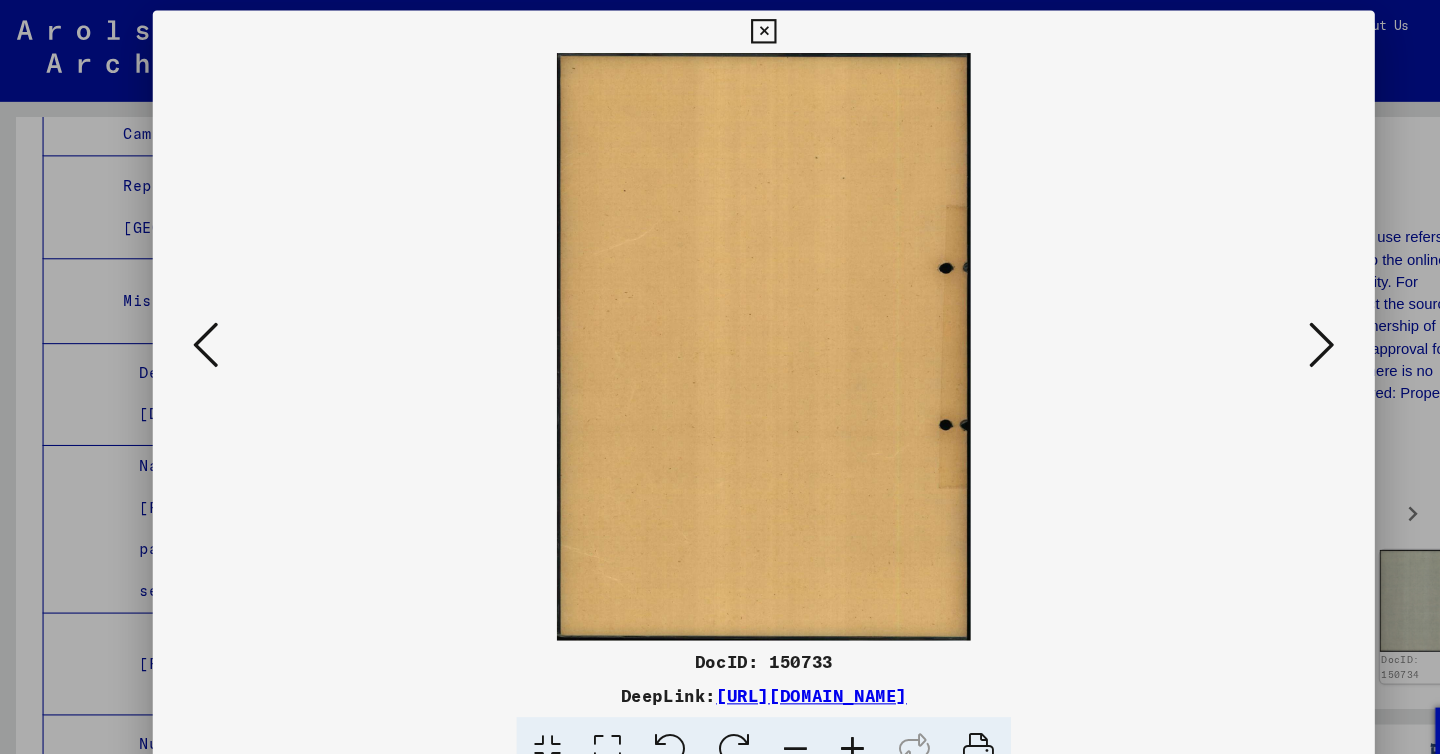 click at bounding box center (1246, 325) 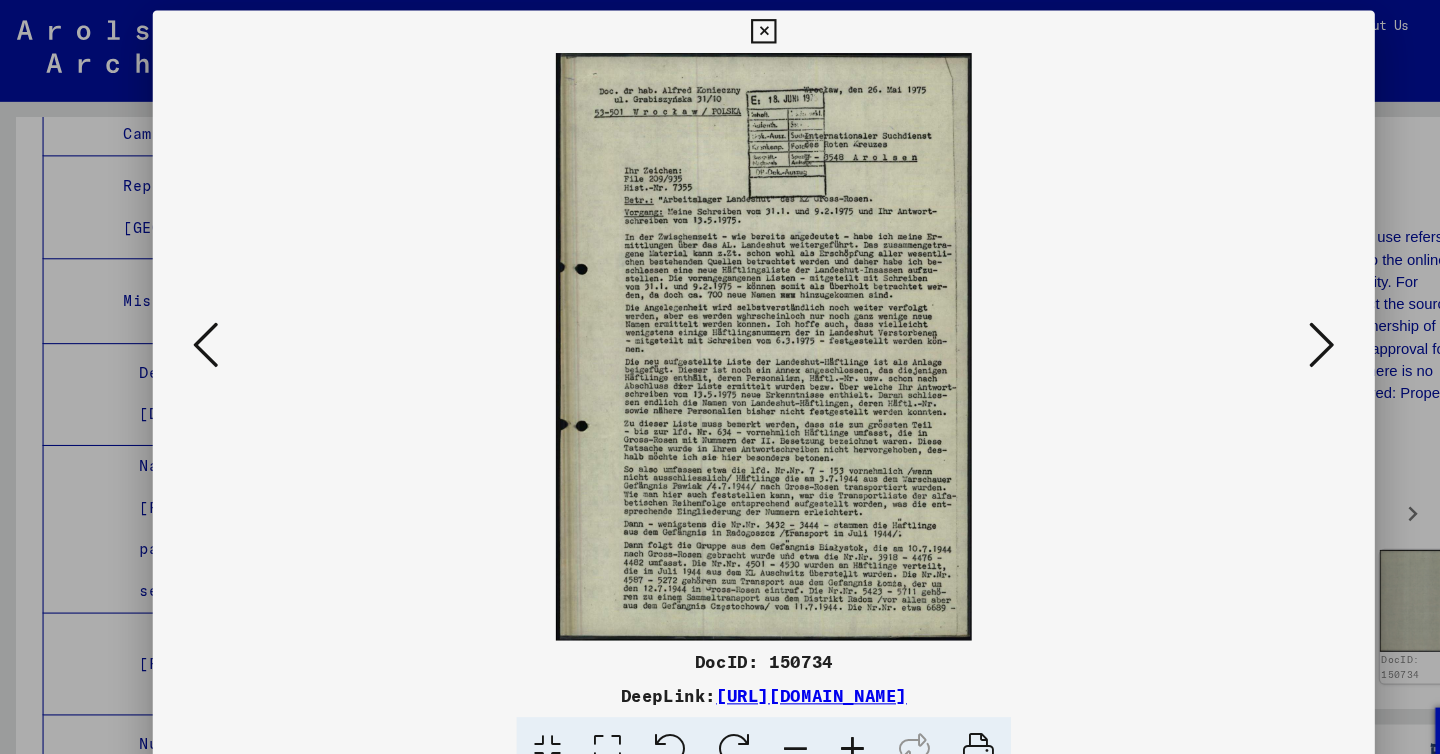 click at bounding box center (1246, 325) 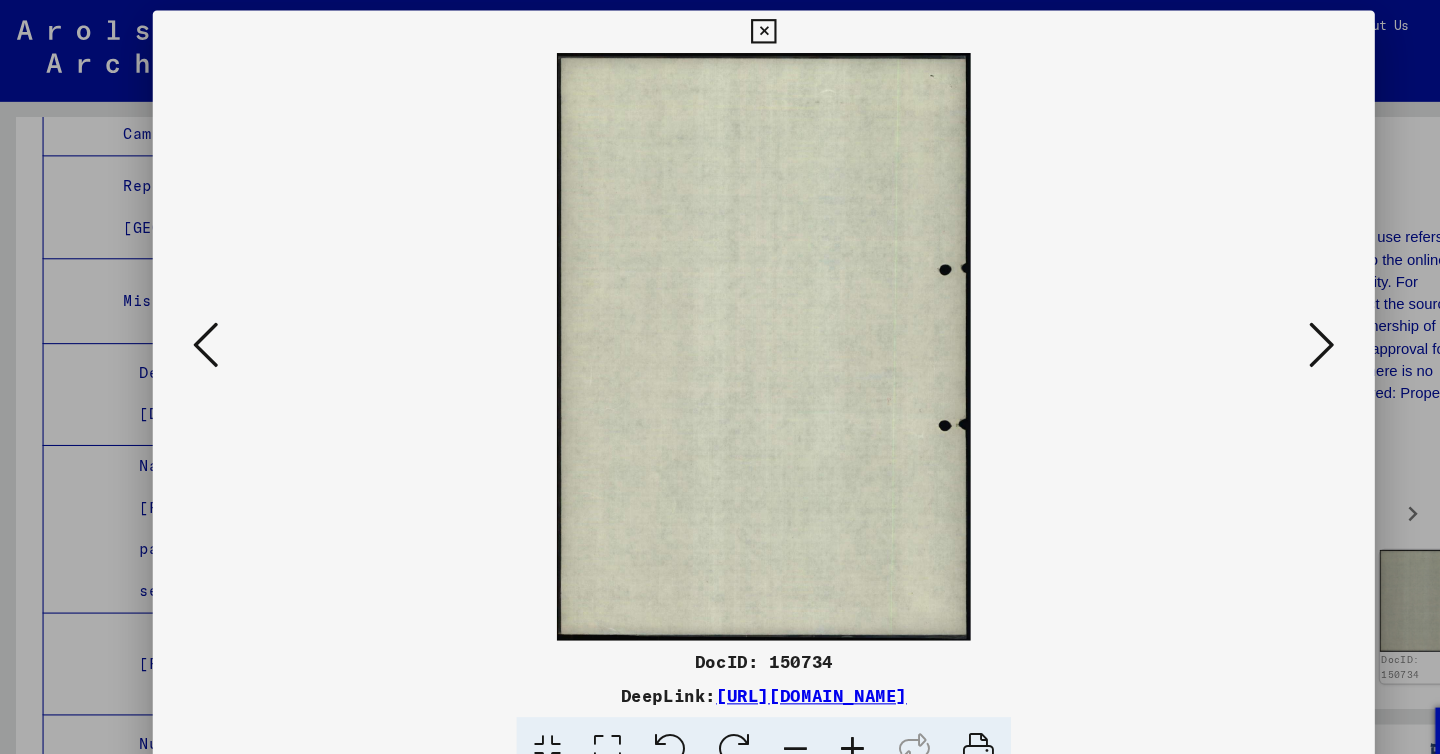 click at bounding box center (1246, 325) 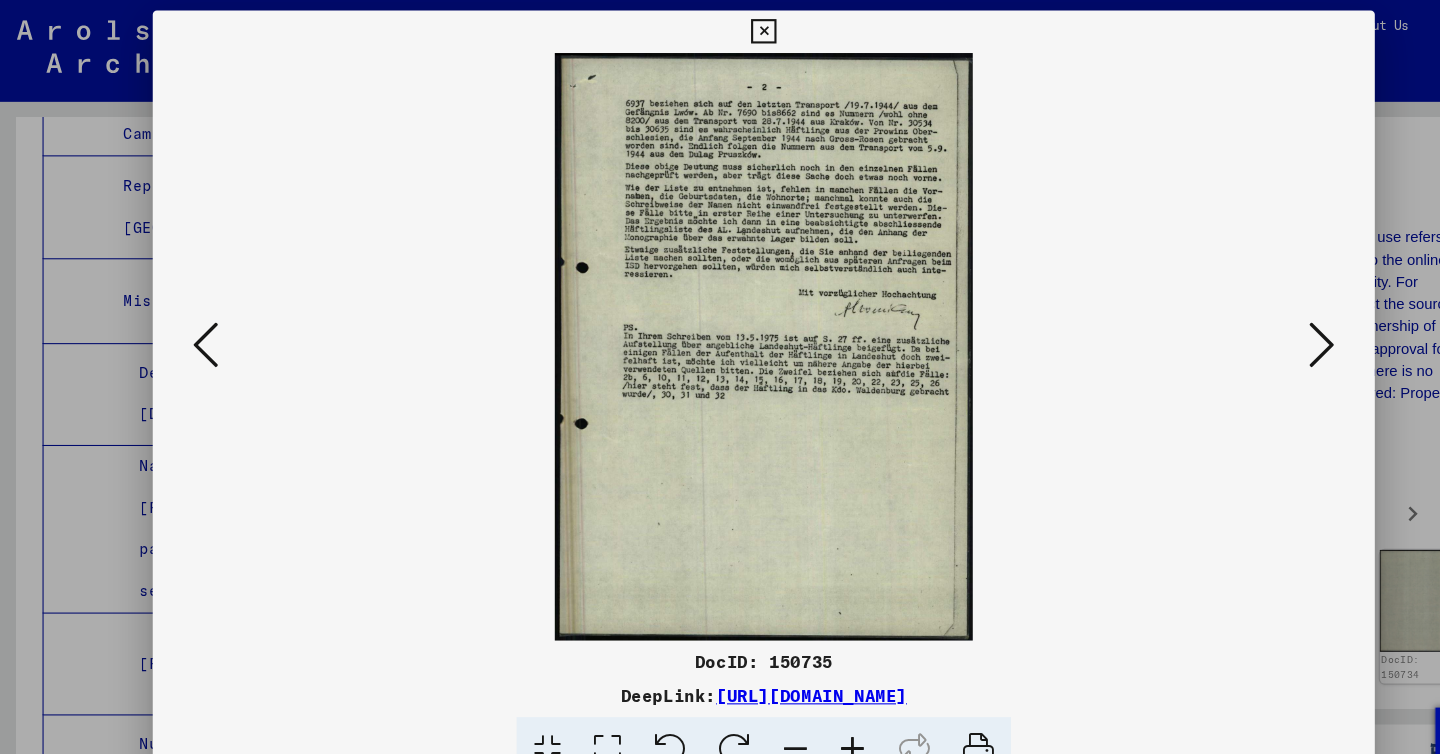 click at bounding box center (1246, 325) 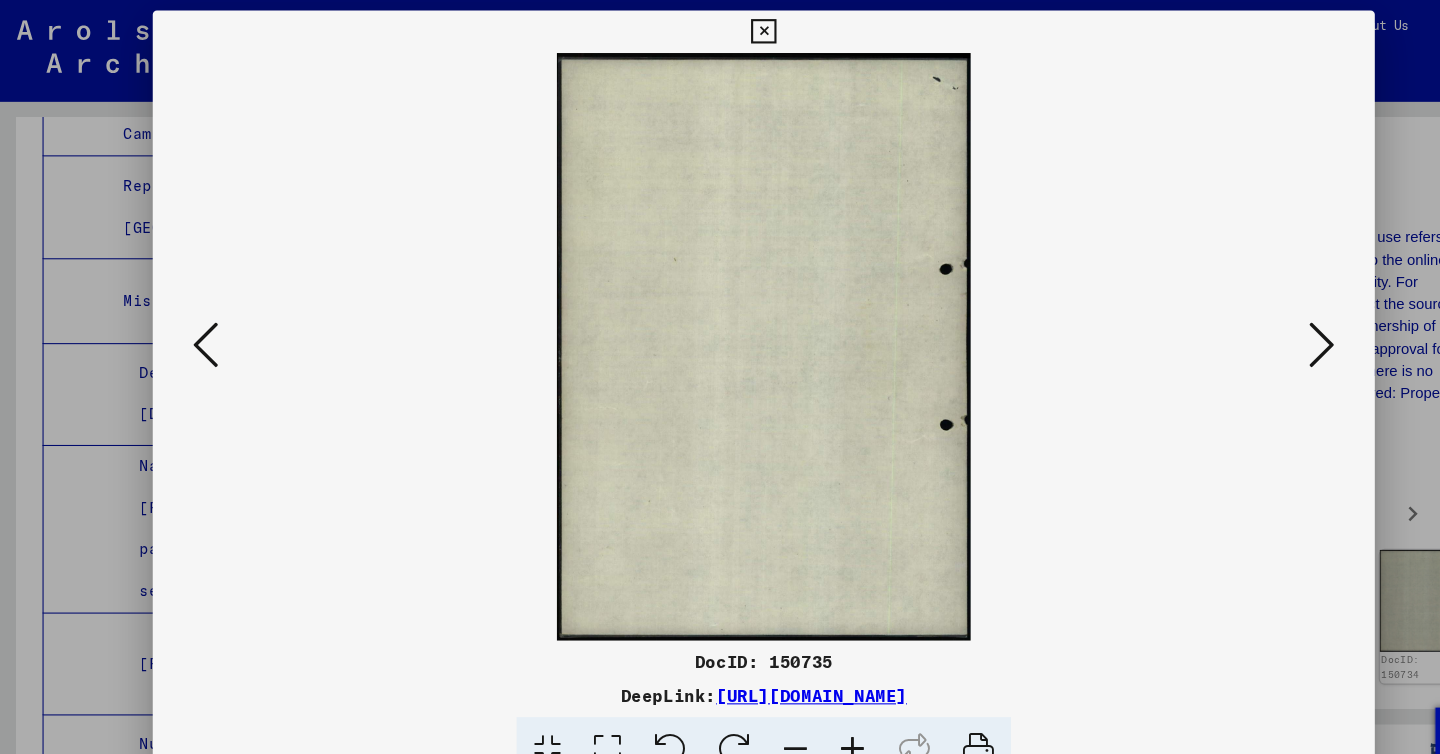 click at bounding box center (1246, 325) 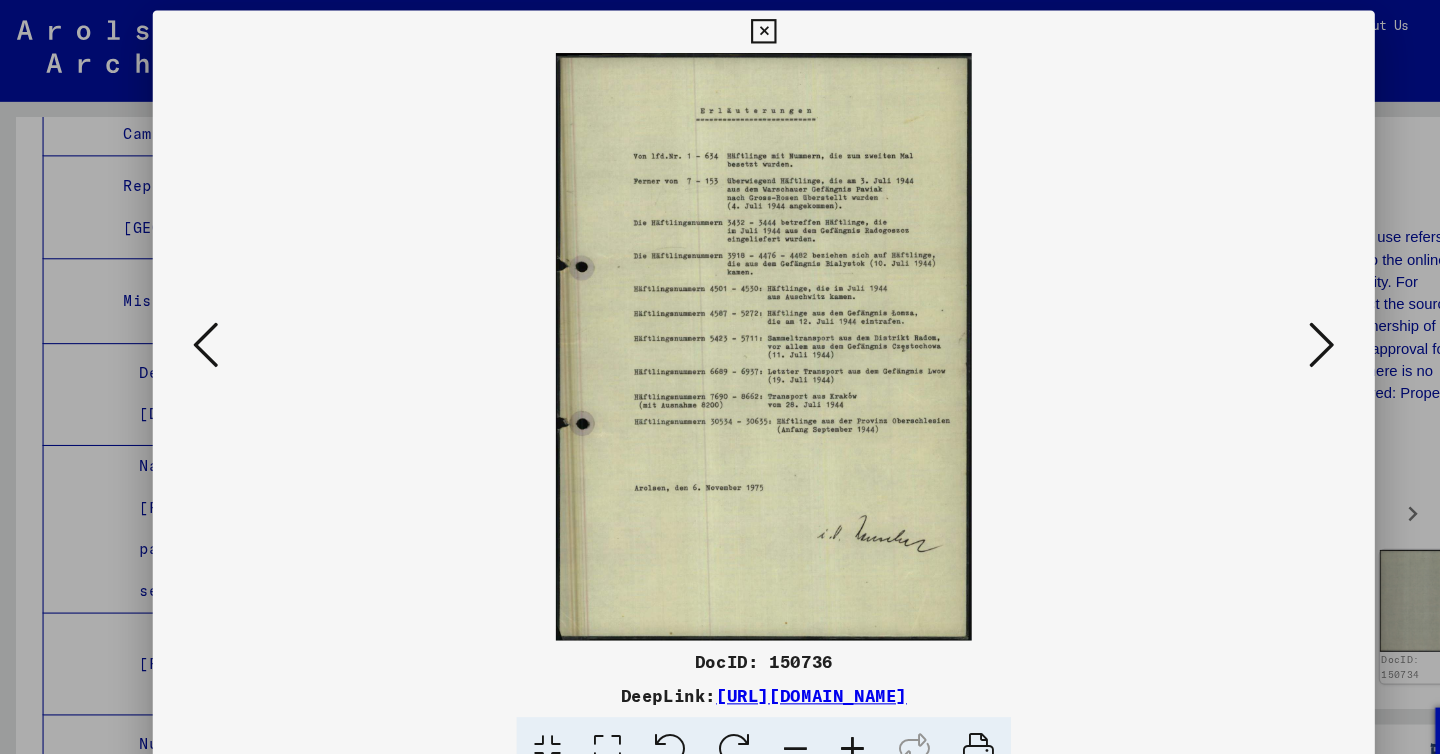 click at bounding box center [1246, 325] 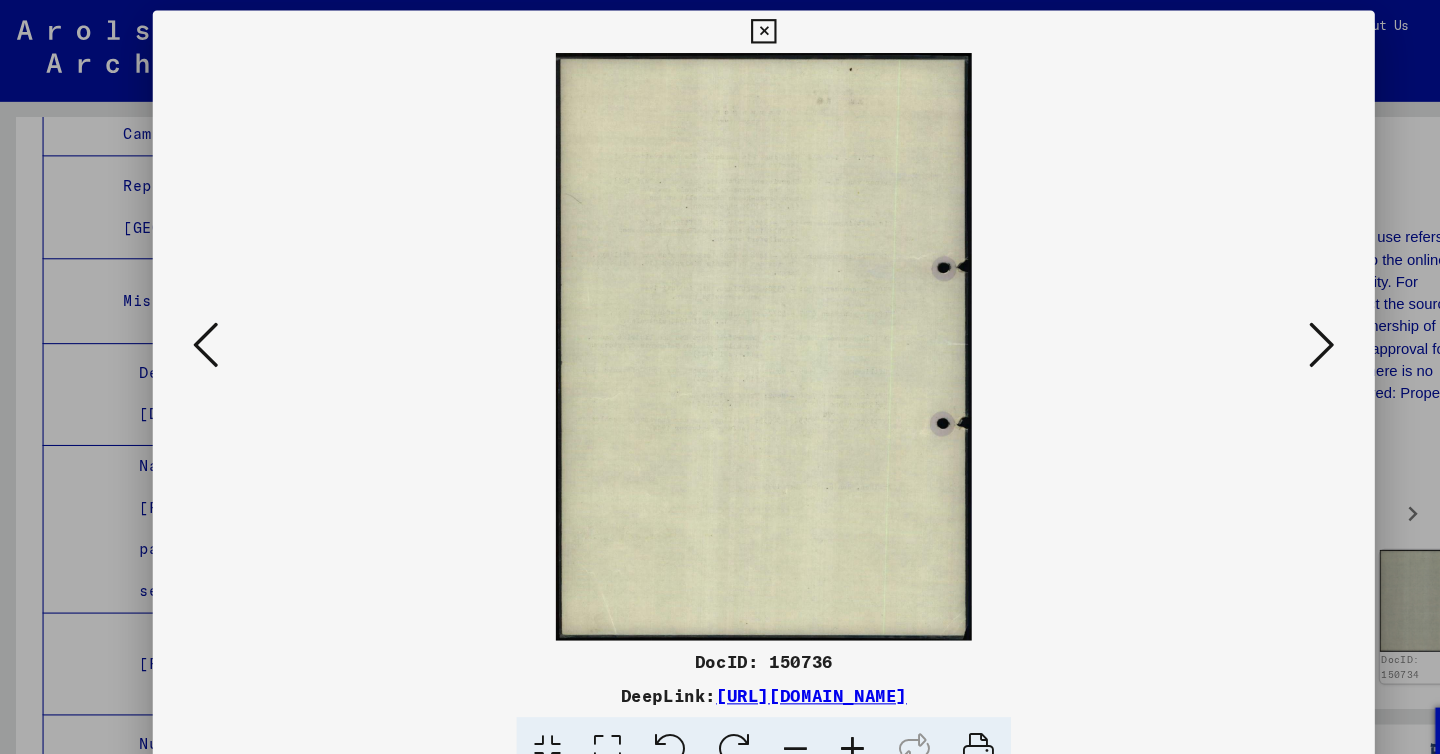 click at bounding box center (1246, 325) 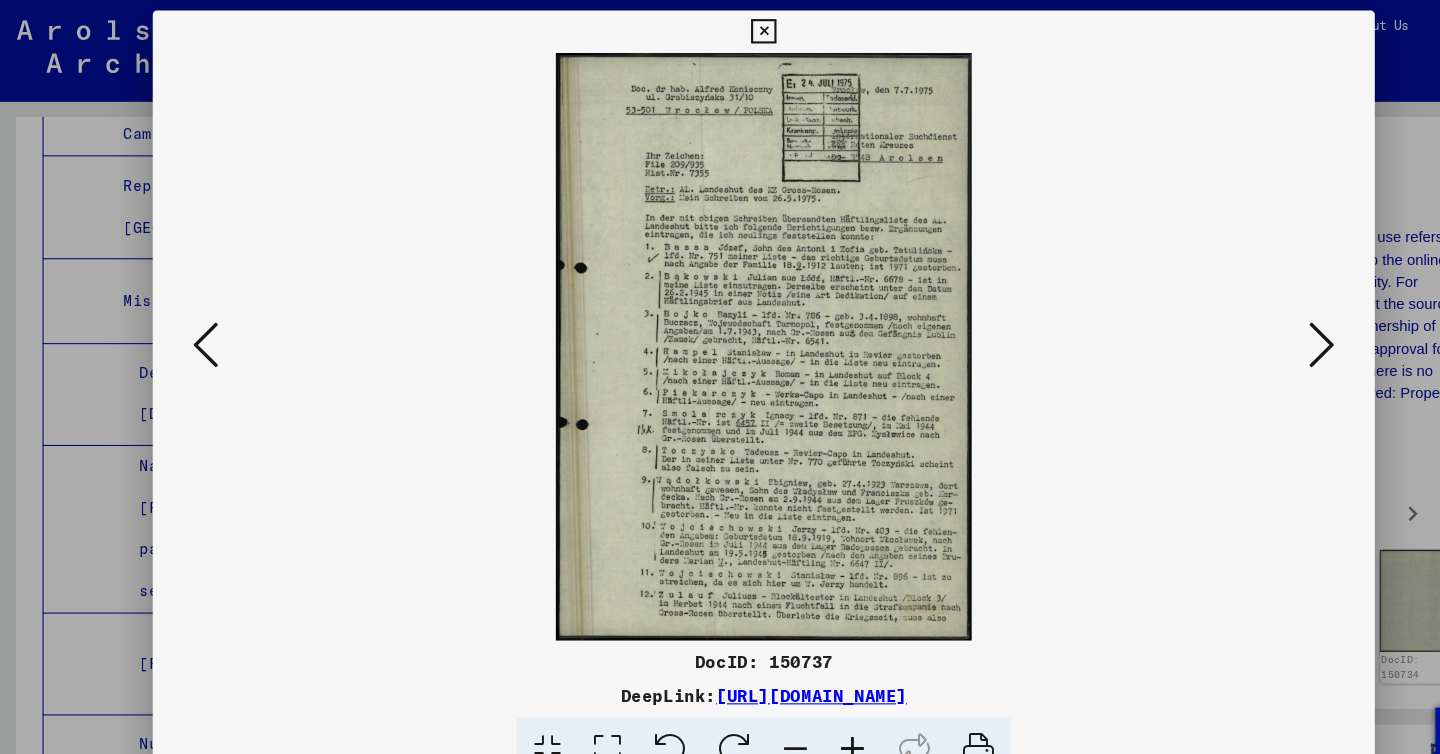 click at bounding box center [1246, 325] 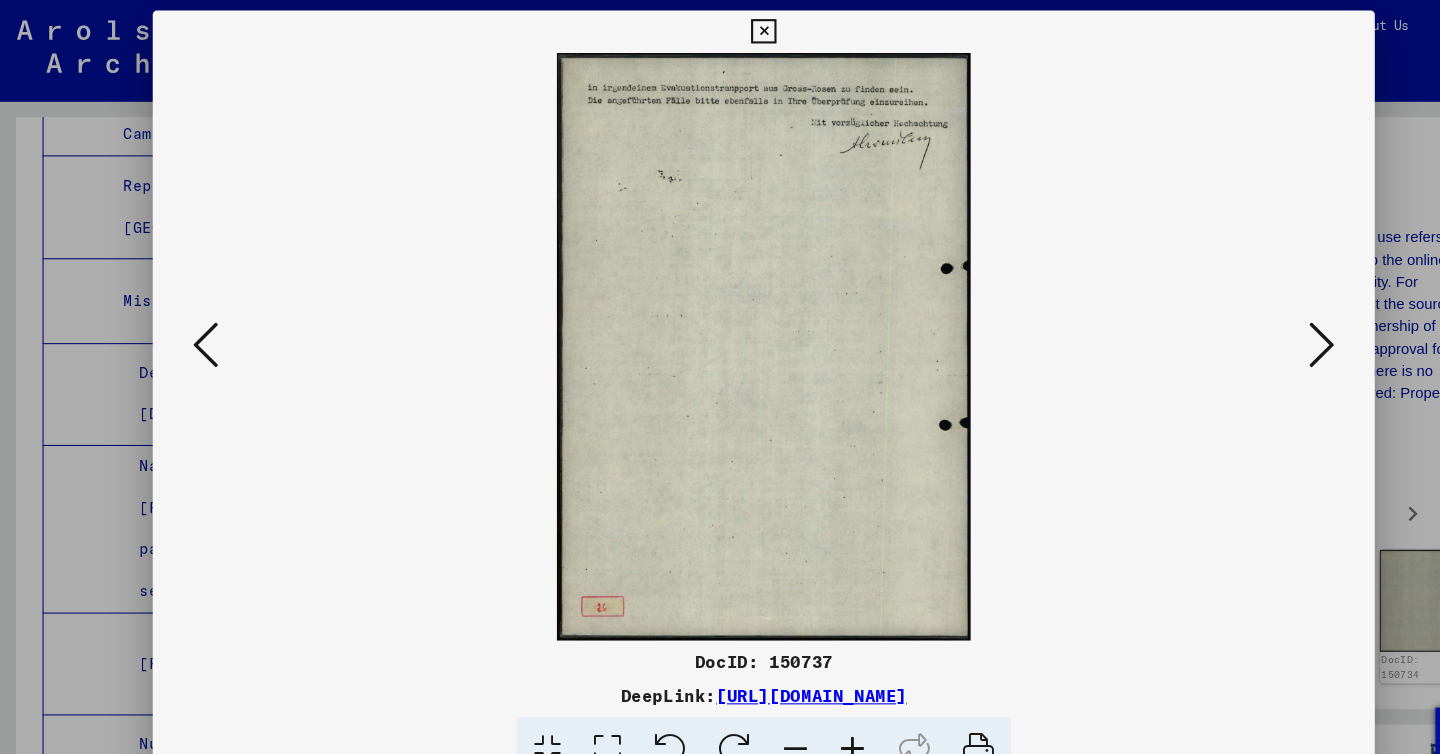 click at bounding box center [1246, 325] 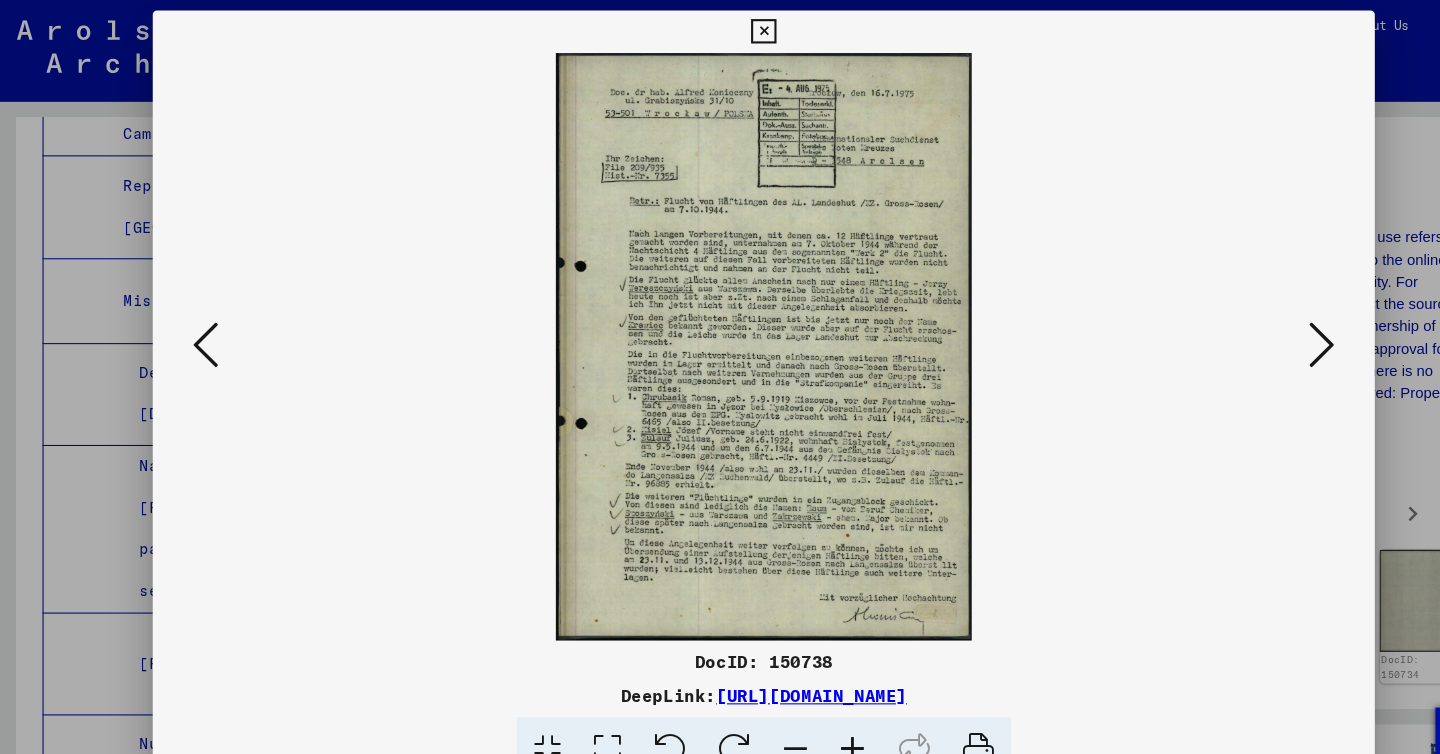 click at bounding box center [1246, 325] 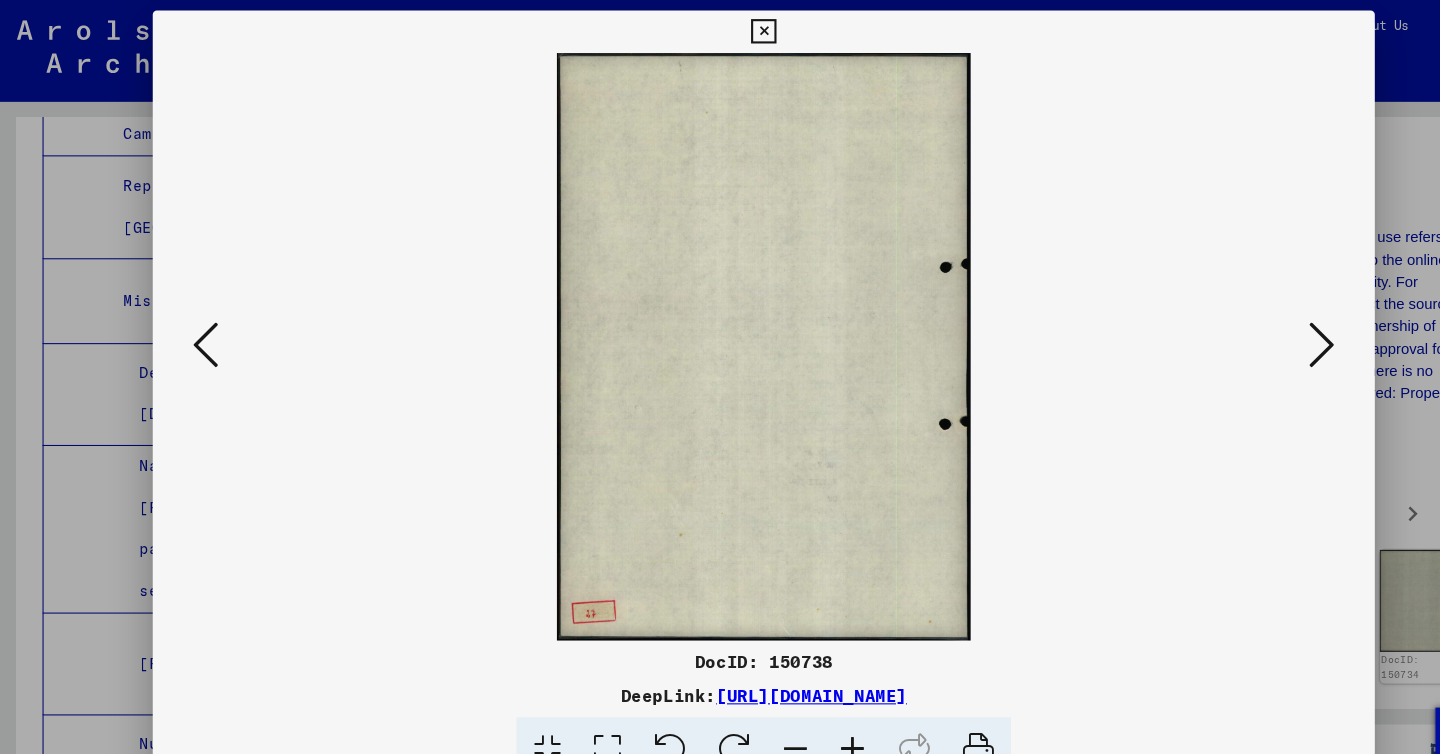 click at bounding box center [1246, 325] 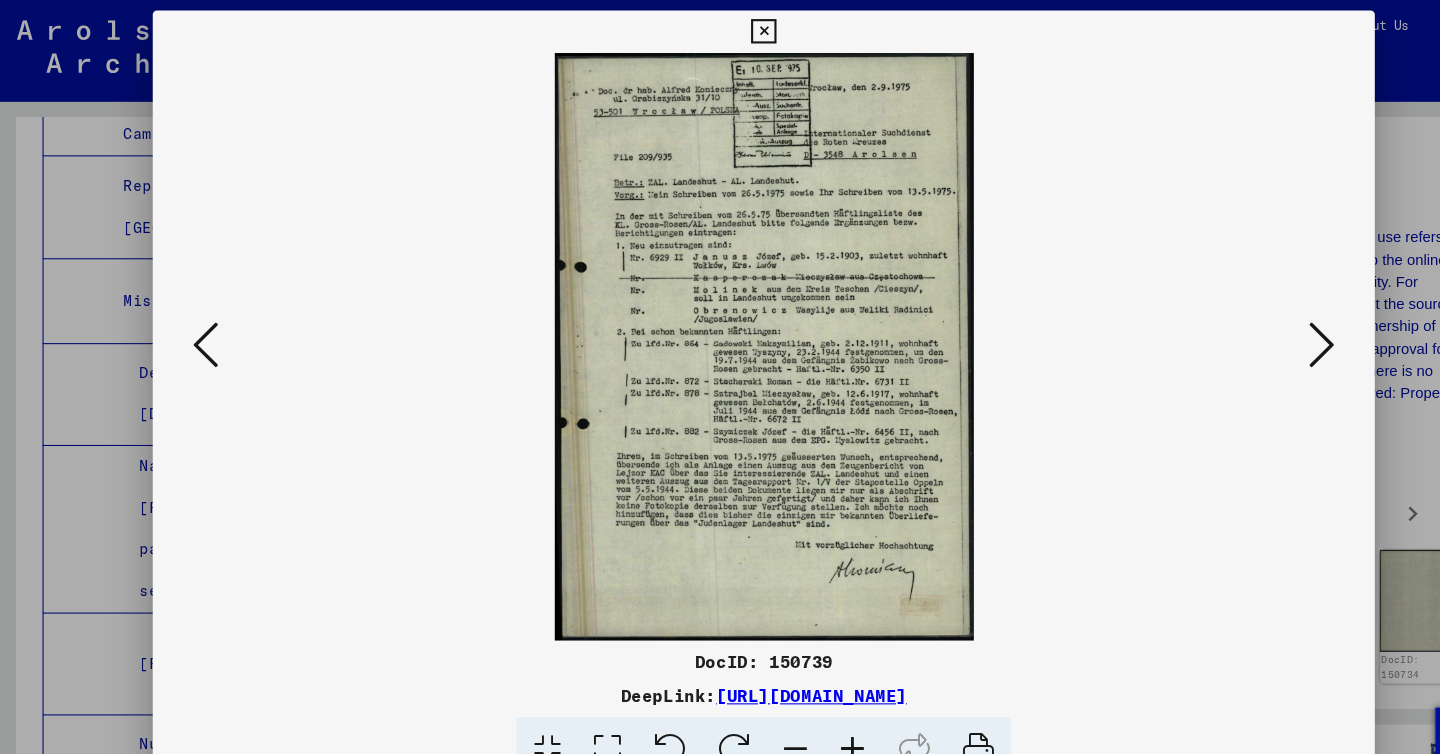 click at bounding box center (1246, 325) 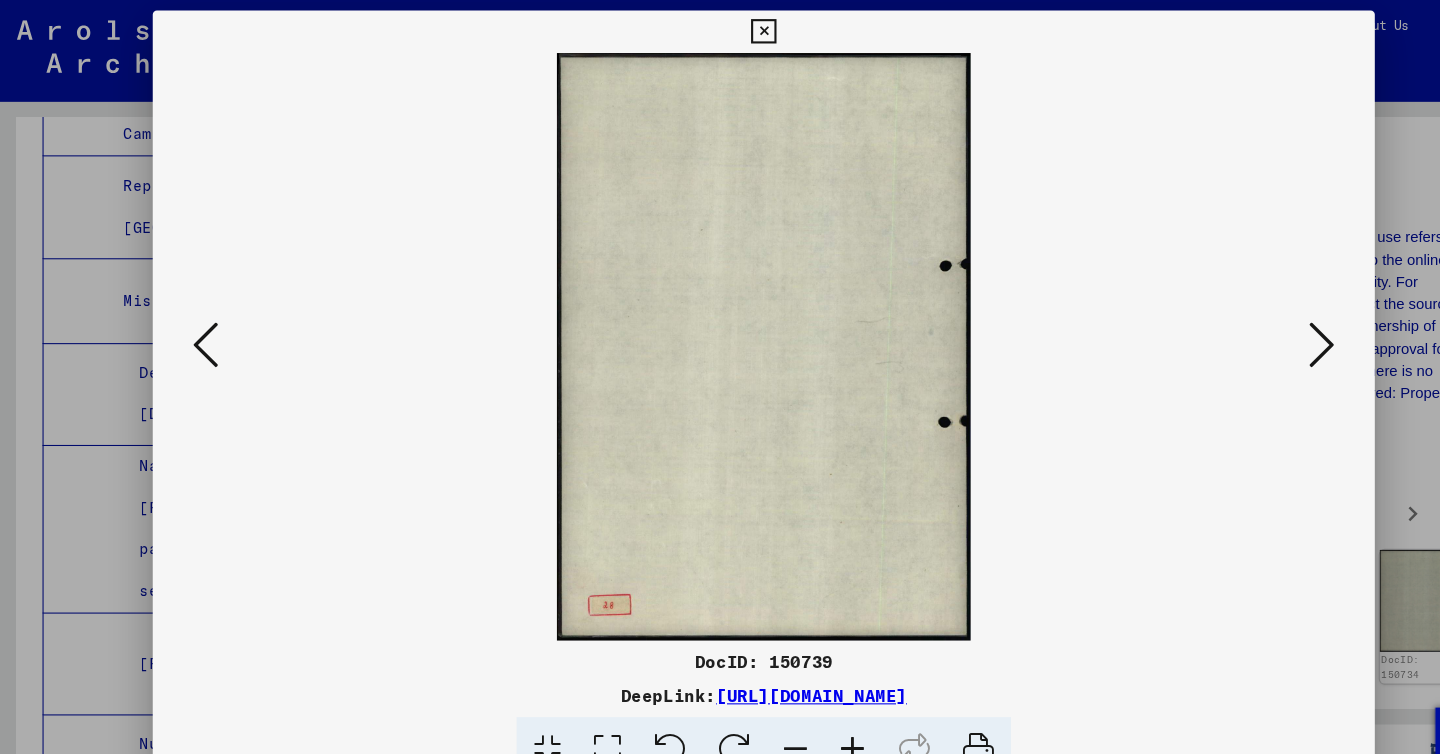 click at bounding box center (1246, 325) 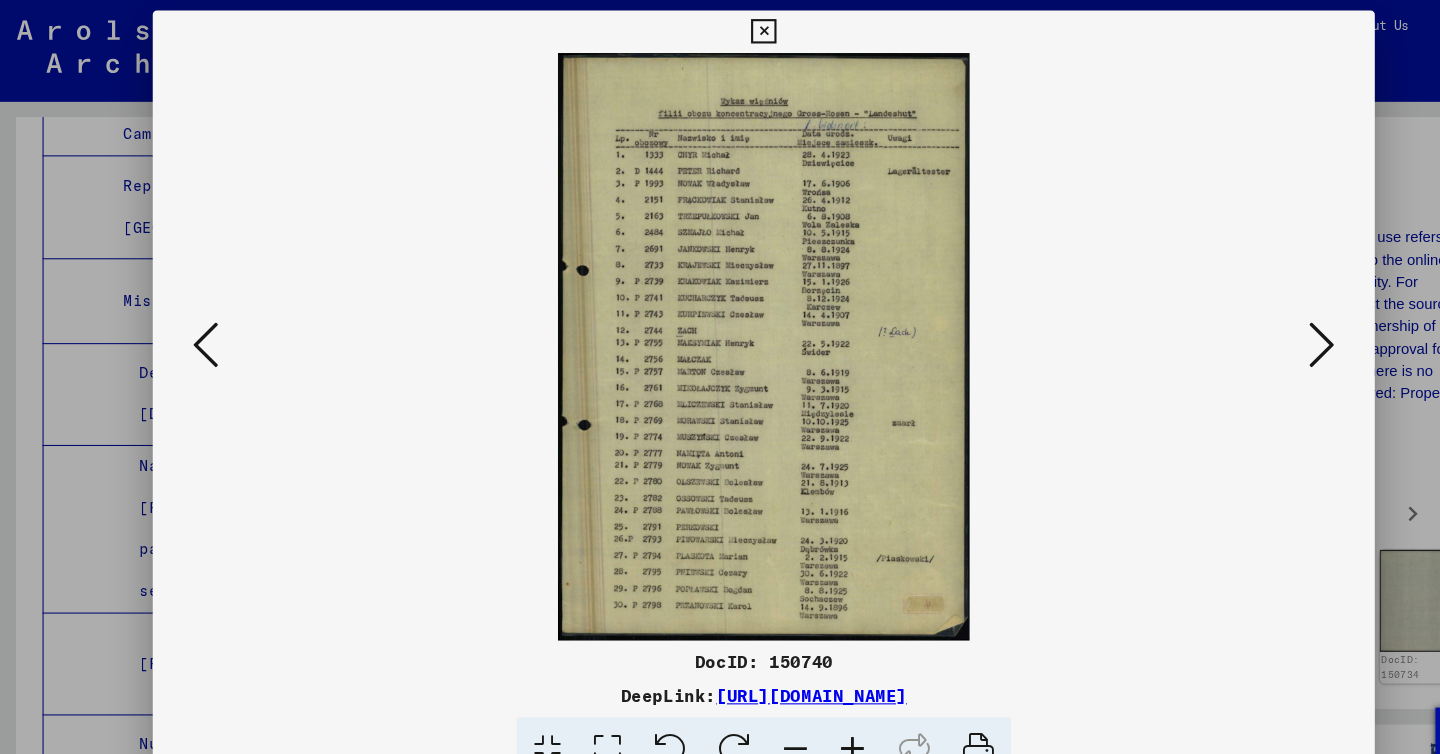 click at bounding box center (1246, 325) 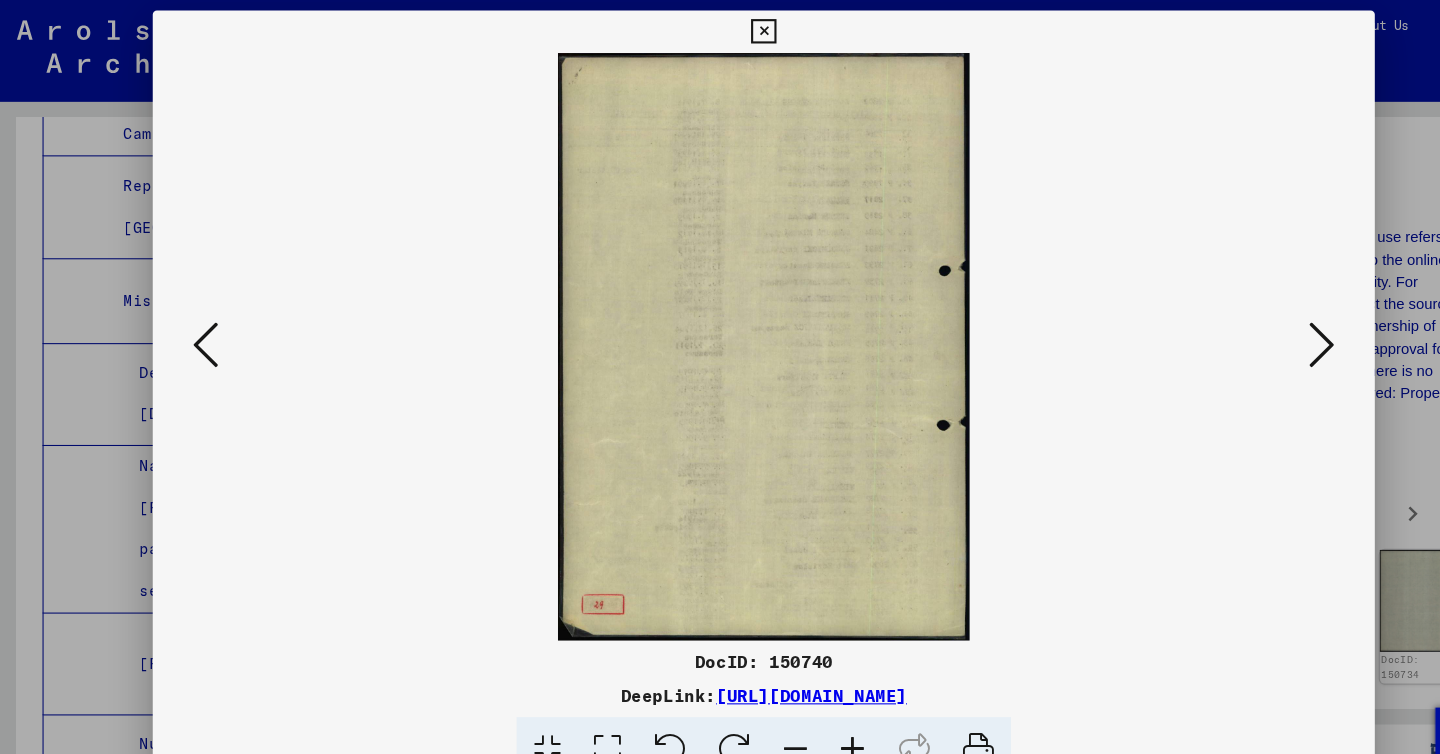 click at bounding box center (1246, 325) 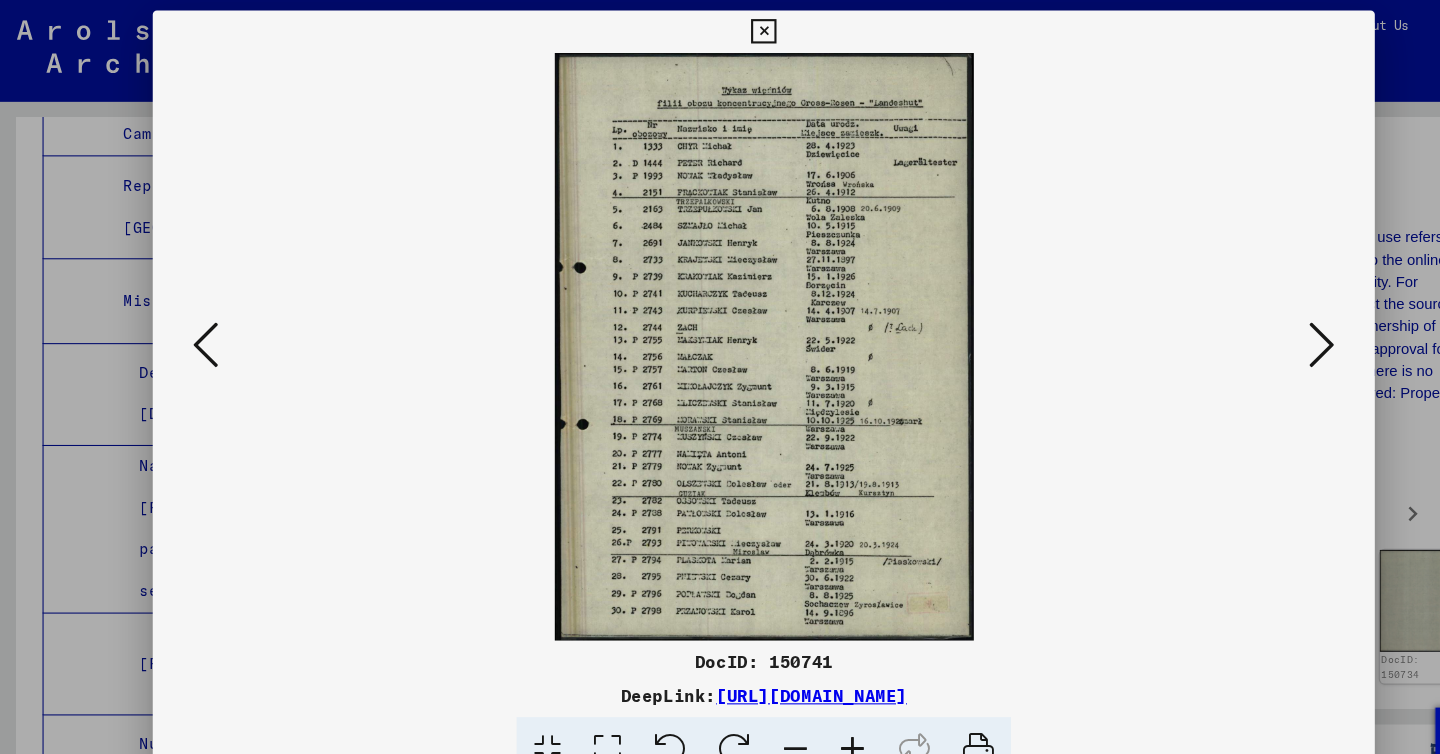 click at bounding box center (1246, 325) 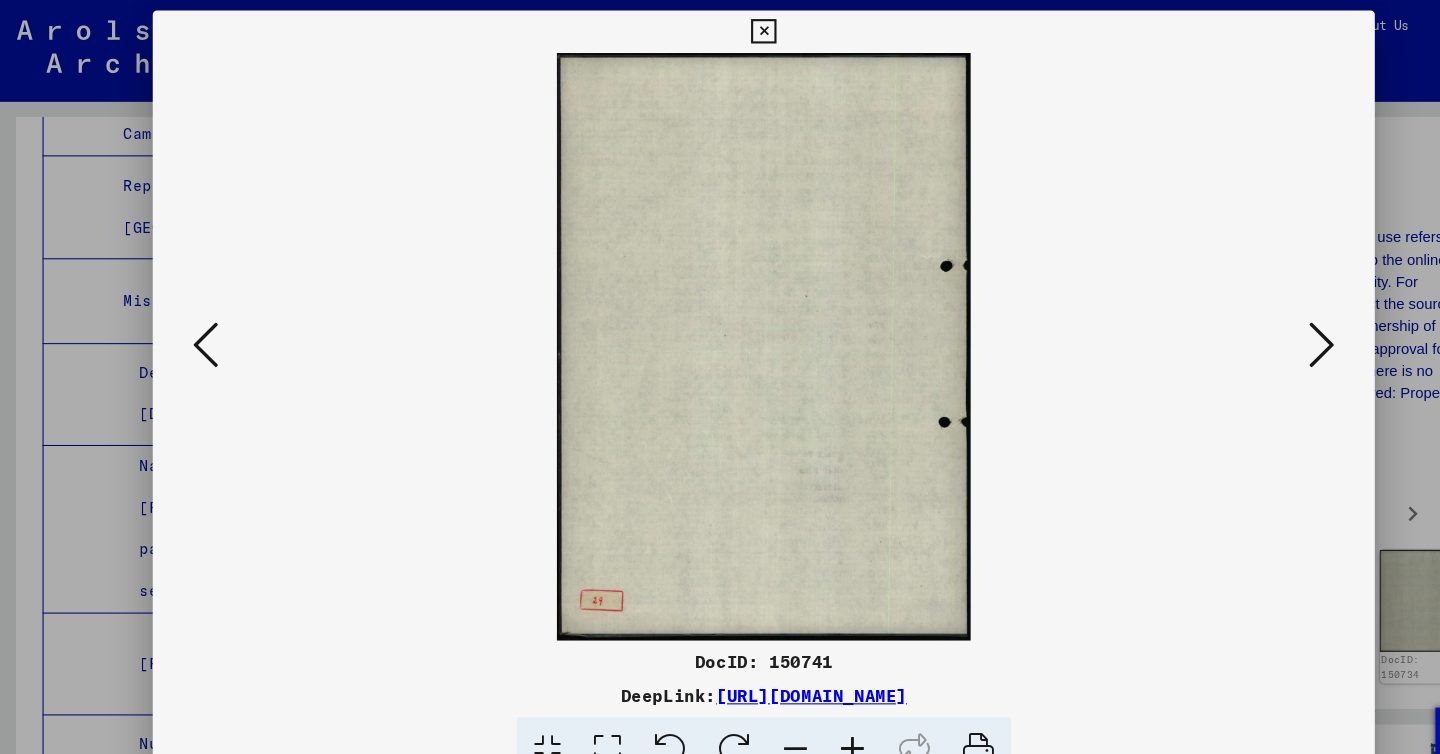 click at bounding box center (1246, 325) 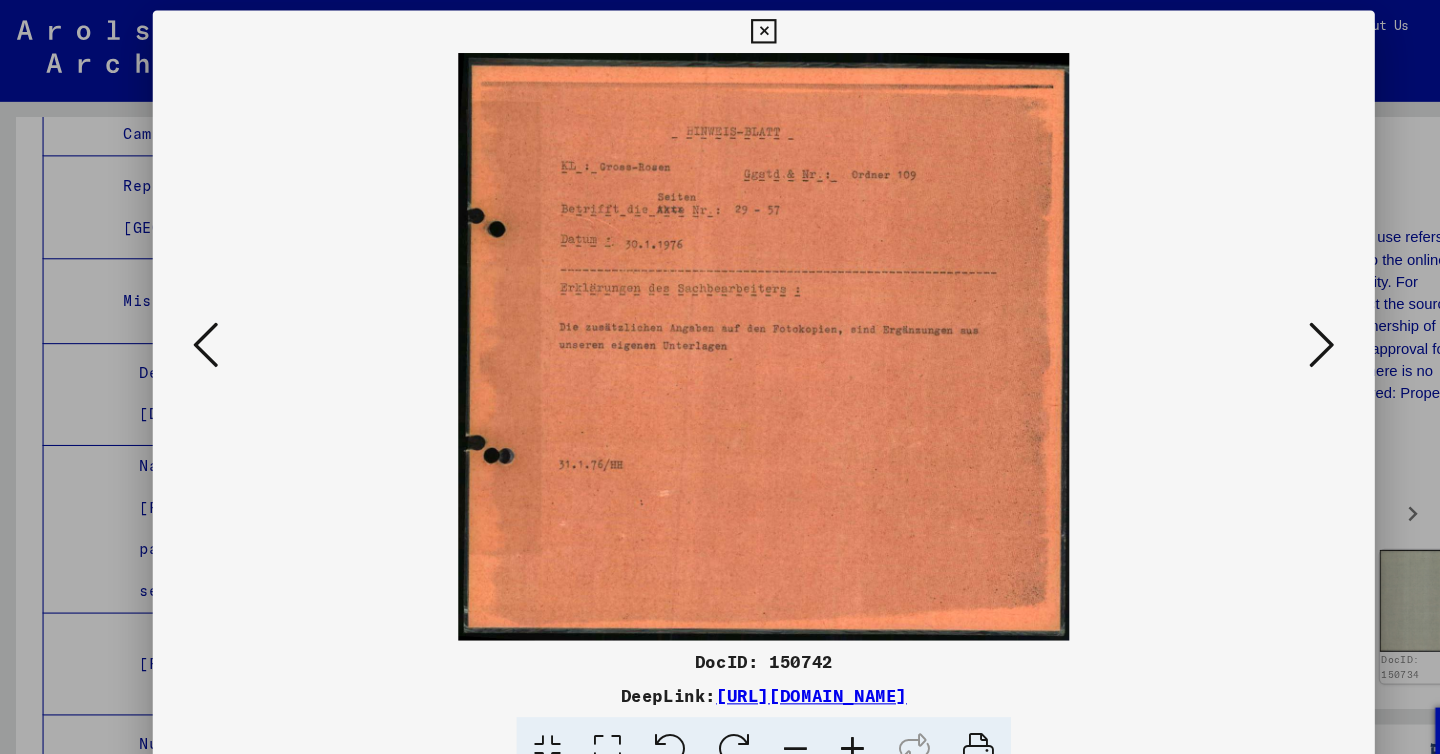 click at bounding box center (1246, 325) 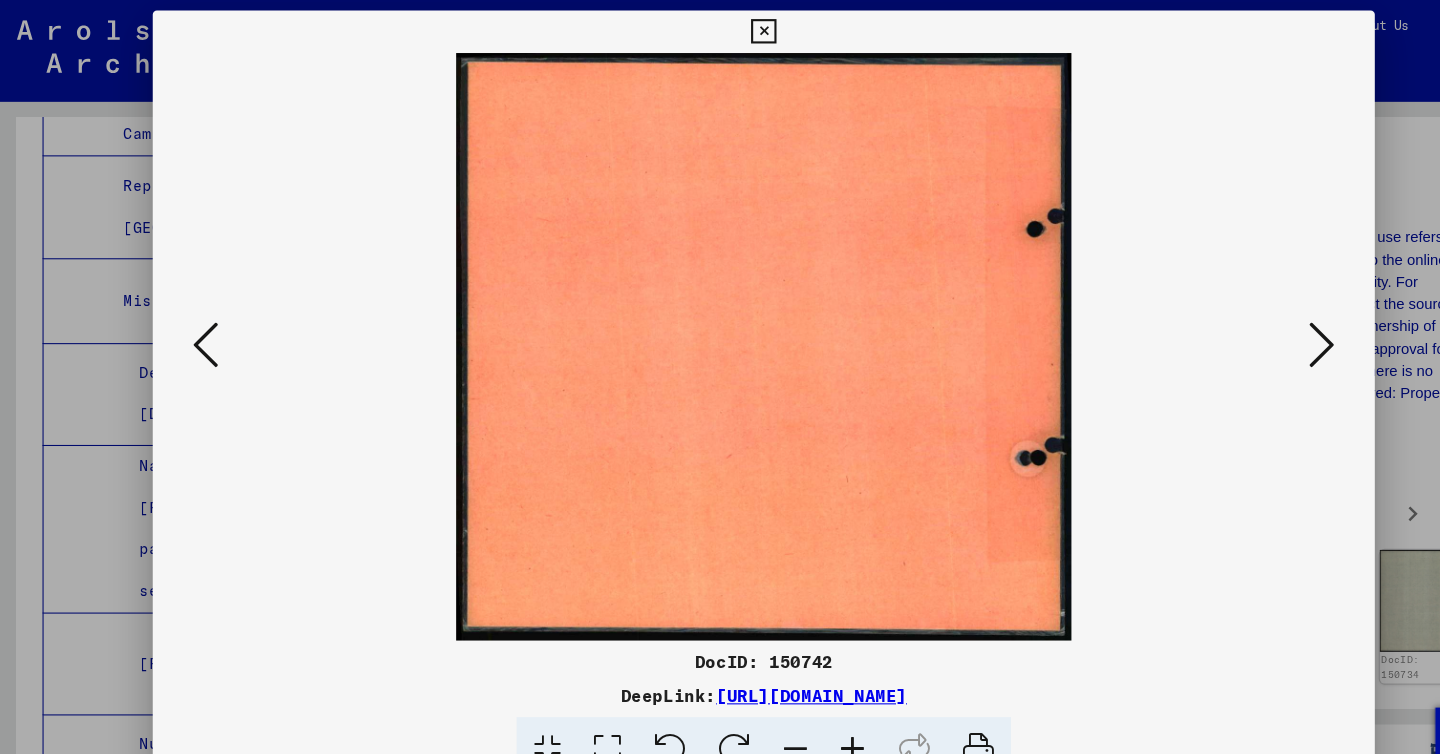 click at bounding box center [1246, 325] 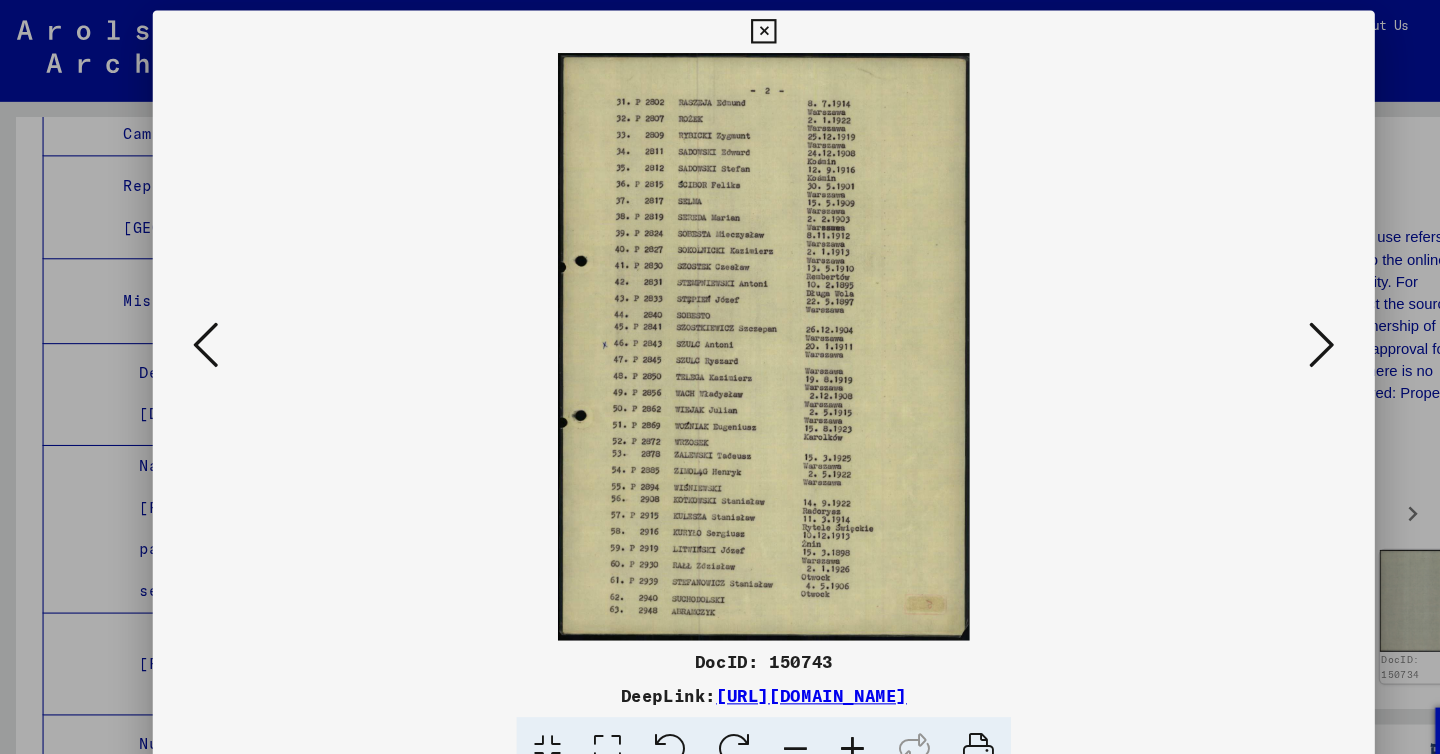 click at bounding box center [1246, 325] 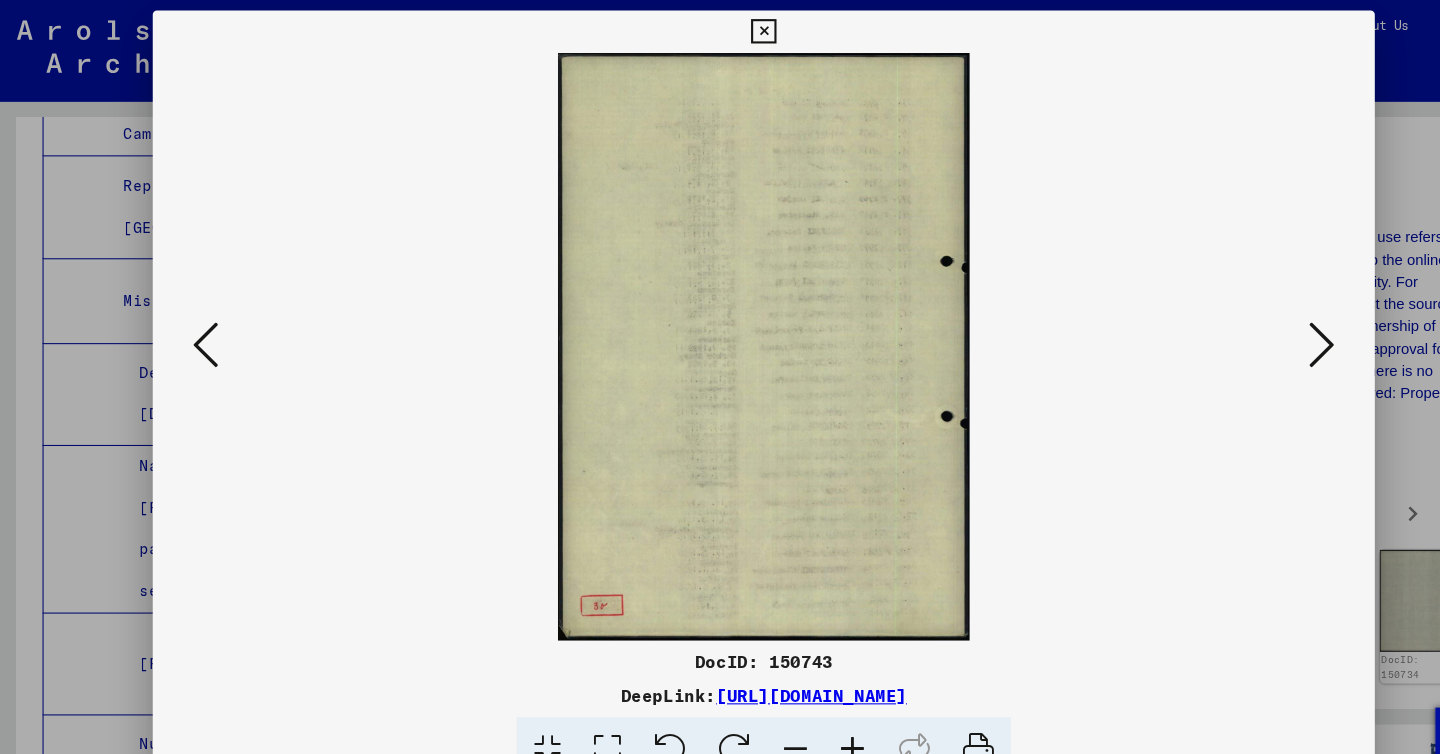 click at bounding box center [1246, 325] 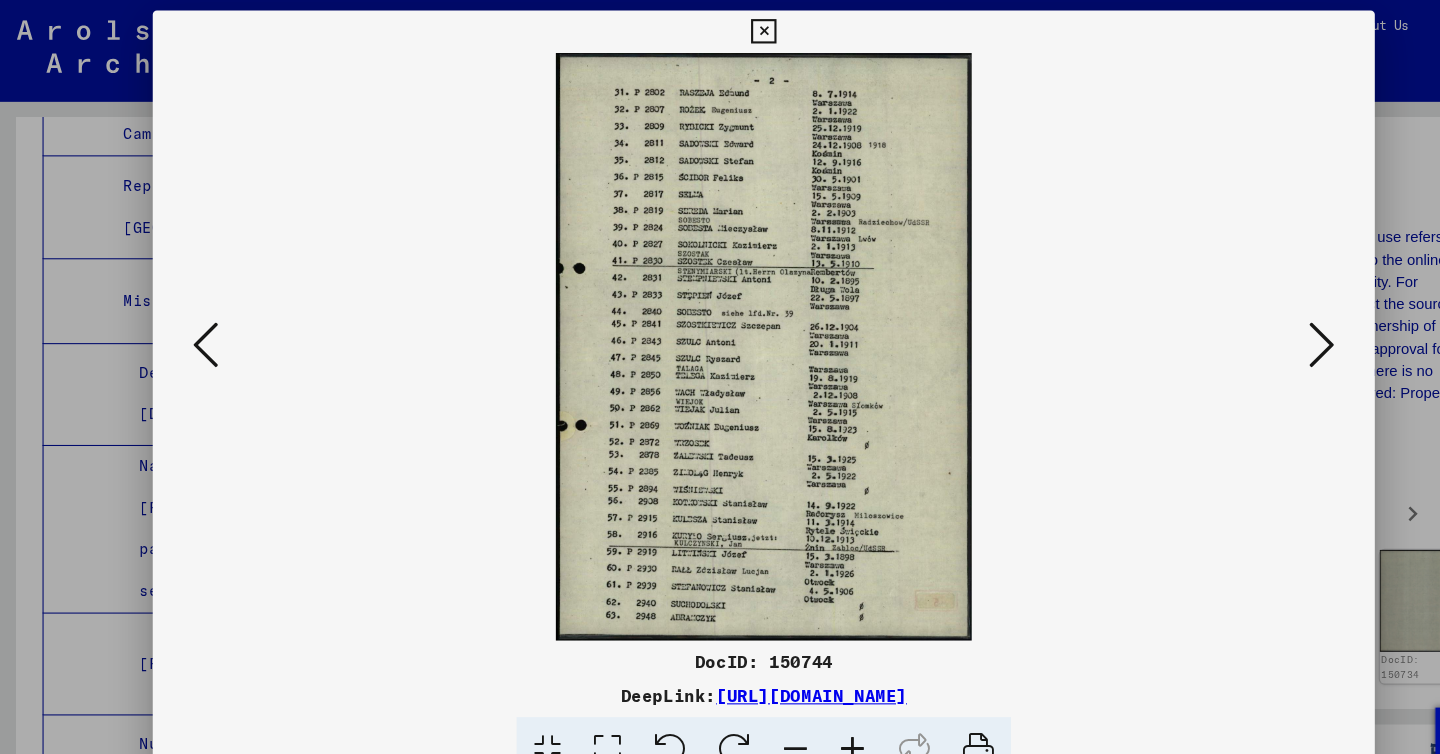 click at bounding box center (1246, 325) 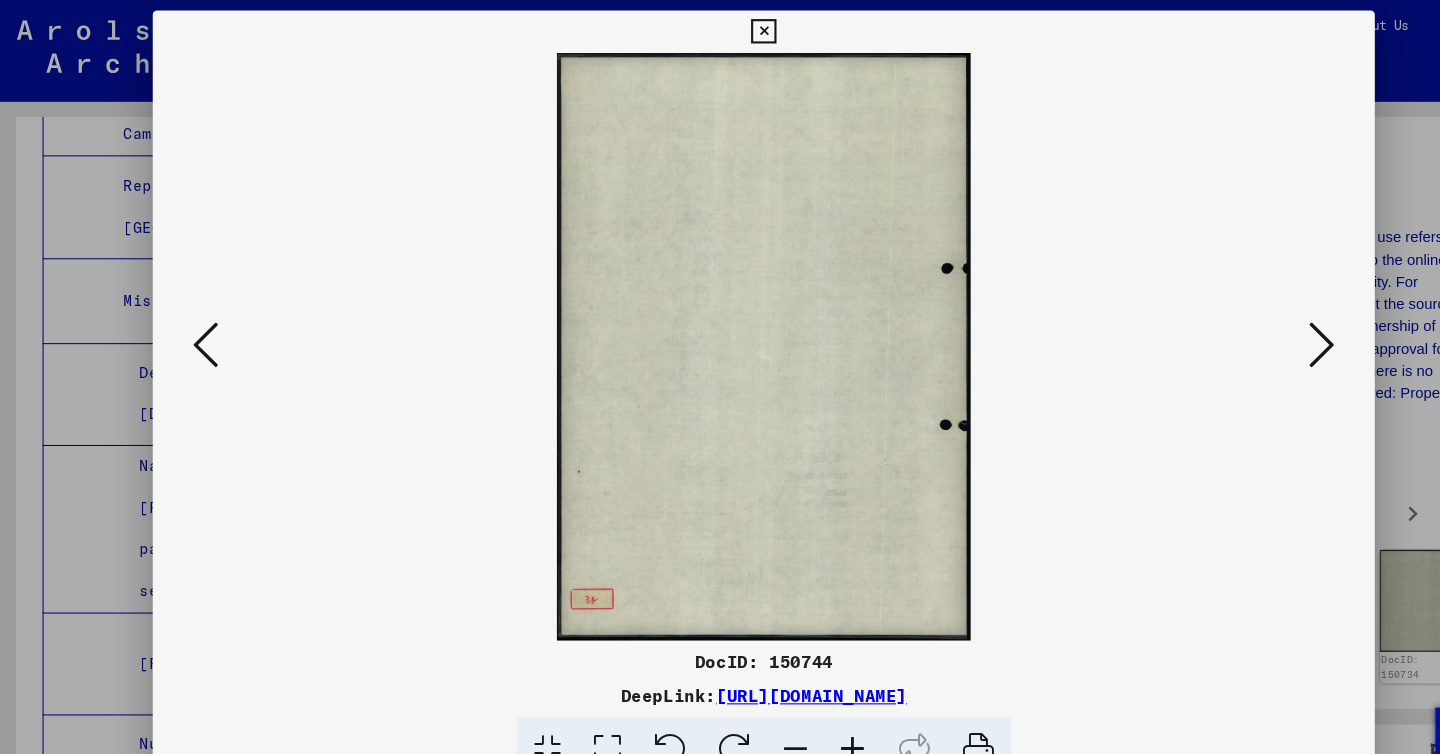 click at bounding box center [1246, 325] 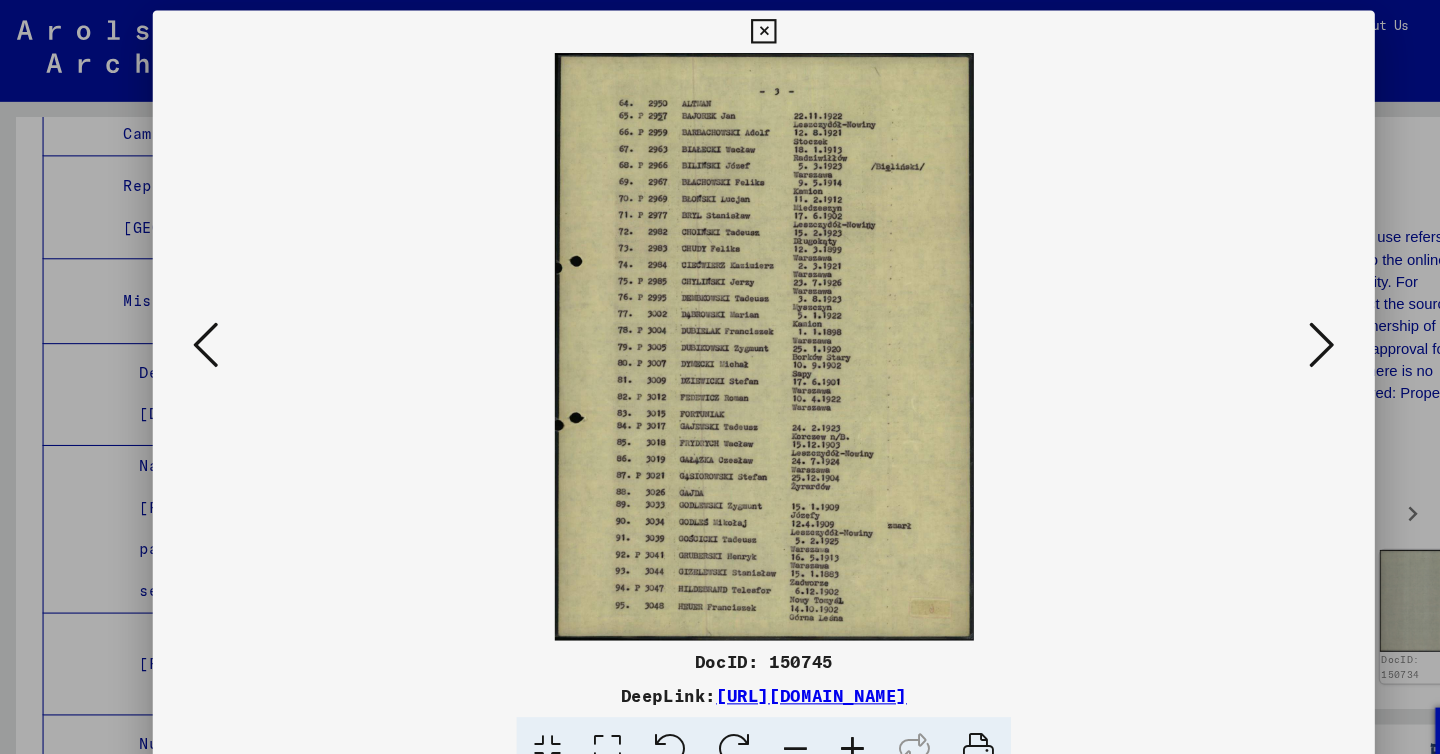 click at bounding box center [1246, 325] 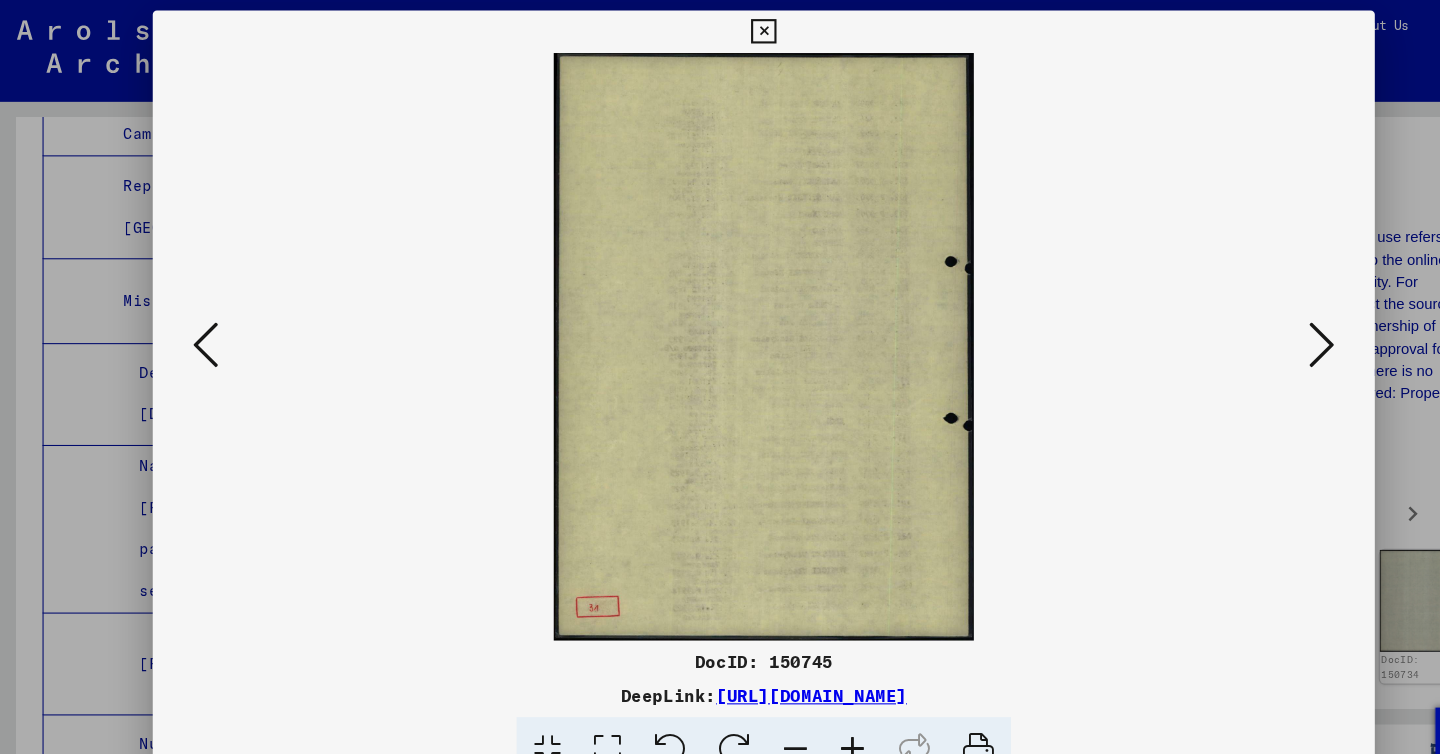 click at bounding box center (1246, 325) 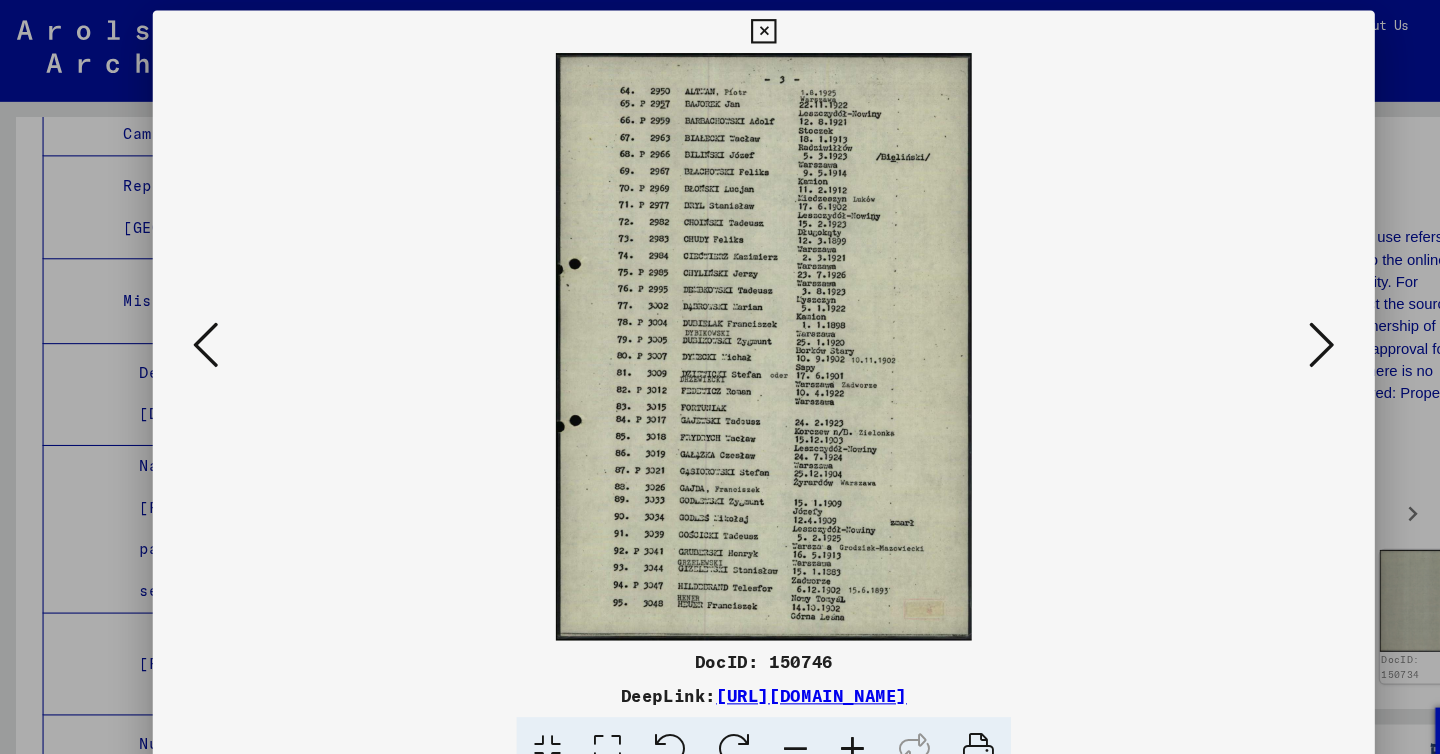 click at bounding box center (1246, 325) 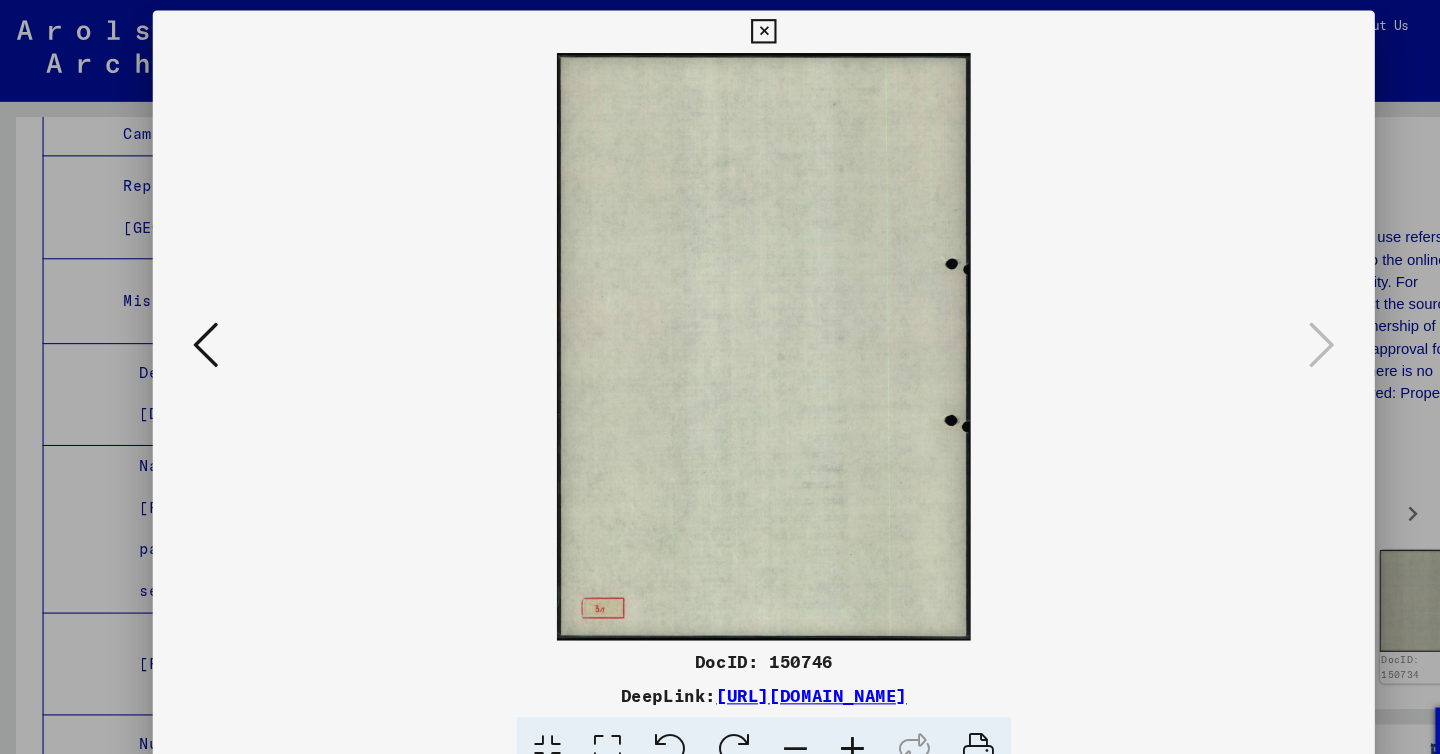click at bounding box center [719, 30] 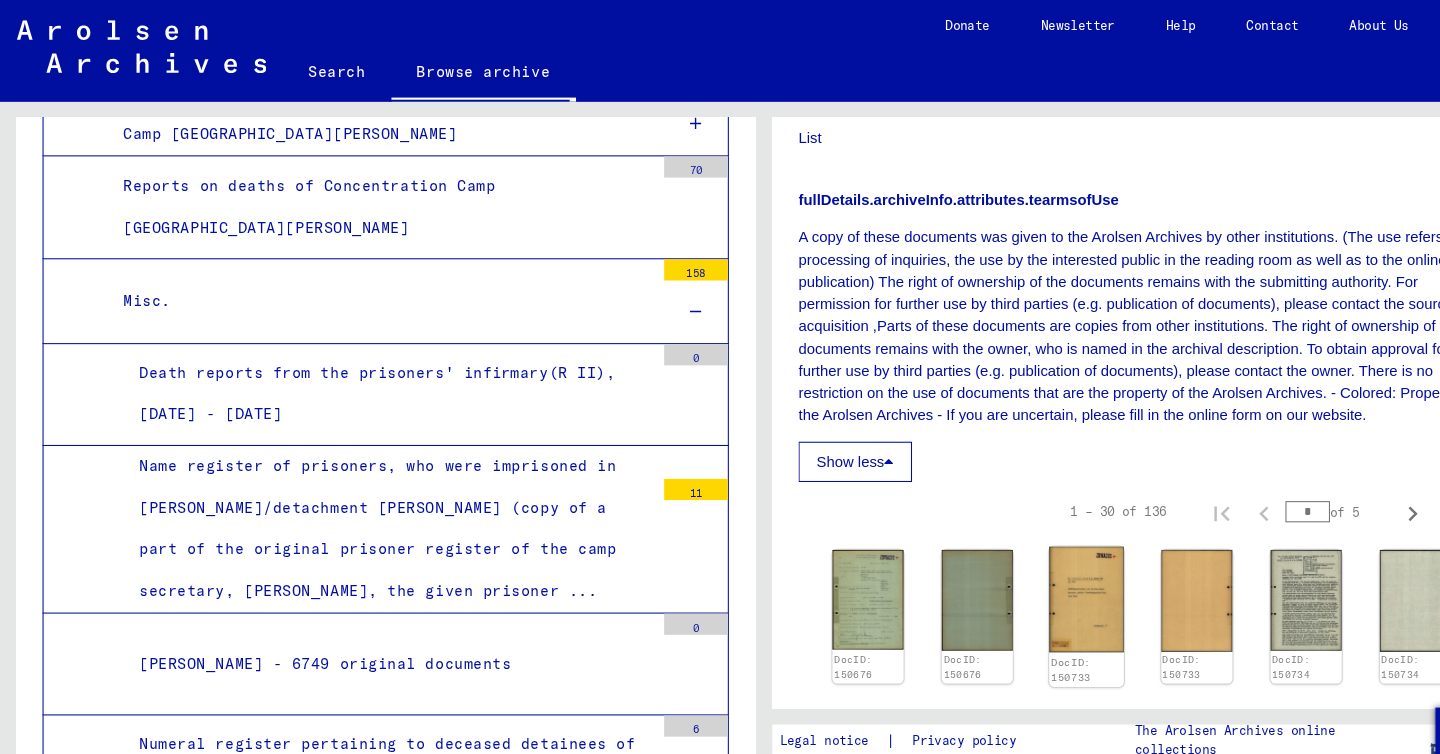 click 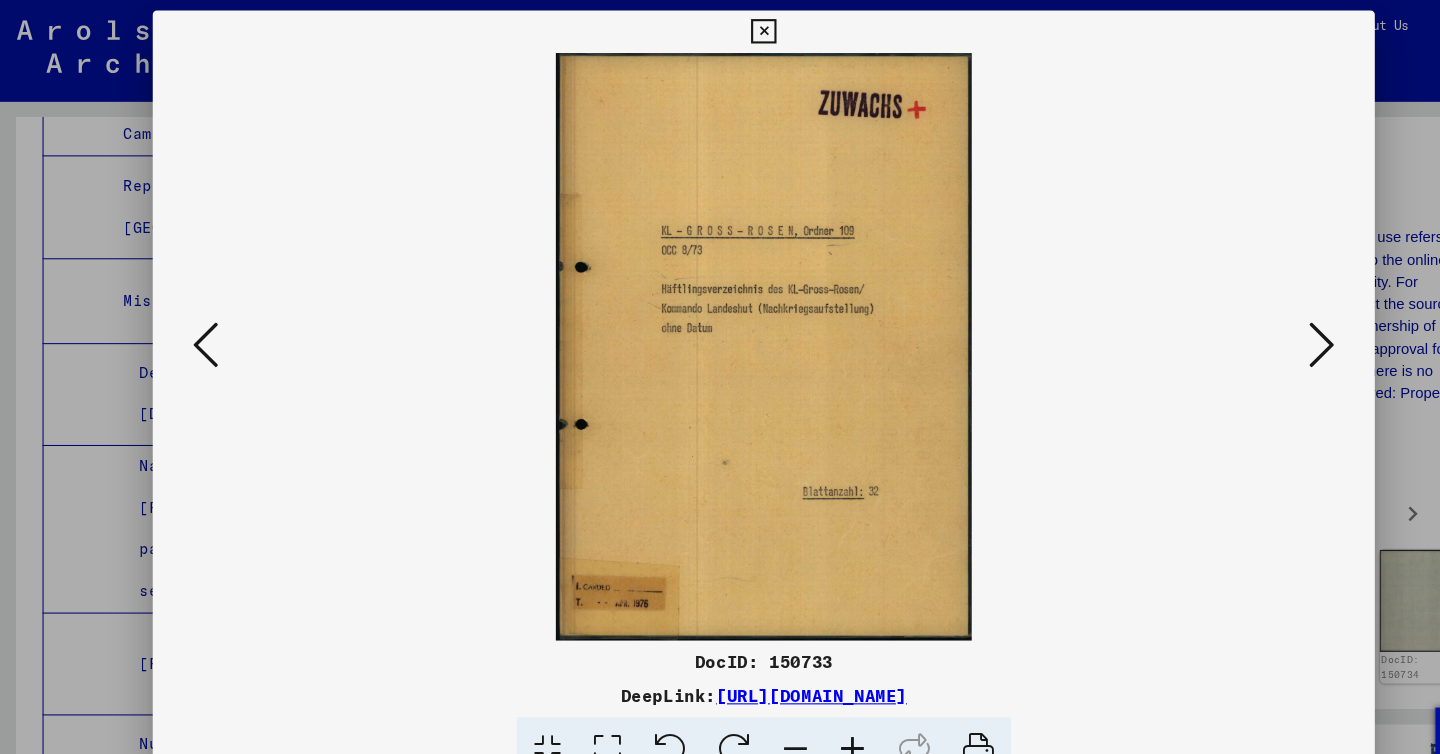 click at bounding box center (1246, 325) 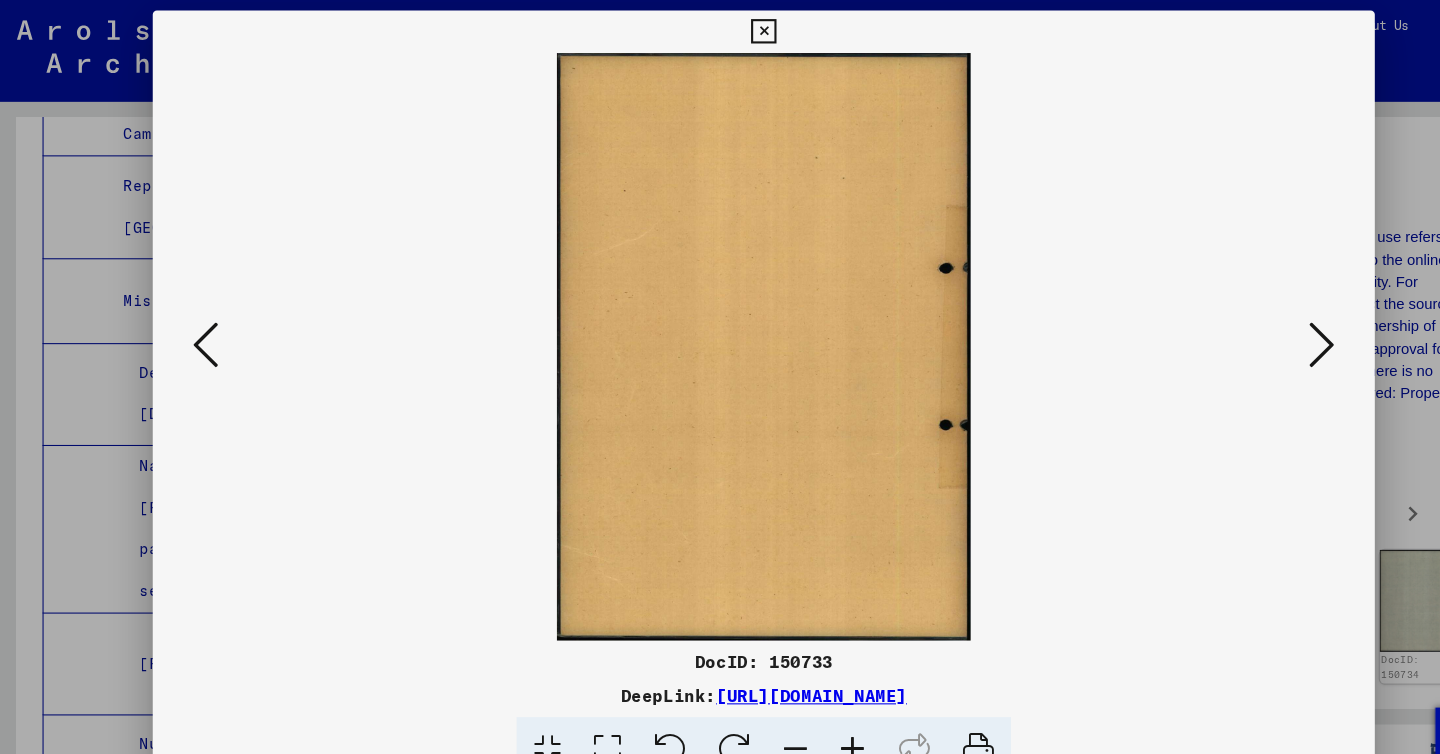 click at bounding box center [1246, 325] 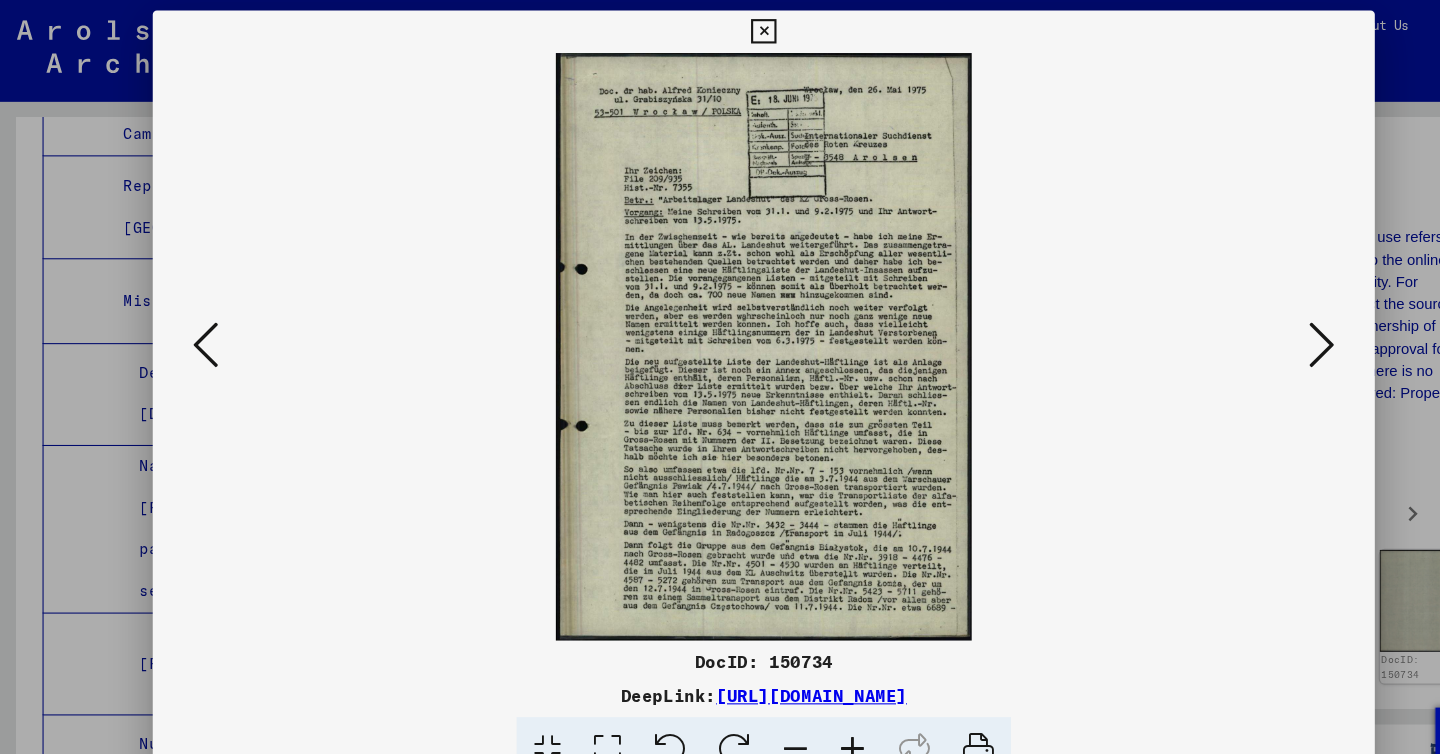 click at bounding box center (1246, 325) 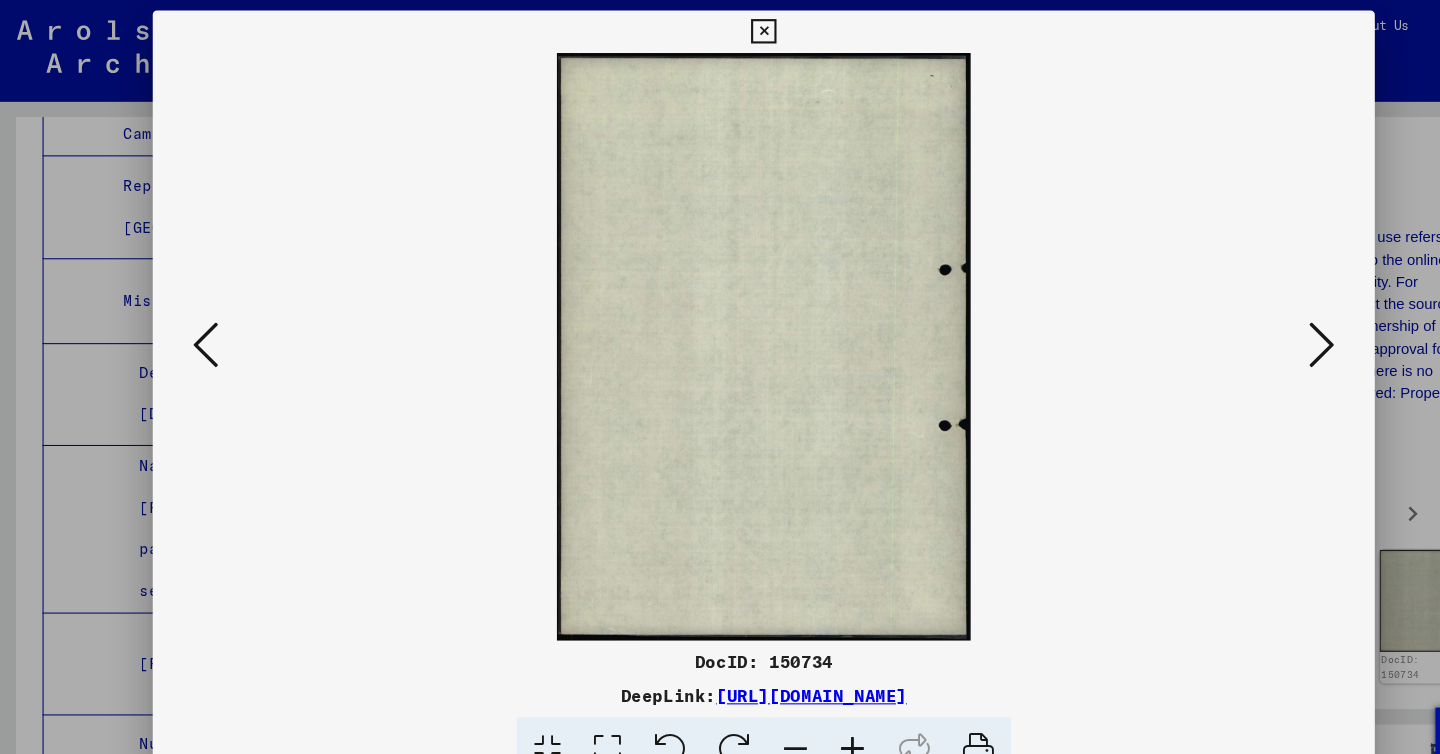 click at bounding box center [1246, 325] 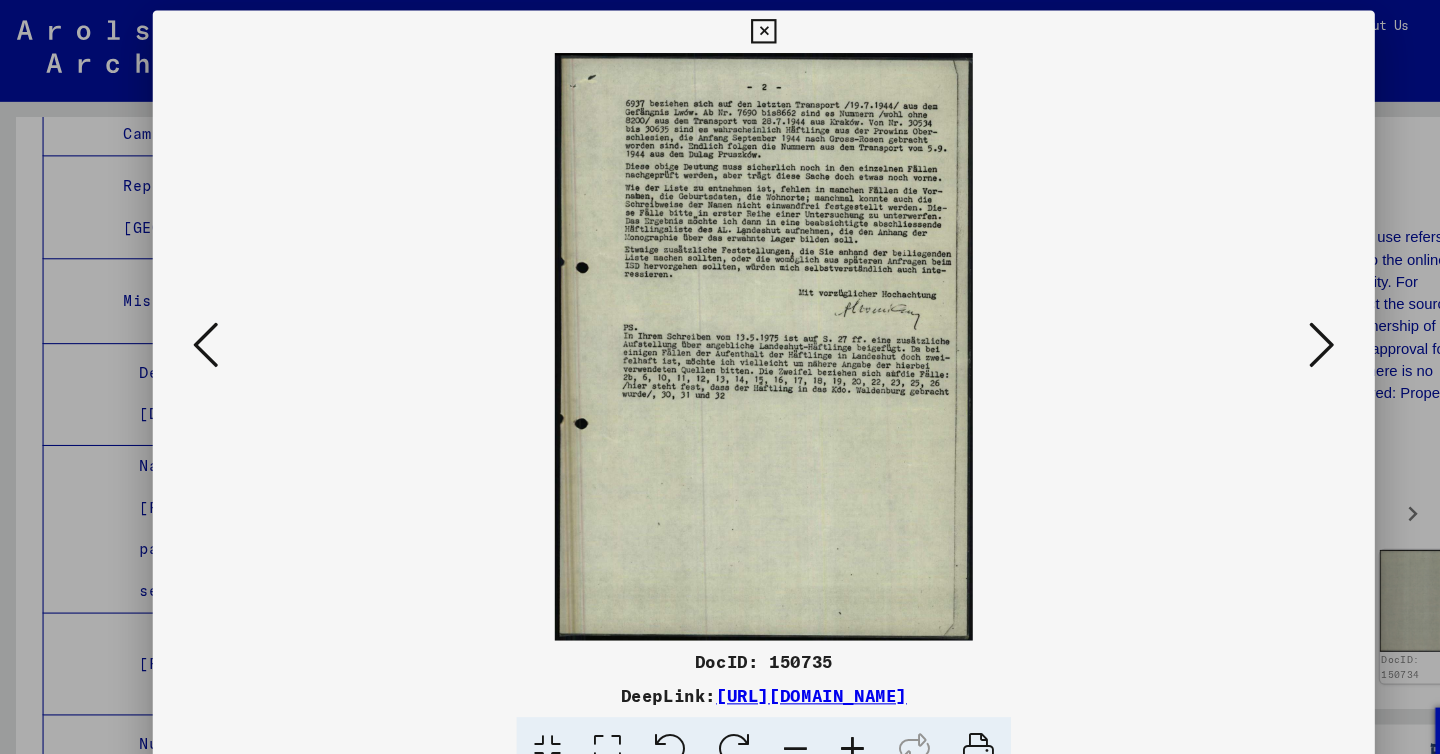 click at bounding box center (1246, 325) 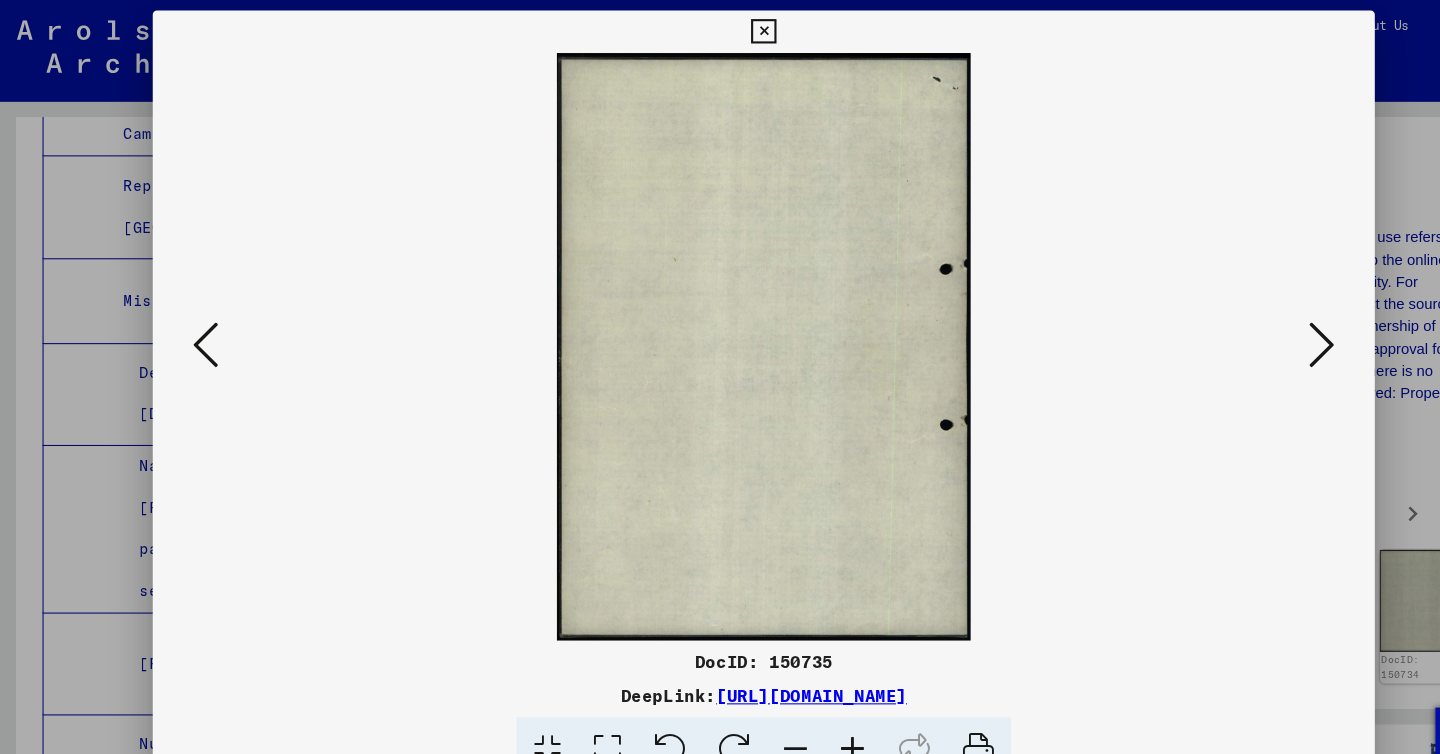 click at bounding box center [1246, 325] 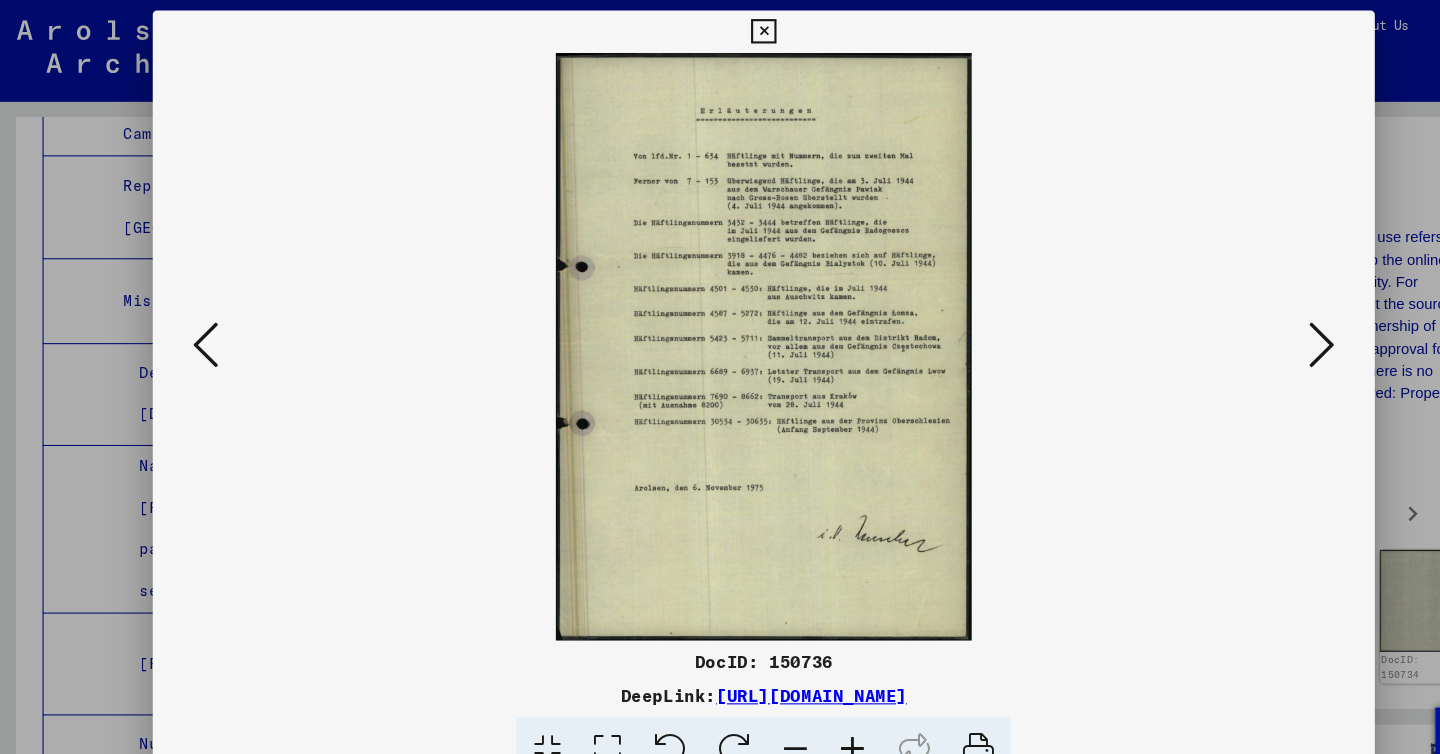 click at bounding box center (1246, 325) 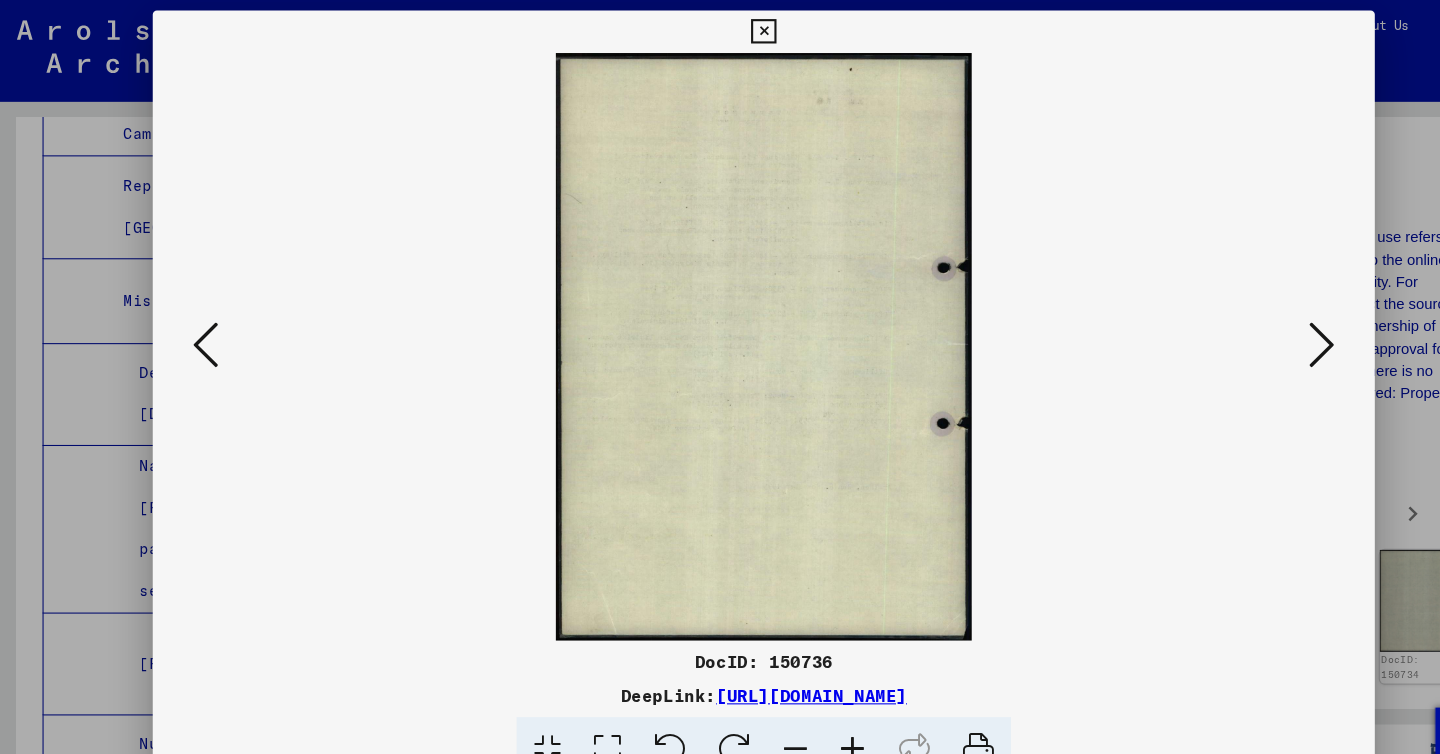 click at bounding box center (1246, 325) 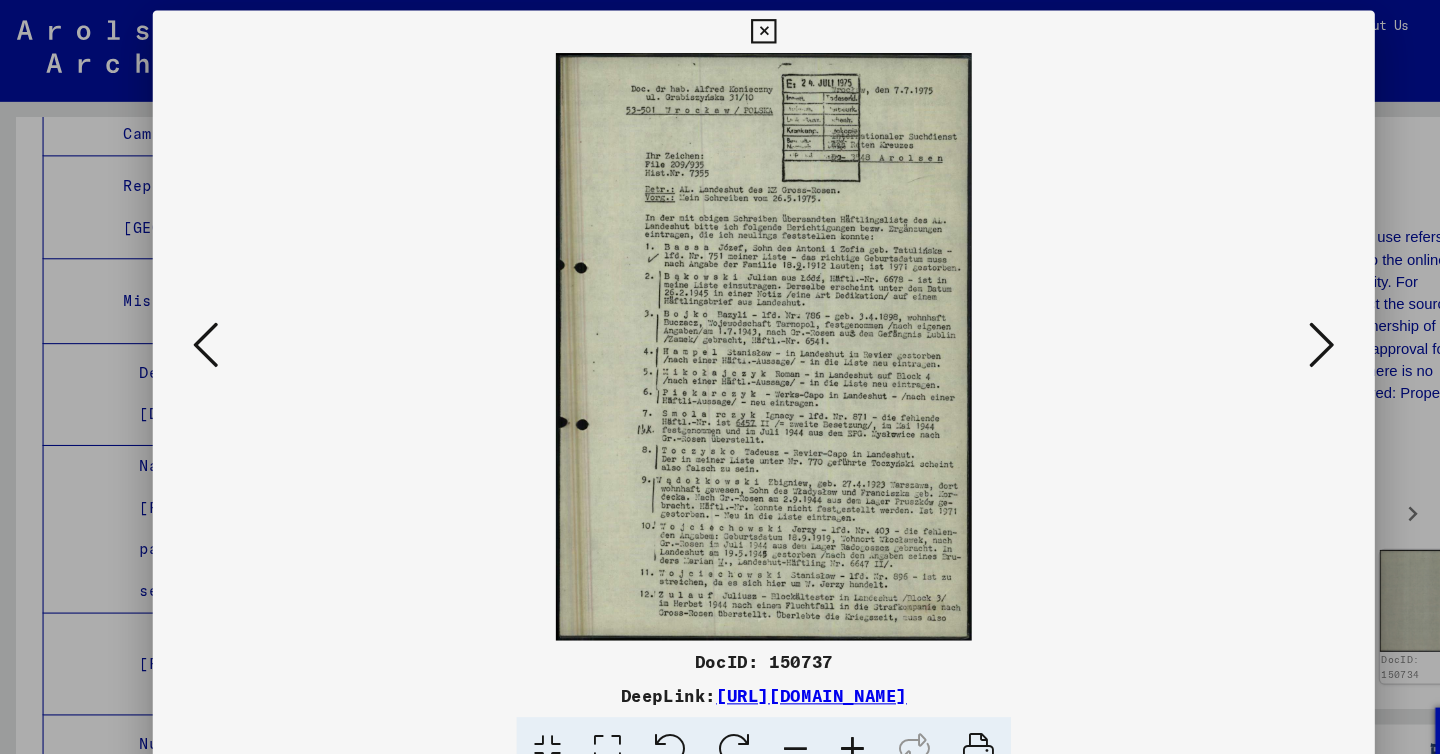 click at bounding box center (1246, 325) 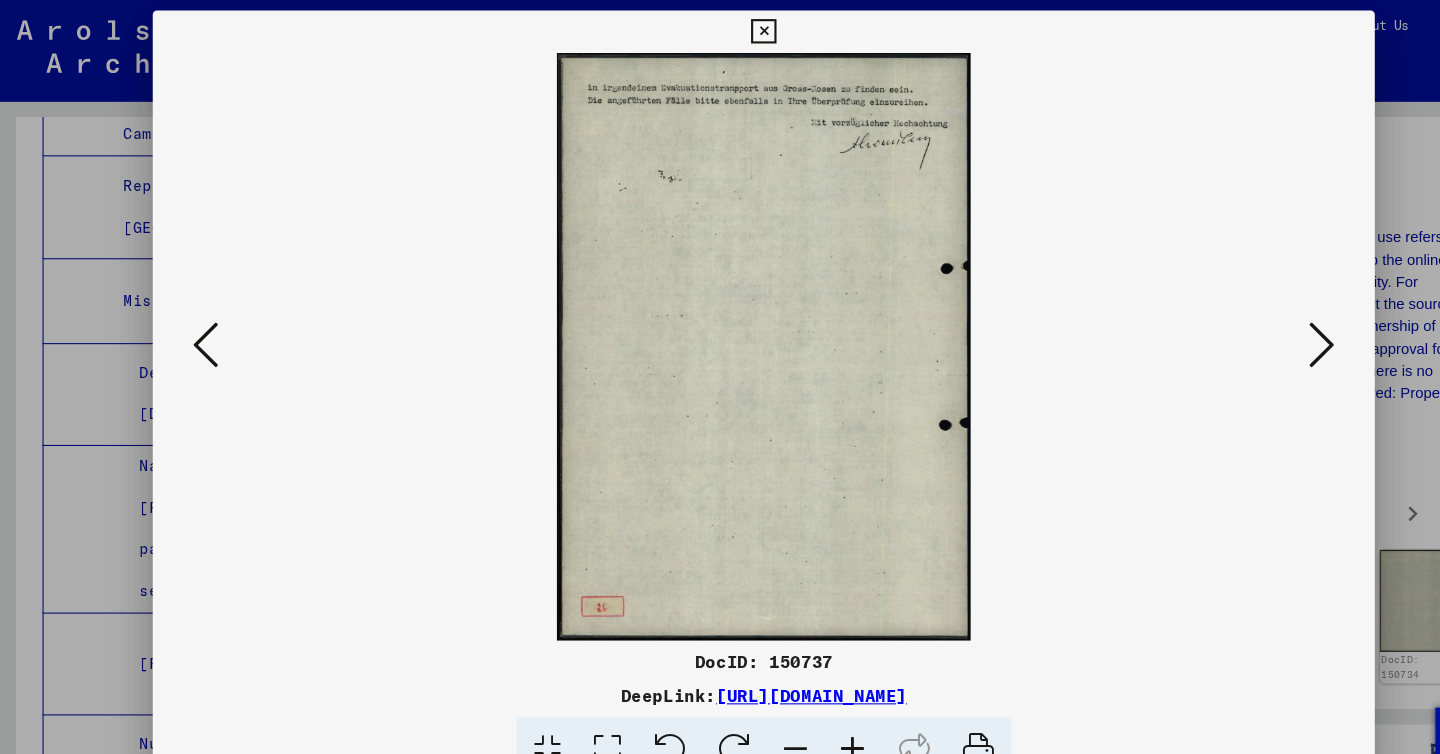 click at bounding box center (1246, 325) 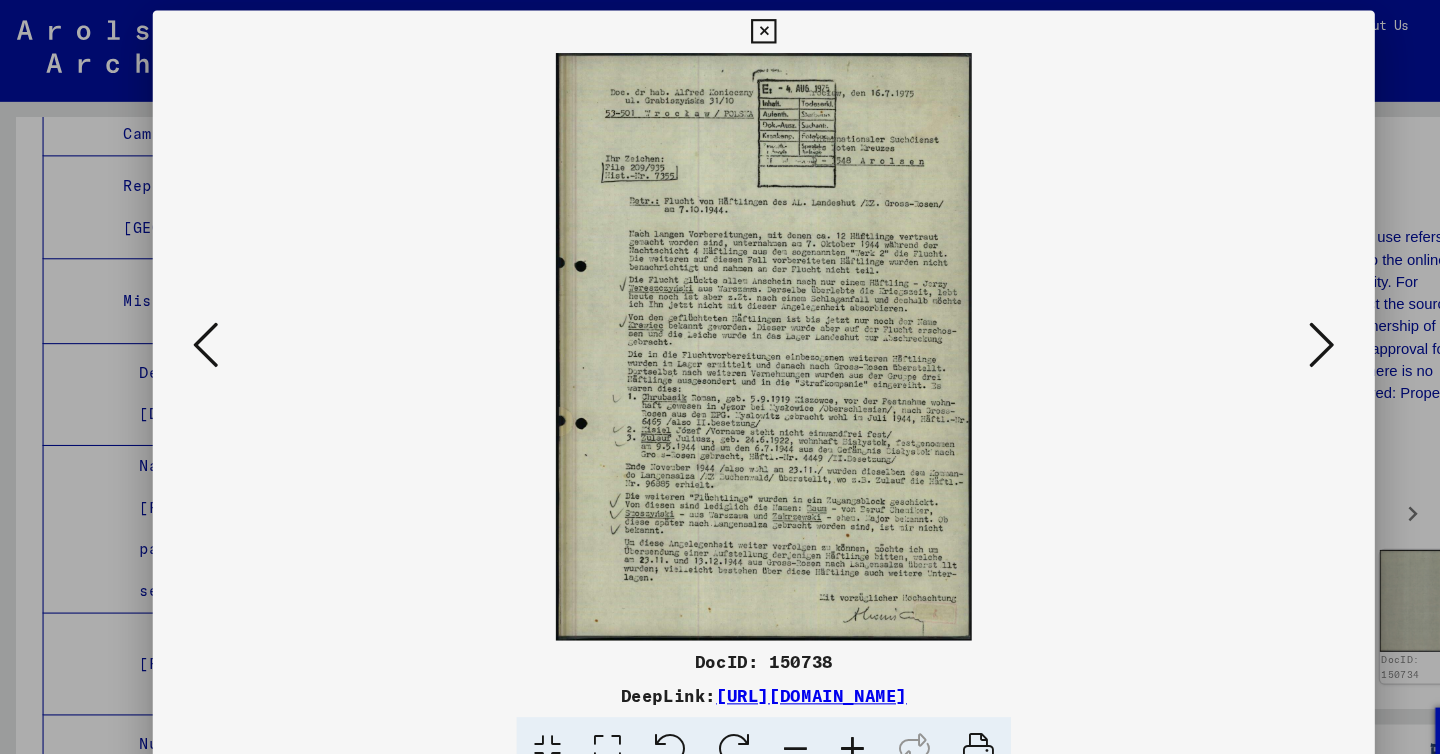 click at bounding box center (1246, 325) 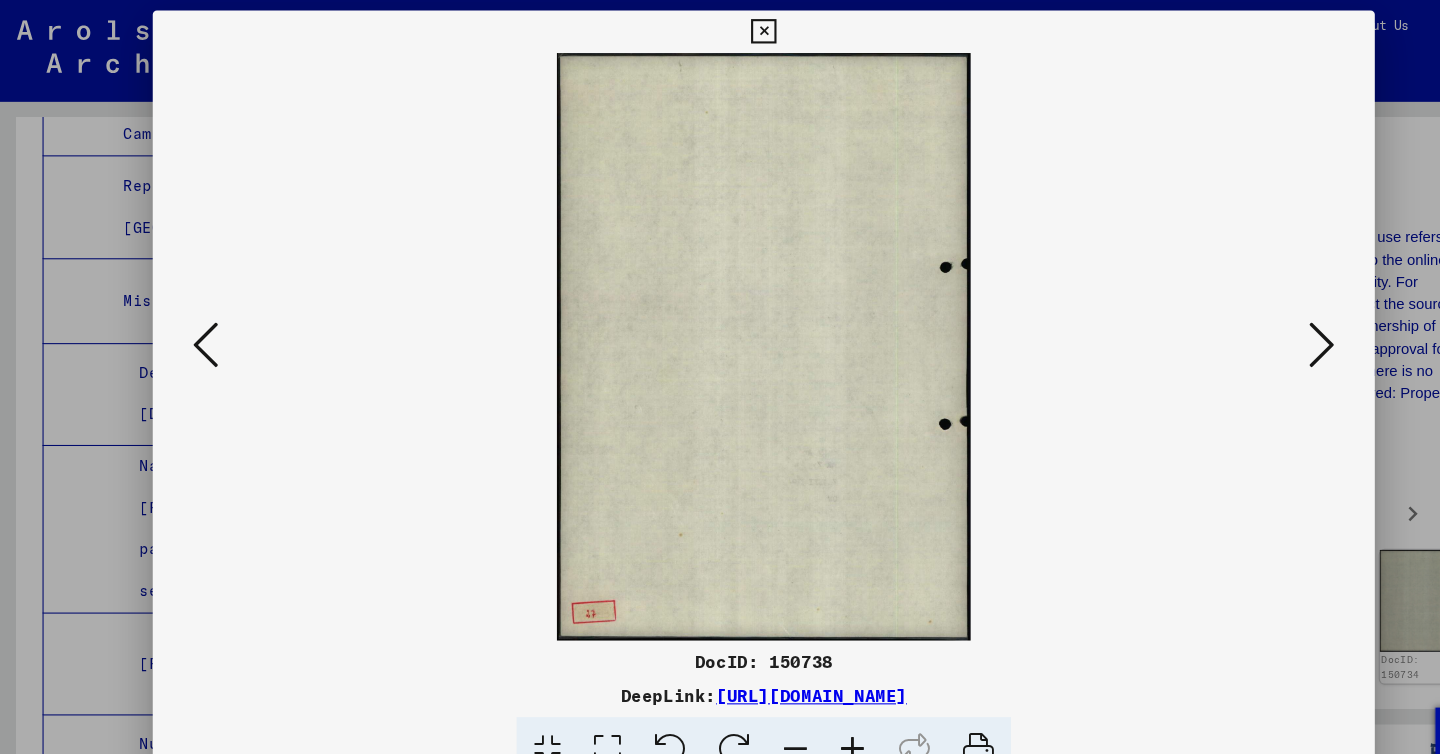 click at bounding box center [1246, 325] 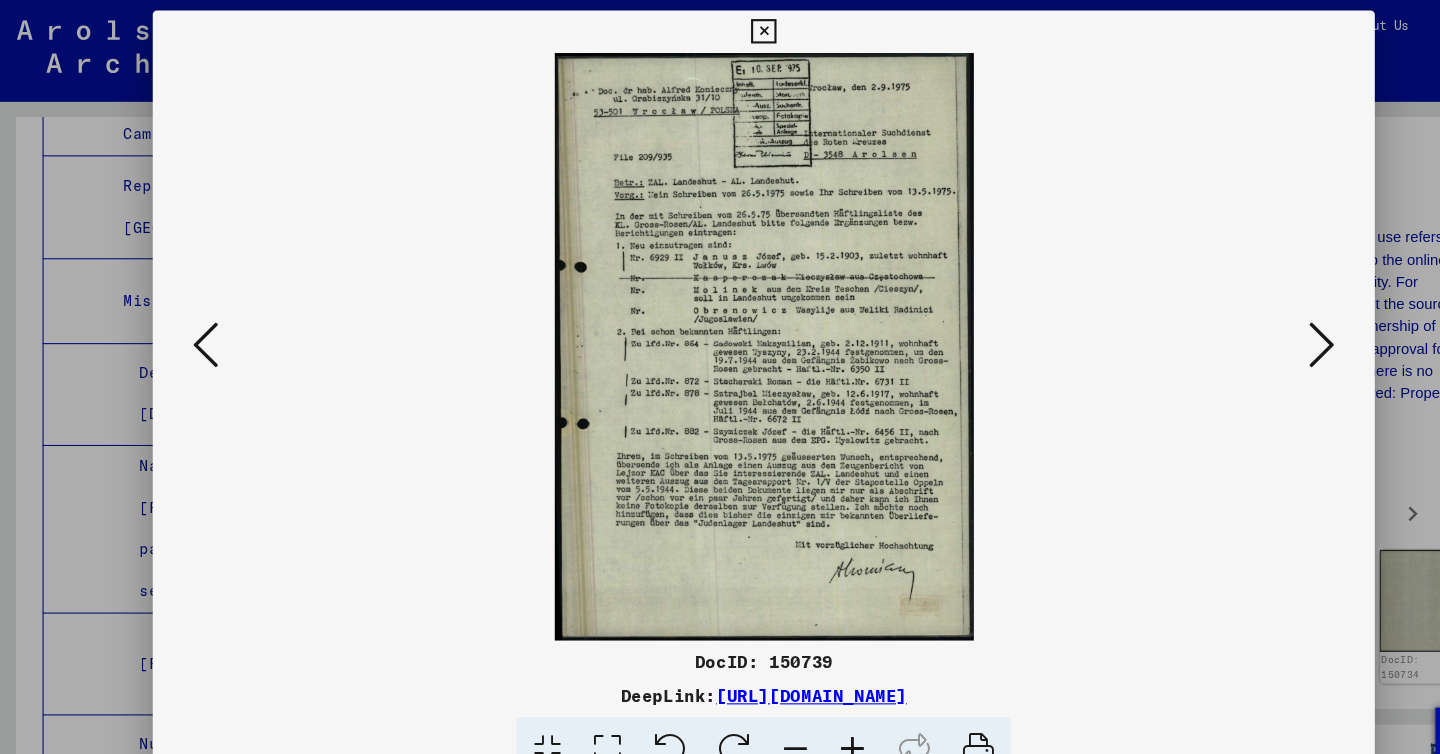 click at bounding box center [1246, 325] 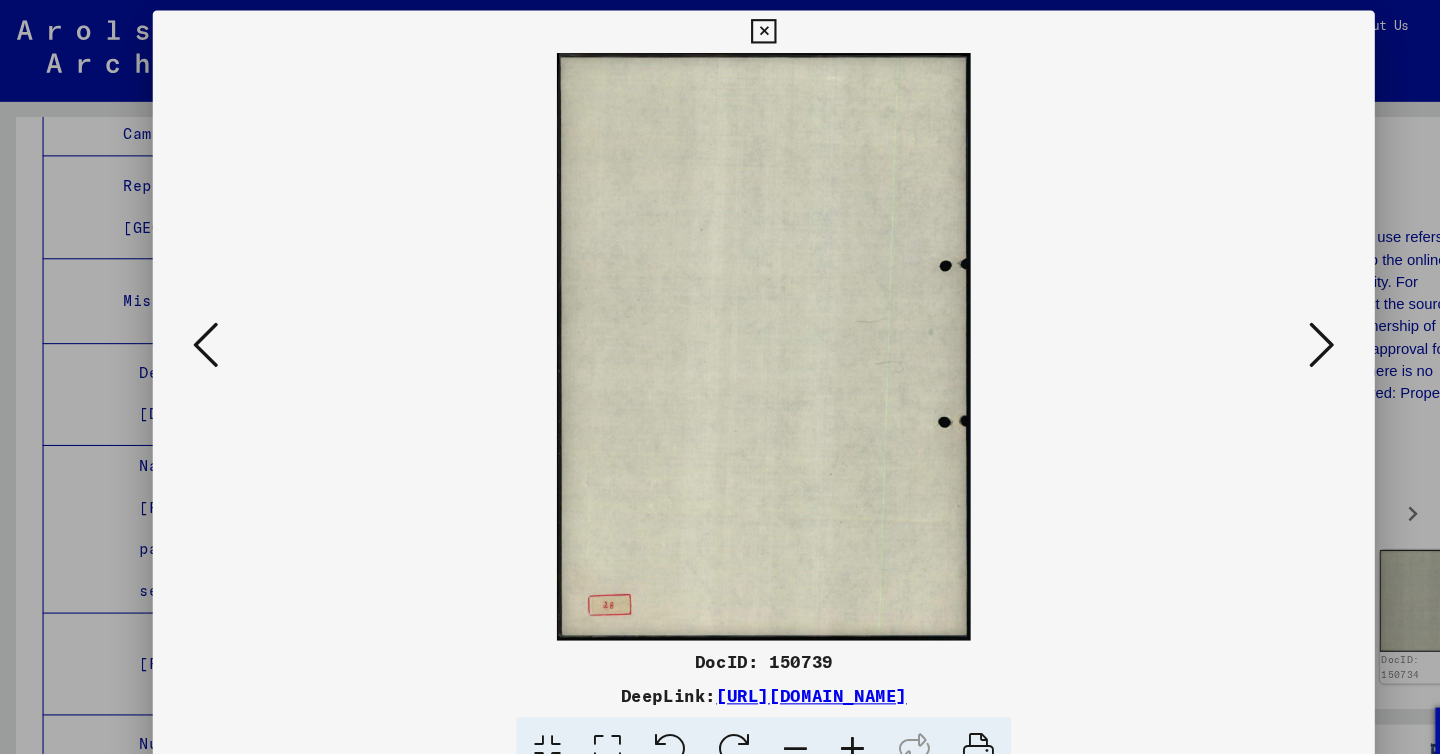 click at bounding box center (1246, 325) 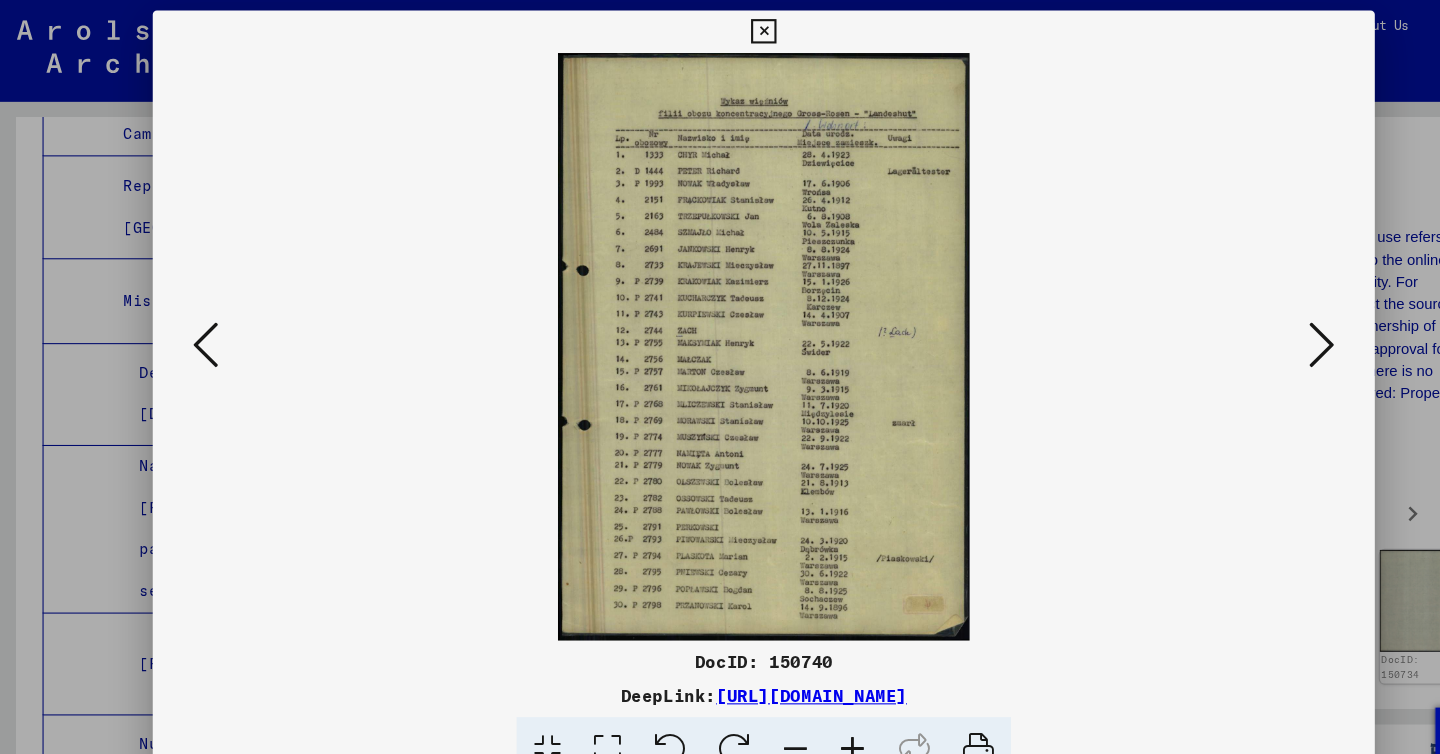 click at bounding box center [1246, 325] 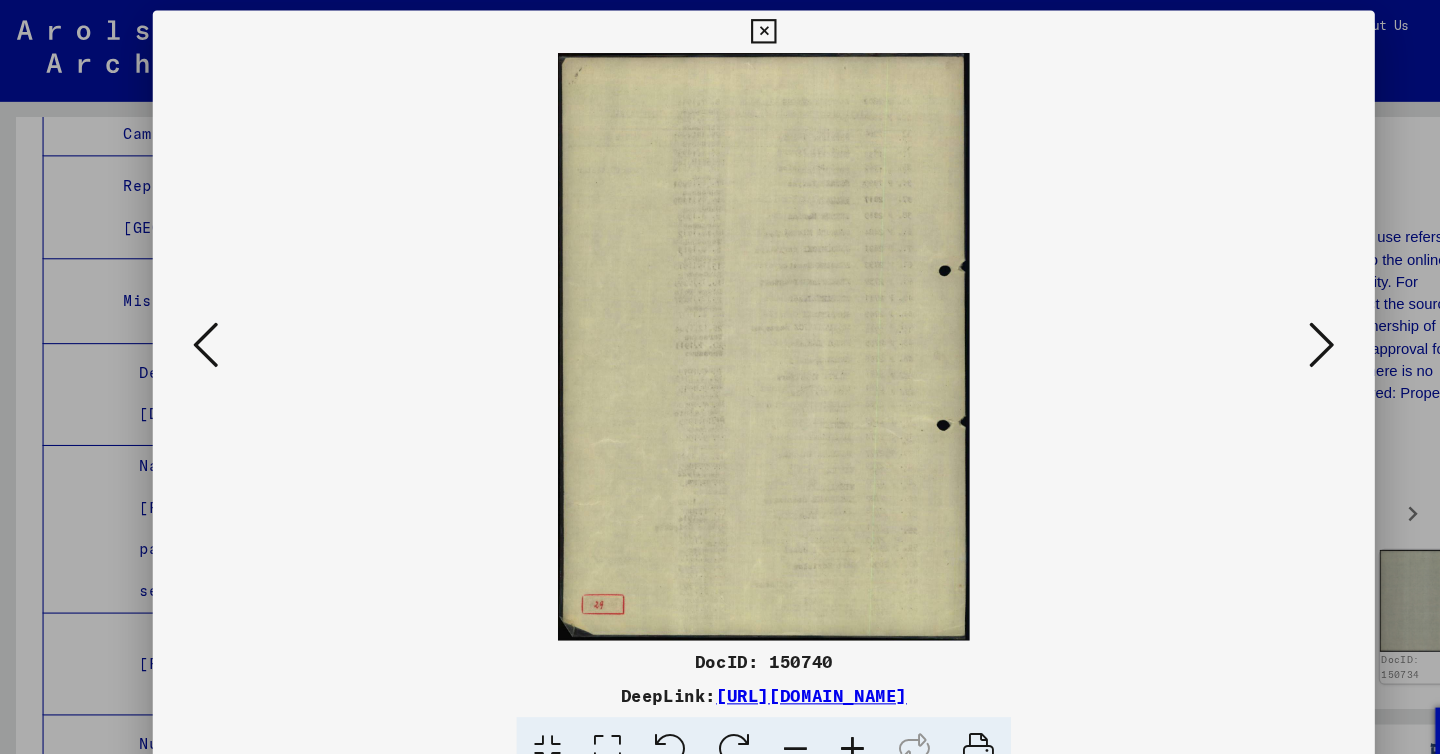 click at bounding box center (1246, 325) 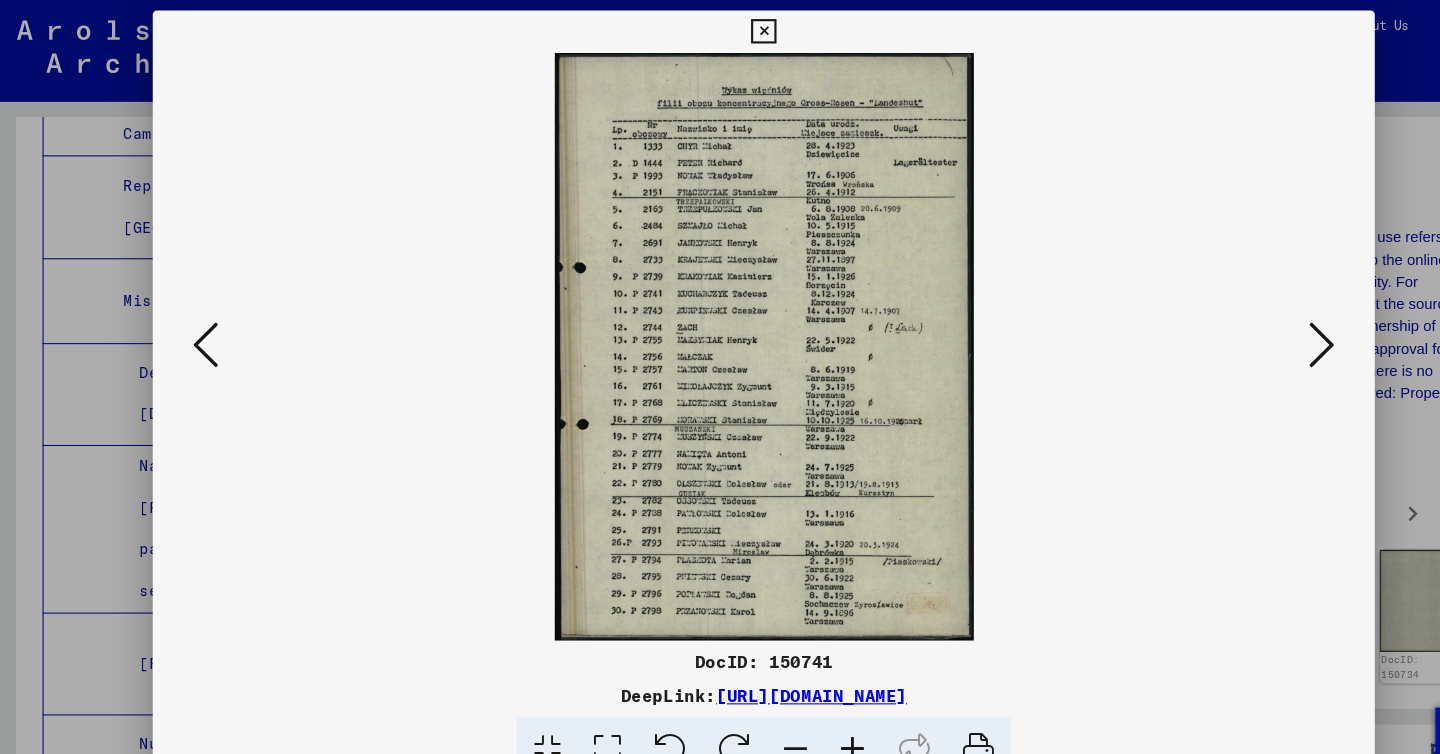 click at bounding box center (1246, 325) 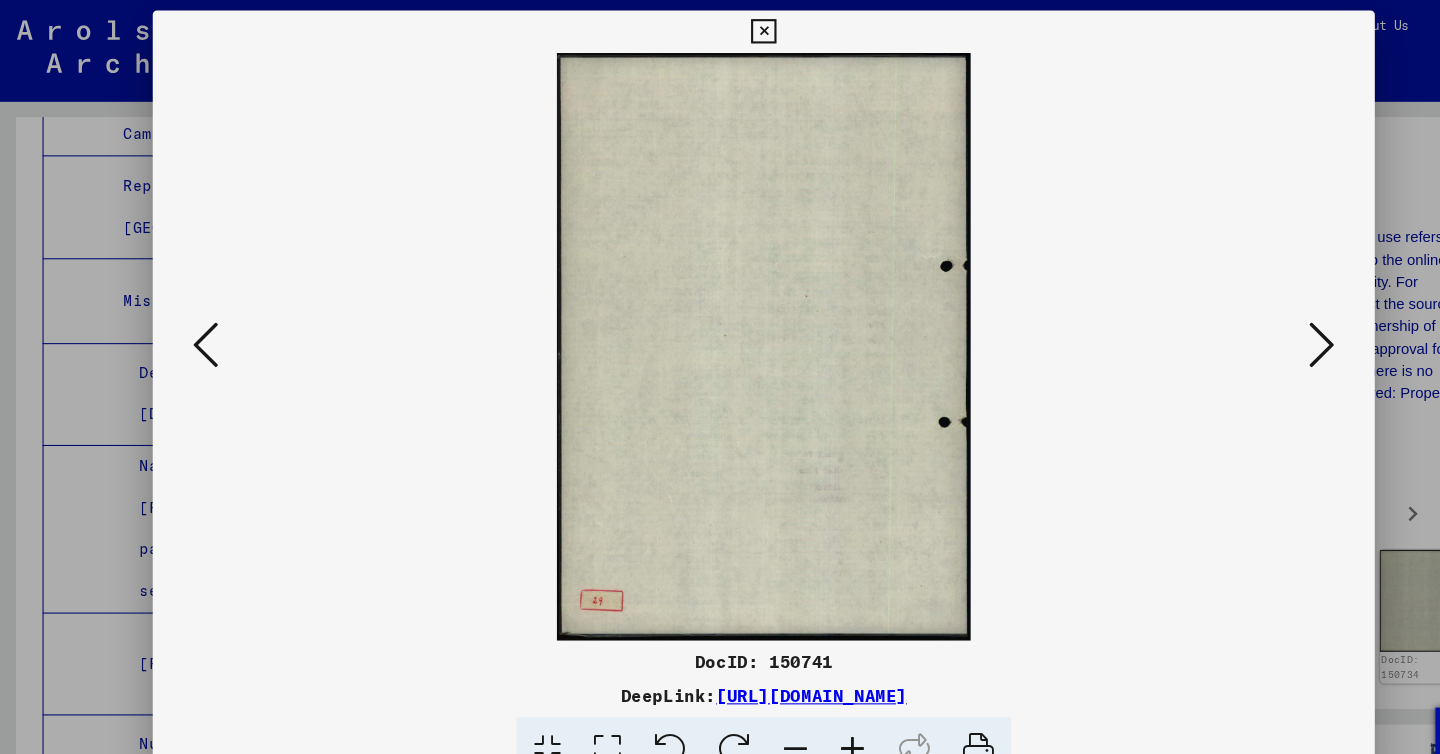 click at bounding box center (1246, 325) 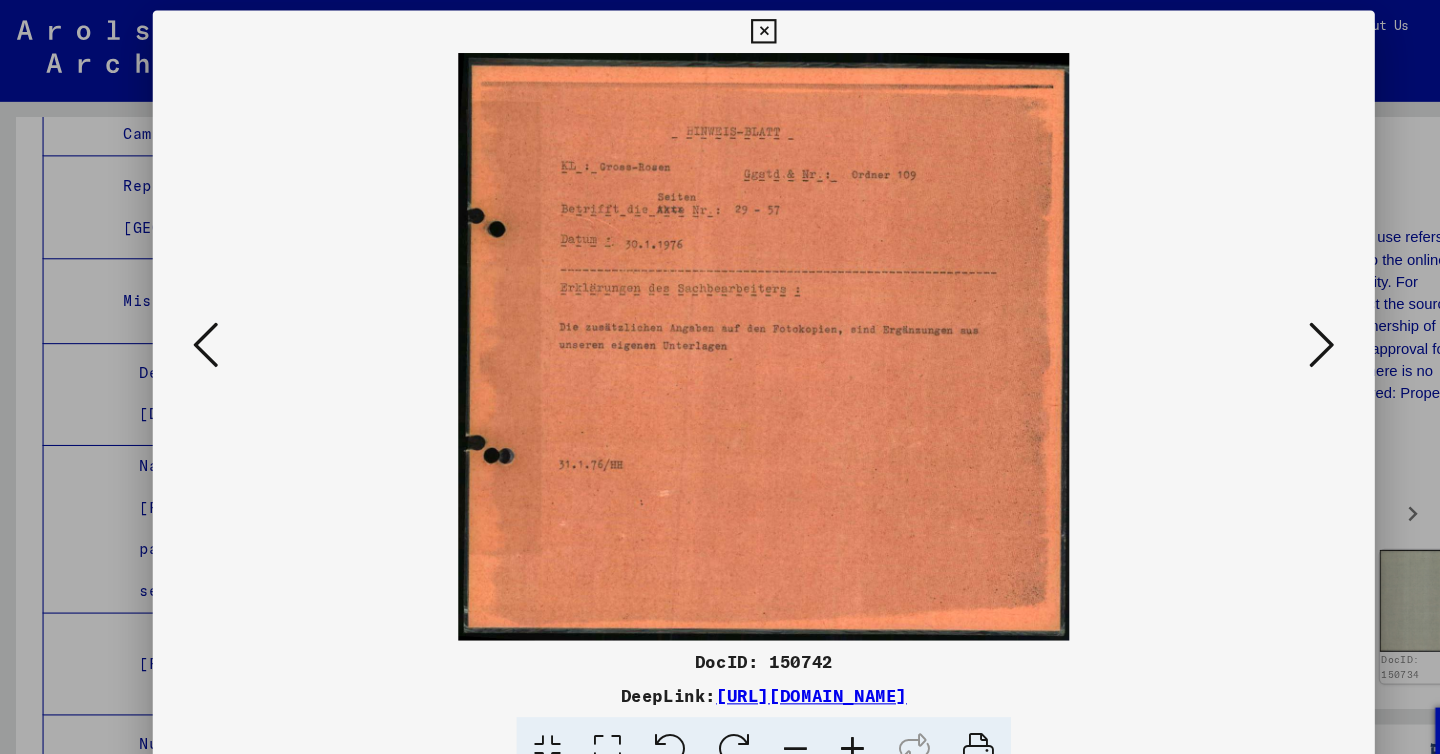 click at bounding box center [1246, 325] 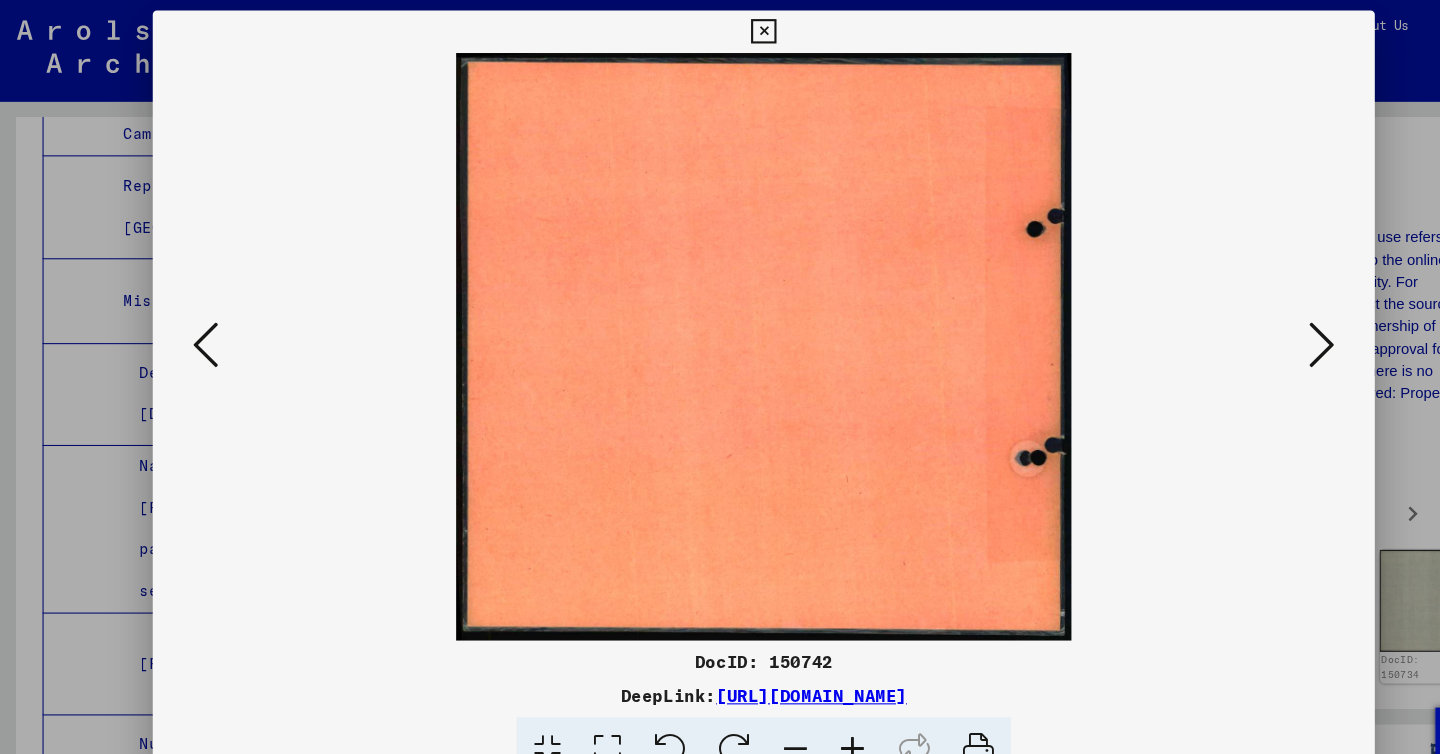 click at bounding box center [1246, 325] 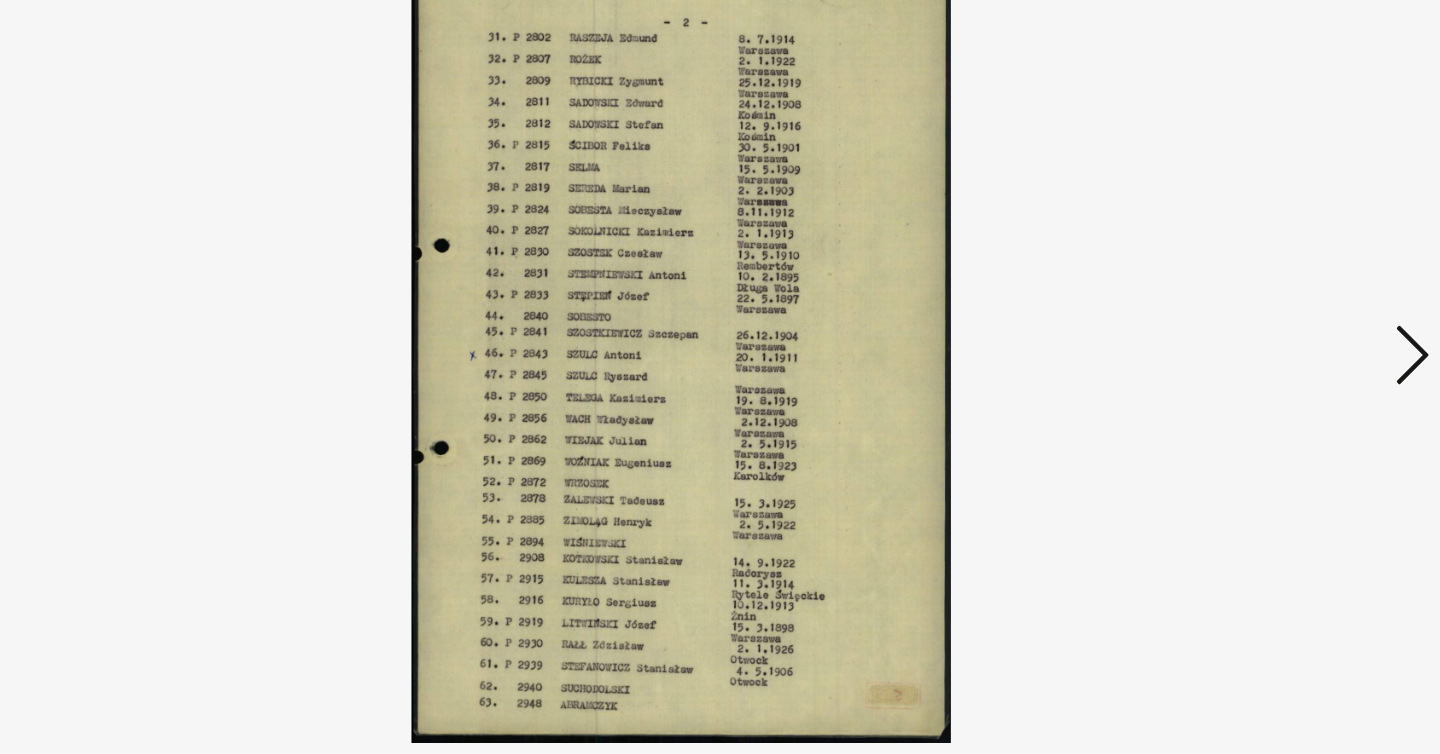 click at bounding box center [1246, 325] 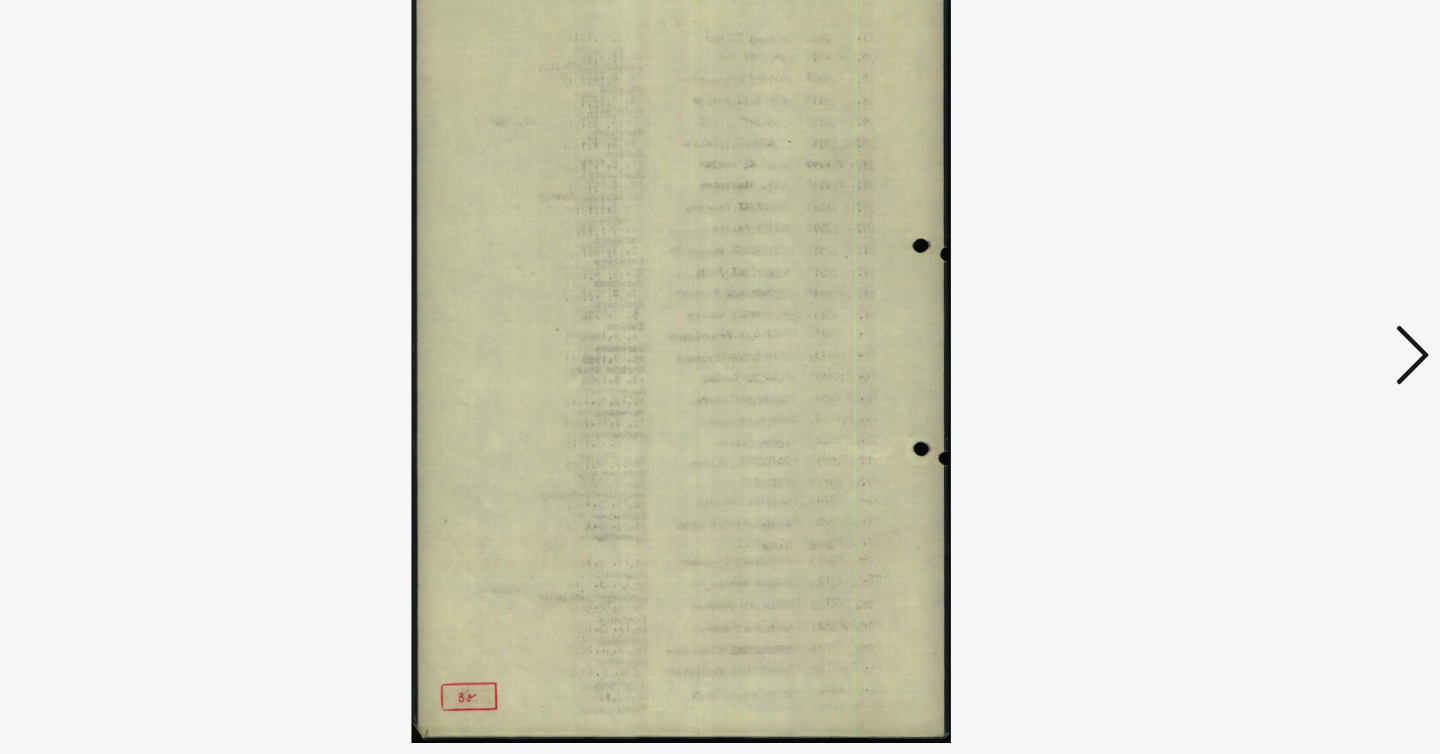 click at bounding box center [1246, 325] 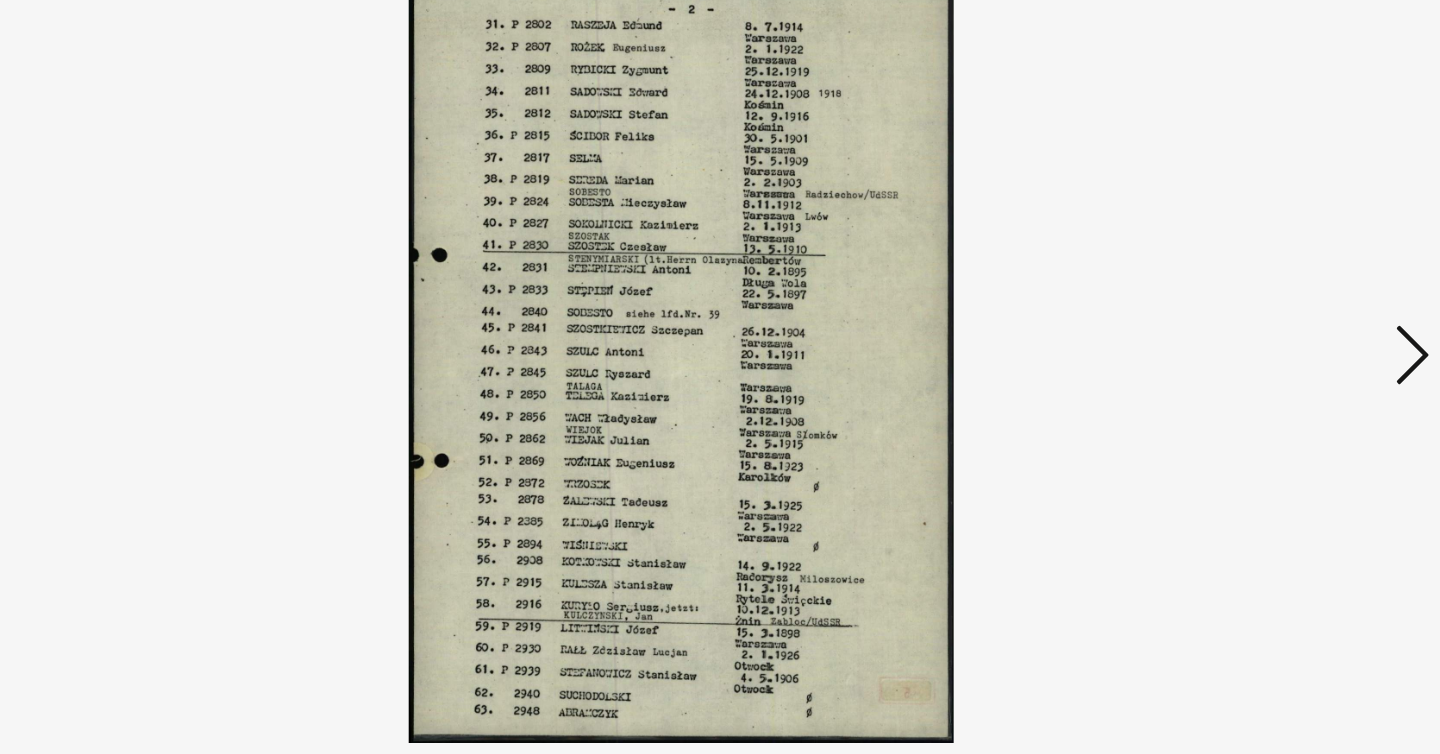 click at bounding box center [1246, 325] 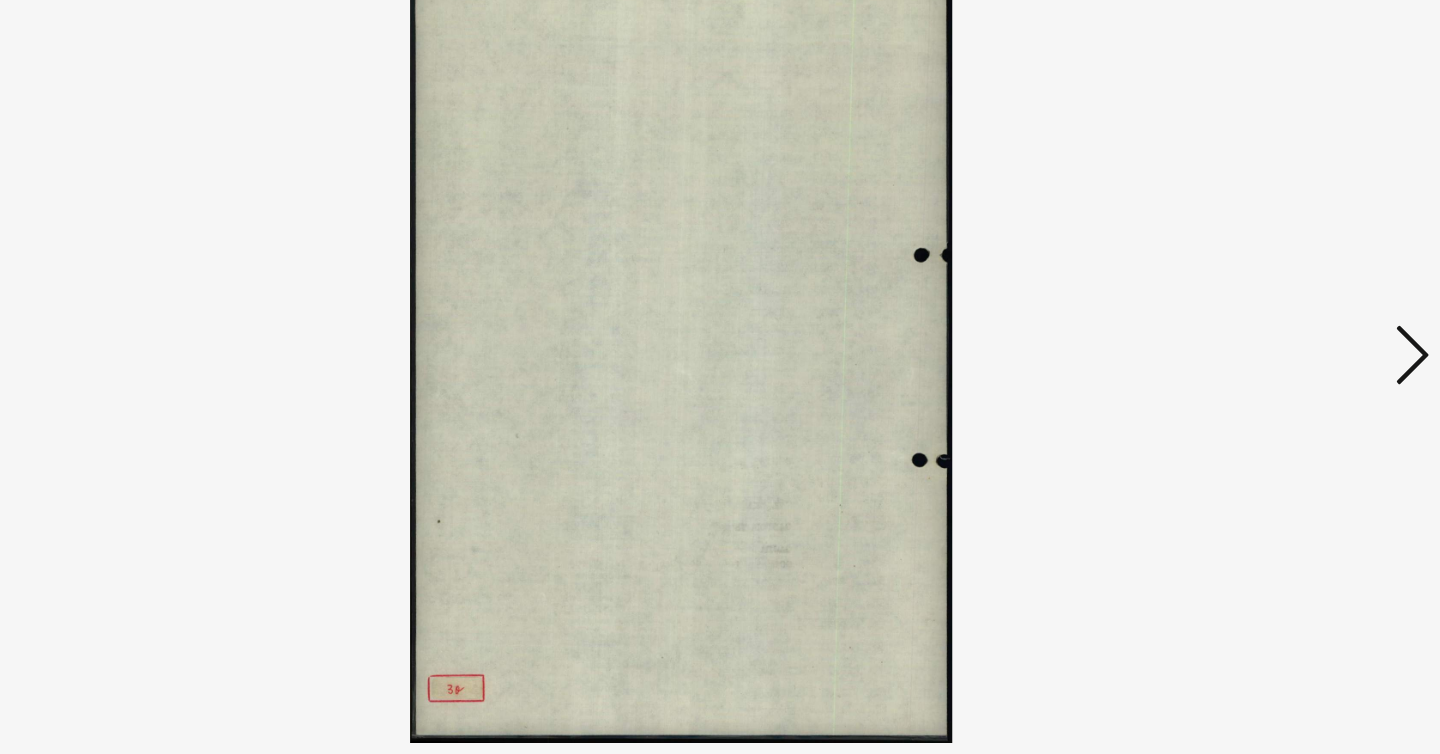 click at bounding box center [1246, 325] 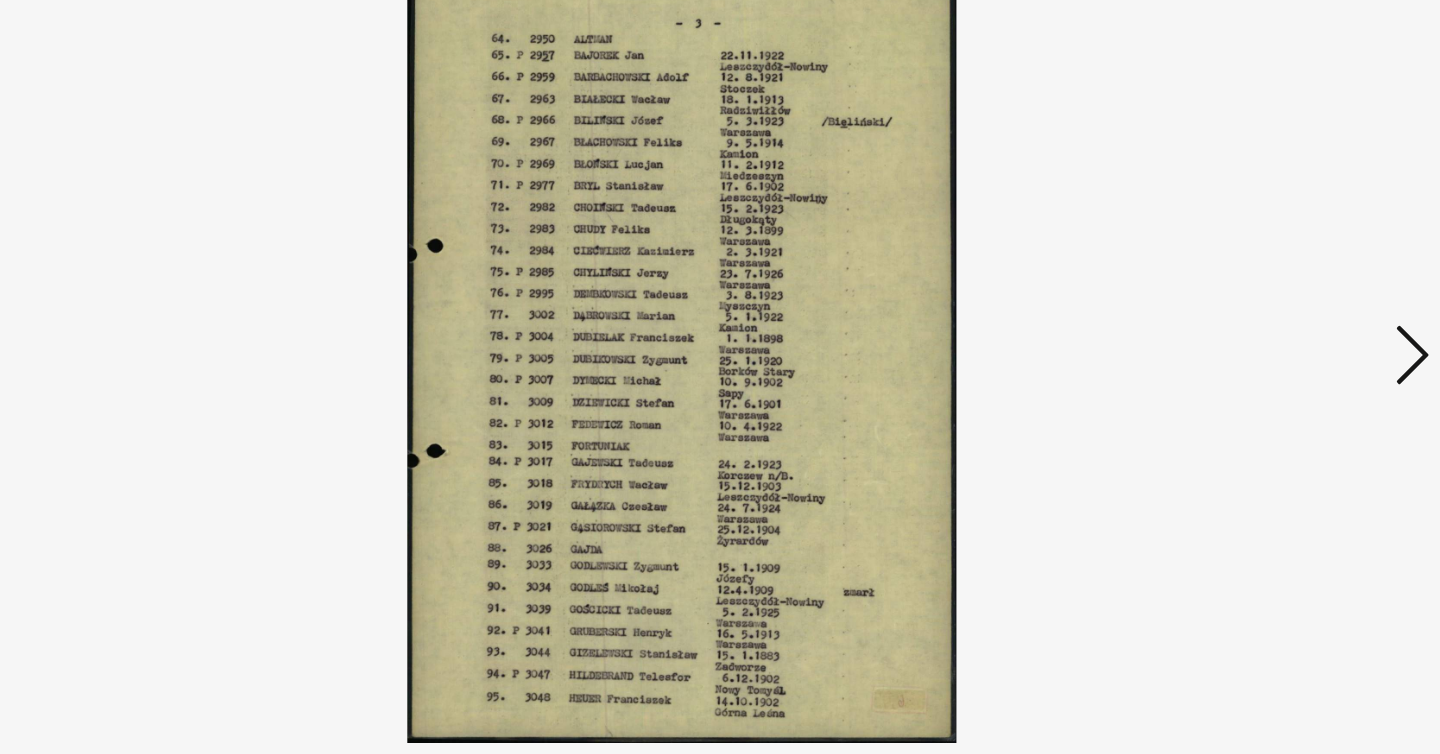click at bounding box center (1246, 325) 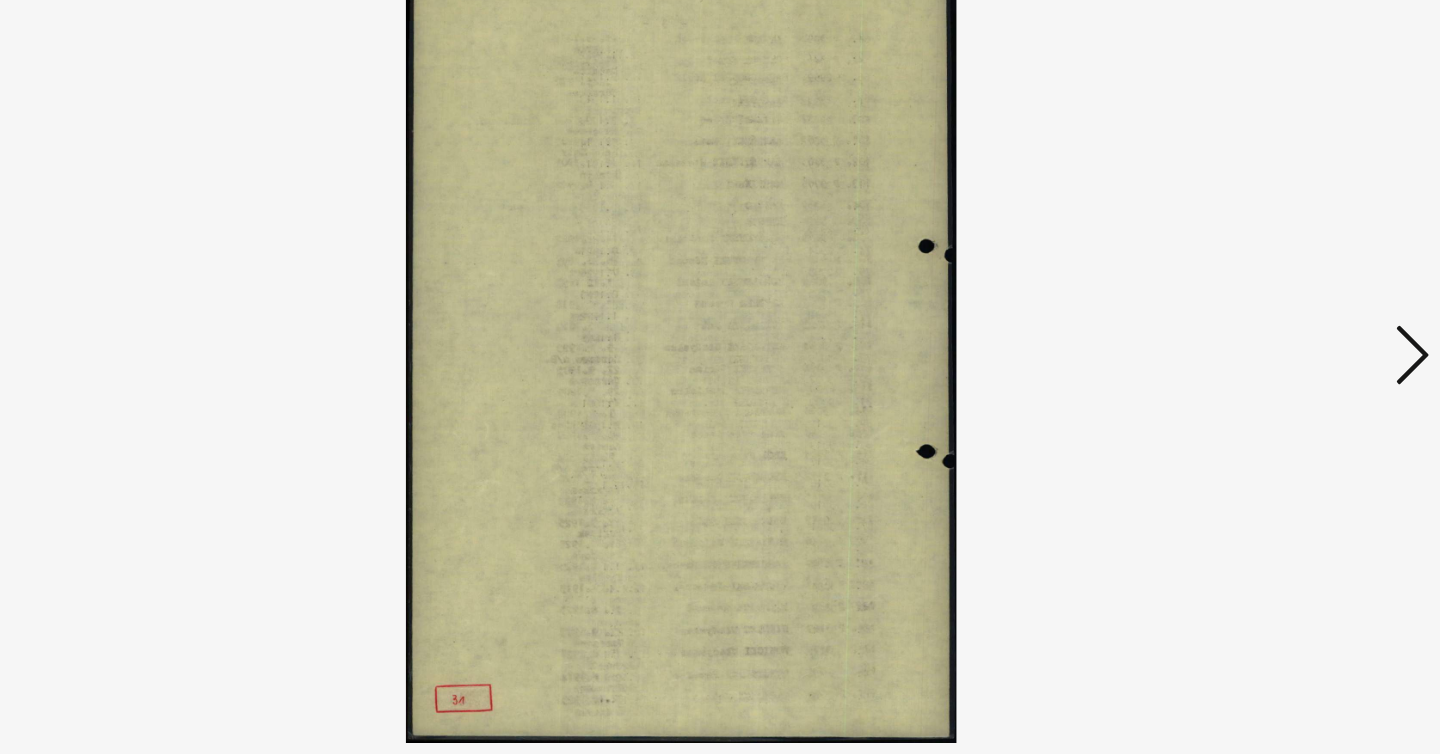 click at bounding box center (1246, 325) 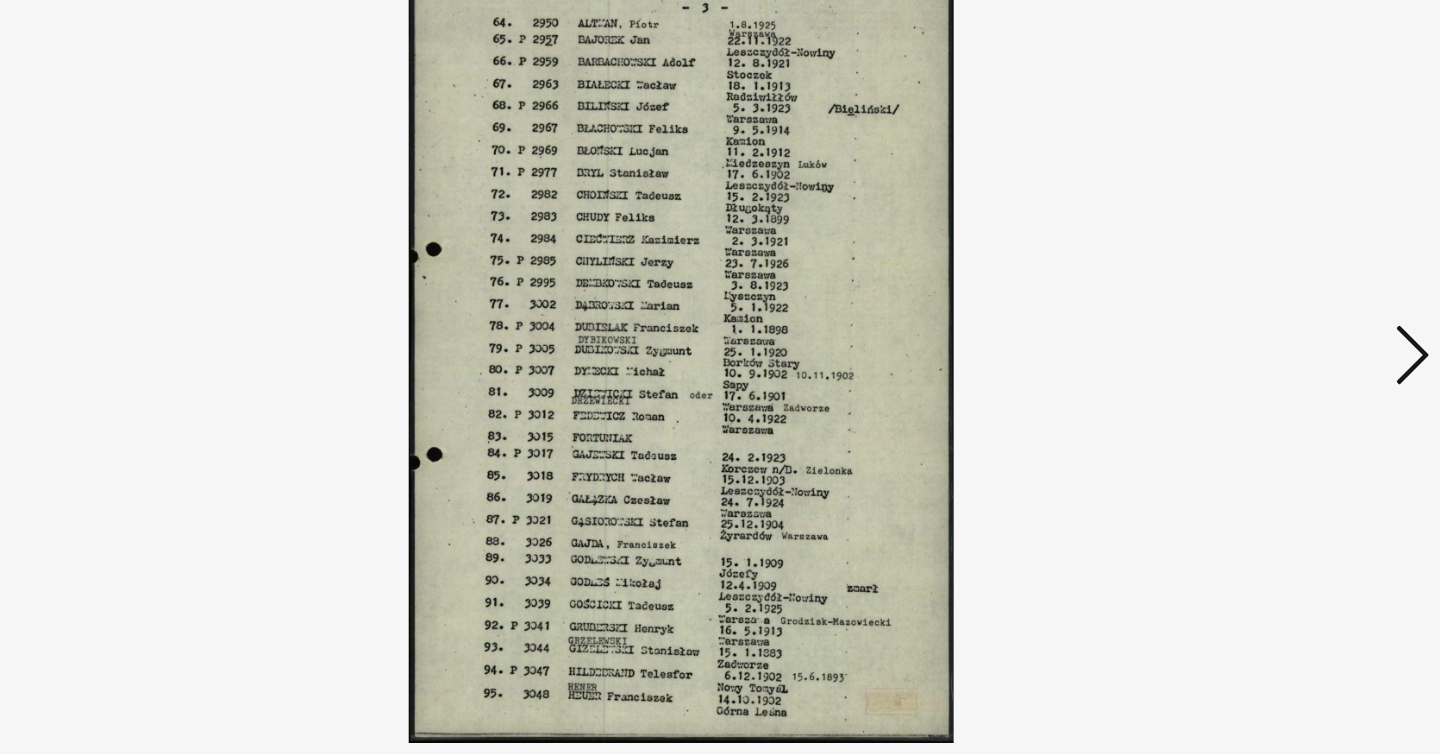 click at bounding box center [1246, 325] 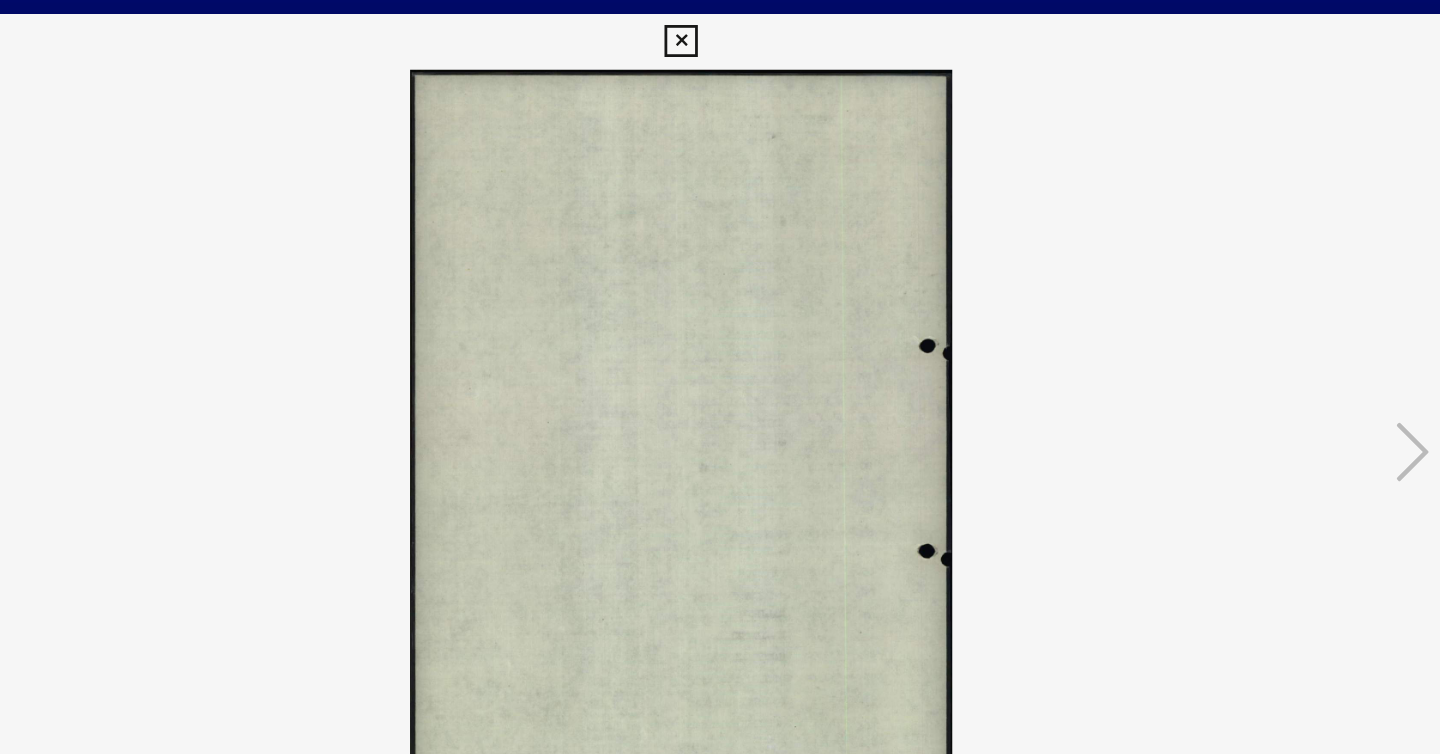 click at bounding box center (719, 30) 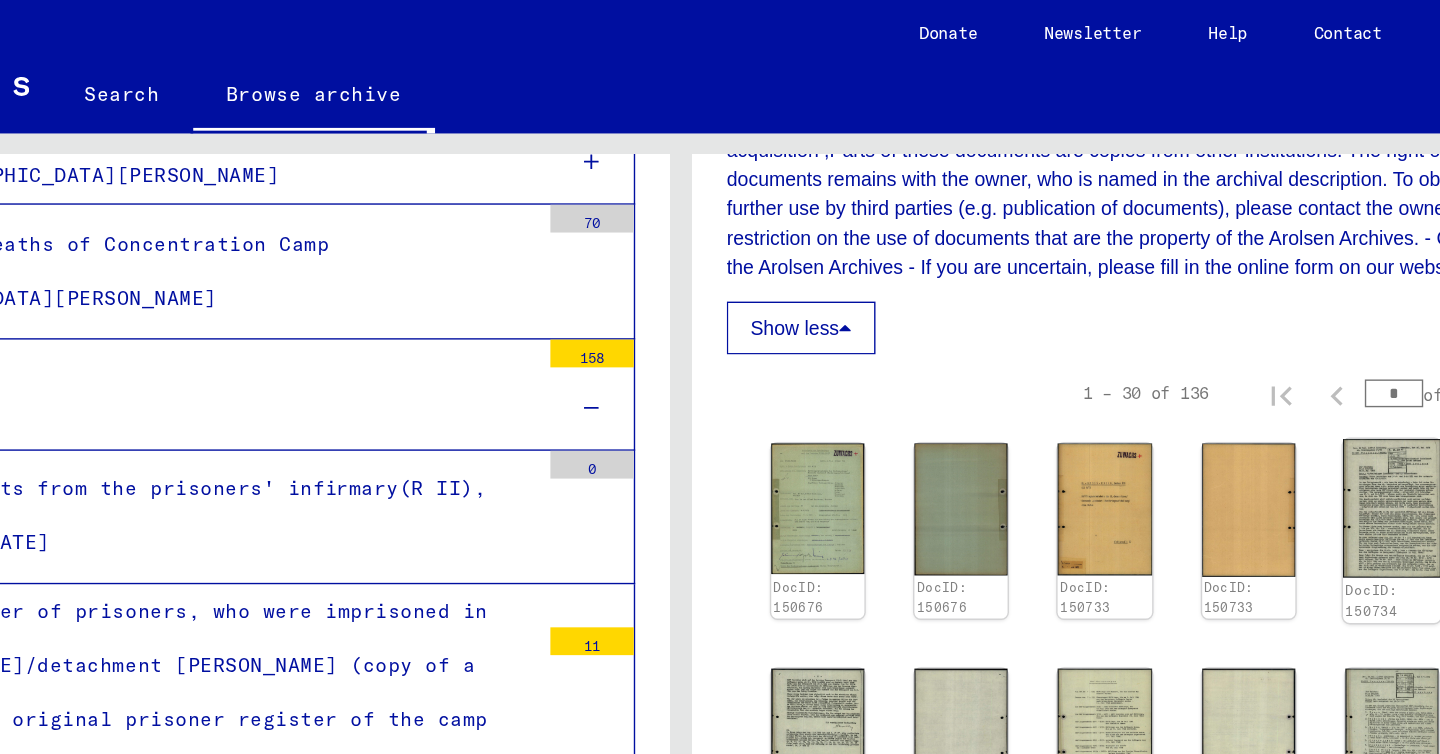 scroll, scrollTop: 1255, scrollLeft: 0, axis: vertical 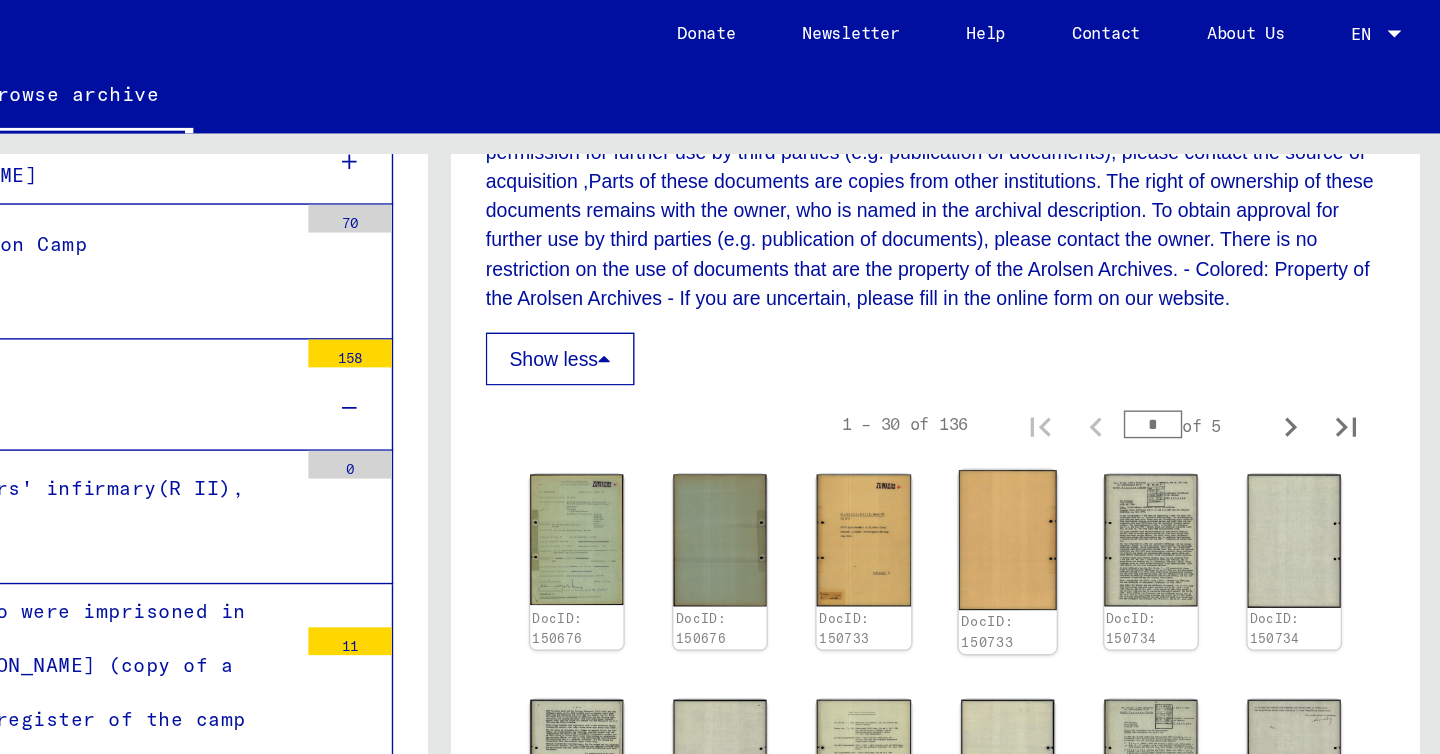 click 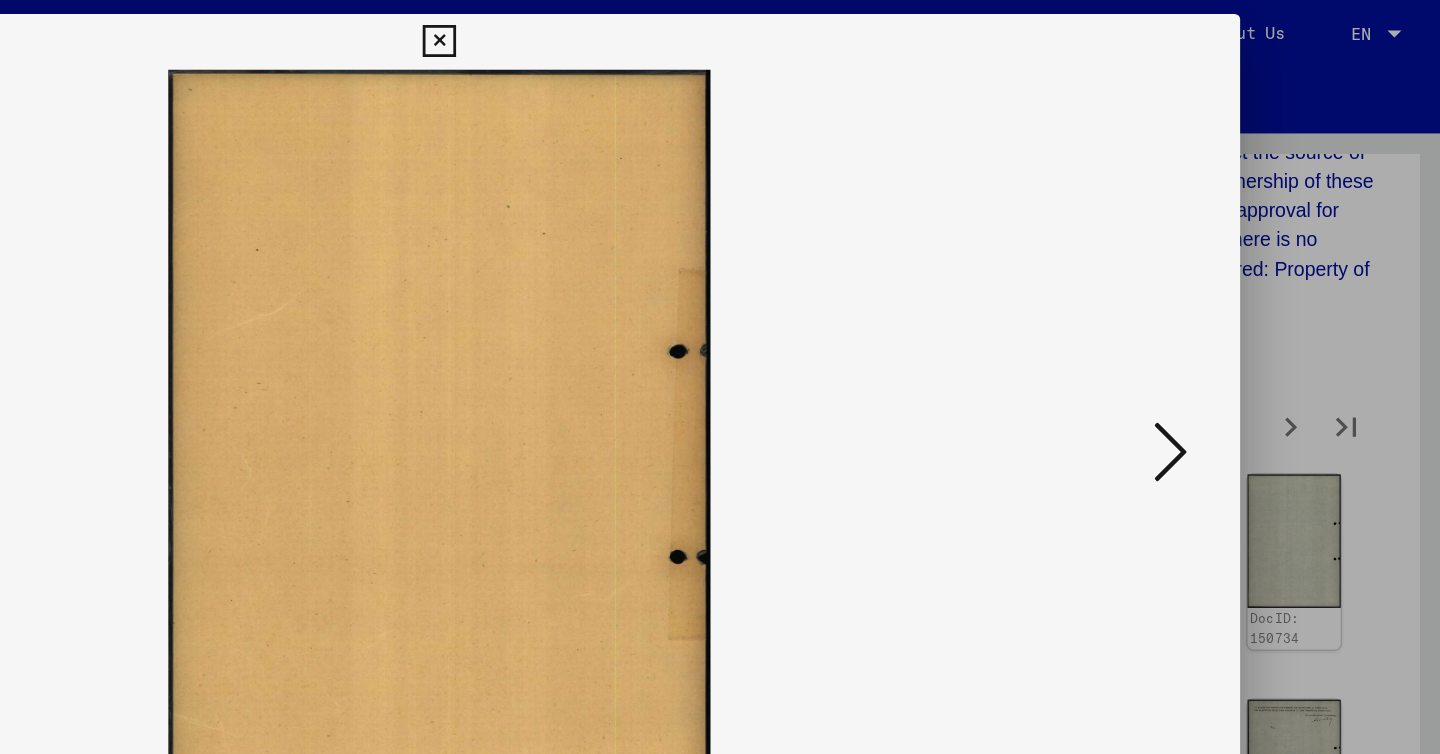 click at bounding box center [1246, 325] 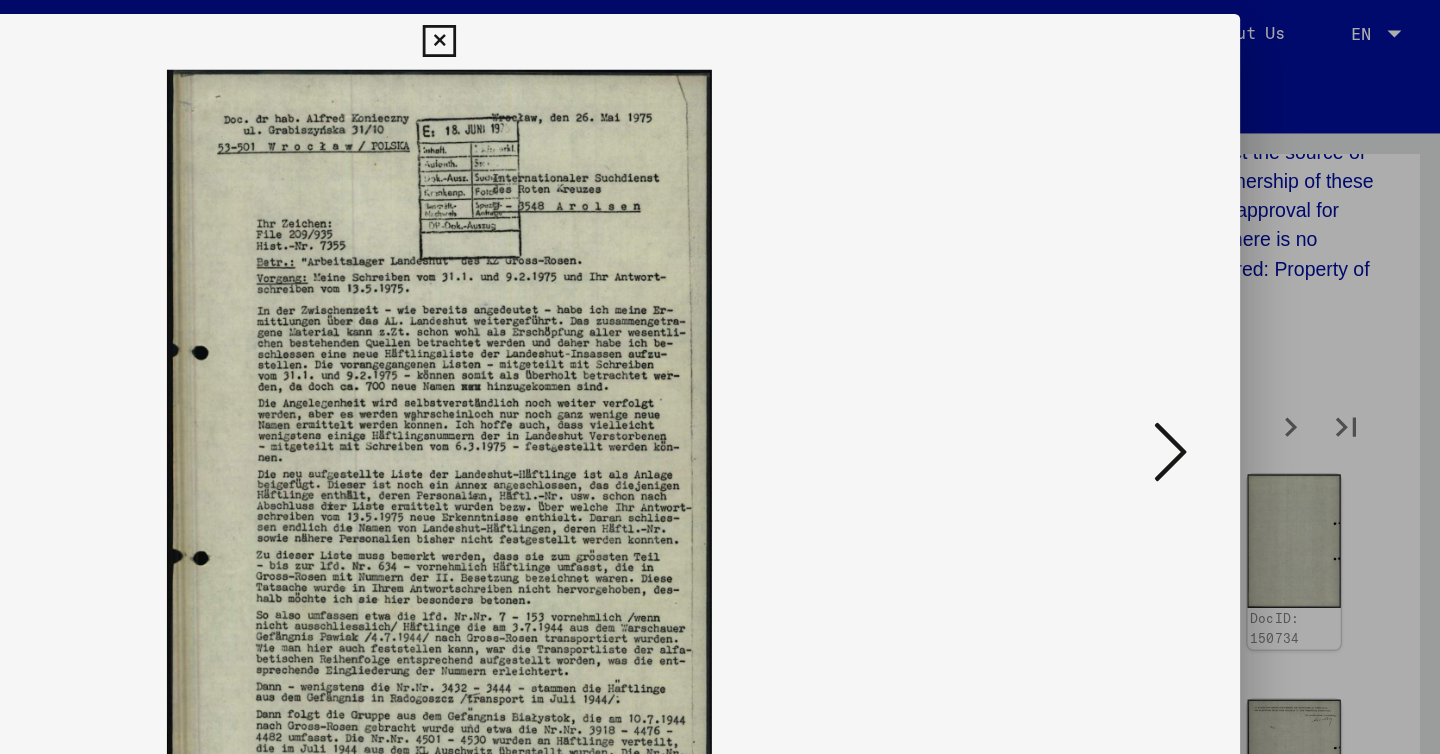 click at bounding box center (1246, 325) 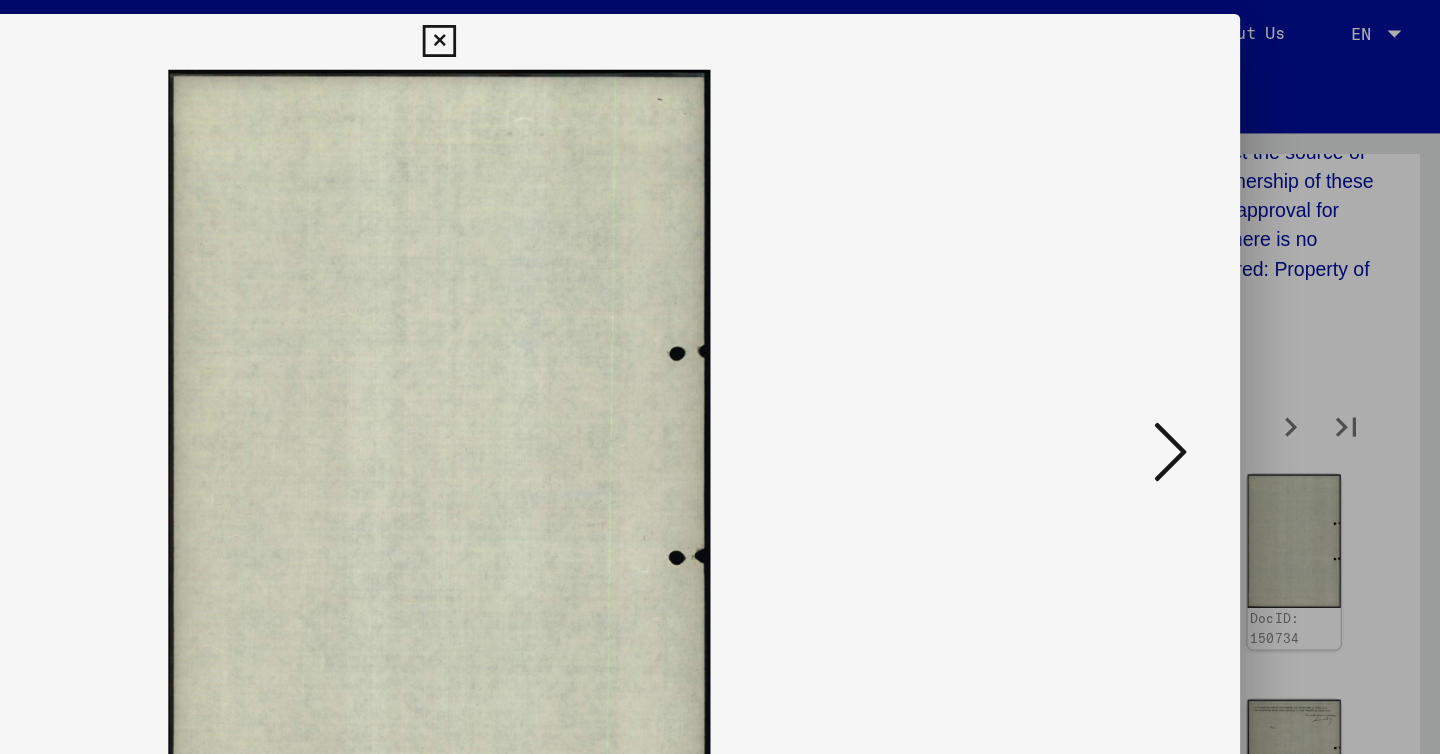 click at bounding box center [1246, 325] 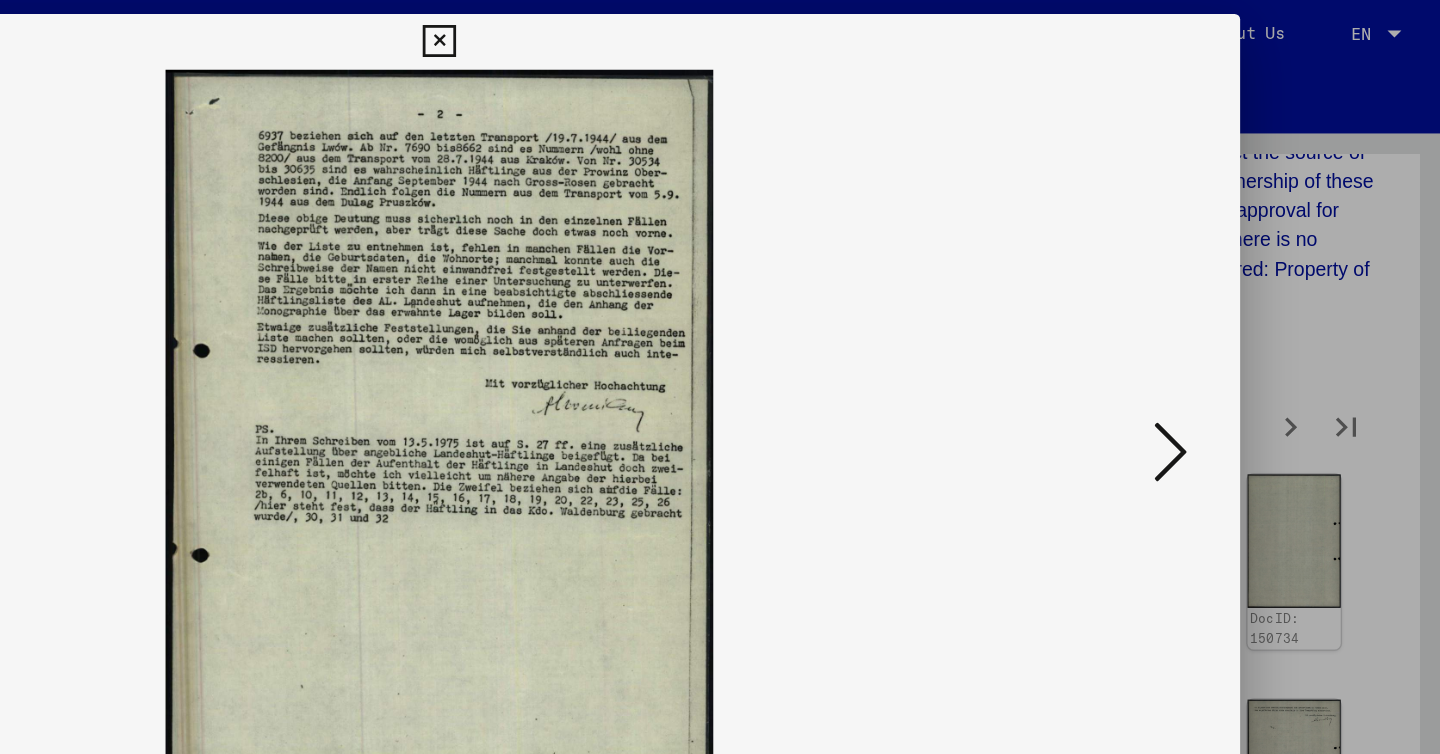 click at bounding box center [1246, 325] 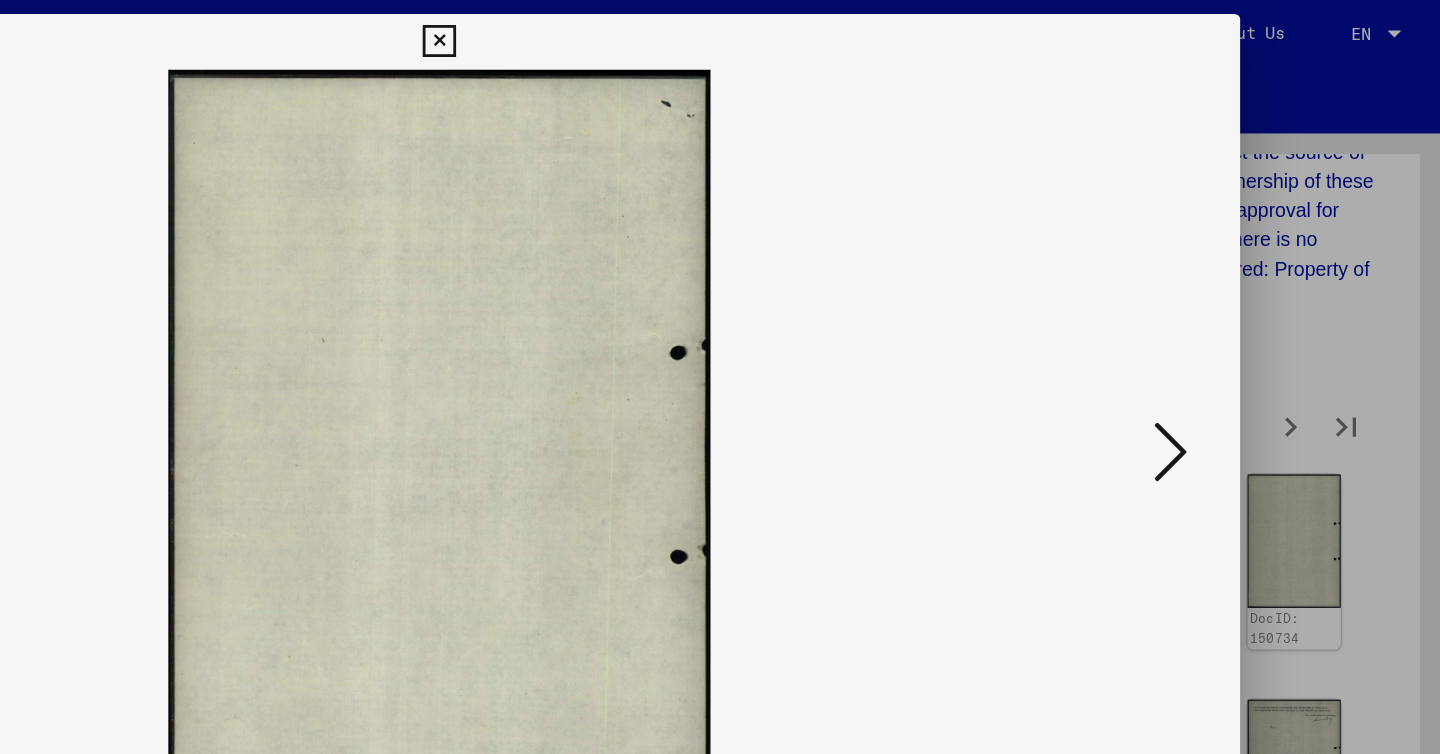click at bounding box center [1246, 325] 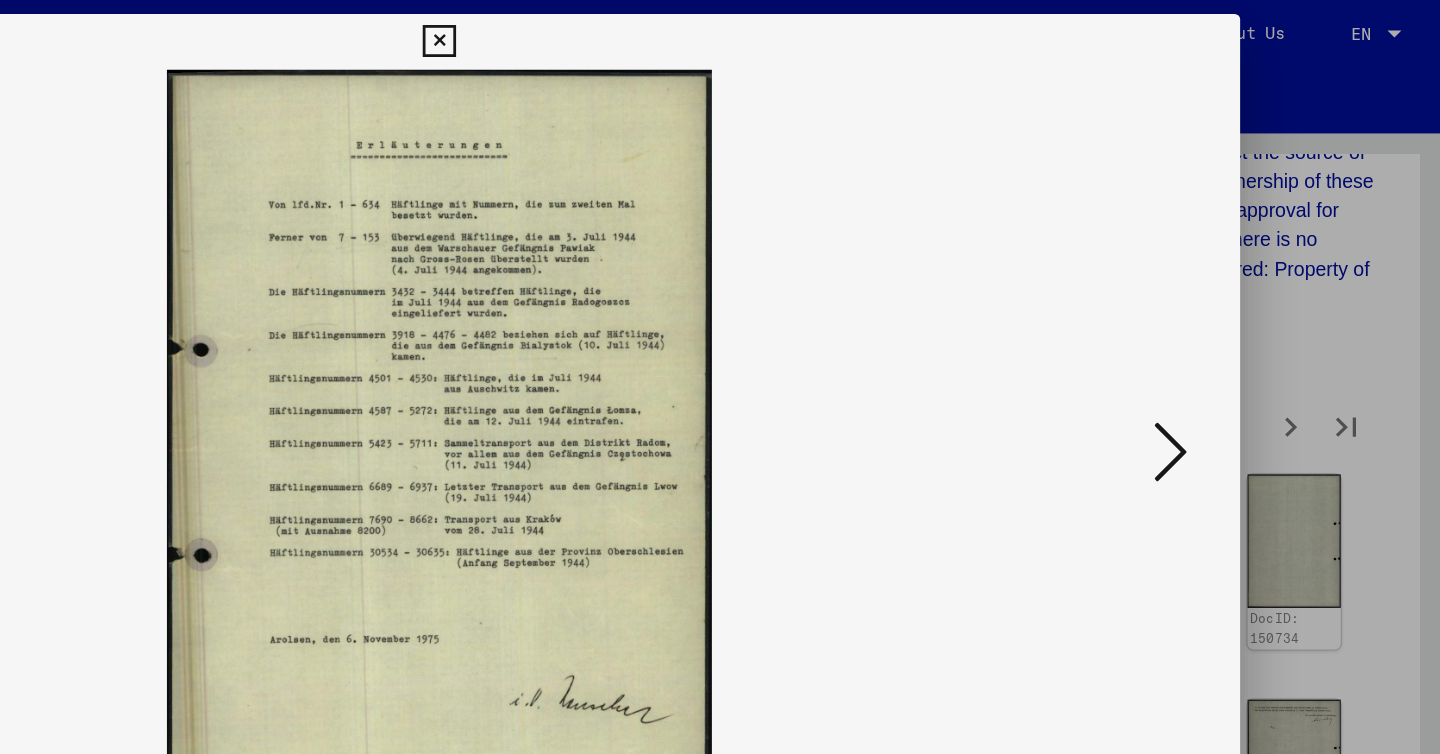 click at bounding box center (1246, 325) 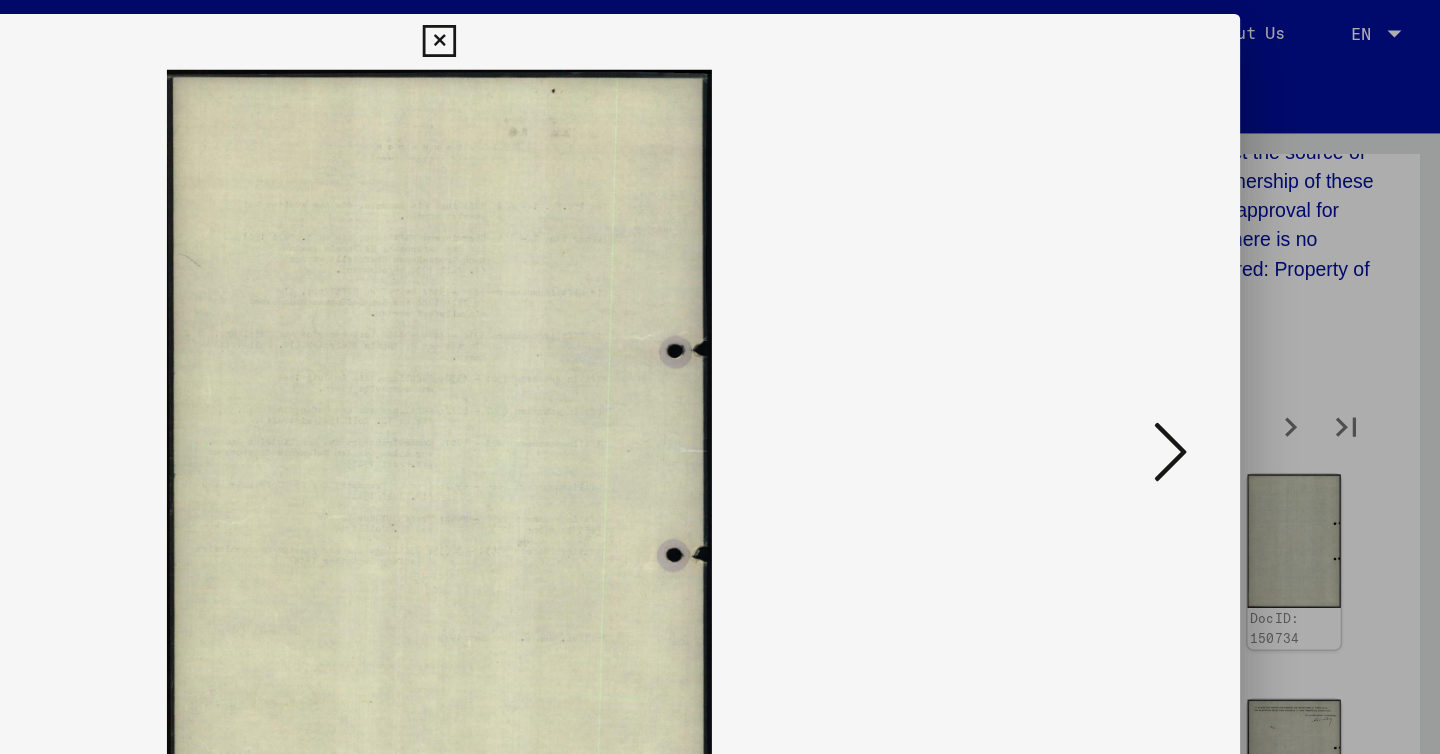 click at bounding box center (1246, 325) 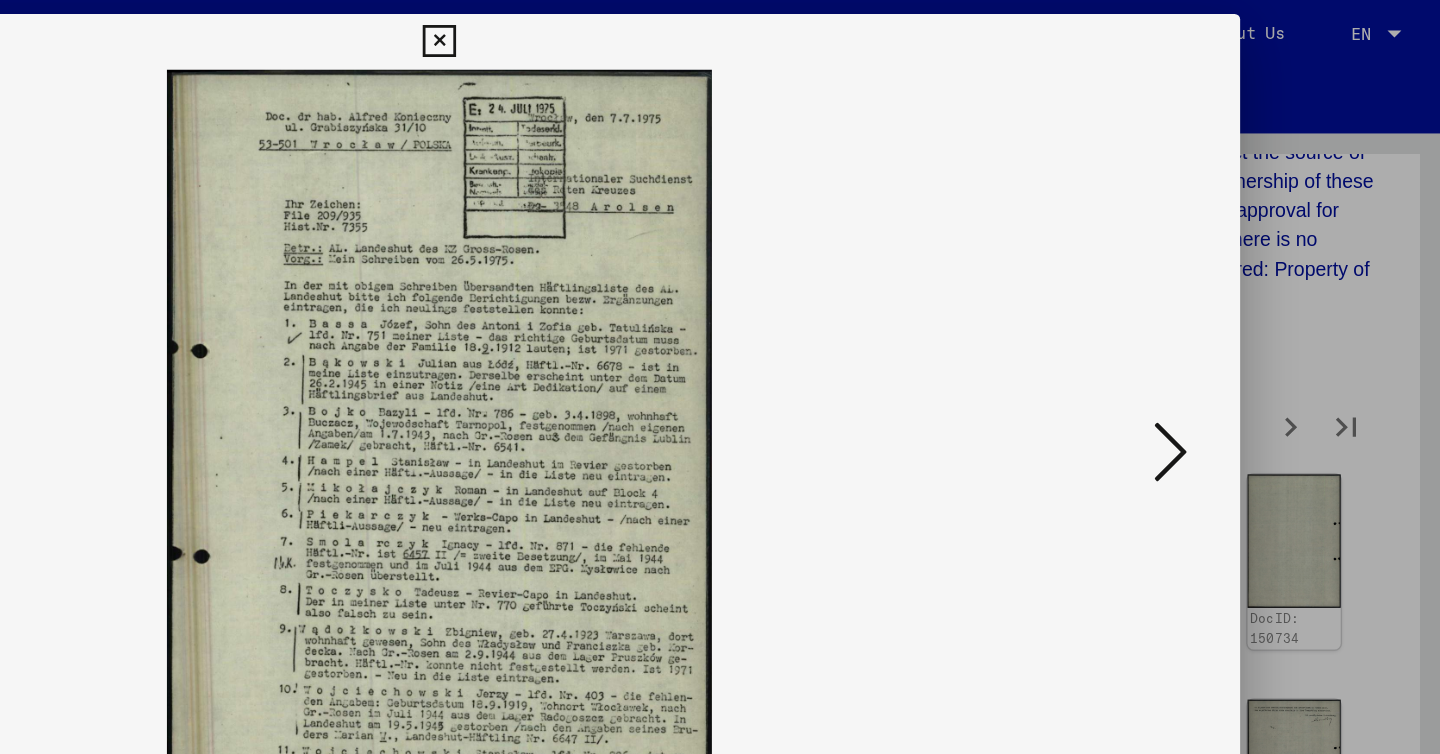 click at bounding box center [1246, 325] 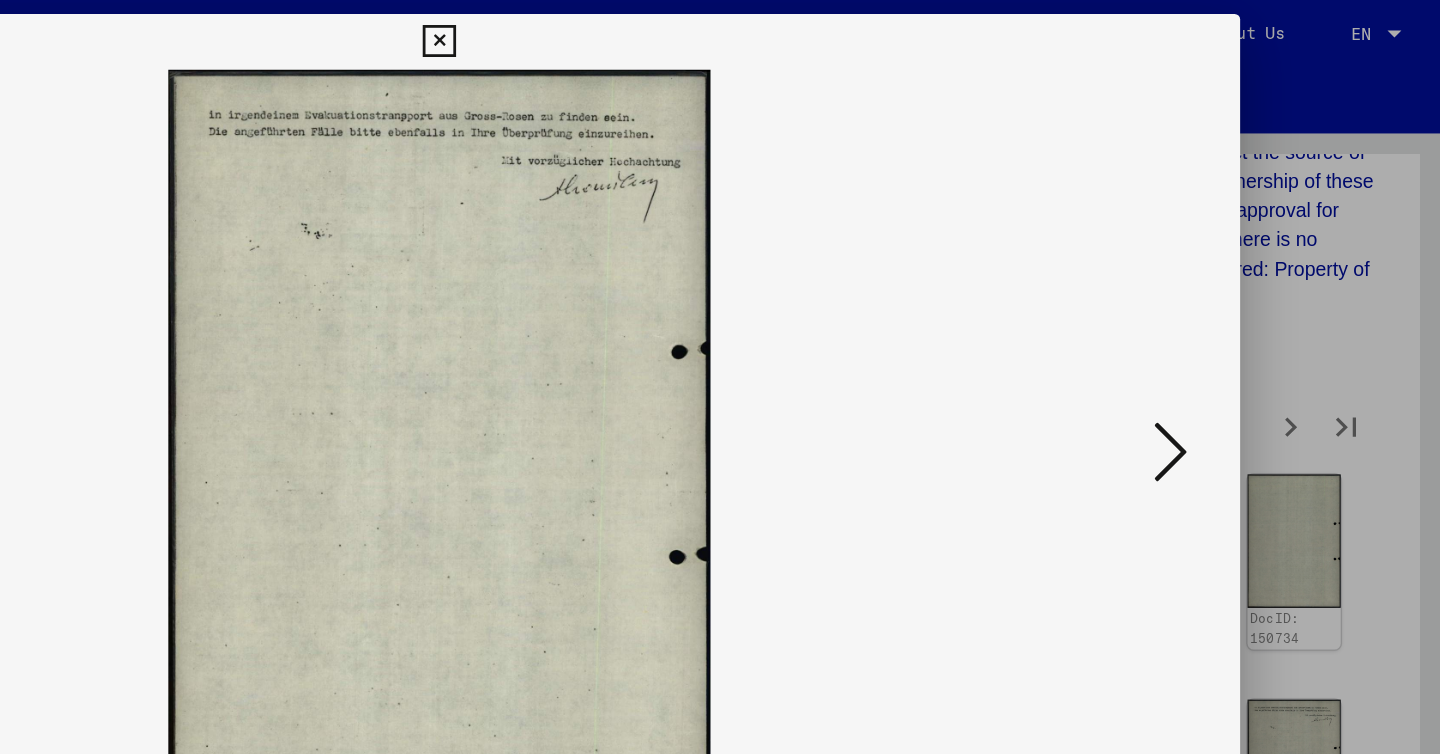 click at bounding box center [1246, 325] 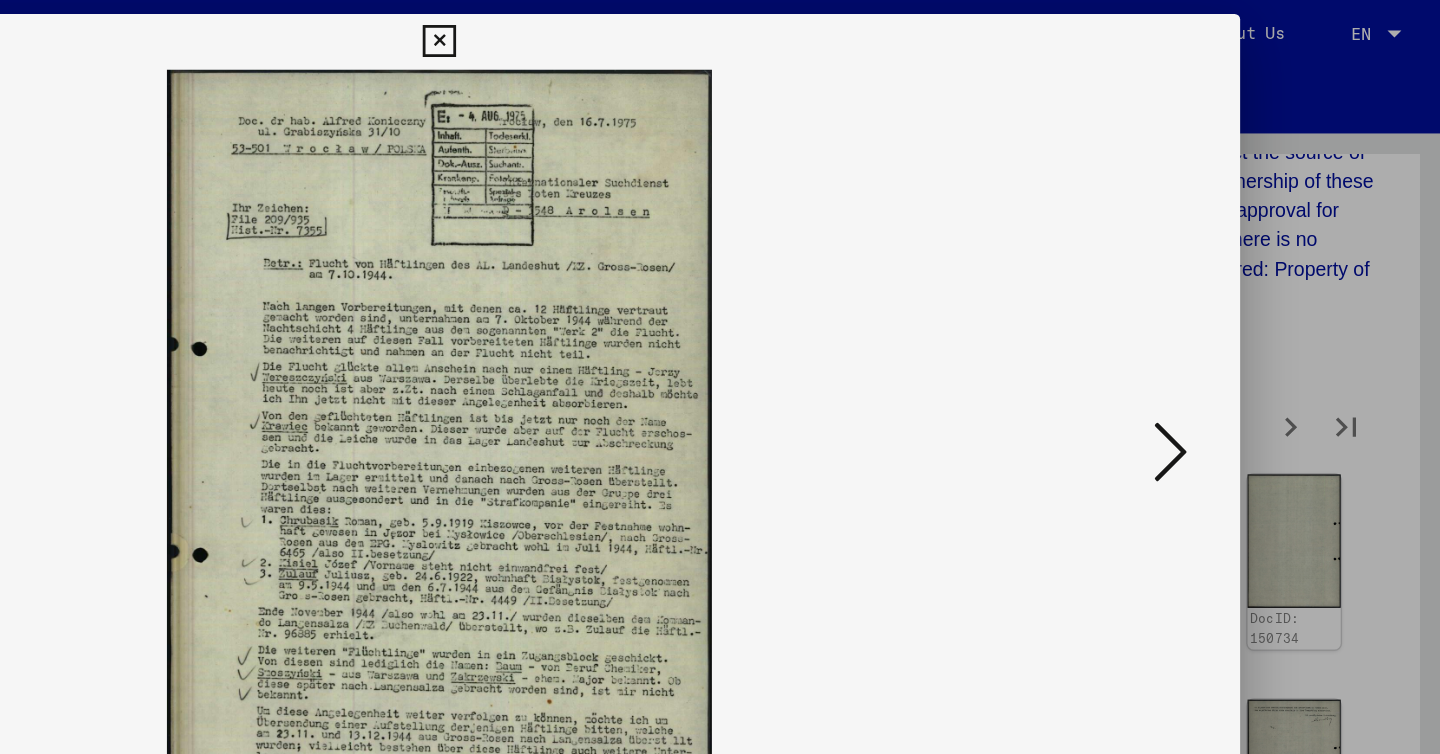 click at bounding box center [1246, 325] 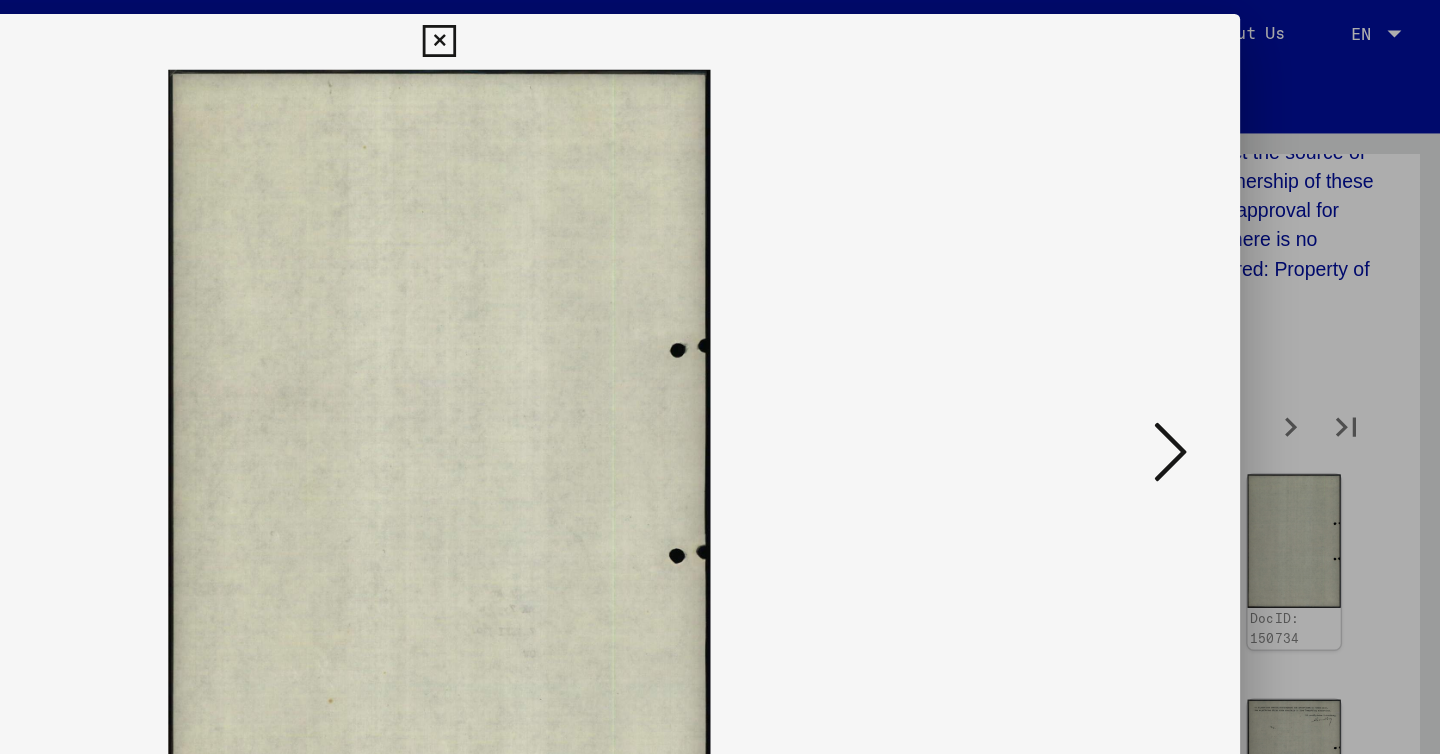 click at bounding box center [1246, 325] 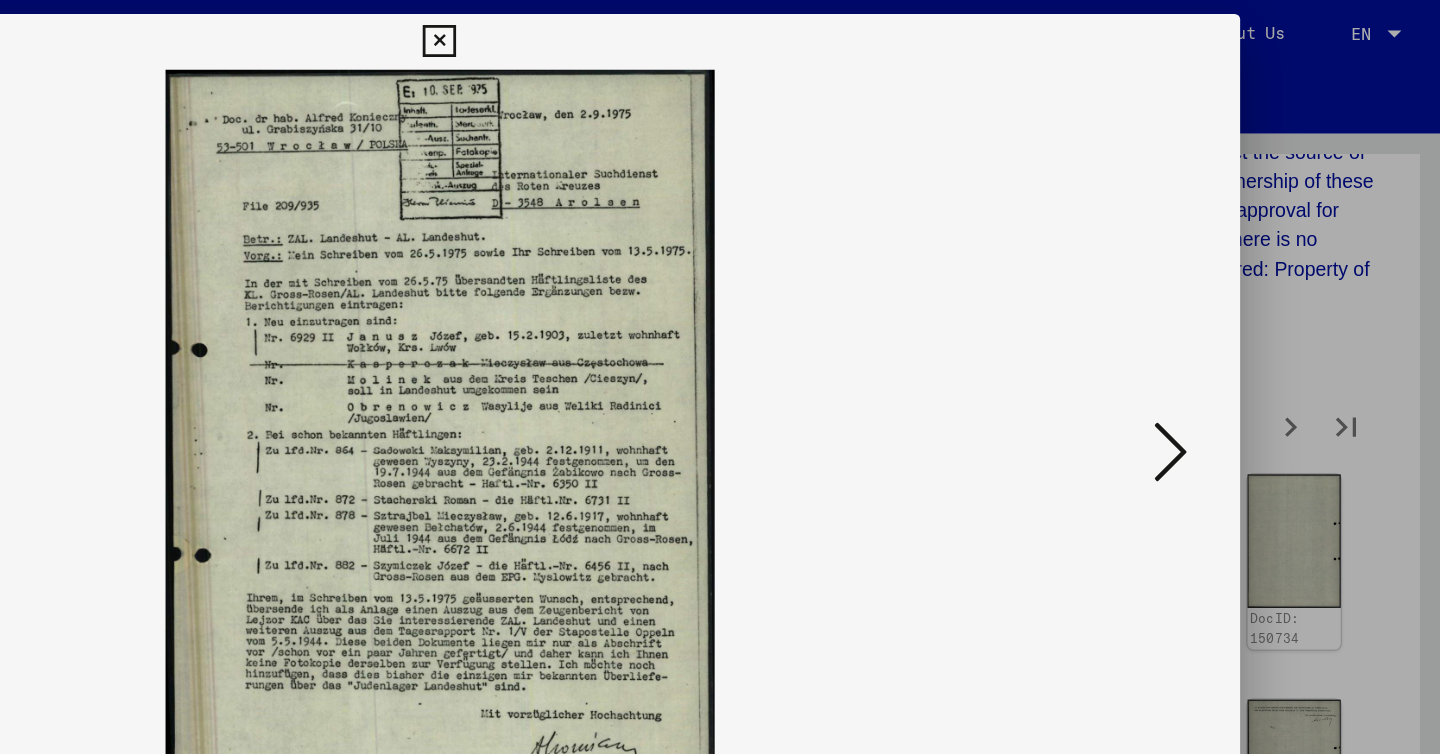 click at bounding box center [1246, 325] 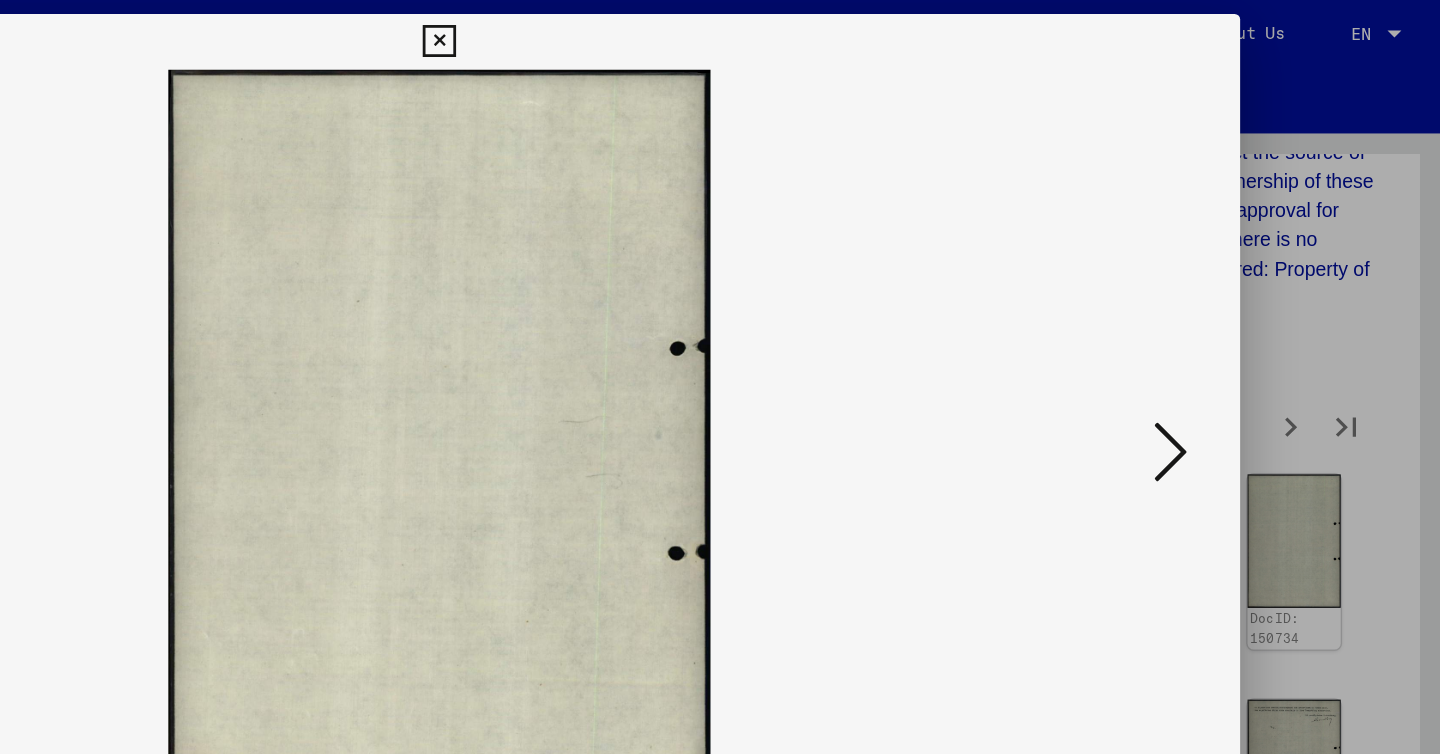 click at bounding box center [1246, 325] 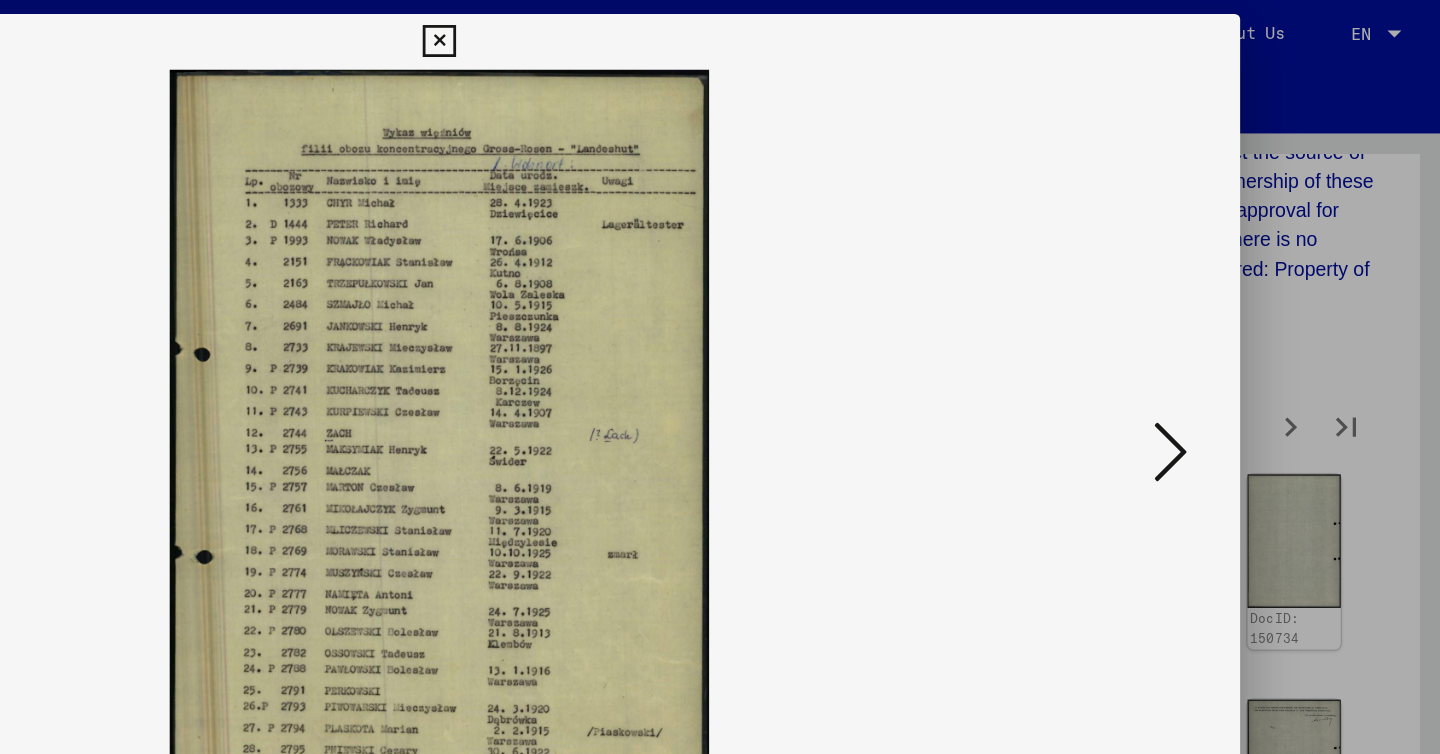 click at bounding box center [1246, 325] 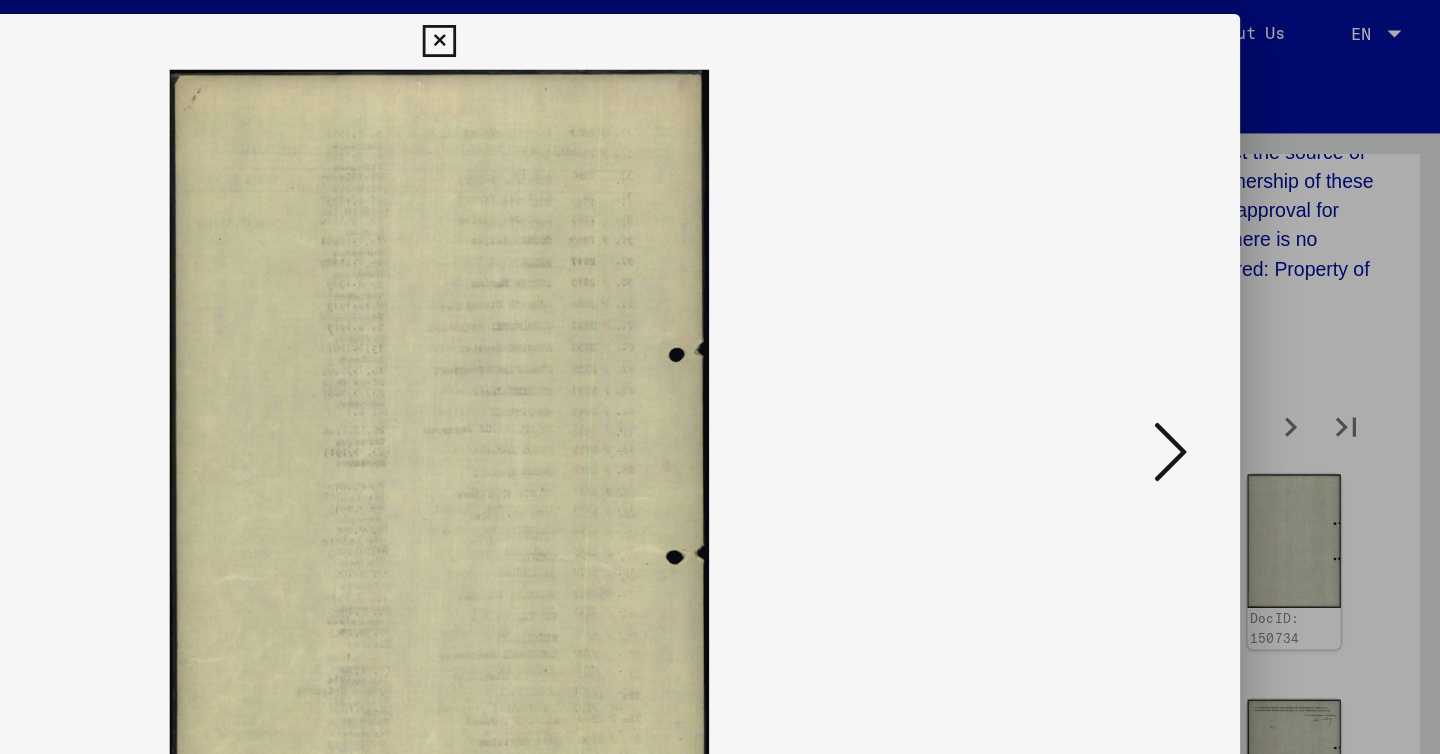 click at bounding box center [1246, 325] 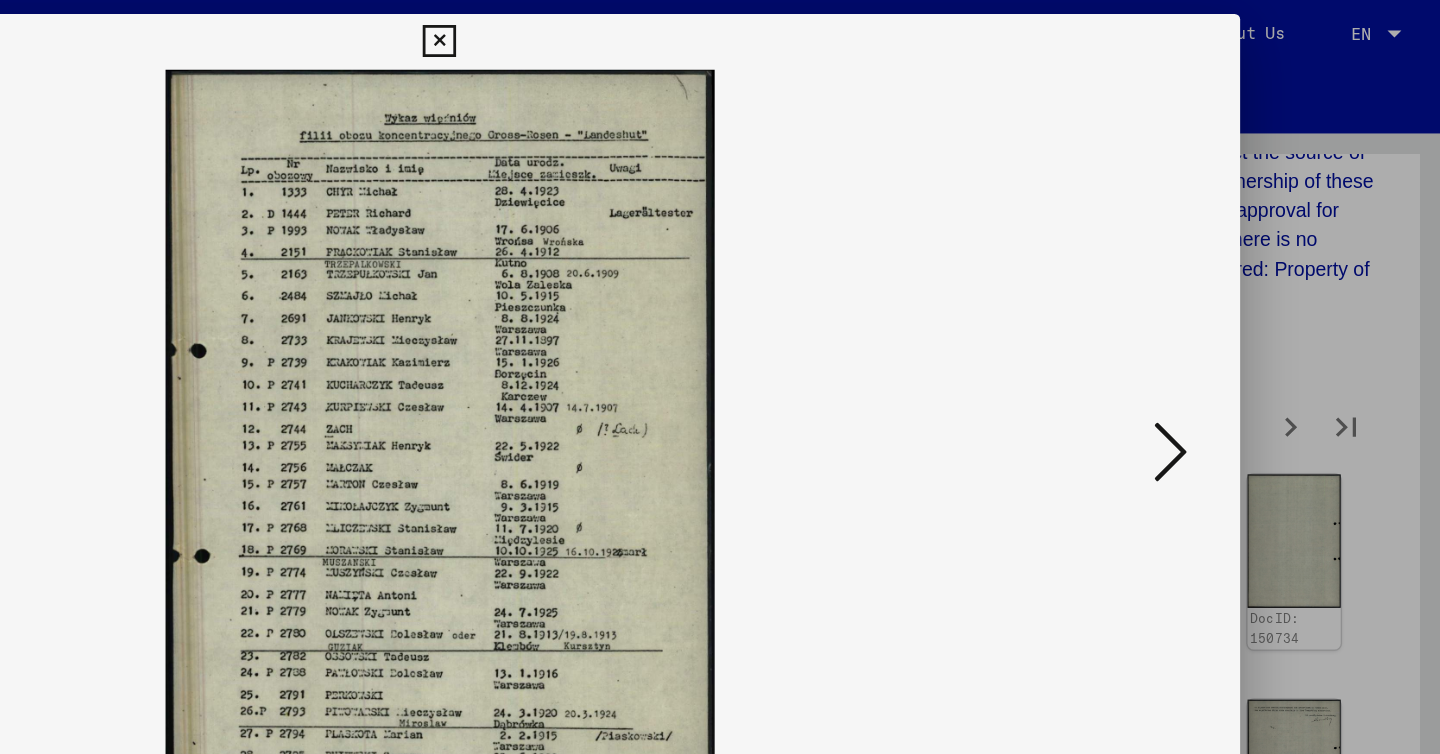 click at bounding box center [1246, 325] 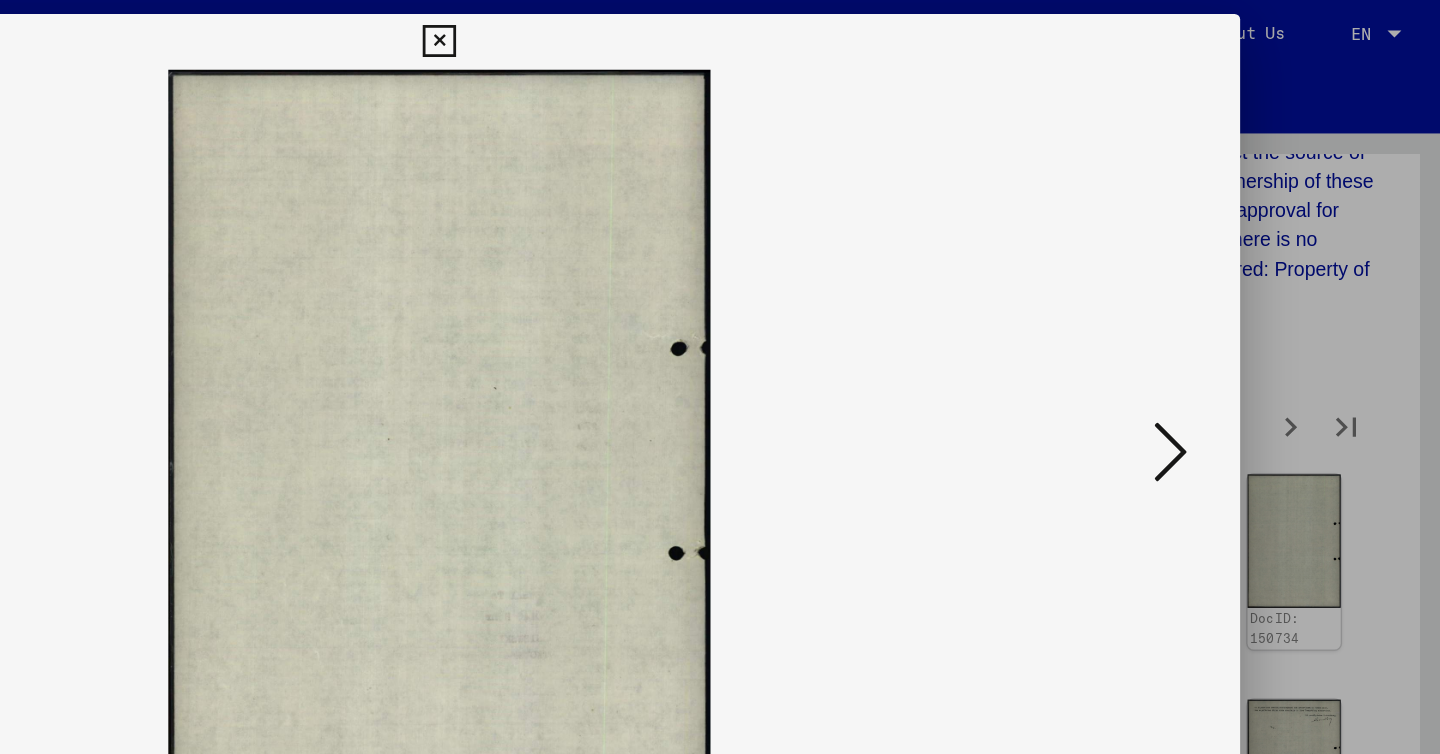 click at bounding box center (1246, 325) 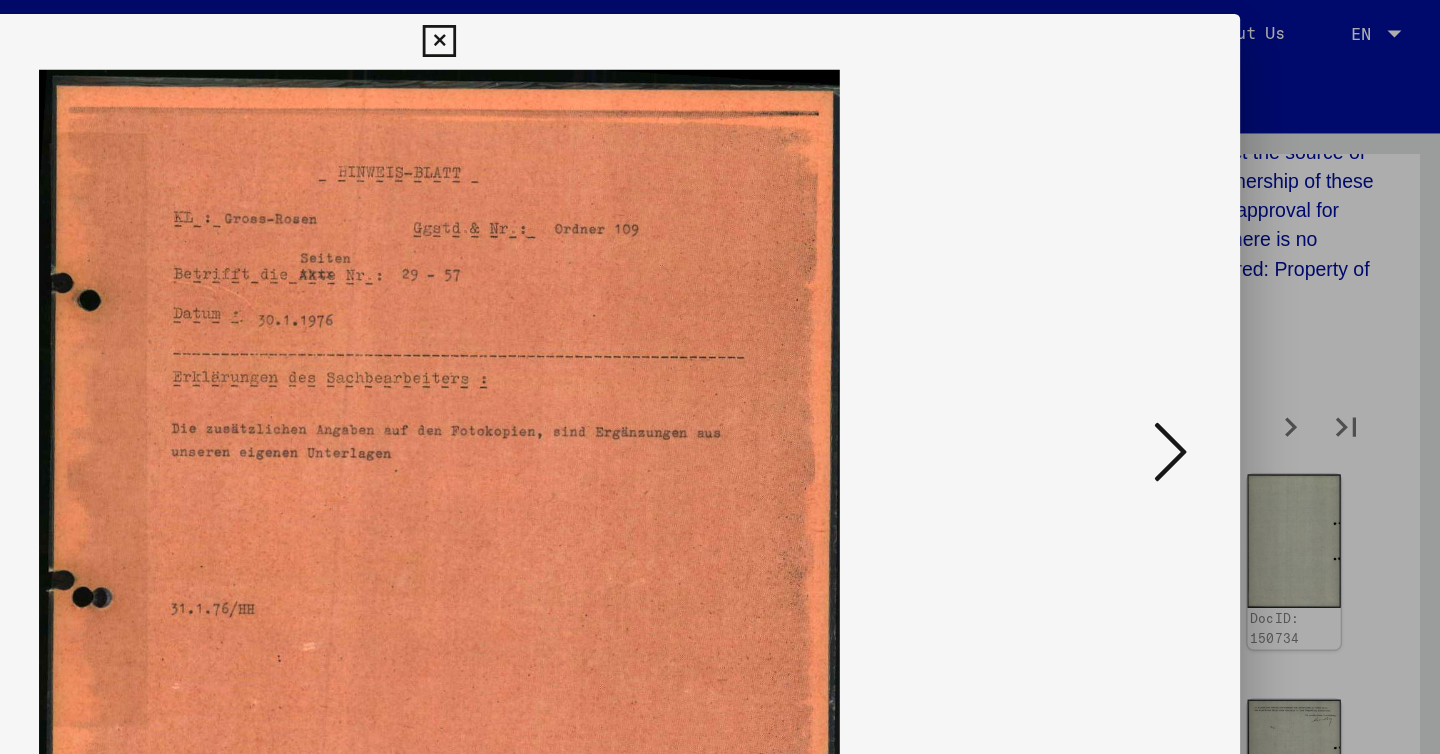 click at bounding box center (1246, 325) 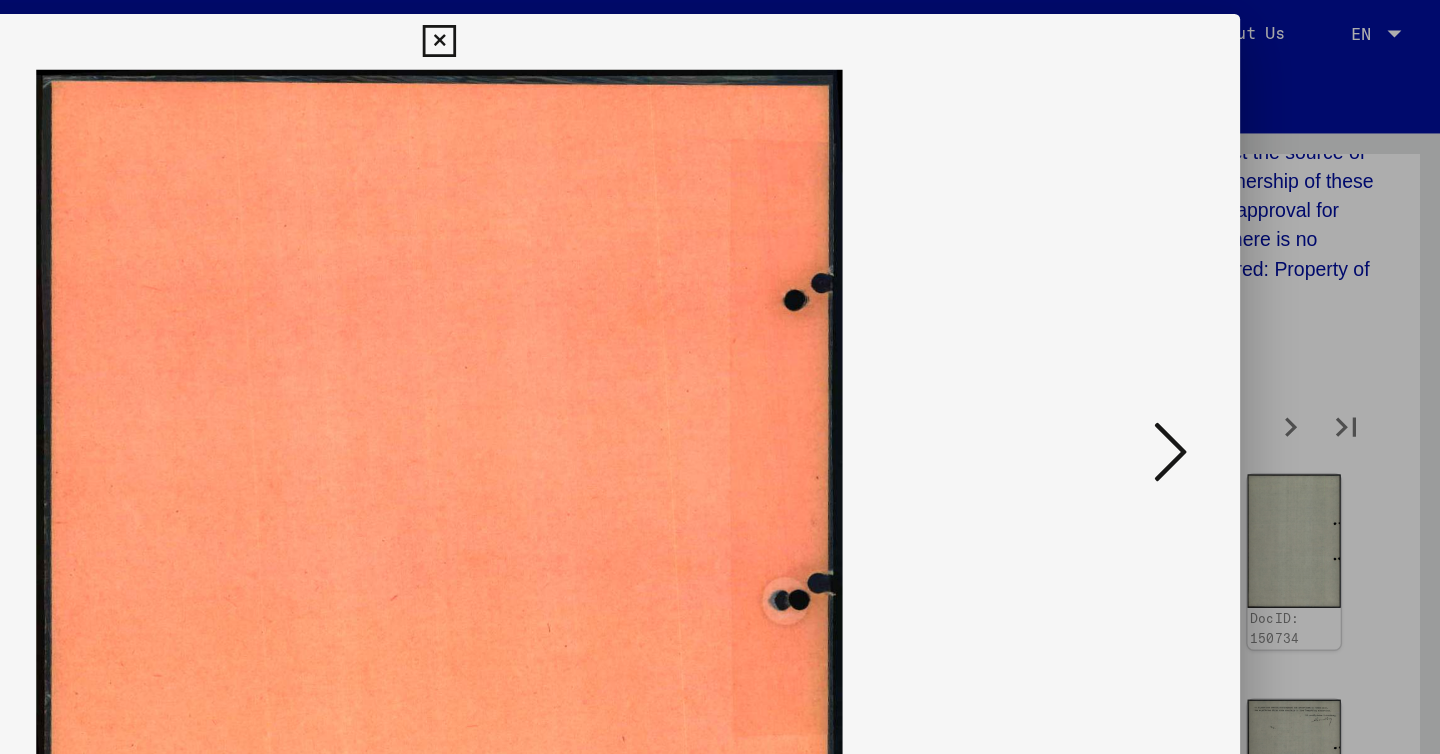 click at bounding box center [1246, 325] 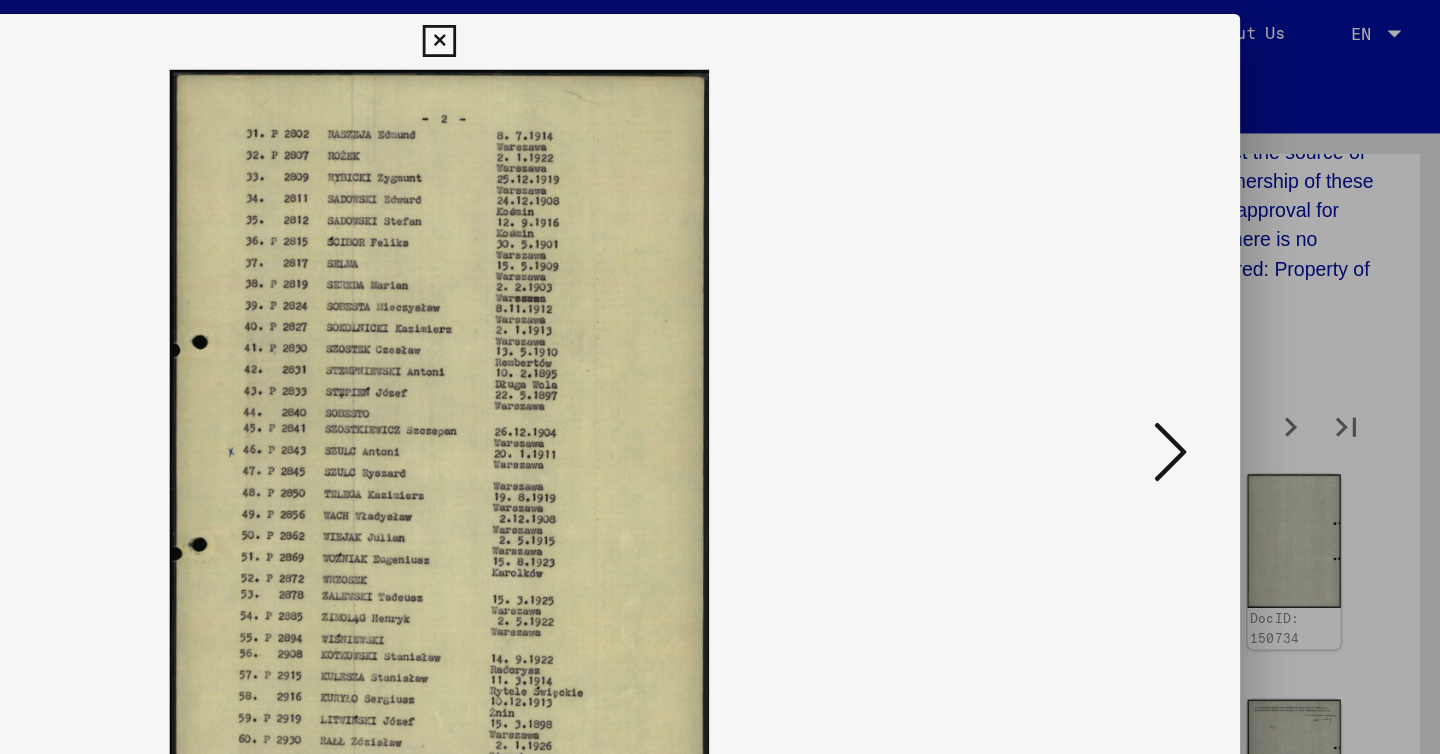 click at bounding box center [1246, 325] 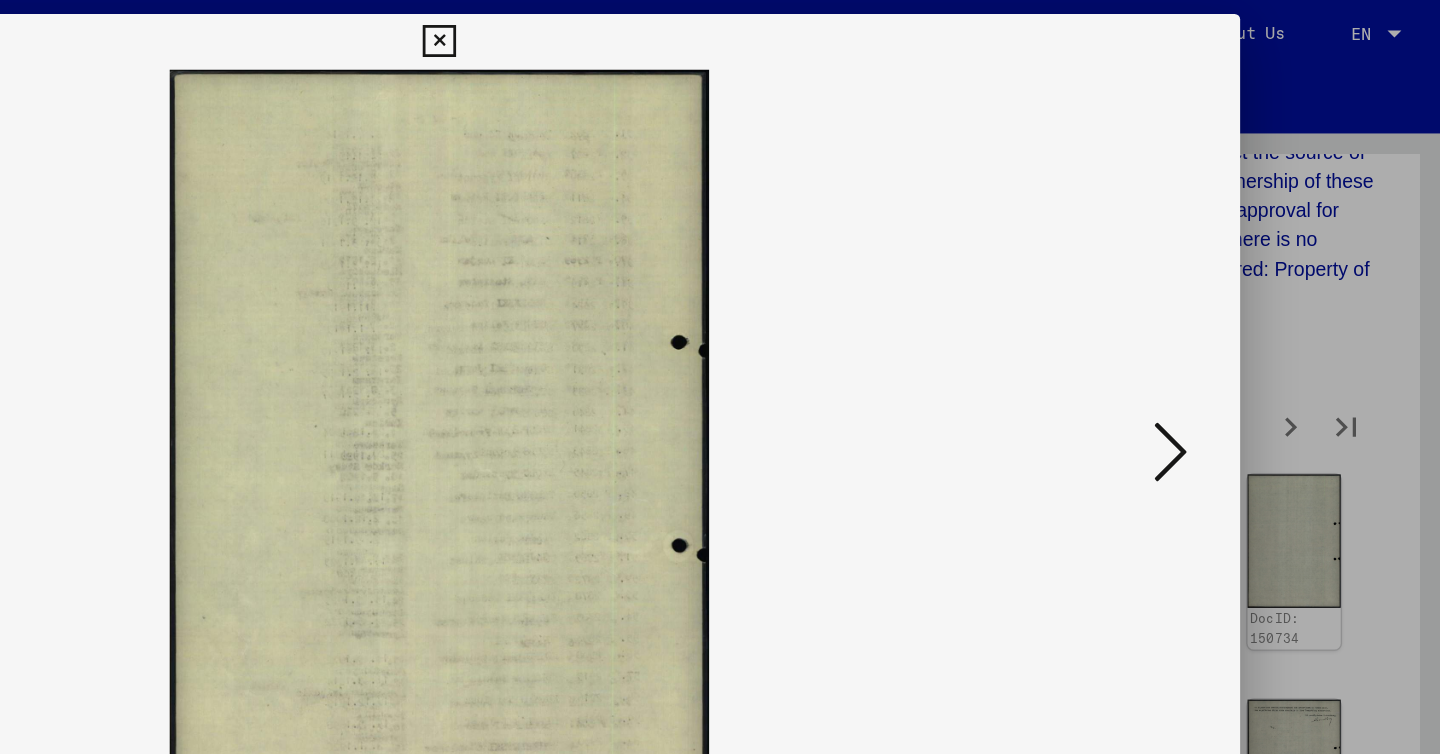 click at bounding box center (1246, 325) 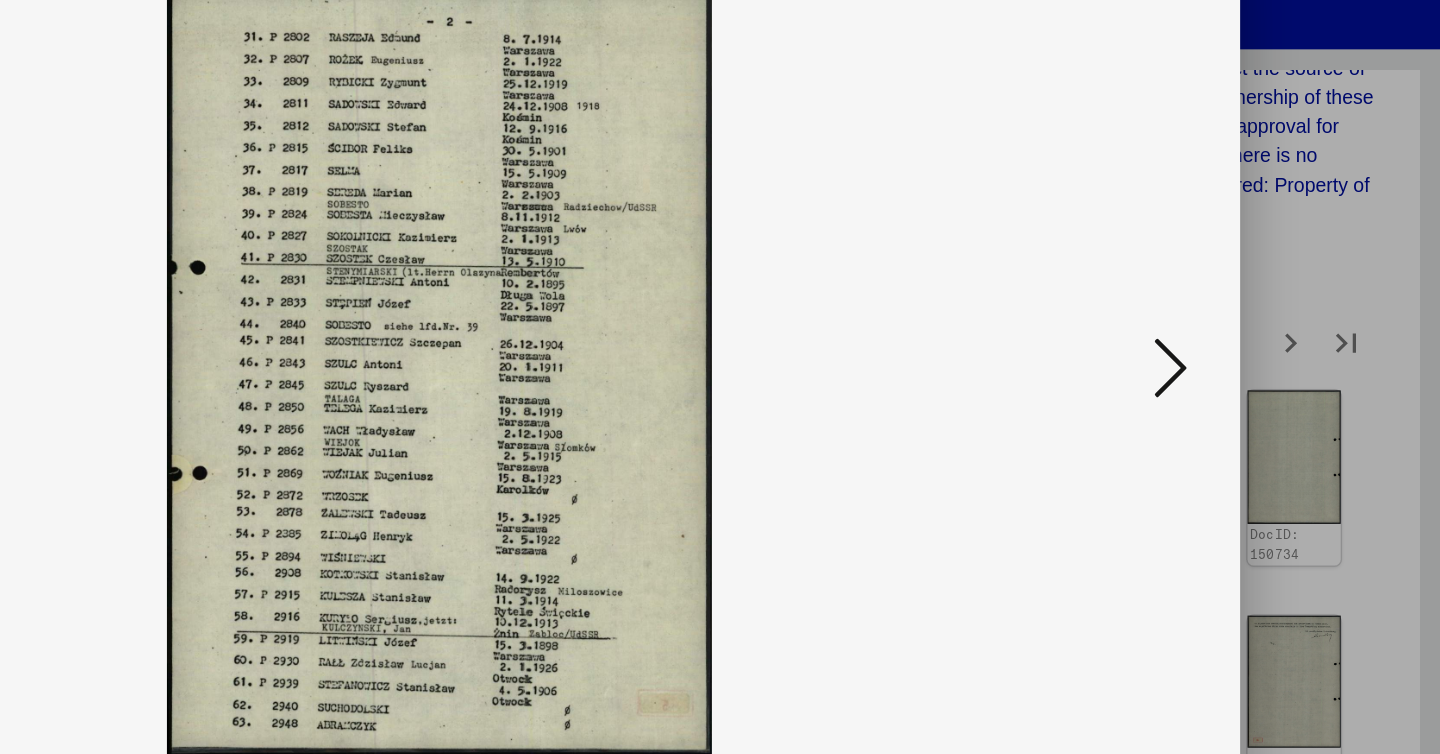 click at bounding box center (1246, 325) 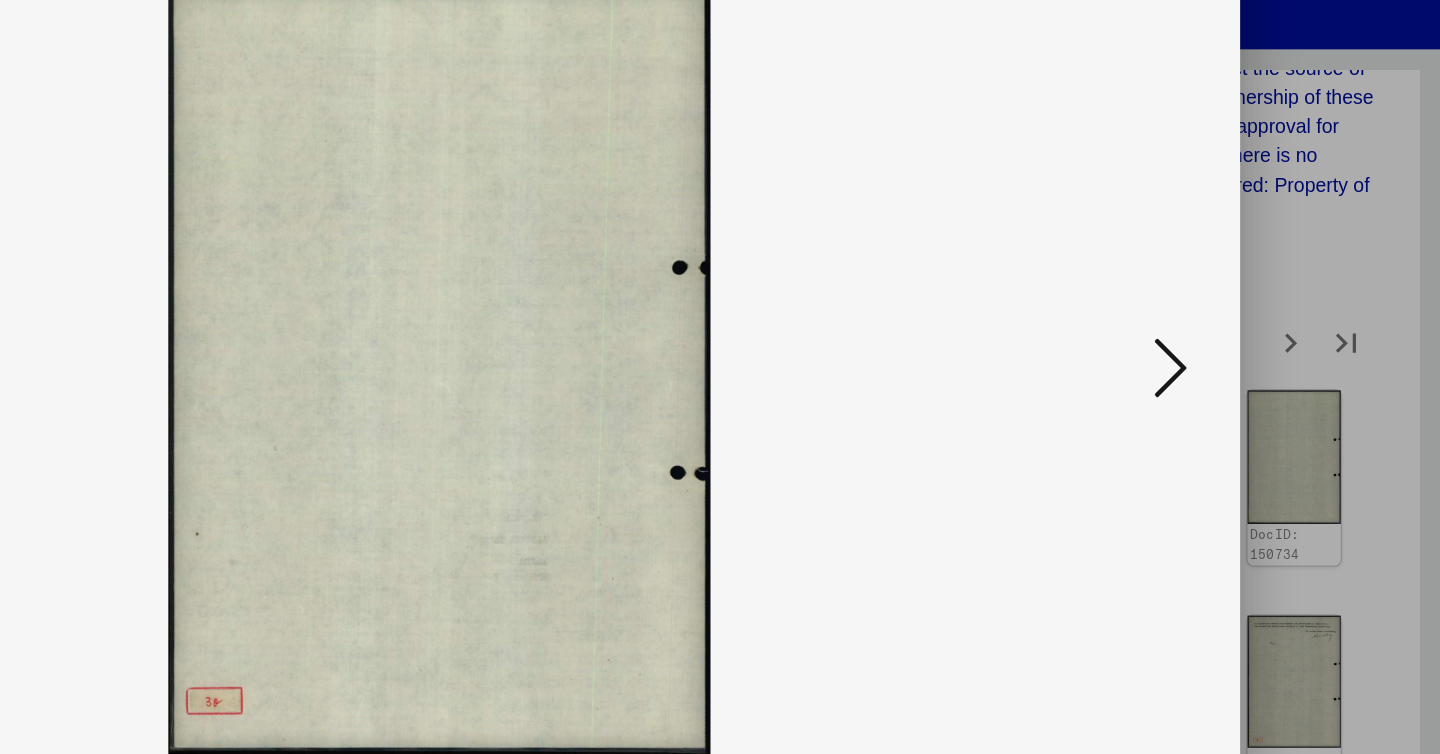 click at bounding box center (1246, 325) 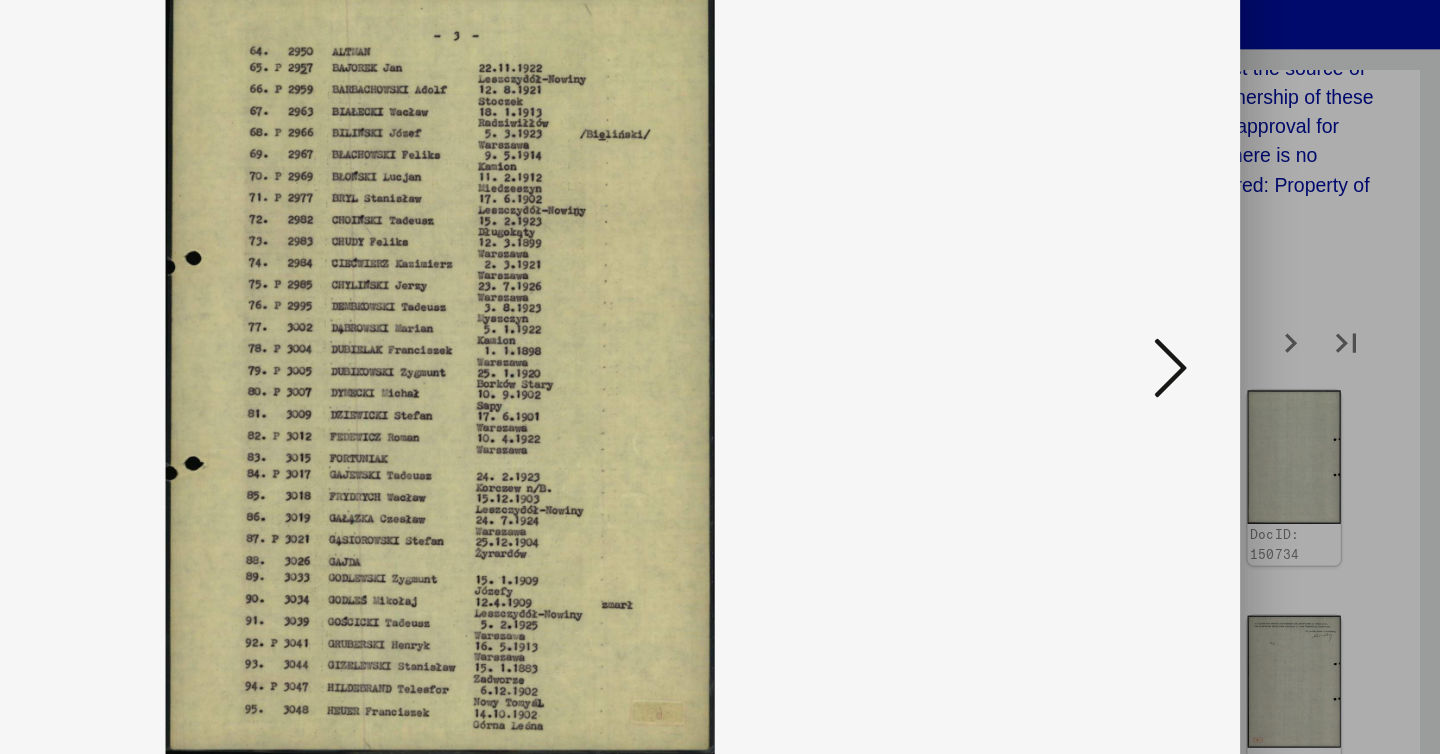 click at bounding box center [1246, 325] 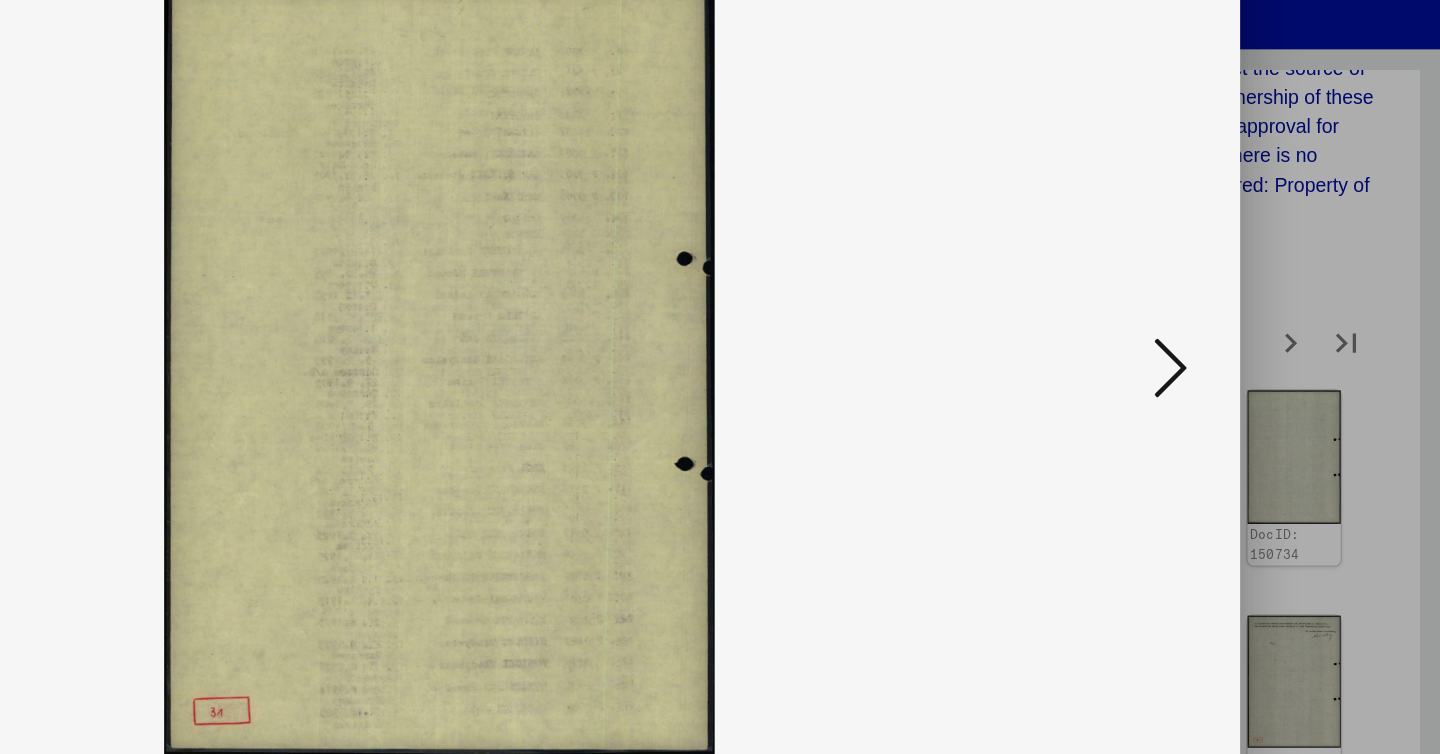 click at bounding box center [1246, 325] 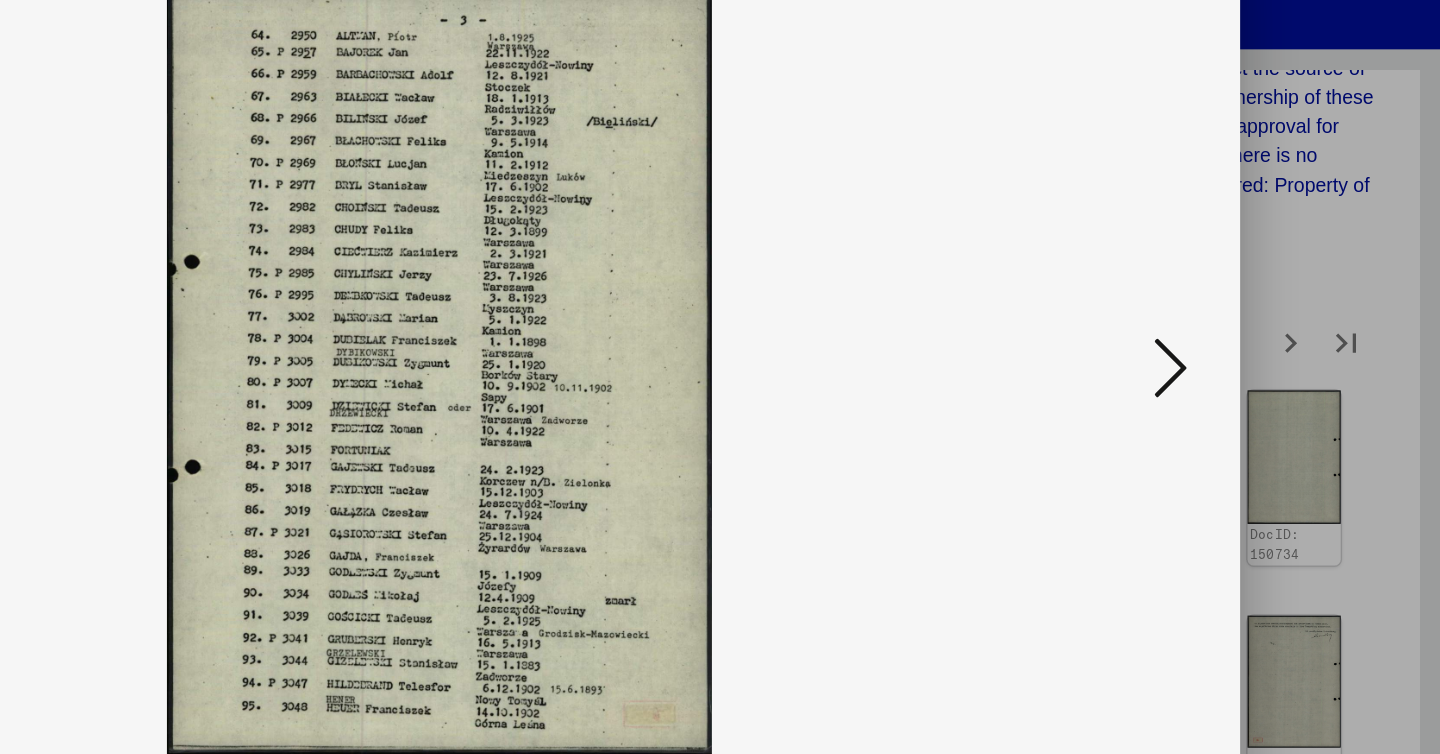 click at bounding box center (1246, 325) 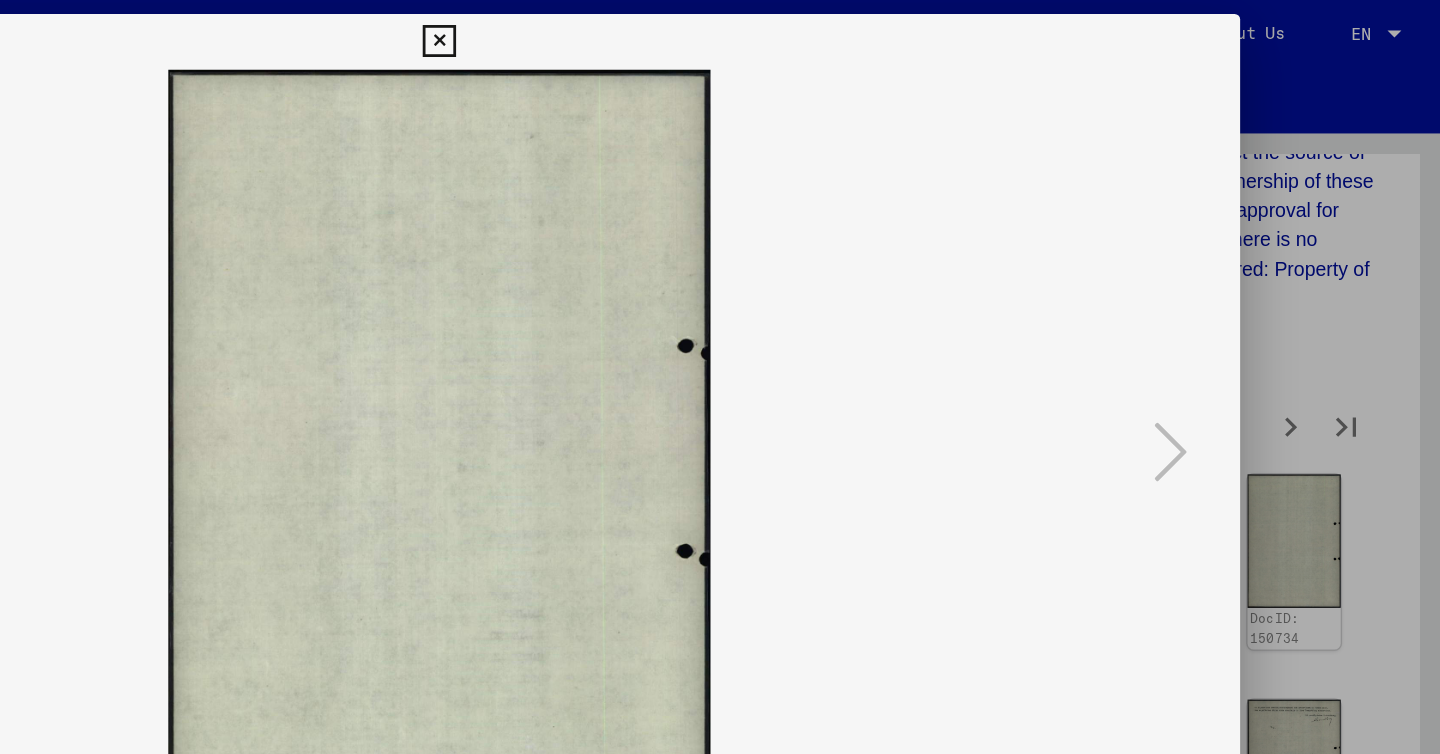 click at bounding box center (719, 30) 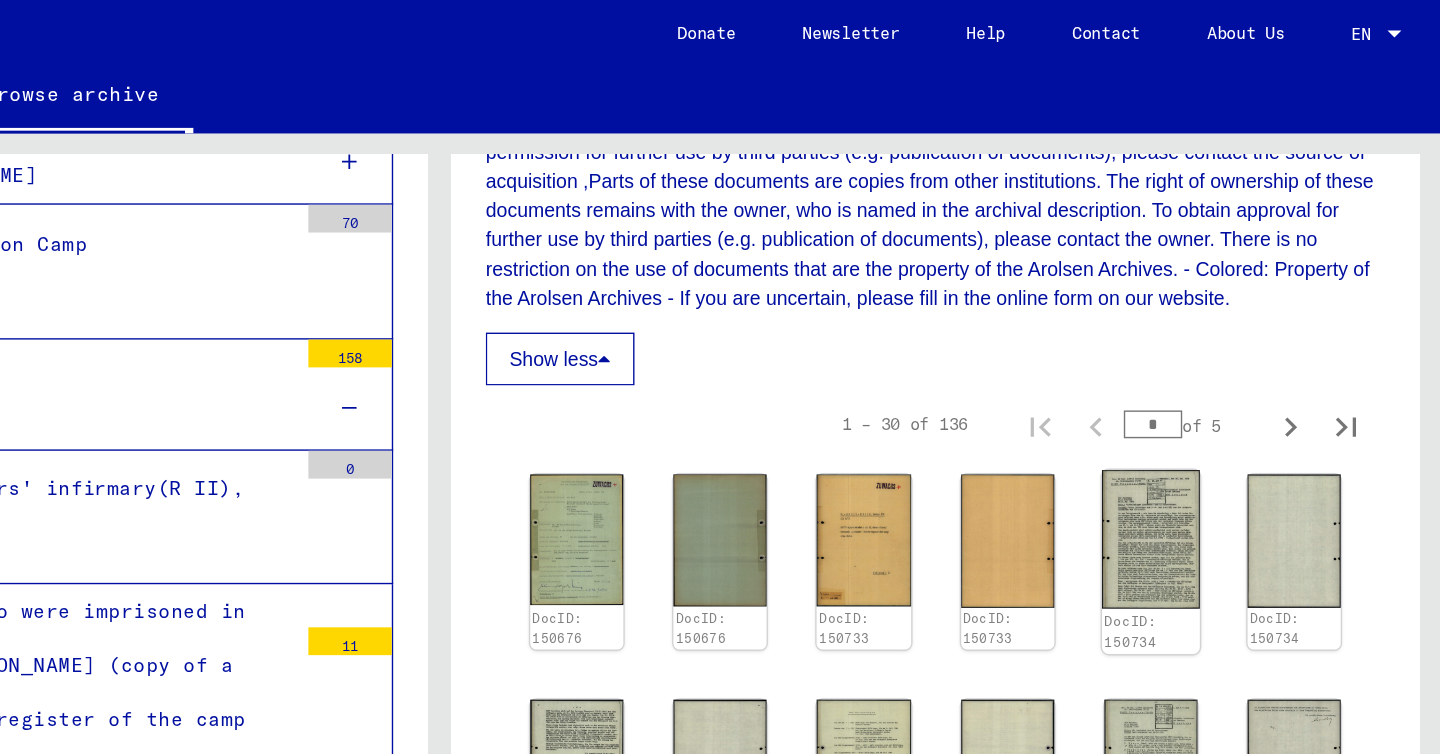 click 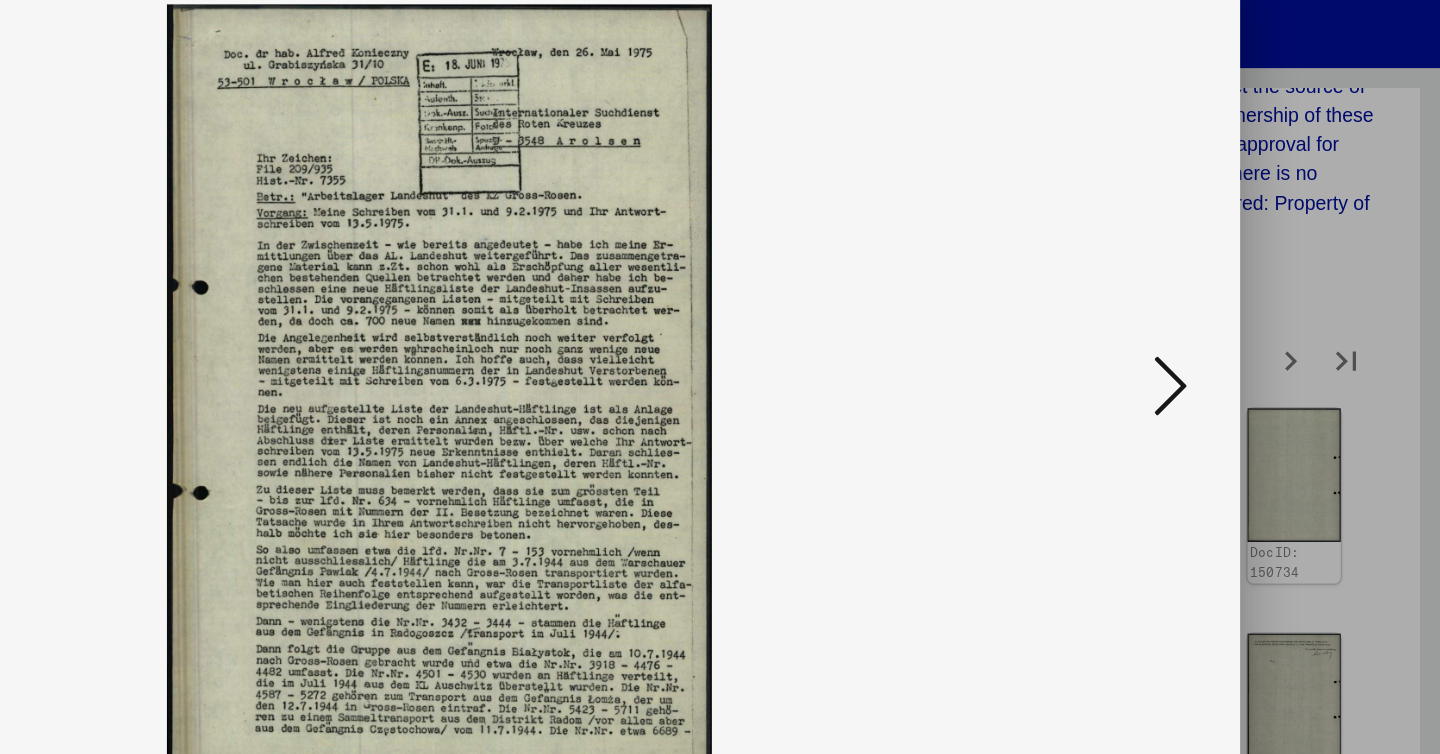 click at bounding box center (1246, 325) 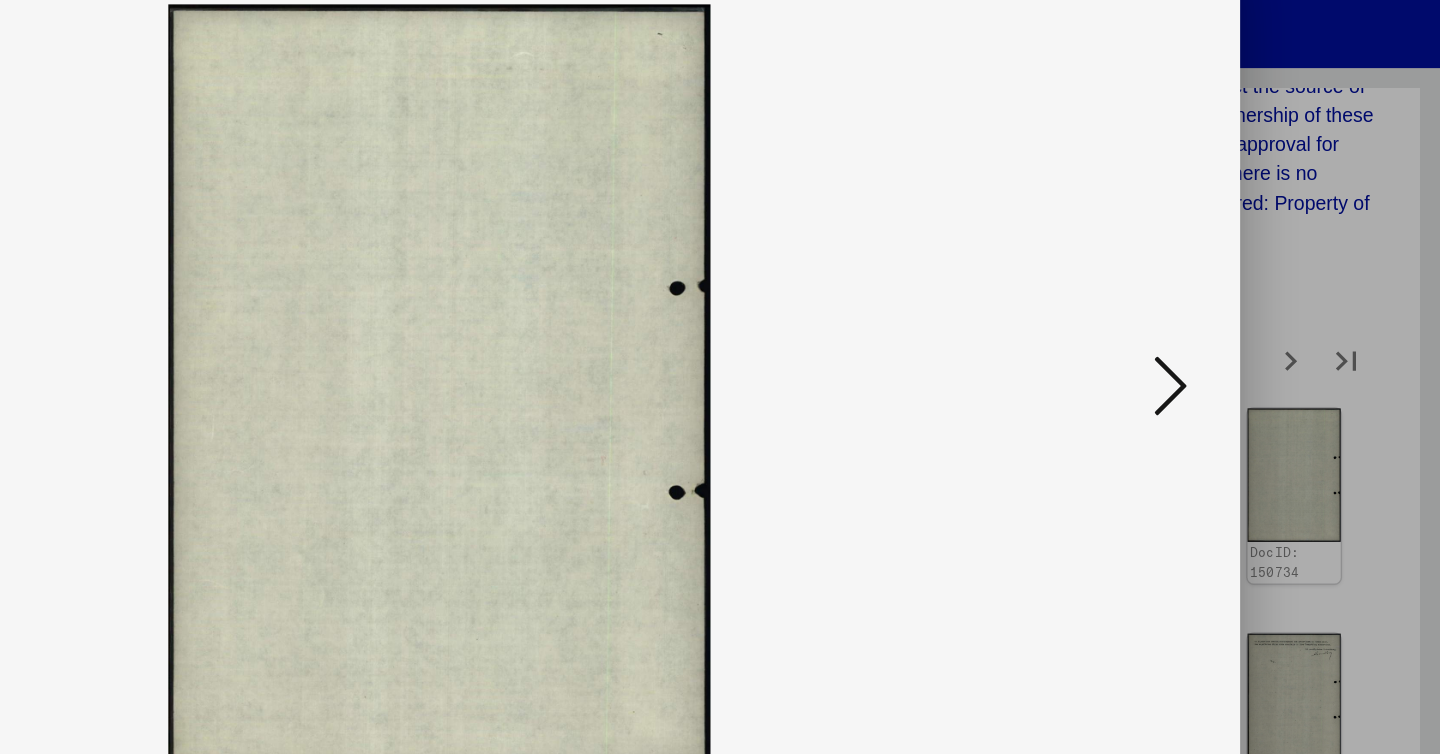 click at bounding box center (1246, 325) 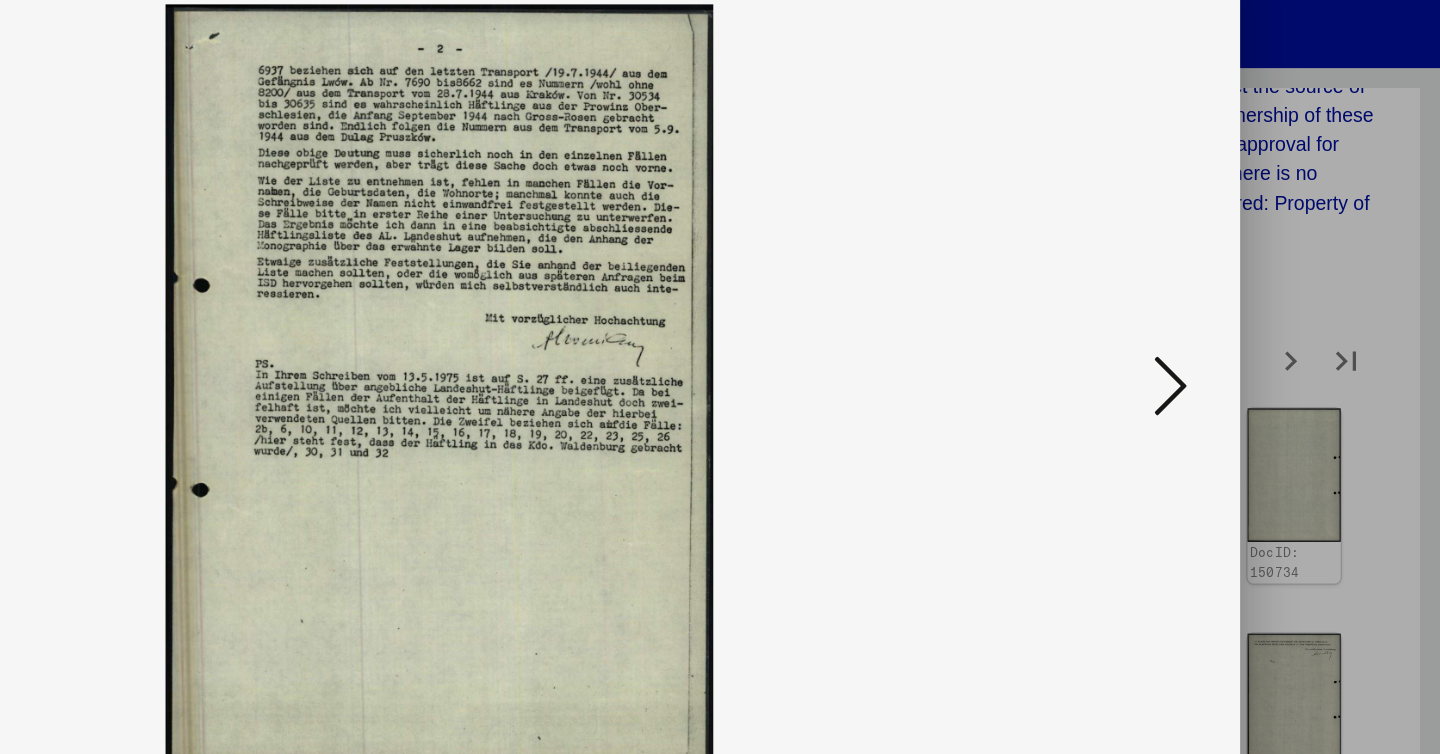 click at bounding box center [1246, 325] 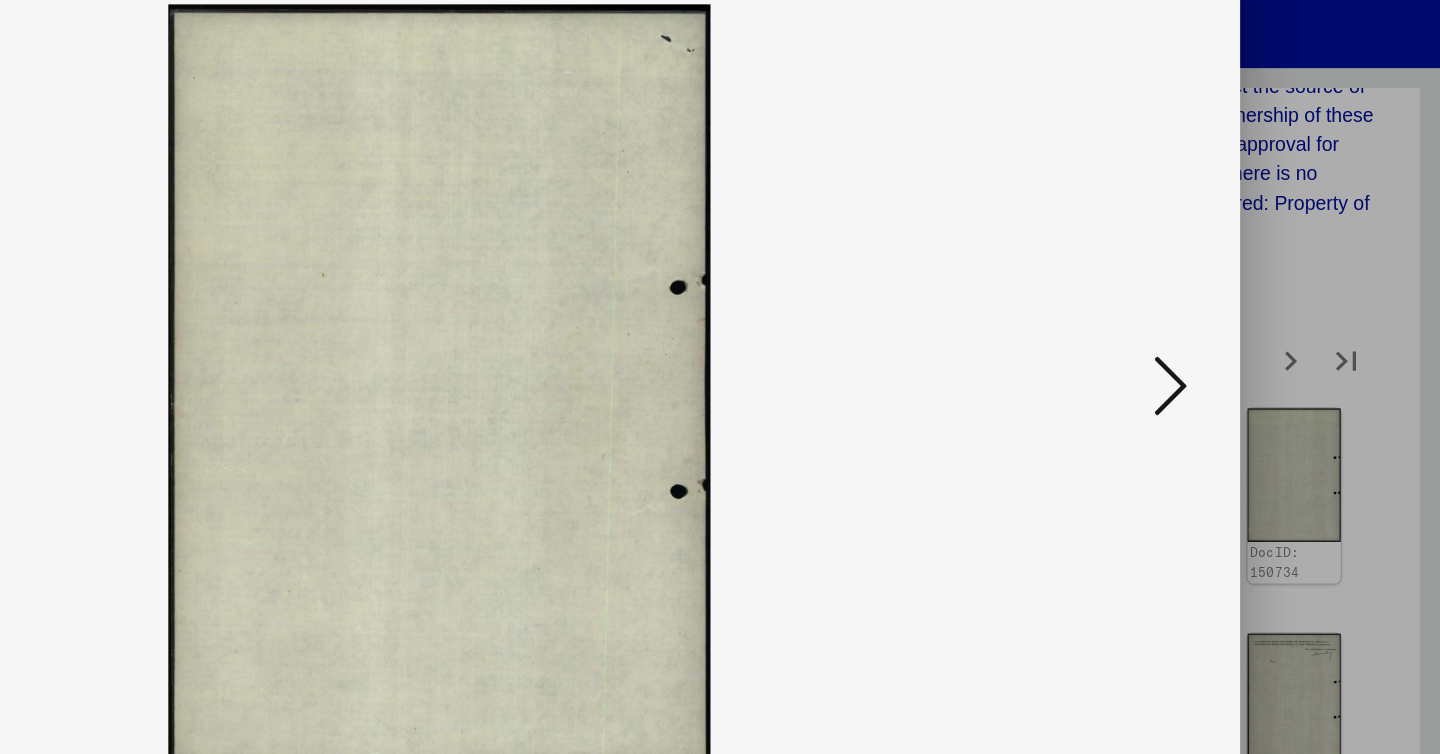 click at bounding box center [1246, 325] 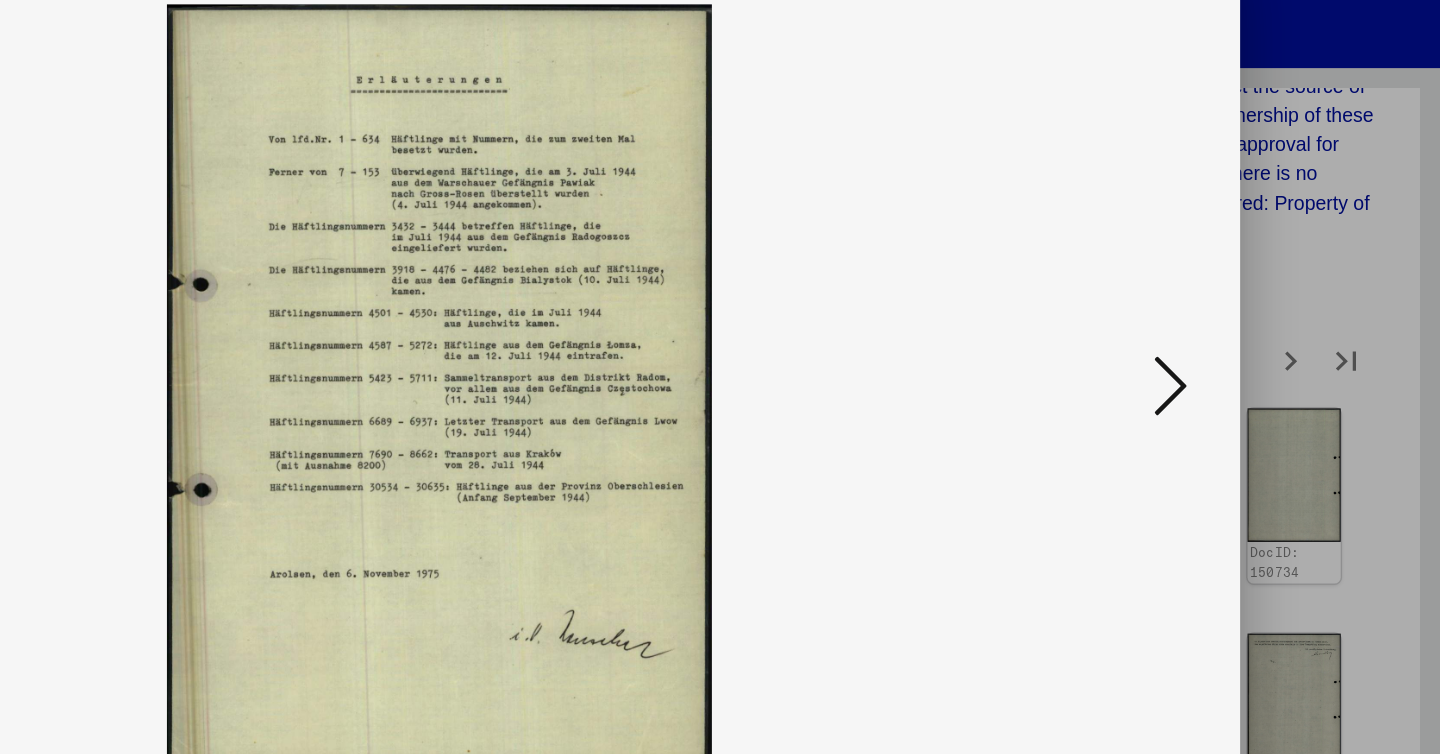 click at bounding box center (1246, 325) 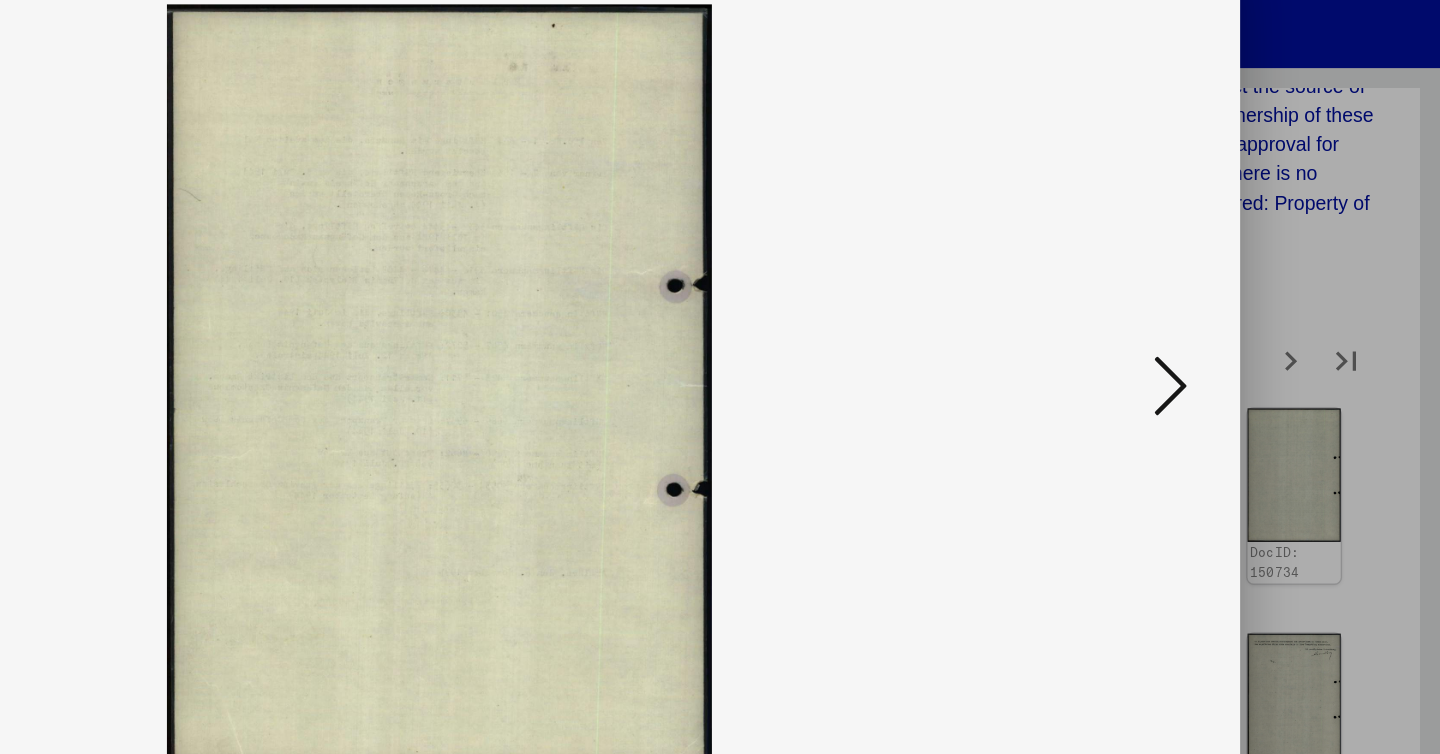 click at bounding box center (1246, 325) 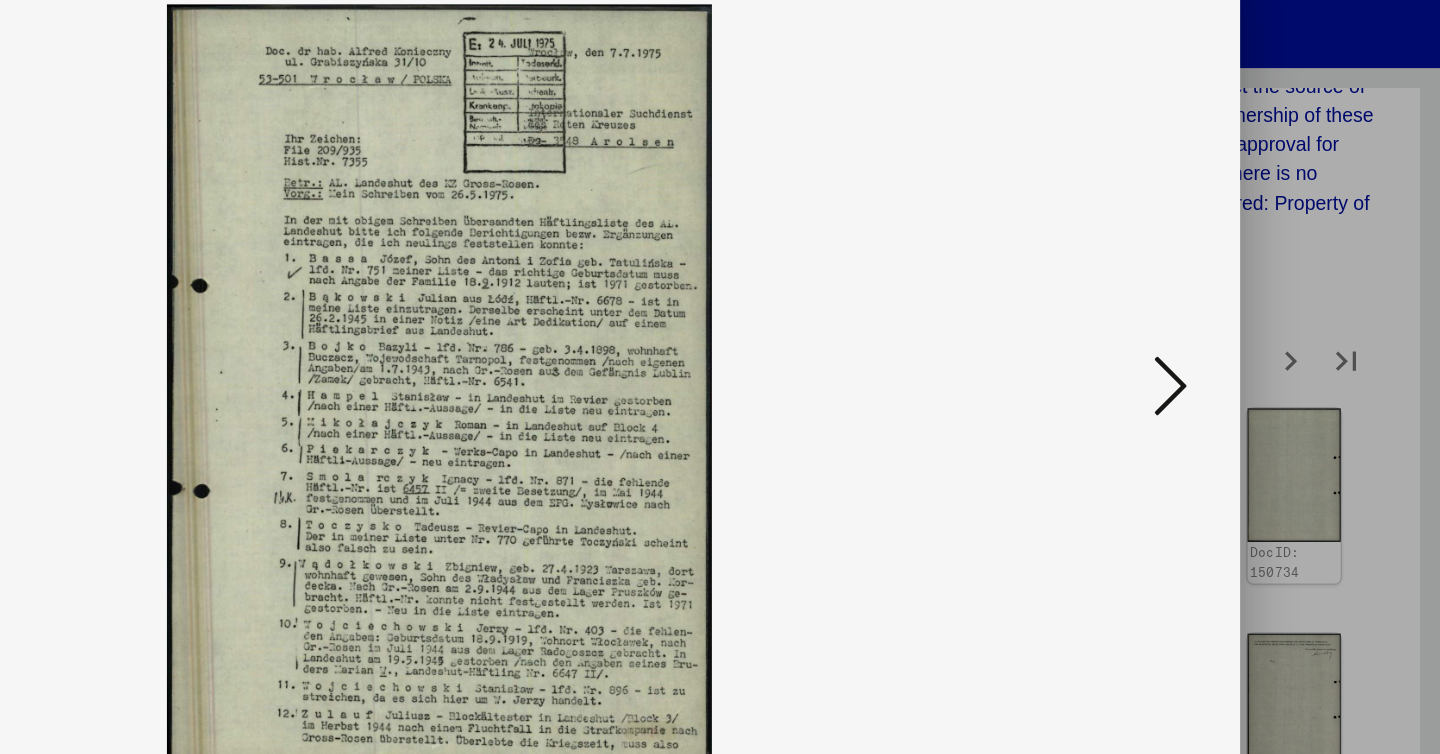 click at bounding box center (1246, 325) 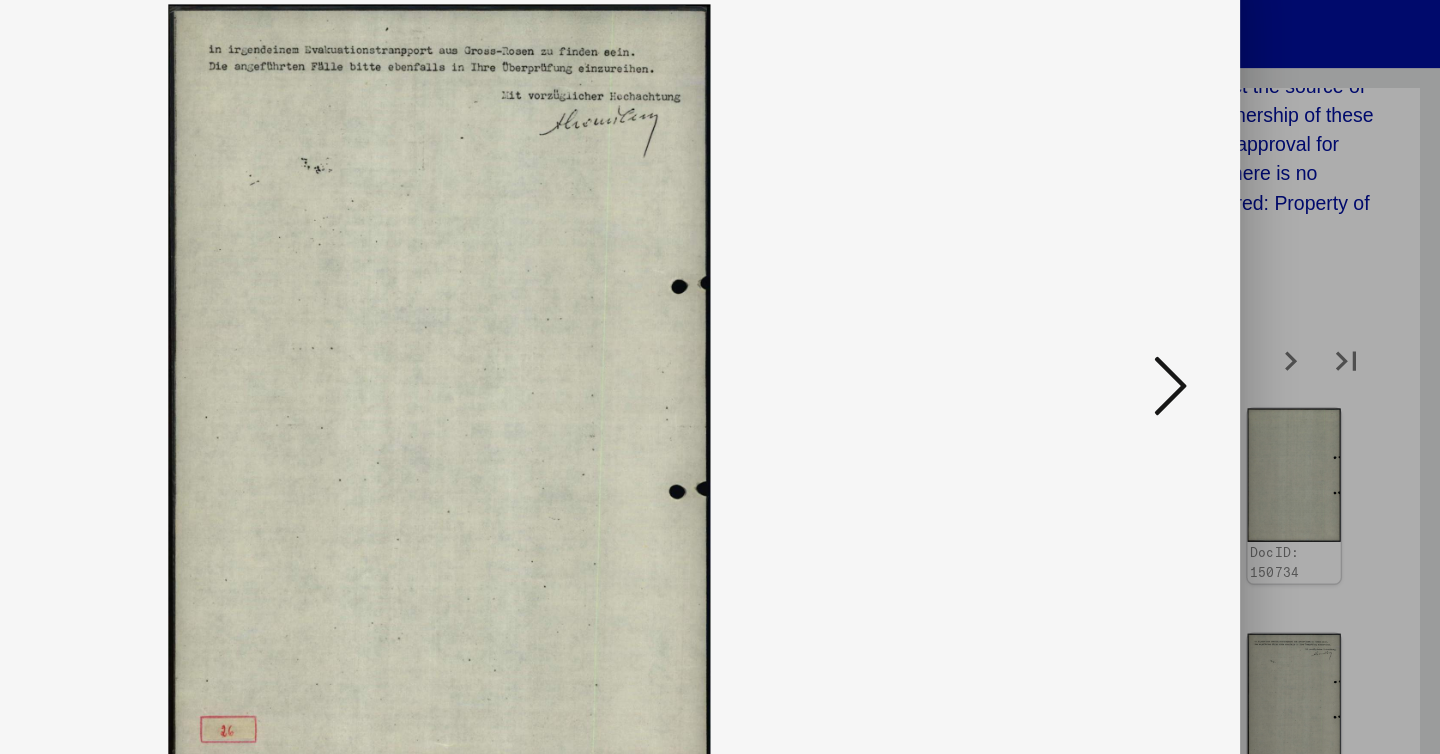 click at bounding box center [1246, 325] 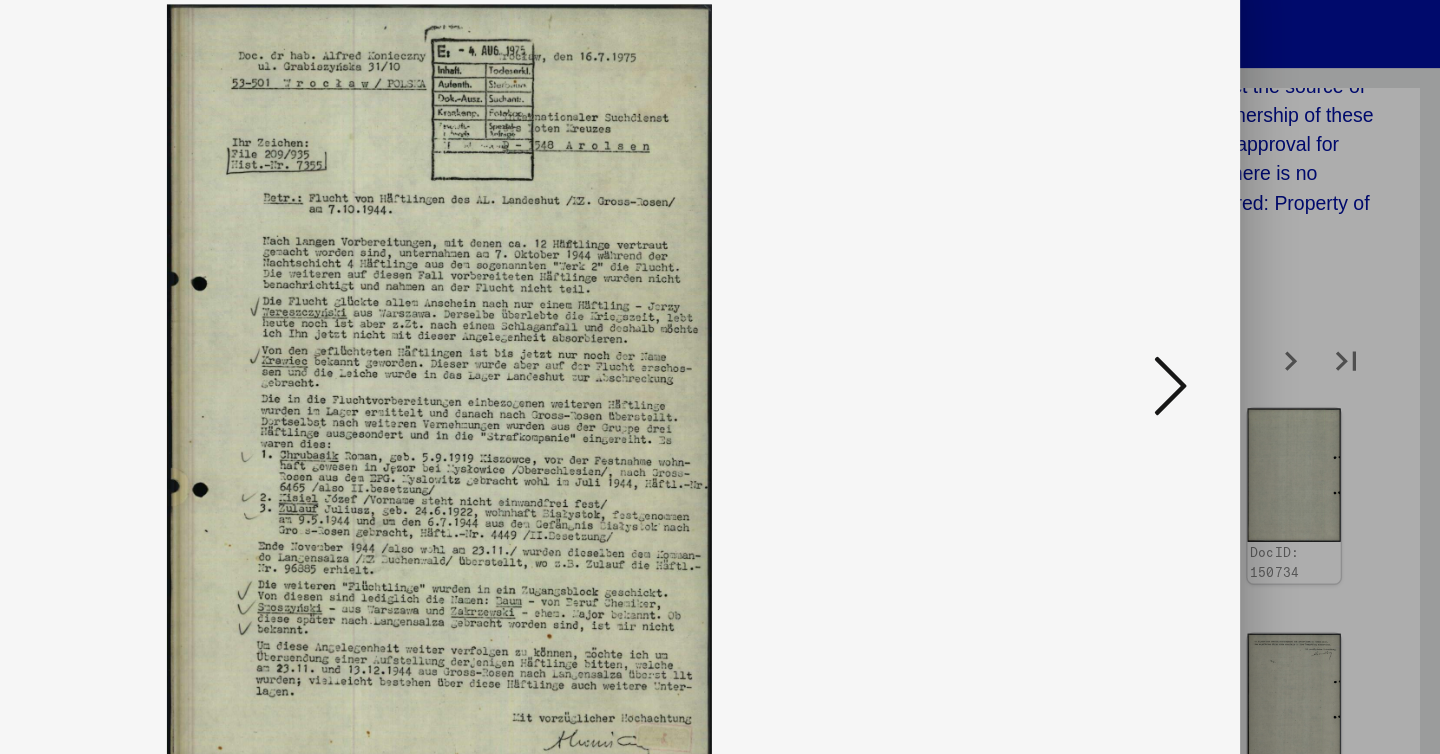 click at bounding box center [1246, 325] 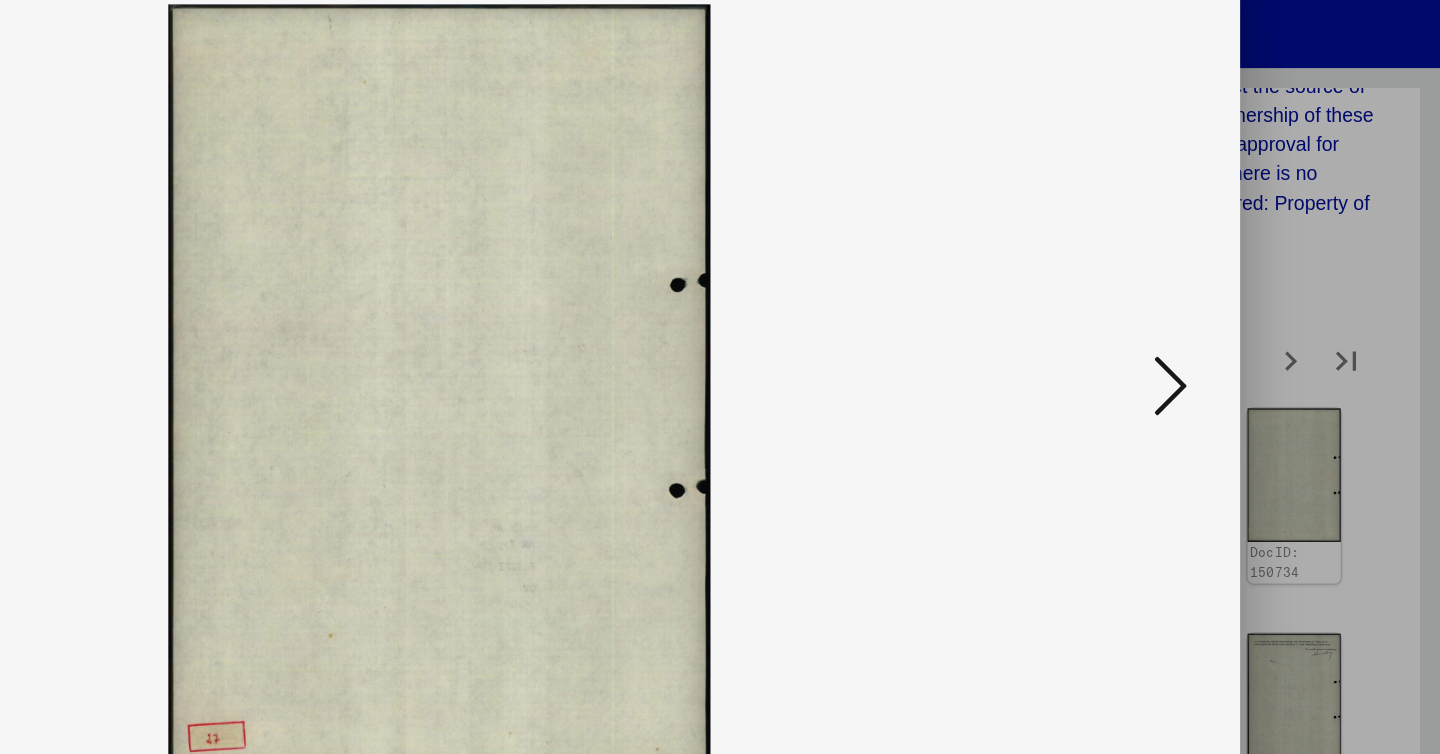 click at bounding box center (1246, 325) 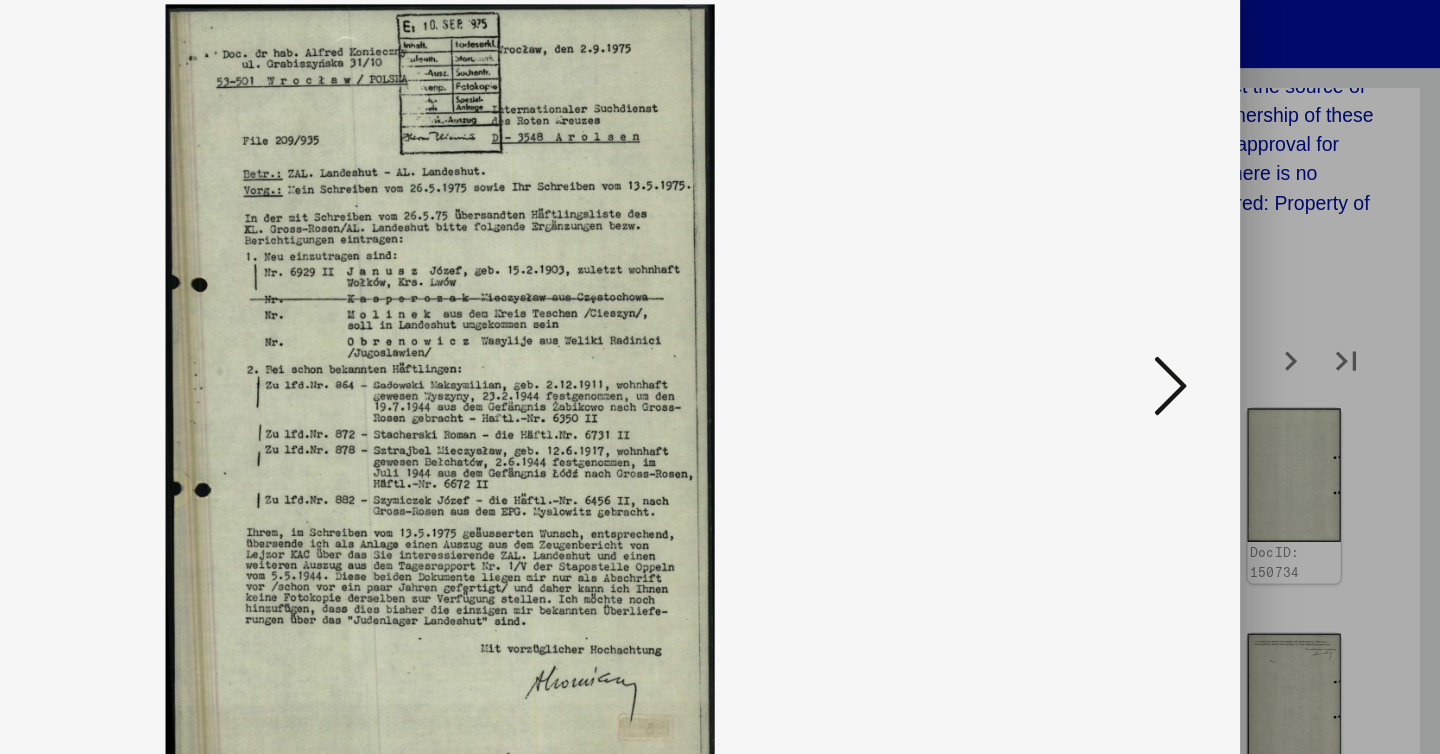 click at bounding box center (1246, 325) 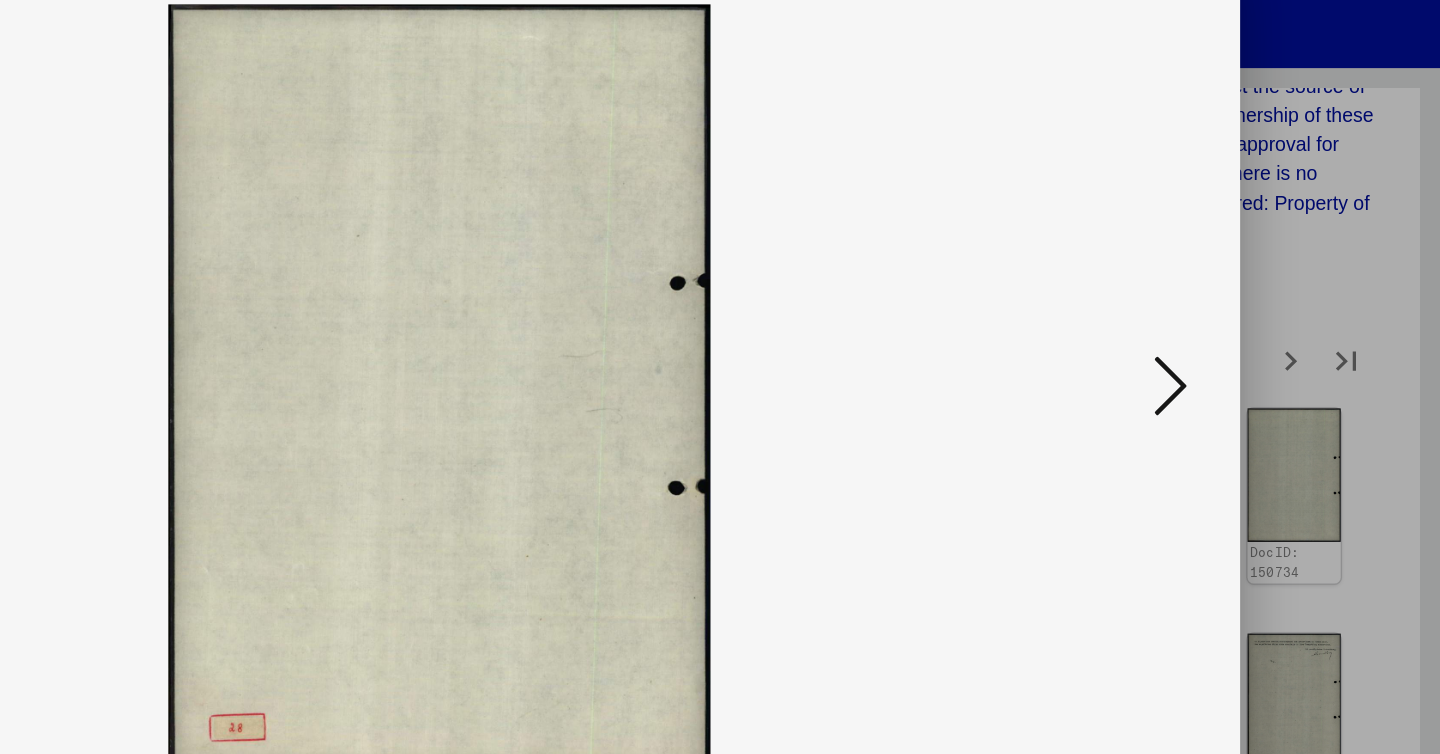 click at bounding box center [1246, 325] 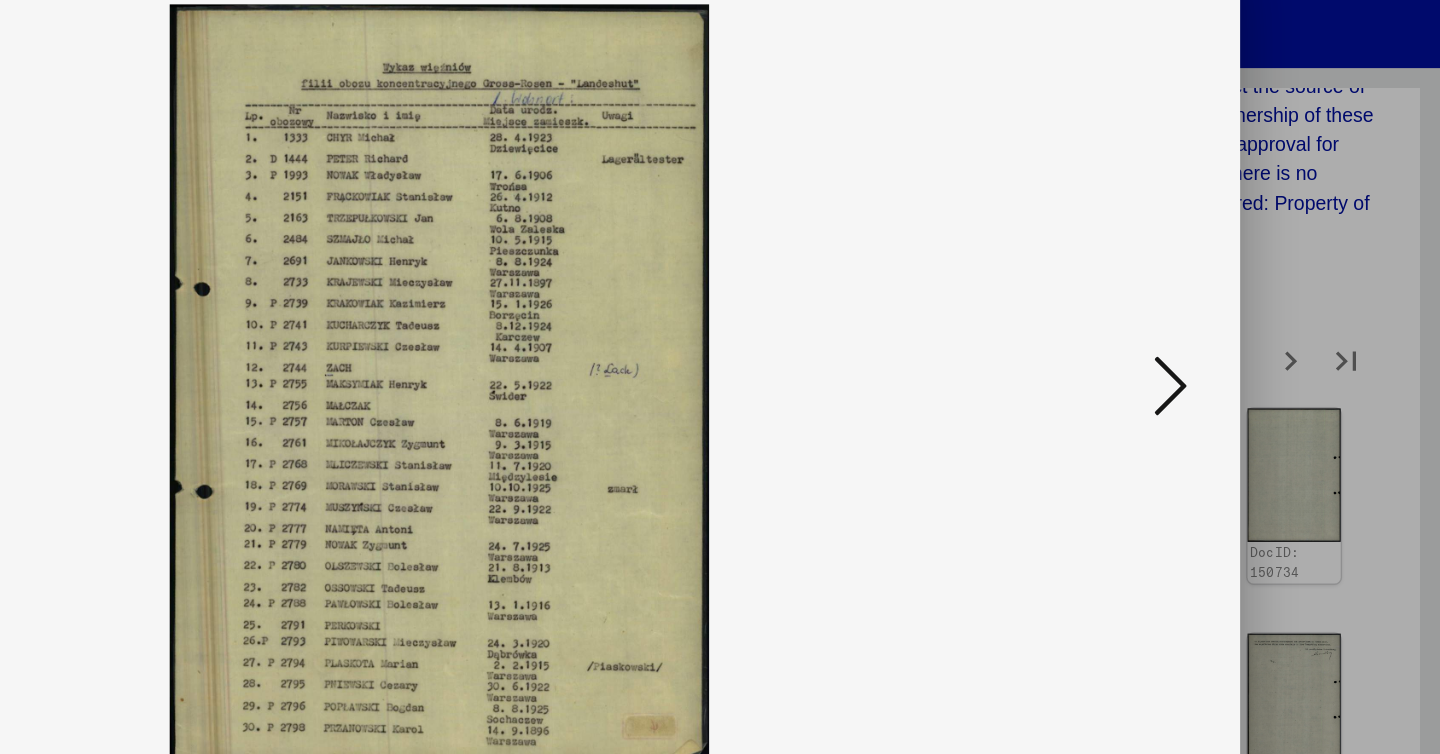 click at bounding box center (1246, 325) 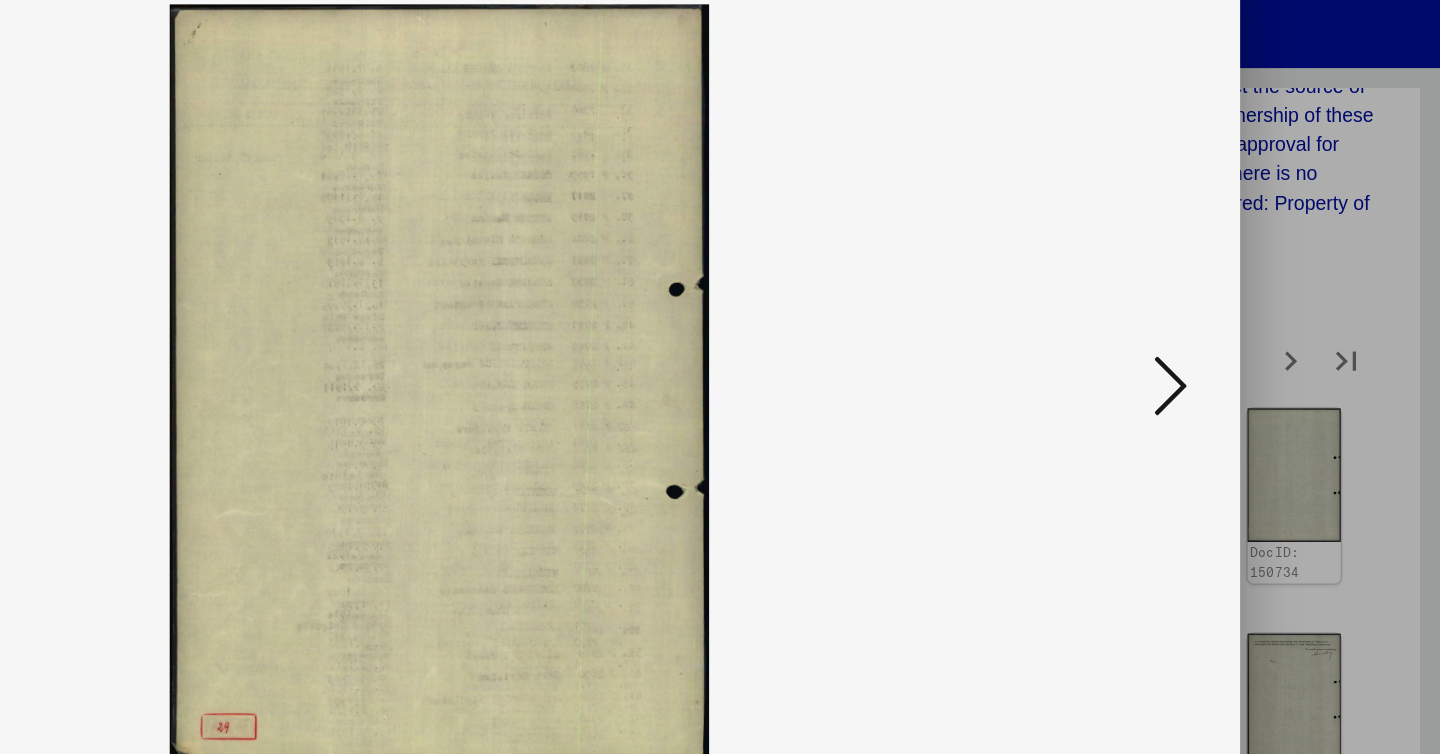 click at bounding box center [1246, 325] 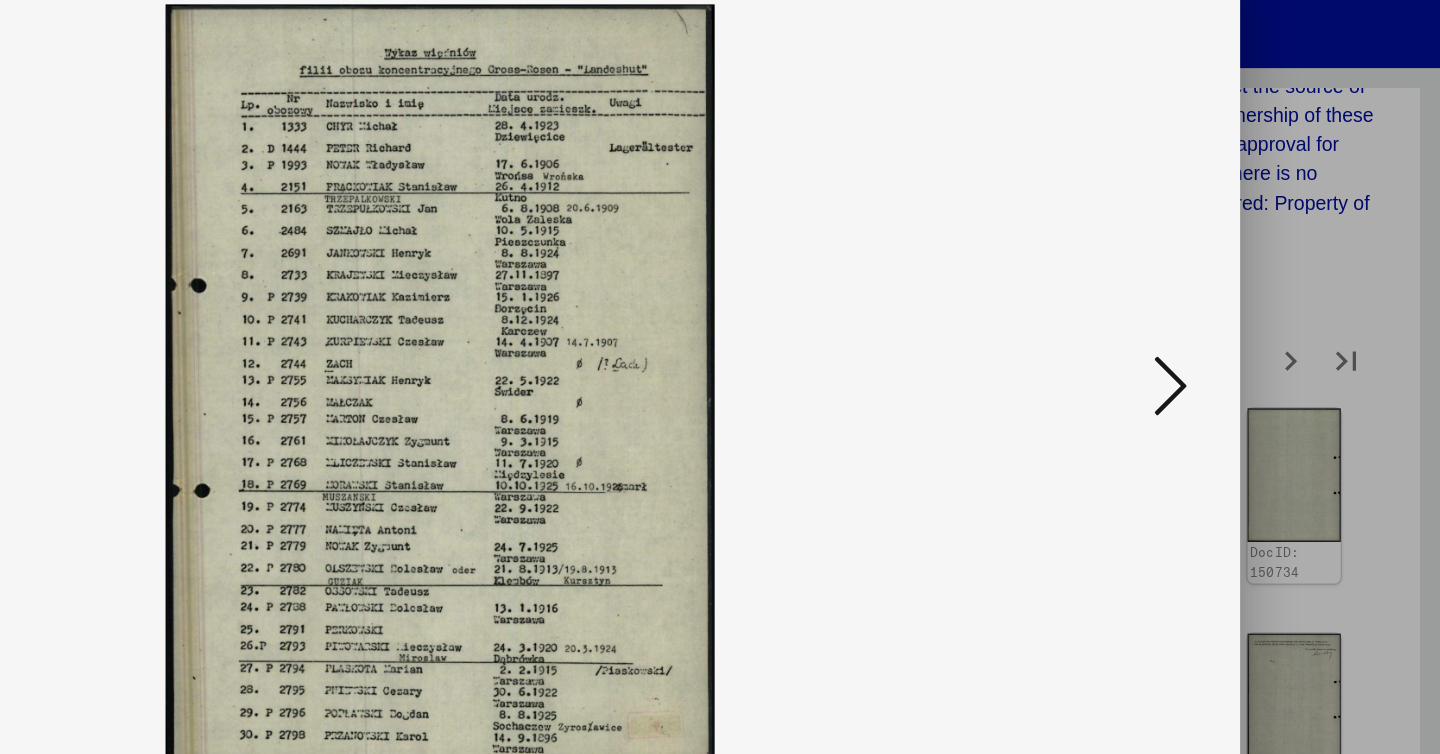 click at bounding box center (1246, 325) 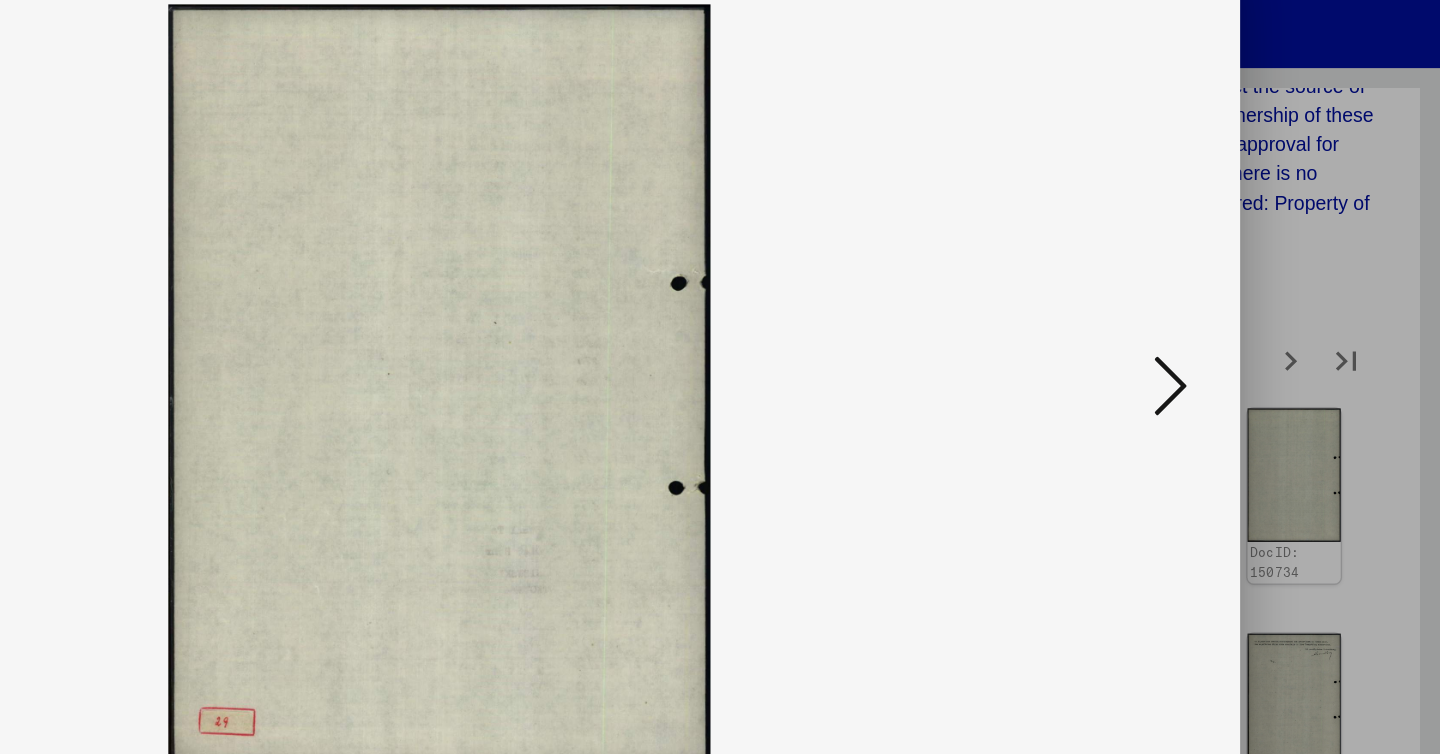 click at bounding box center [1246, 325] 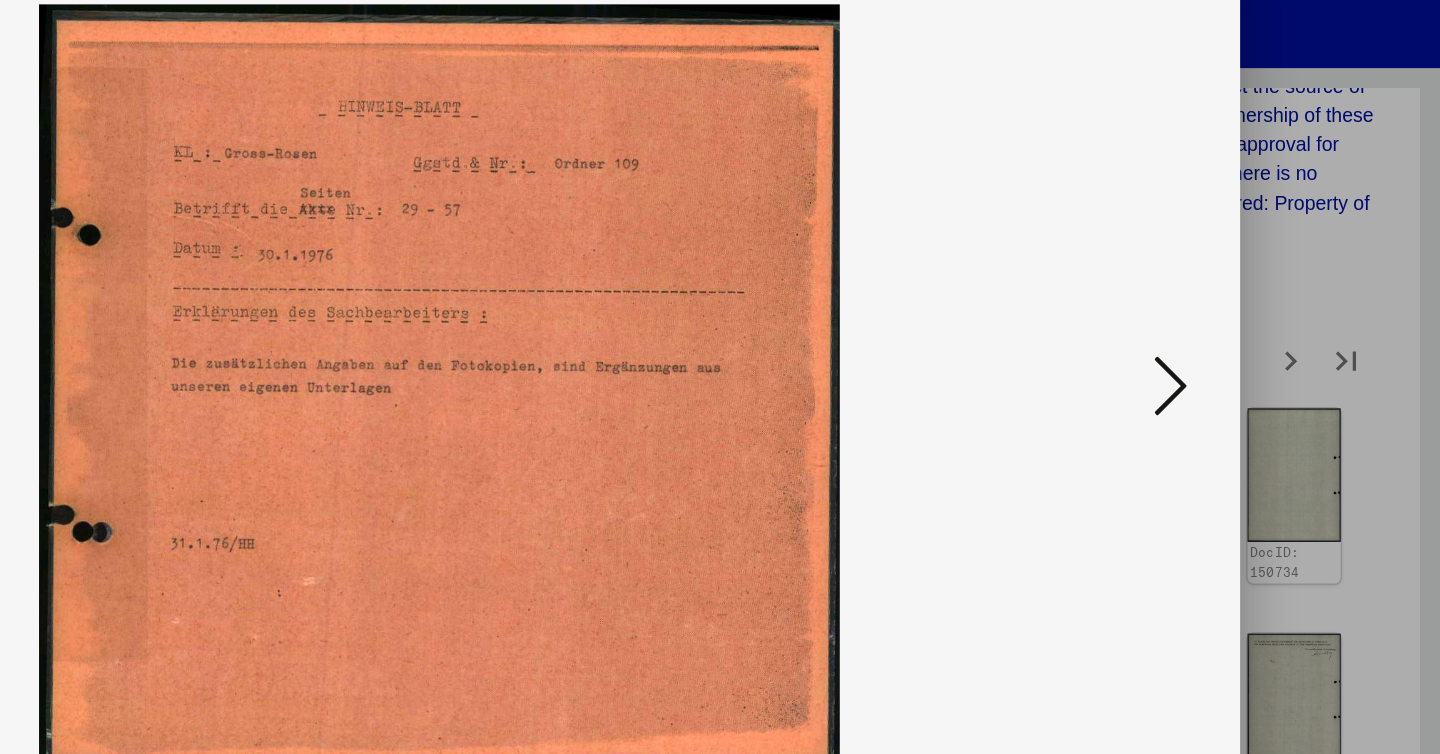 click at bounding box center (1246, 325) 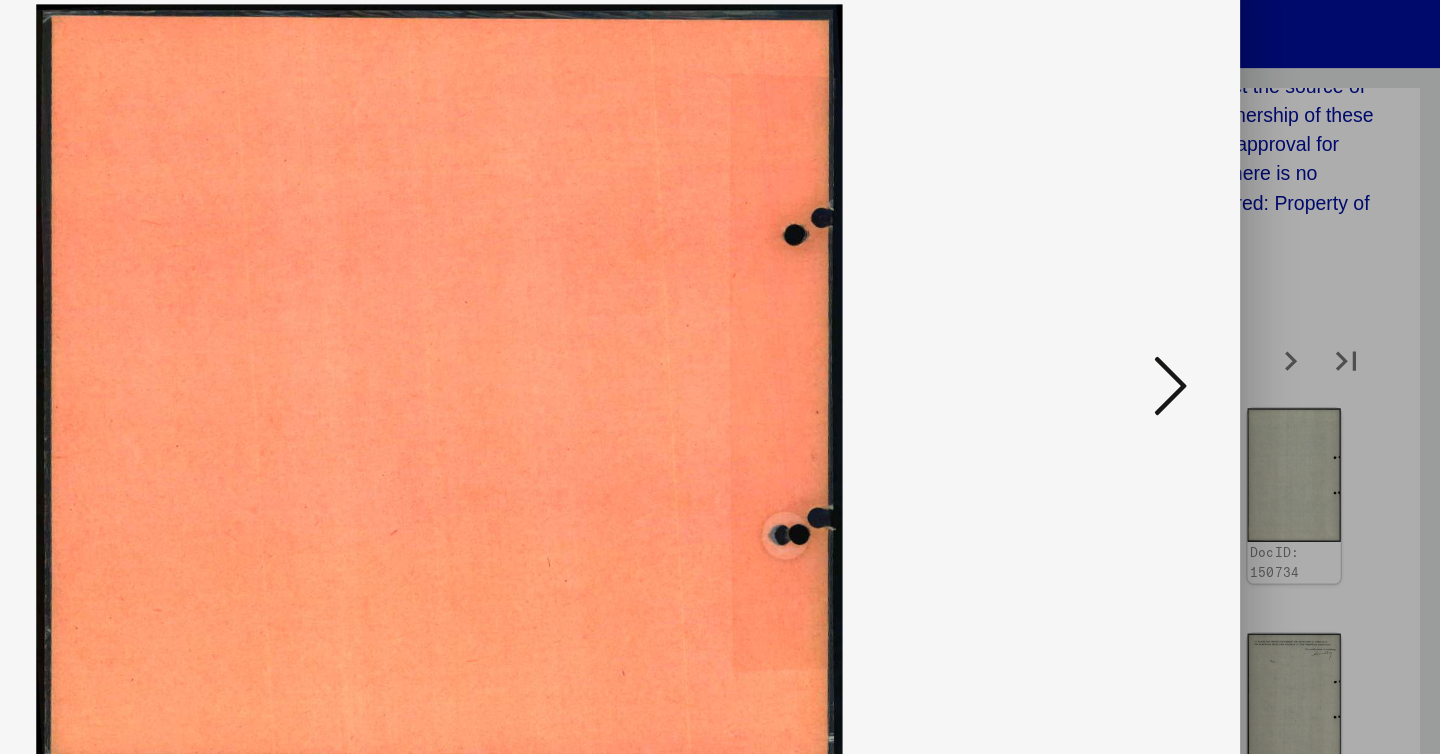 click at bounding box center [1246, 325] 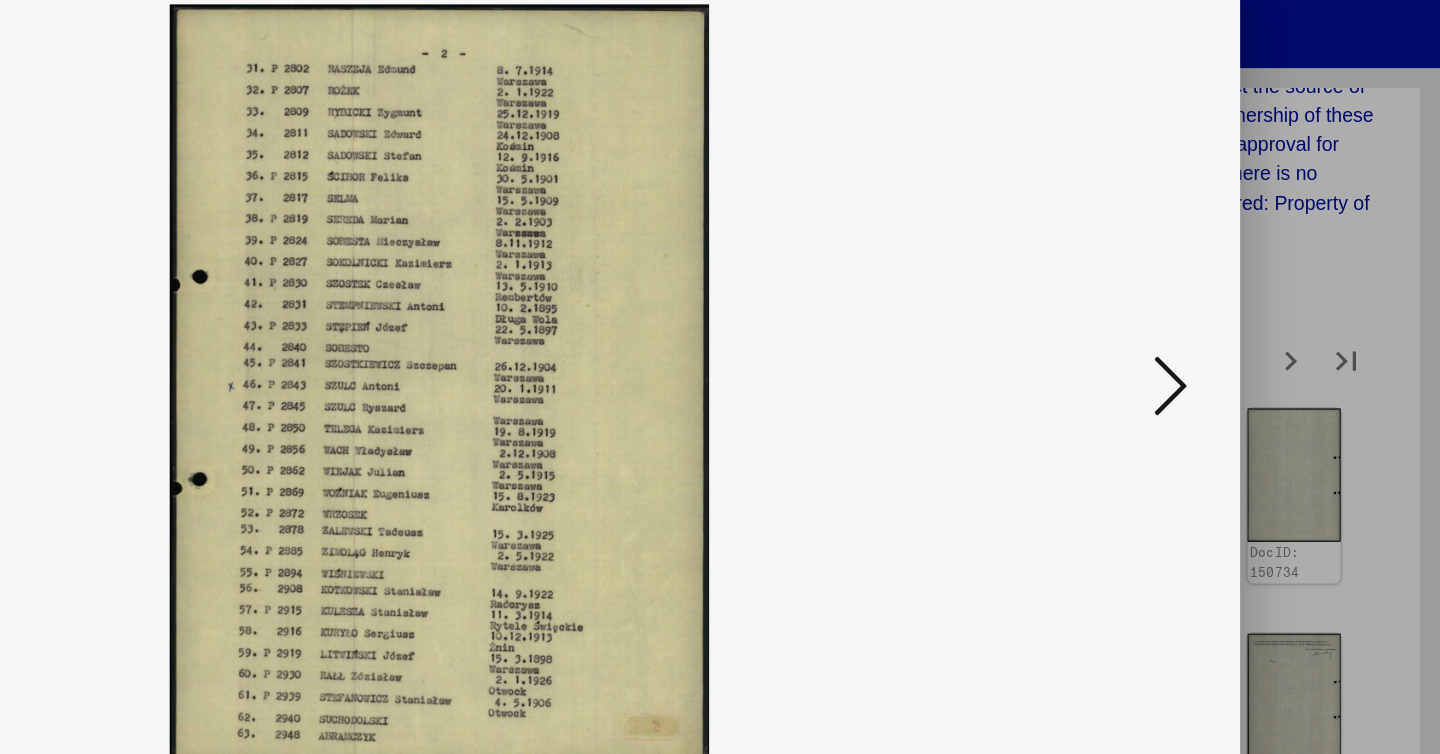 click at bounding box center (1246, 325) 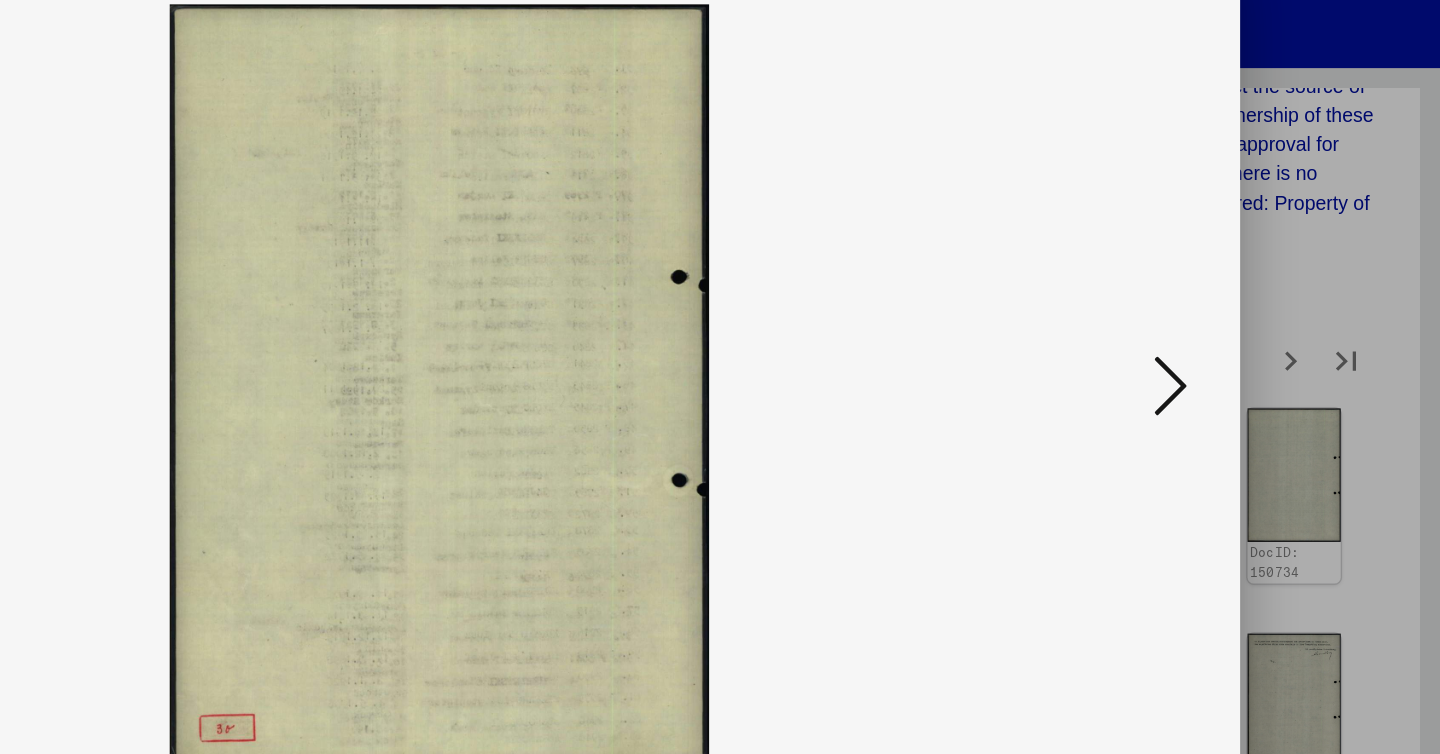 click at bounding box center [1246, 325] 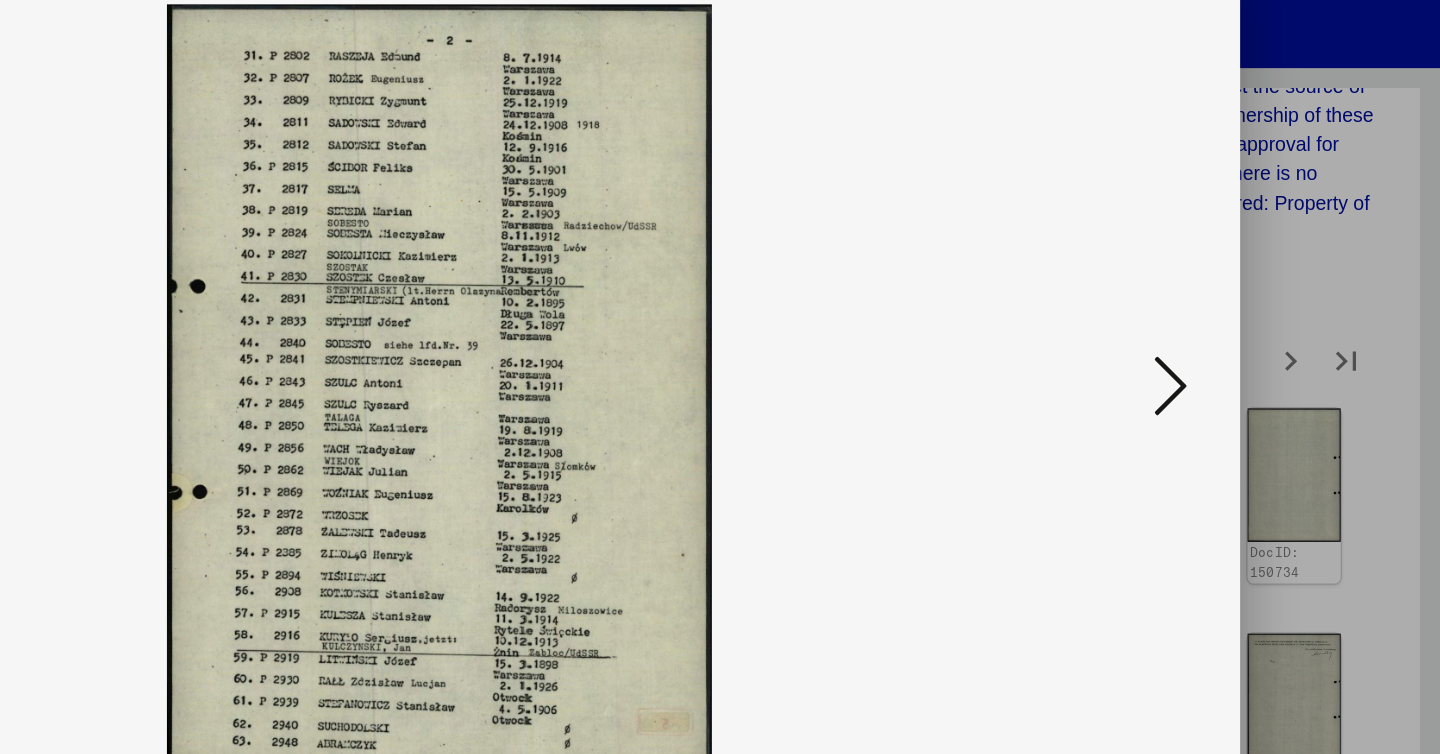 click at bounding box center (1246, 325) 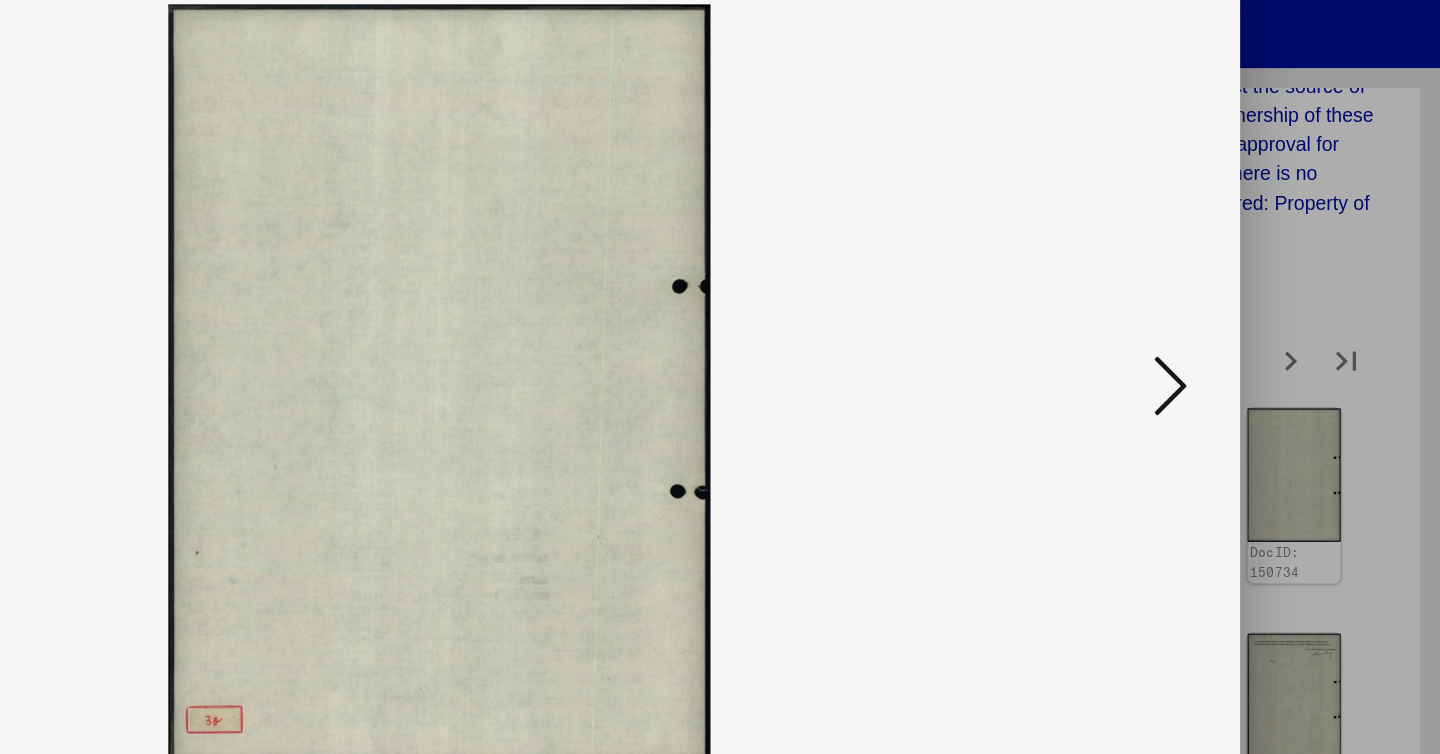 click at bounding box center (1246, 325) 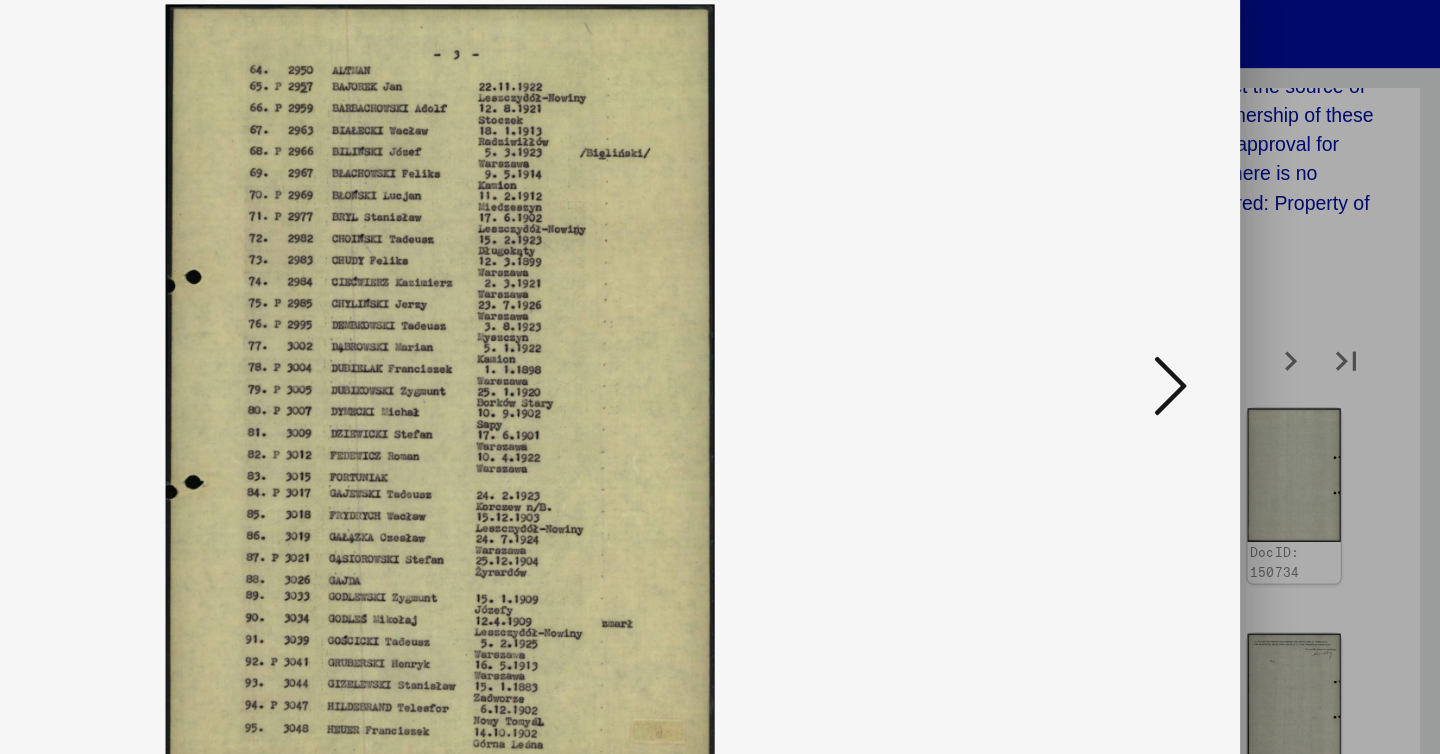 click at bounding box center (1246, 325) 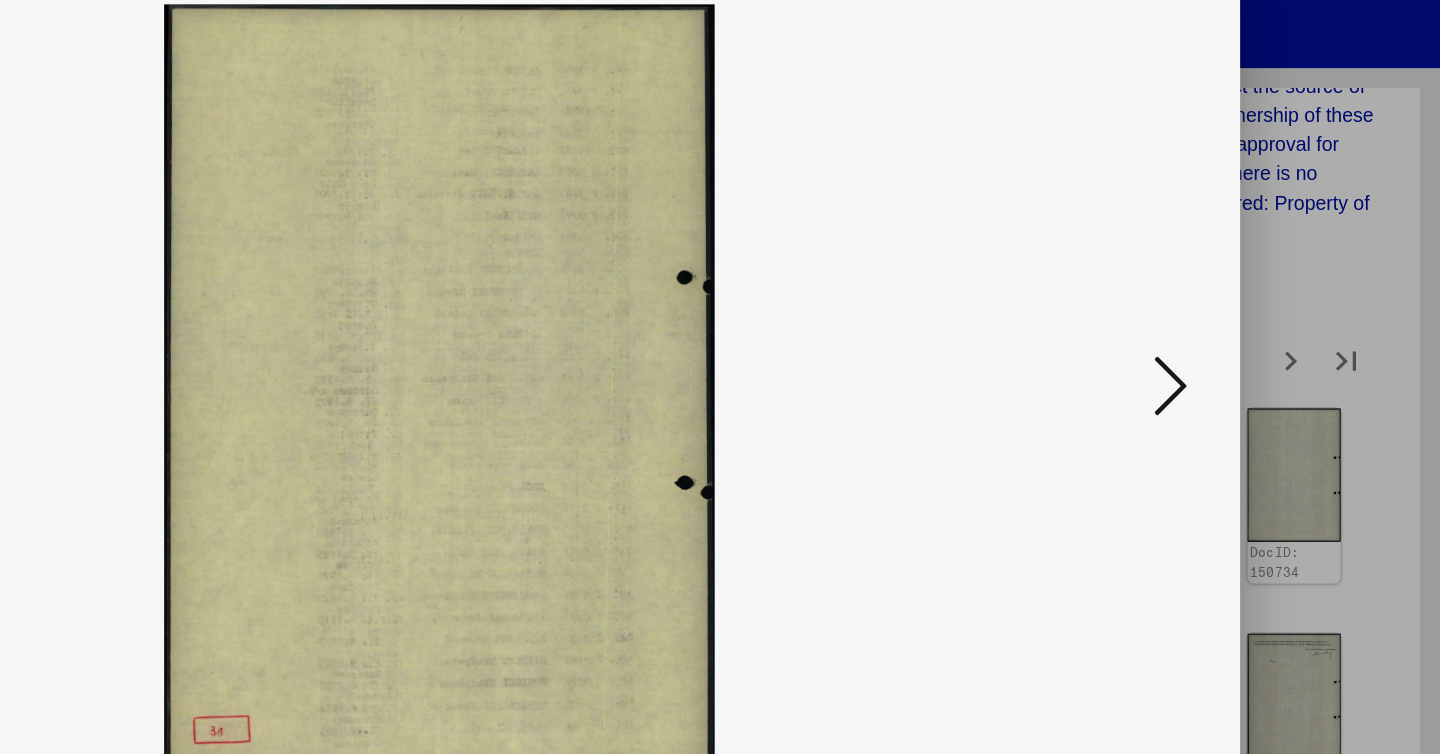 click at bounding box center (1246, 325) 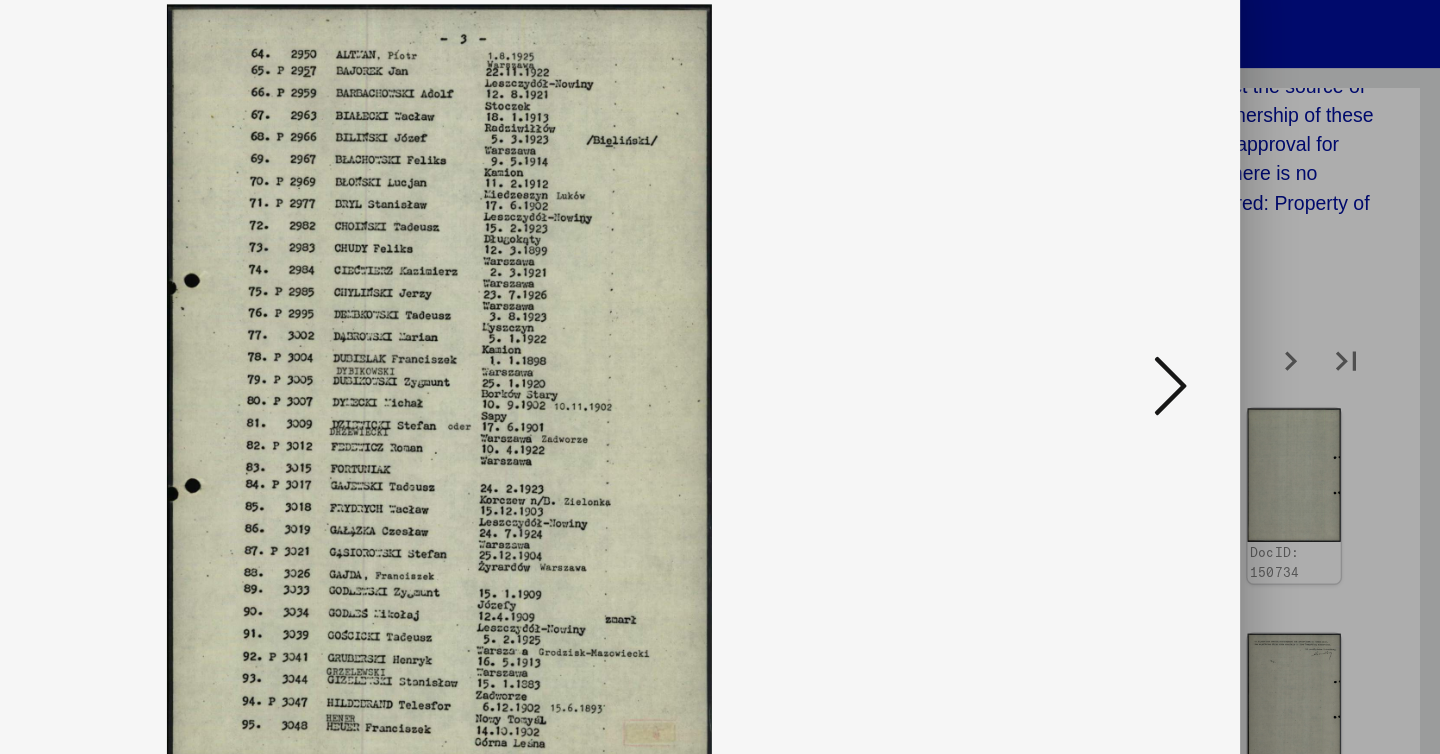 click at bounding box center (1246, 325) 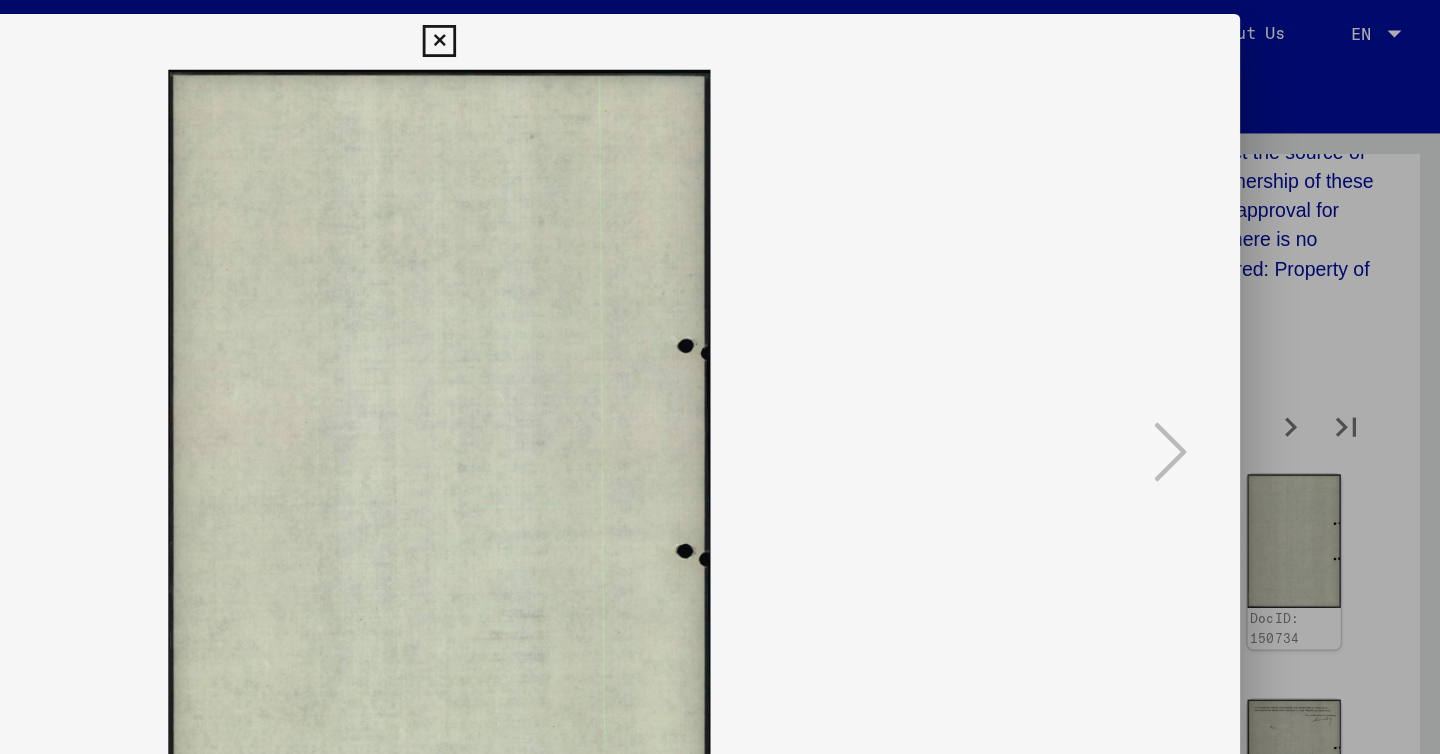 click at bounding box center [719, 30] 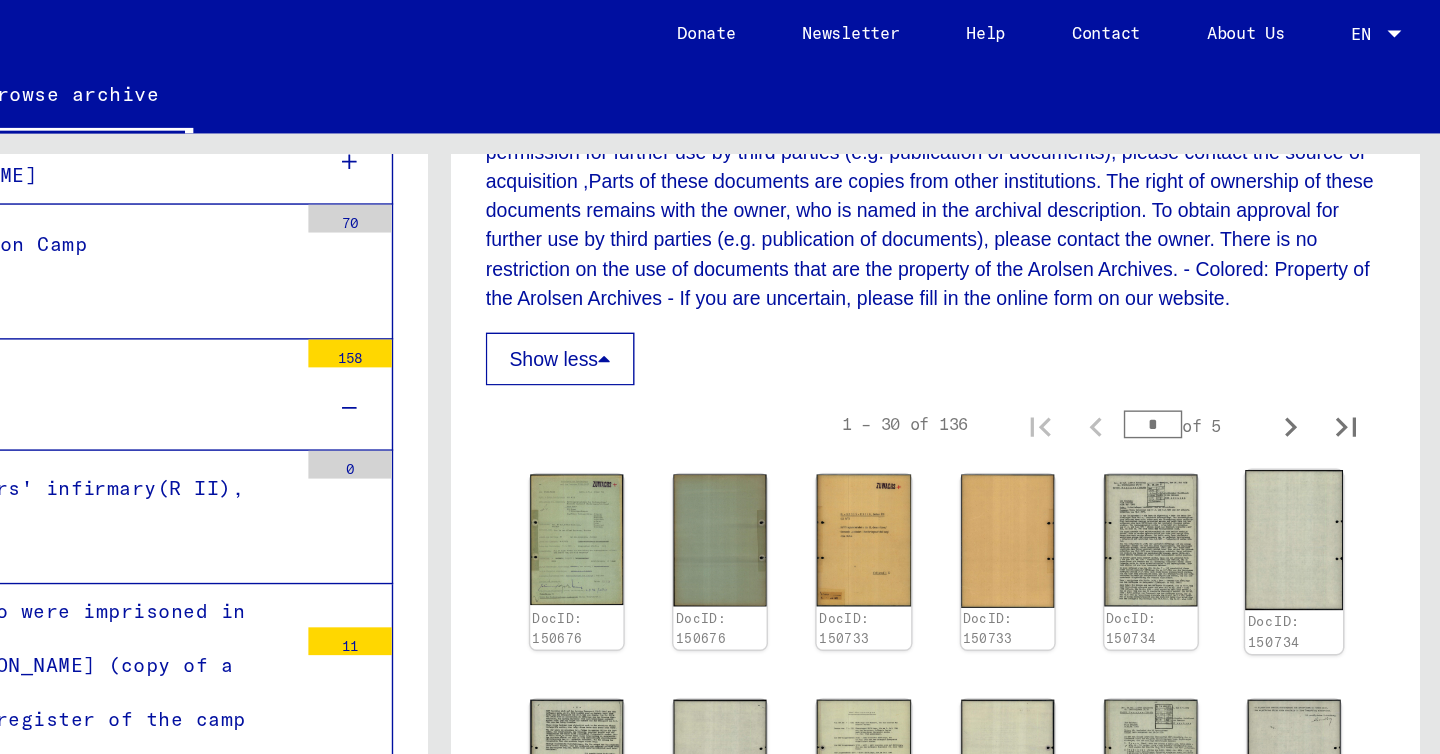 click 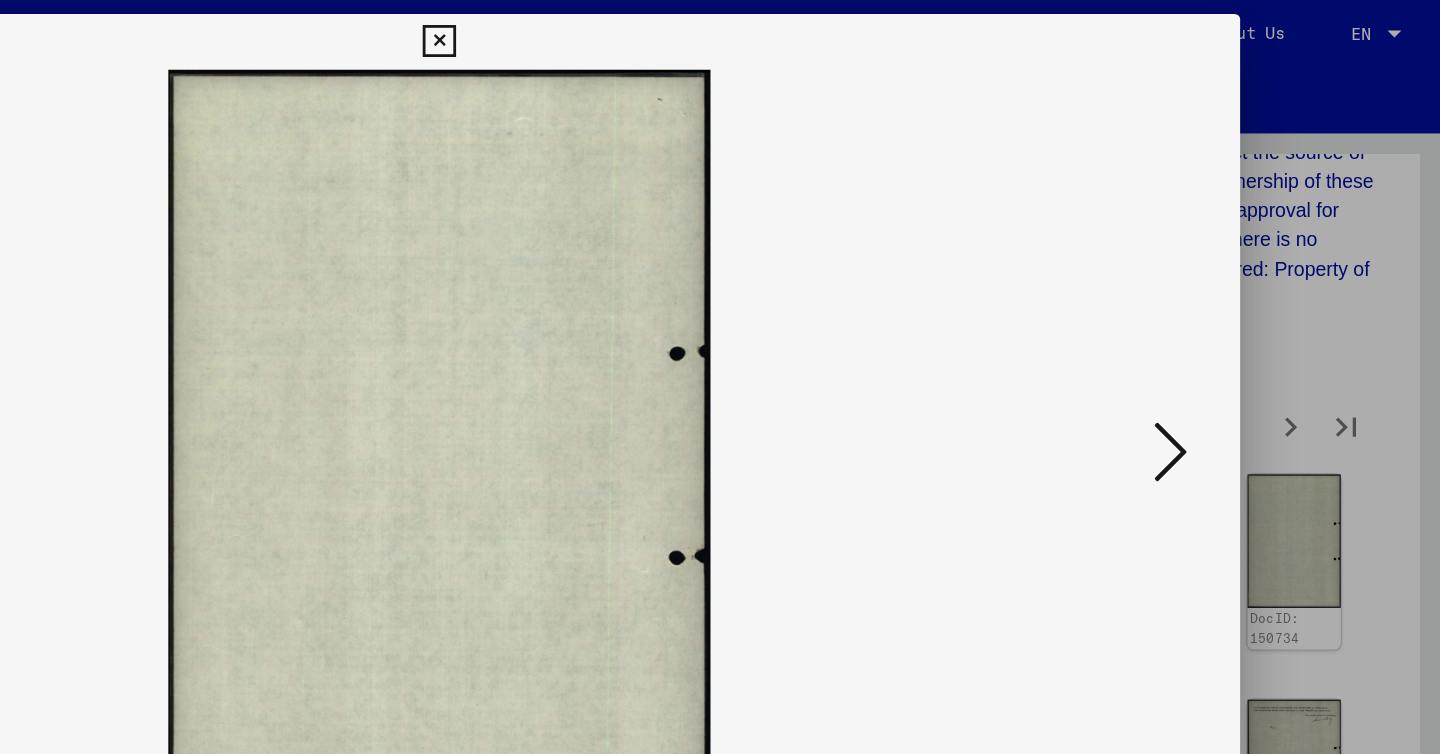 click at bounding box center (1246, 325) 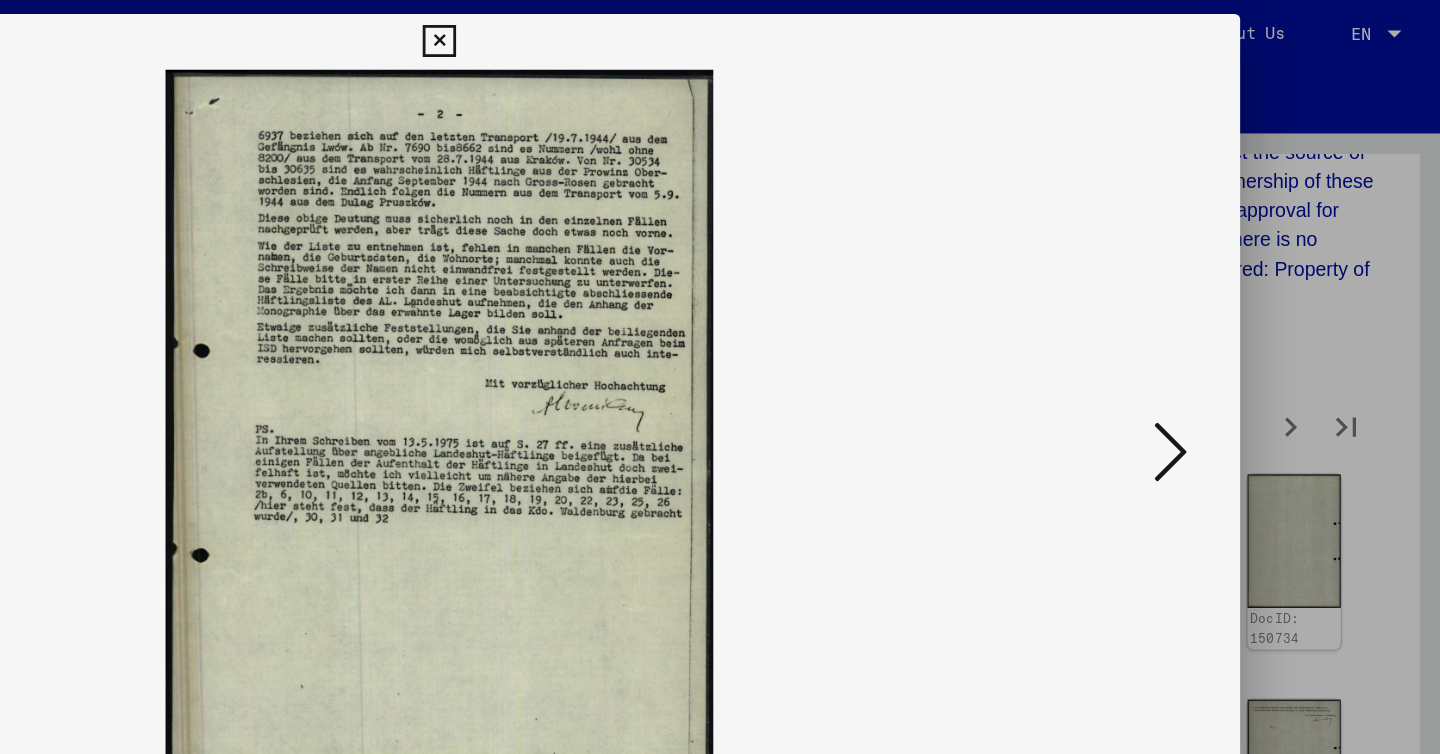 click at bounding box center [1246, 325] 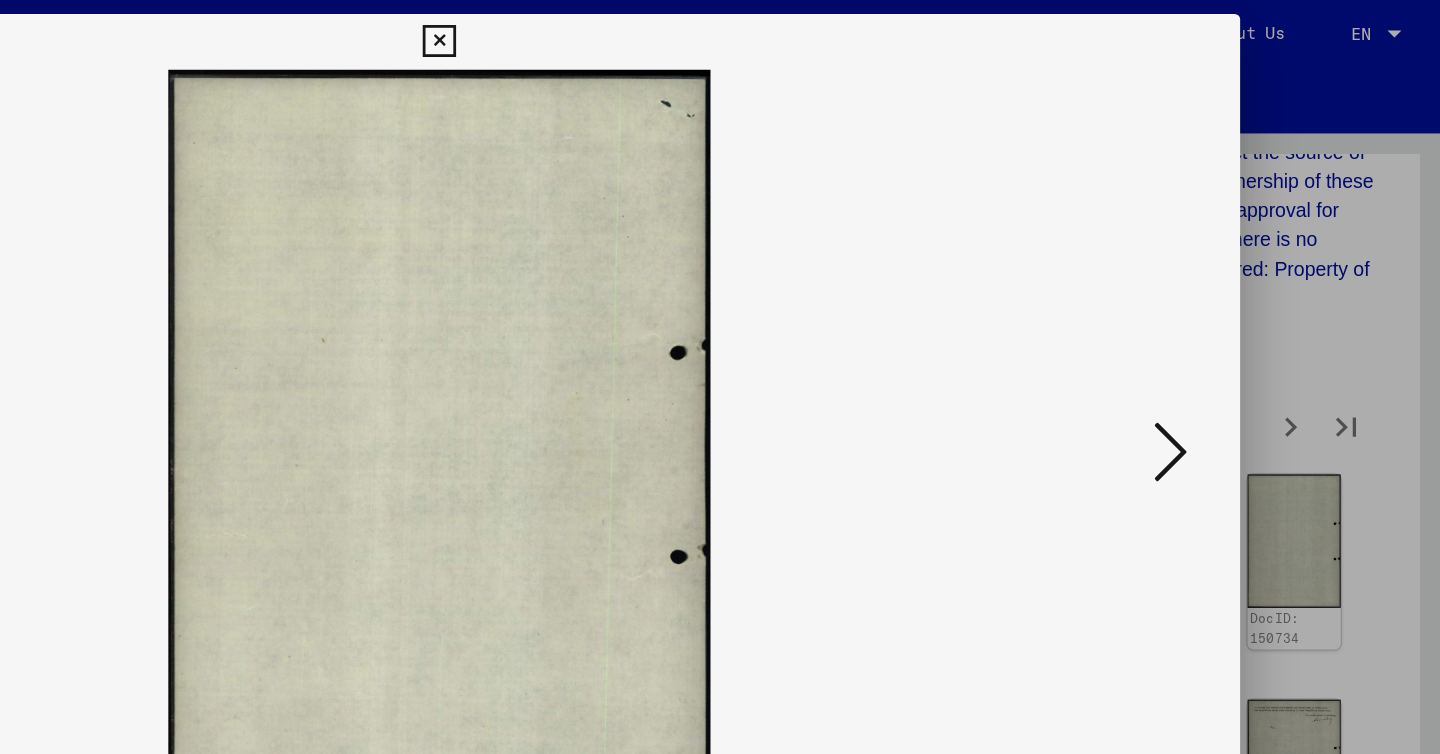 click at bounding box center [1246, 325] 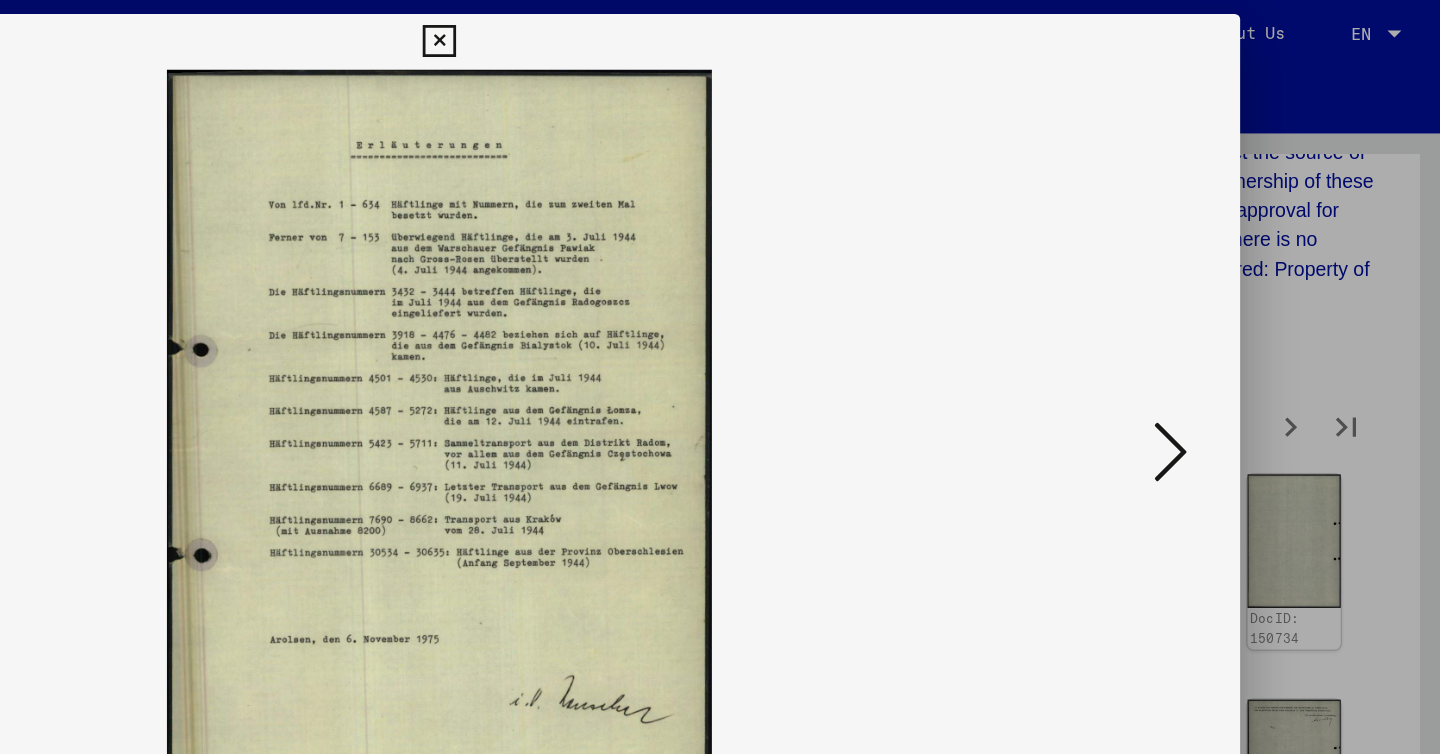 click at bounding box center (1246, 325) 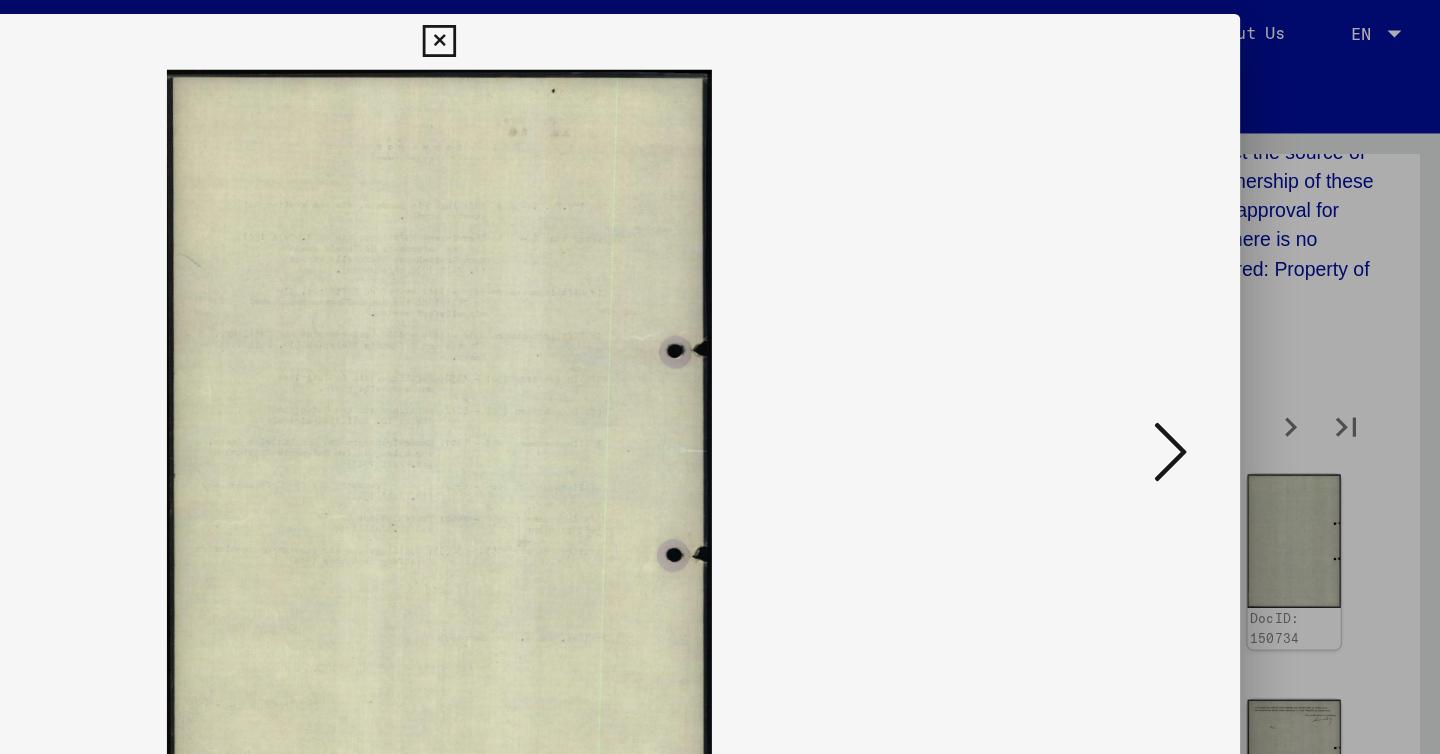 click at bounding box center [1246, 325] 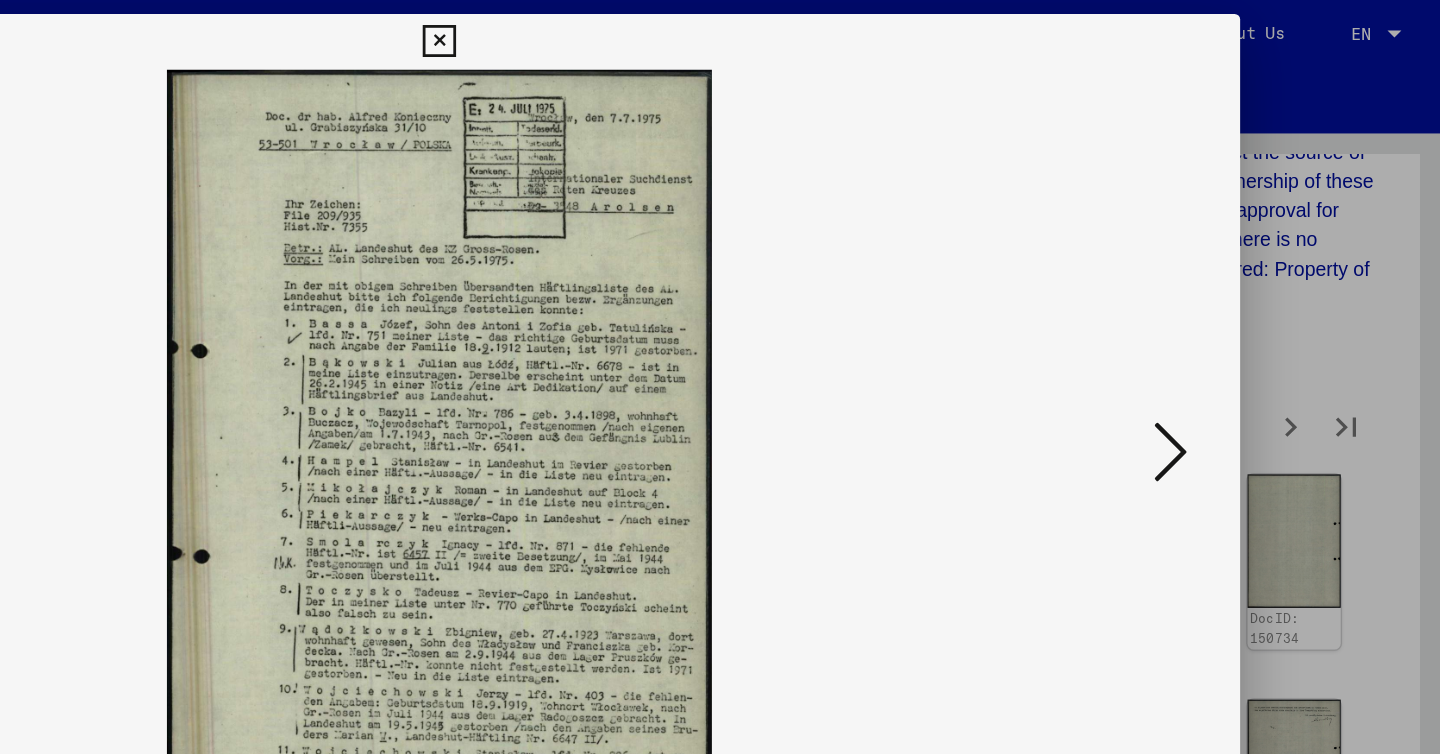 click at bounding box center [1246, 325] 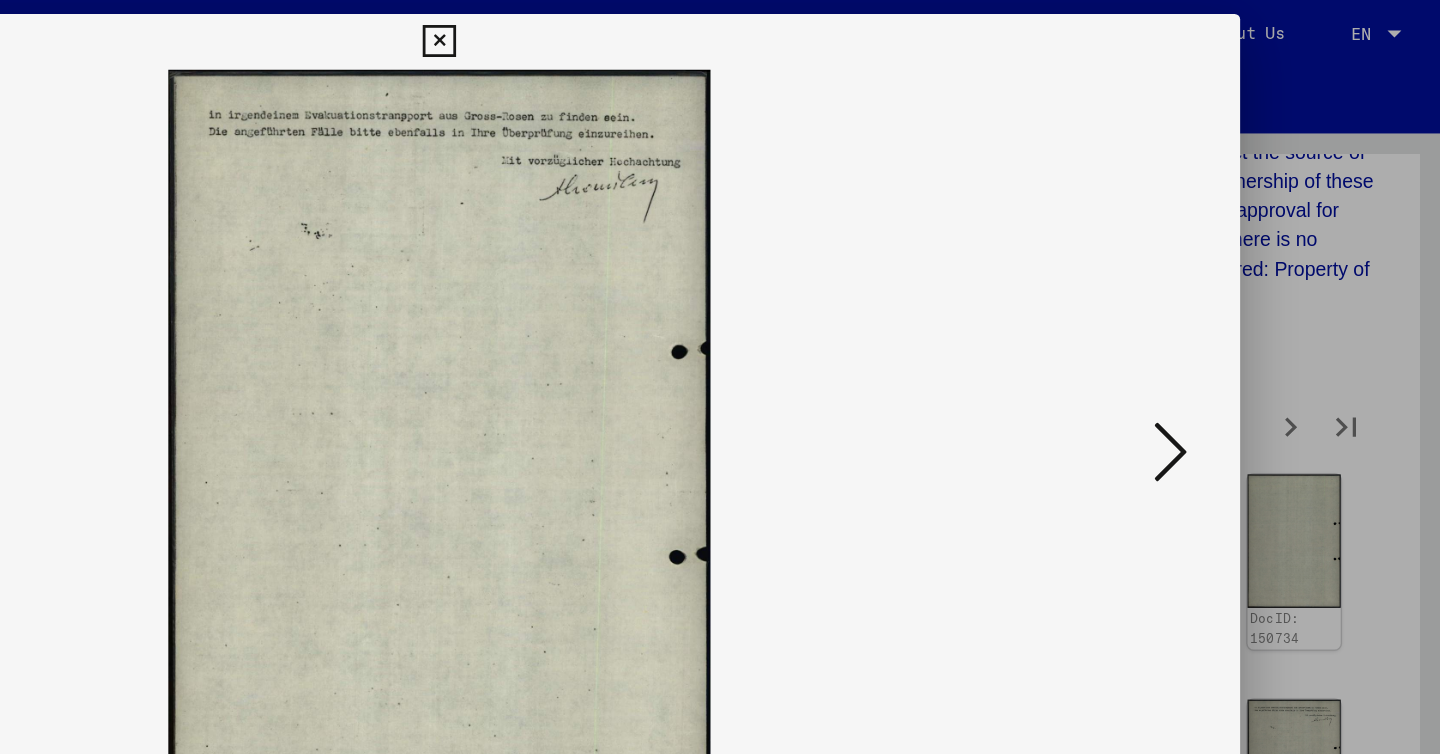 click at bounding box center [1246, 325] 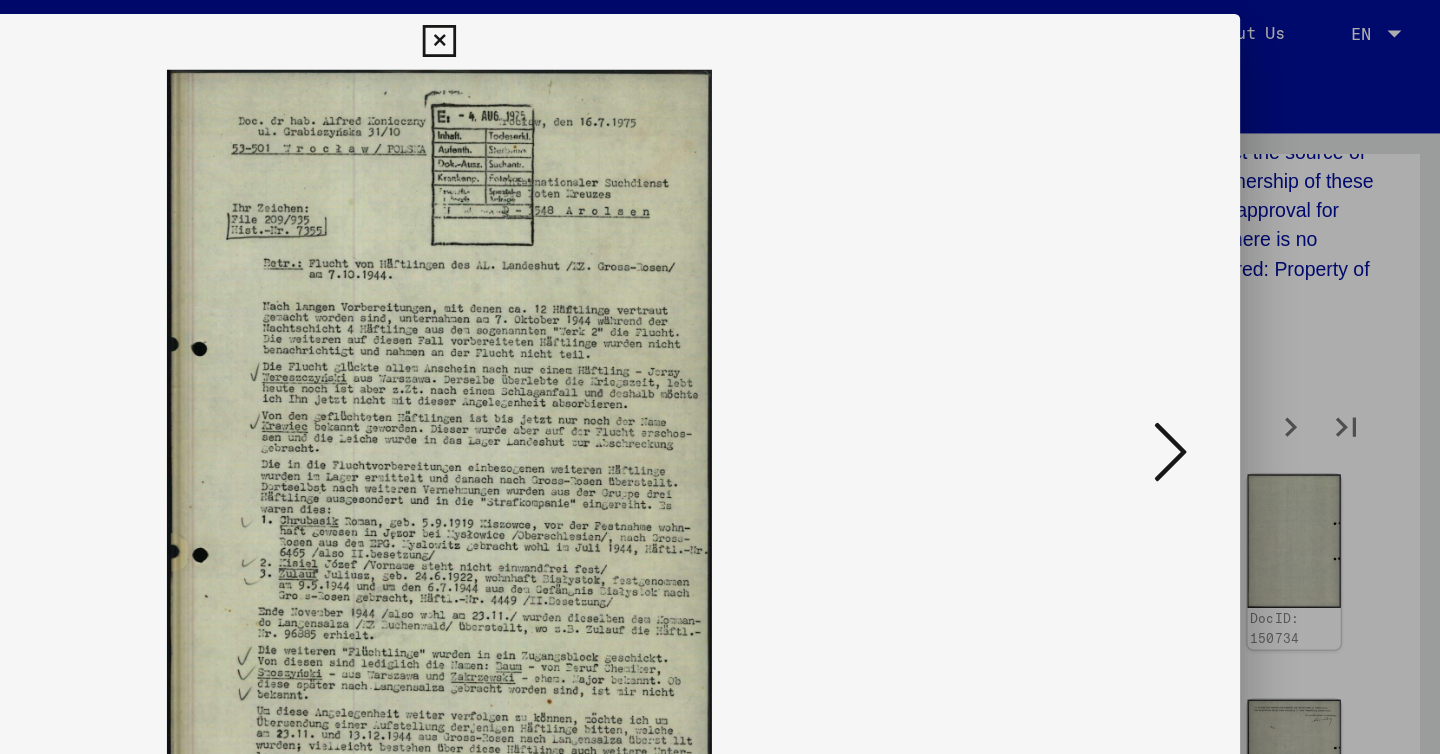 click at bounding box center [1246, 325] 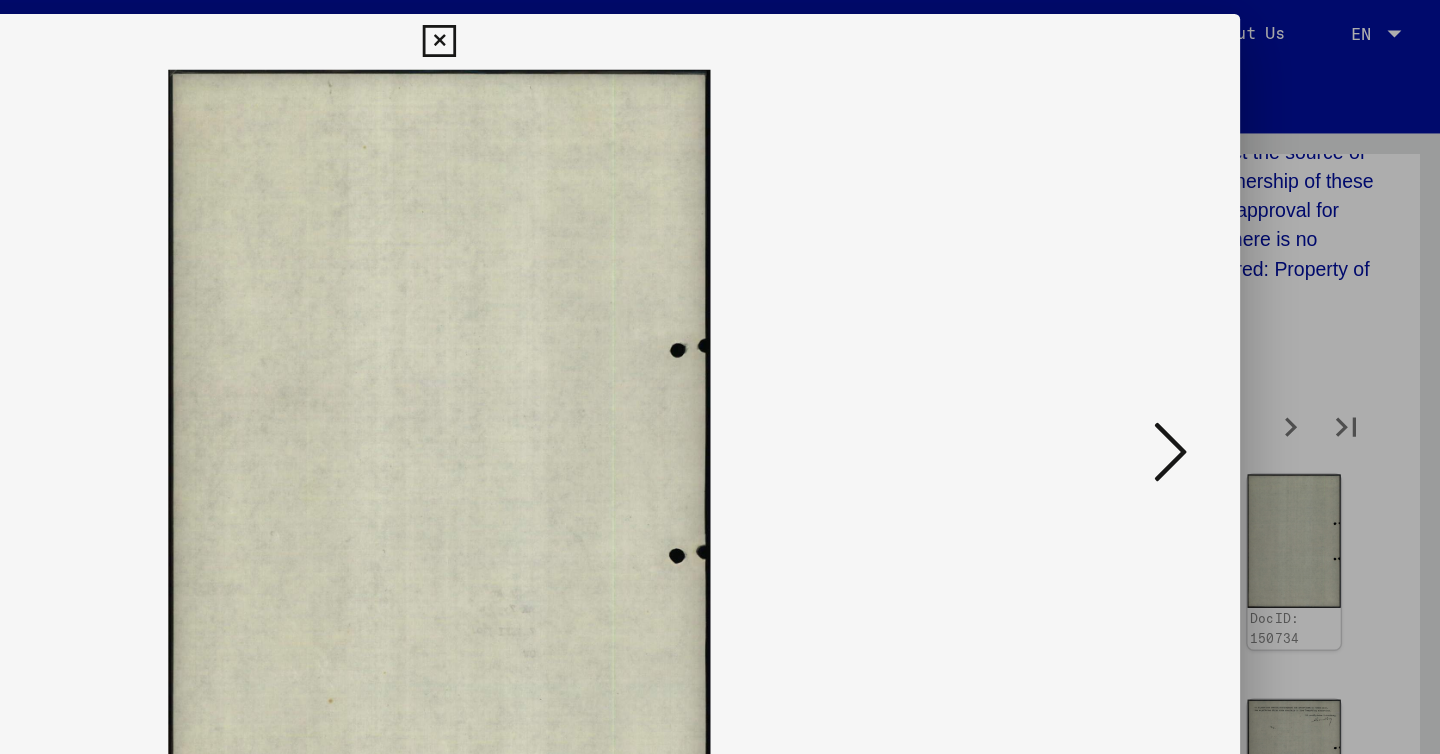click at bounding box center (1246, 325) 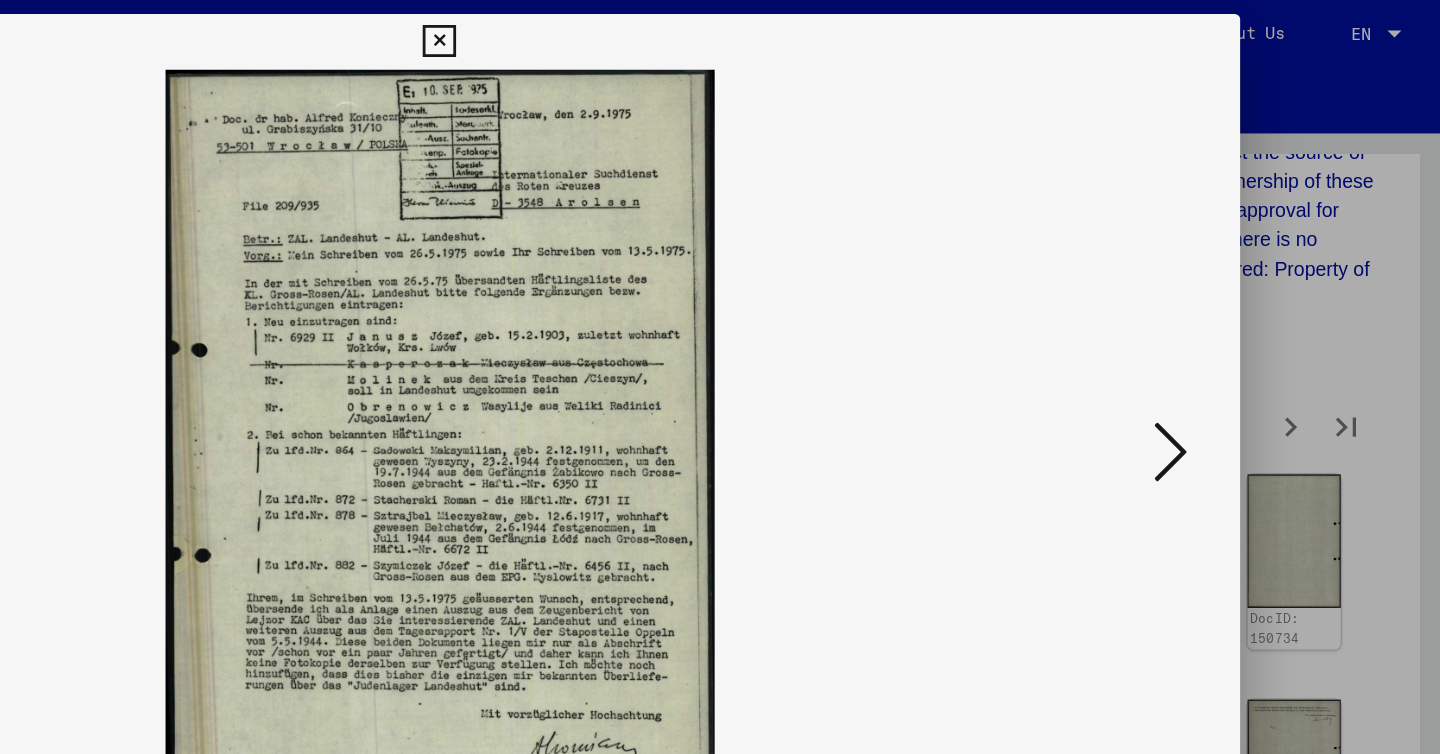 click at bounding box center (1246, 325) 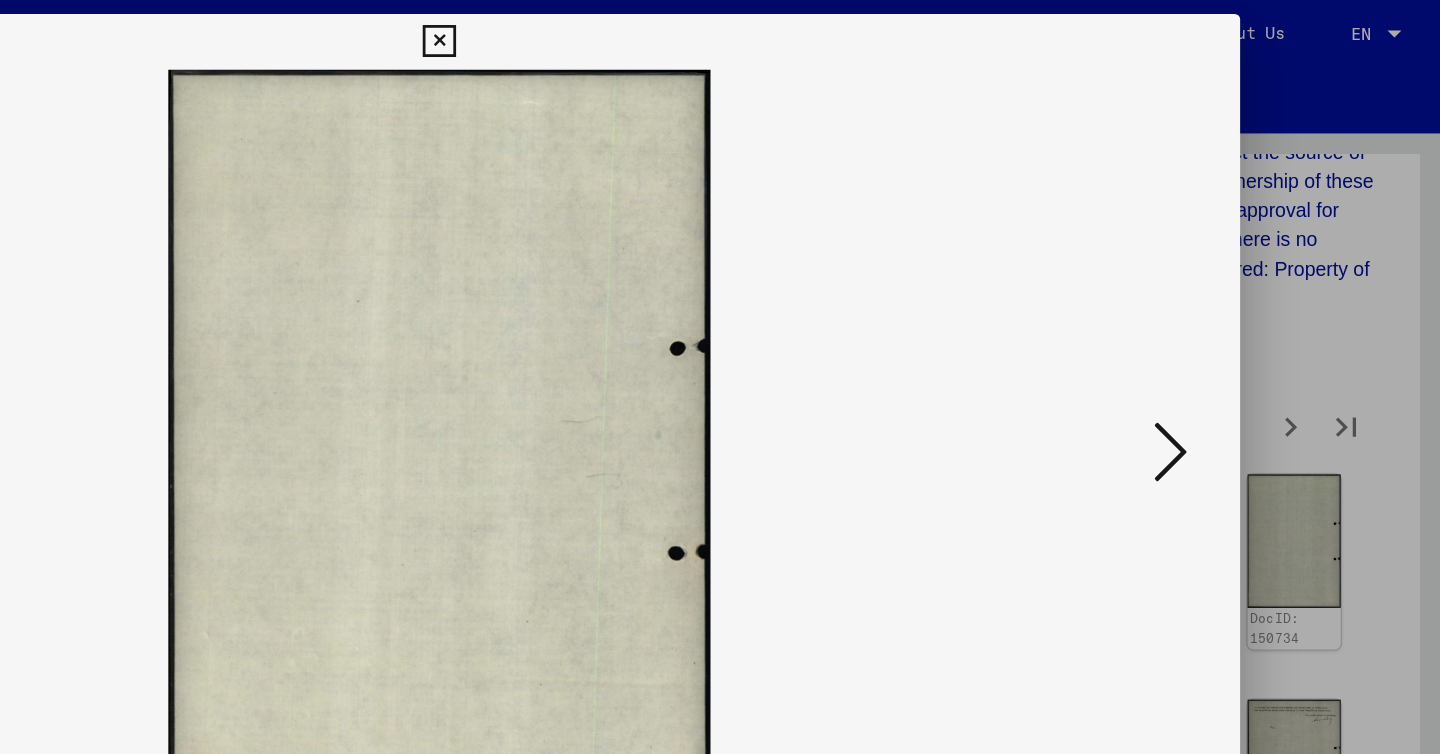 click at bounding box center [1246, 325] 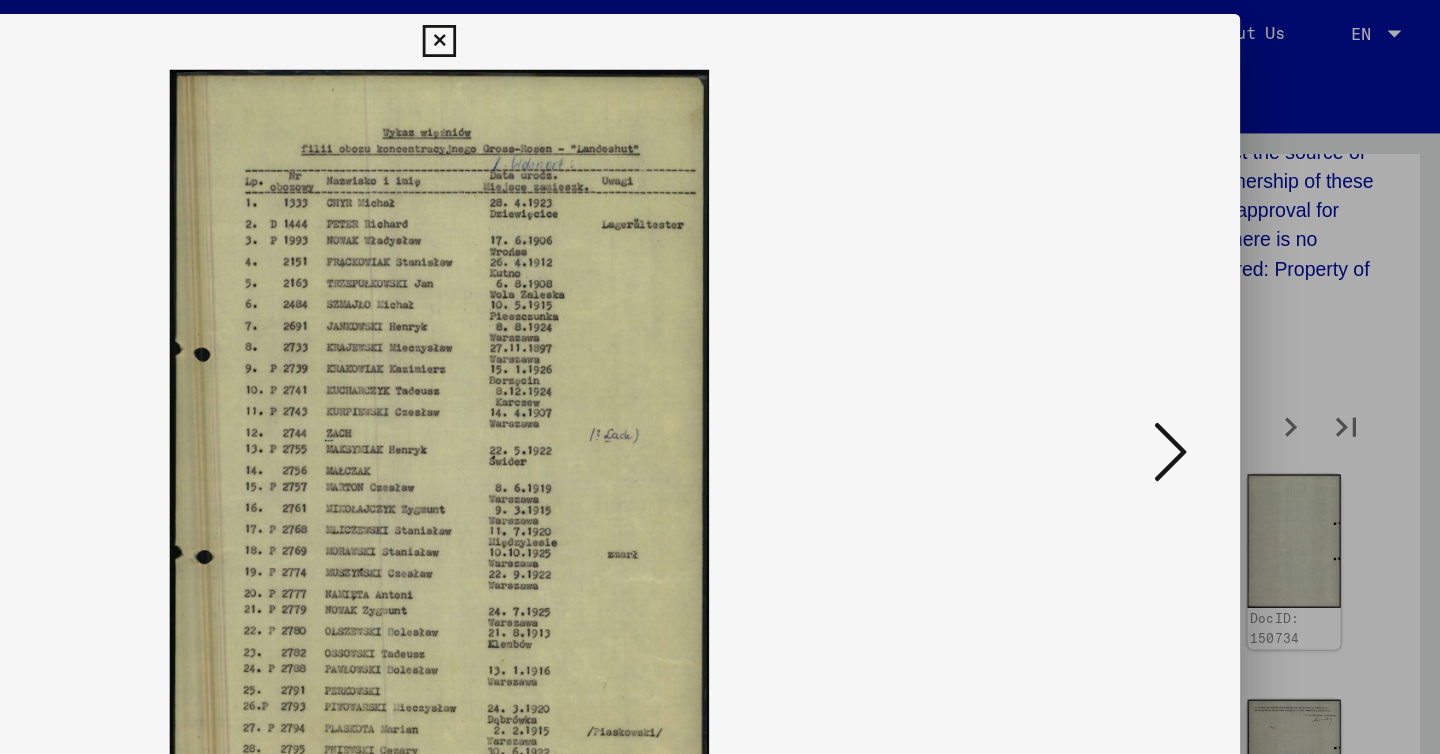 click at bounding box center [1246, 325] 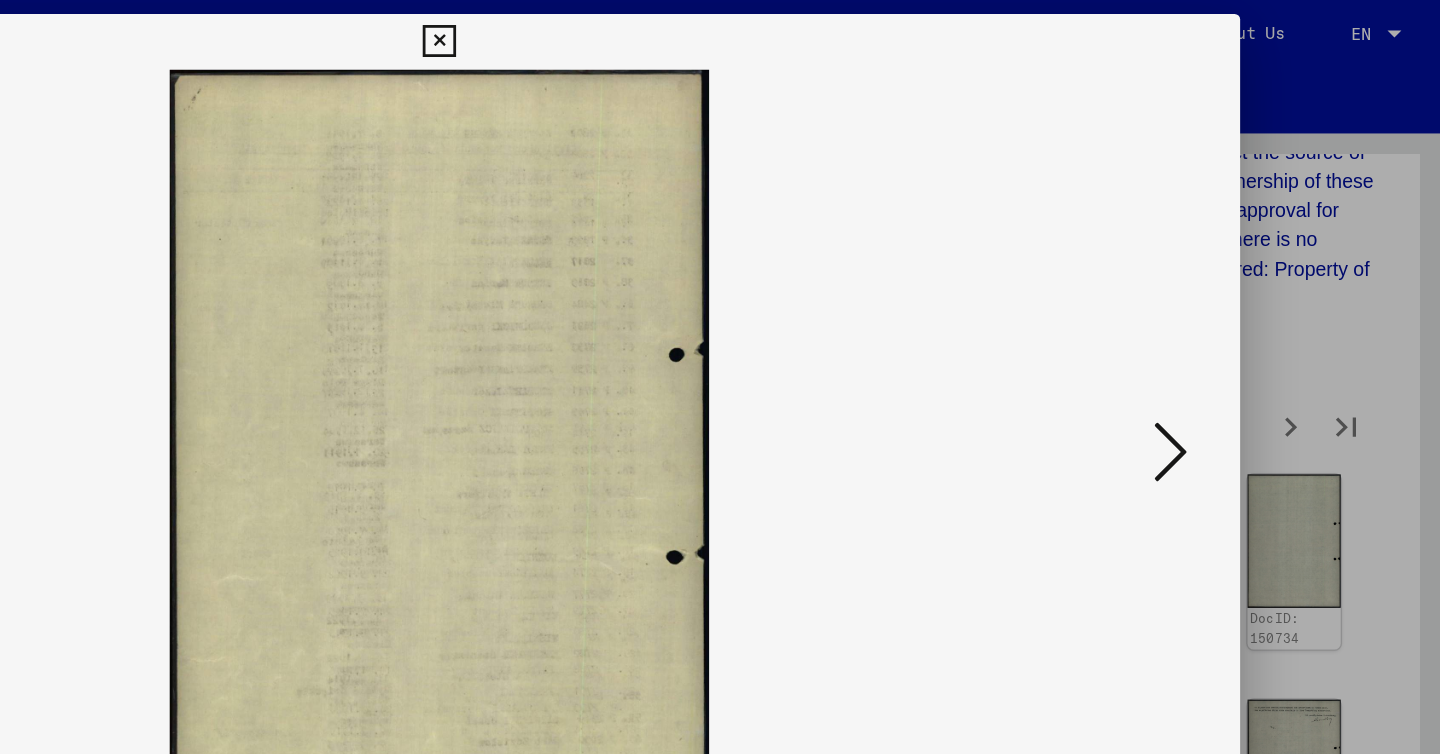 click at bounding box center [1246, 325] 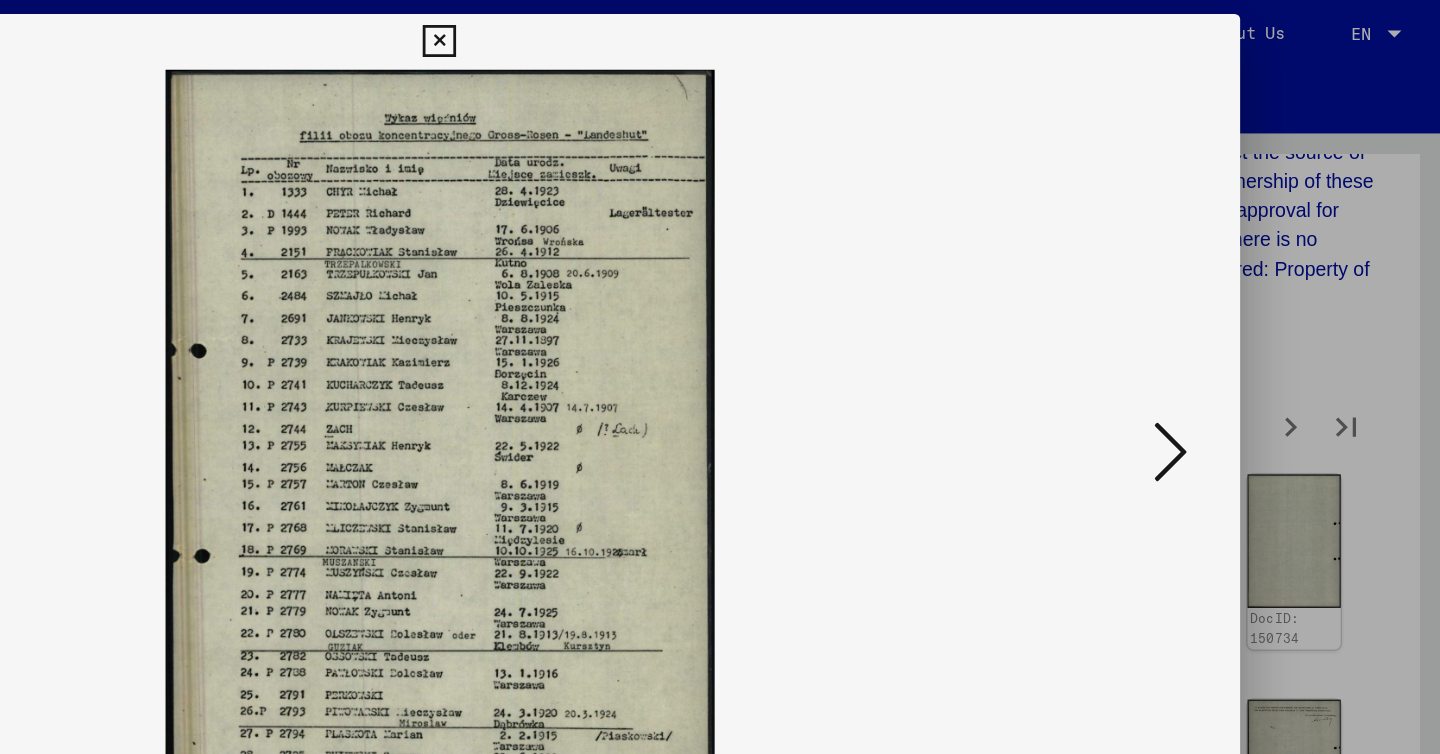 click at bounding box center (1246, 325) 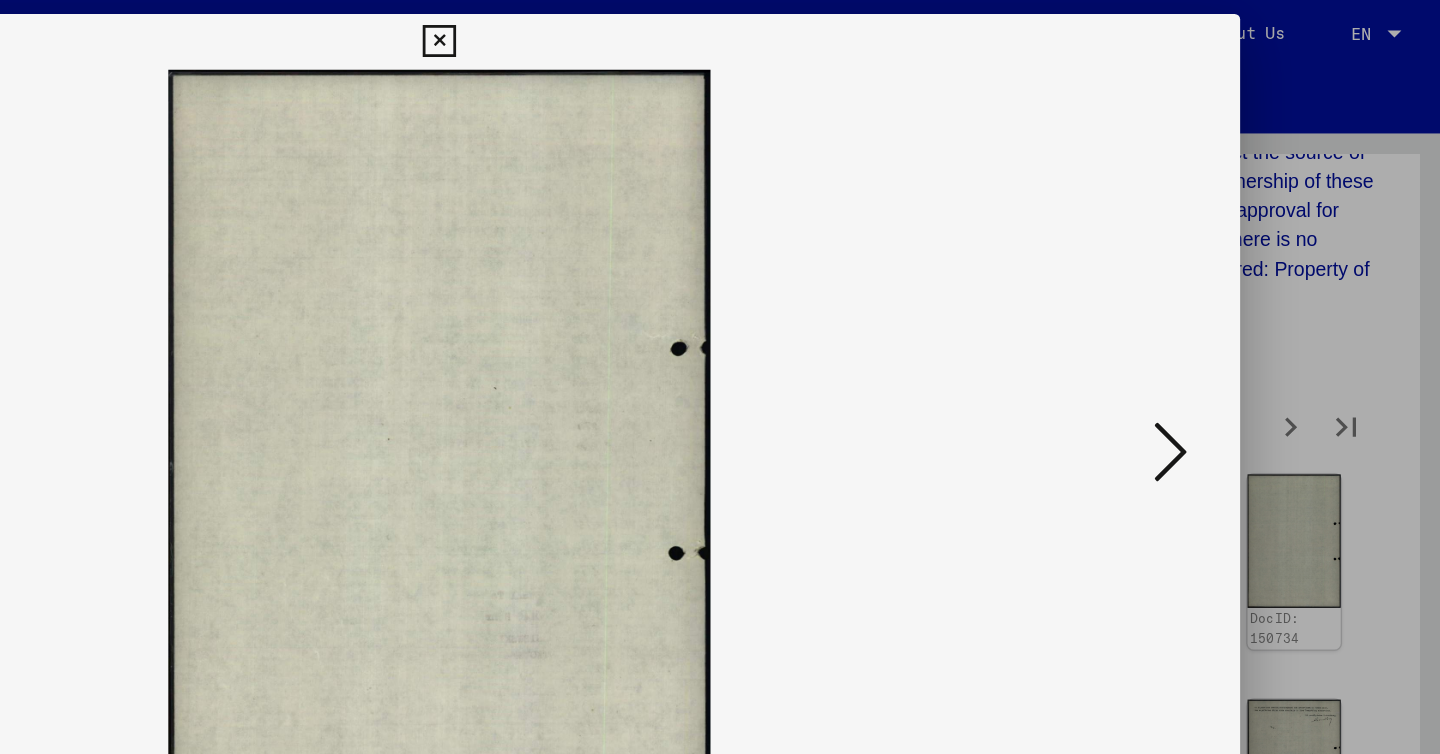 click at bounding box center [1246, 325] 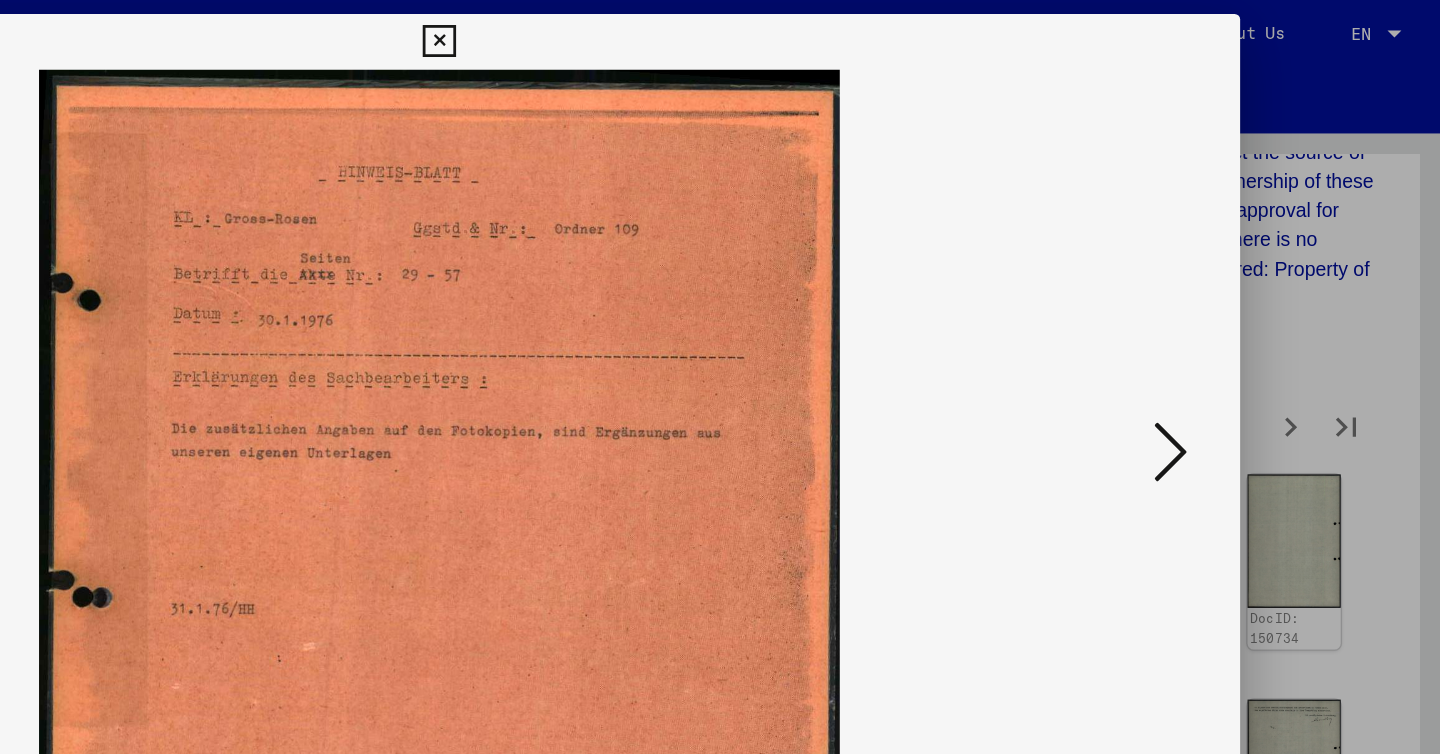 click at bounding box center (1246, 325) 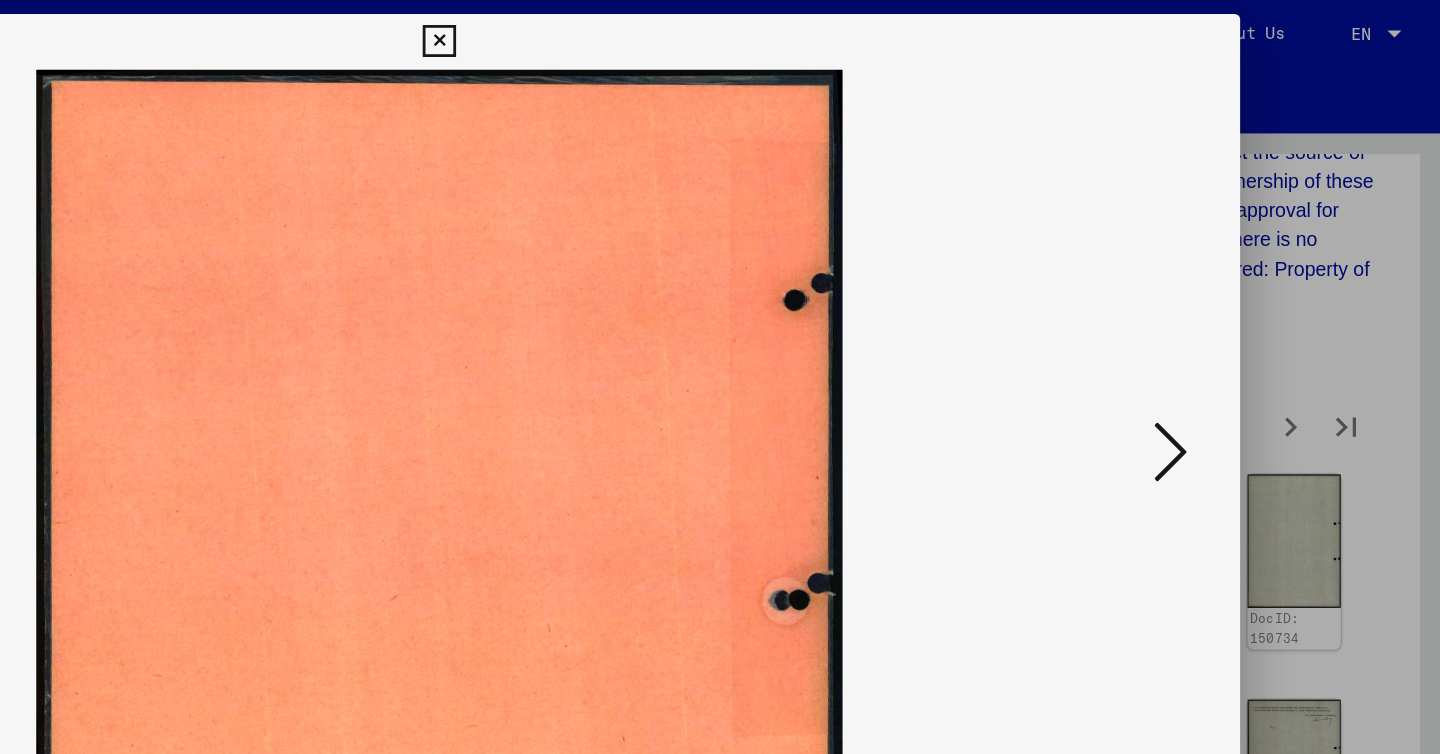 click at bounding box center [1246, 325] 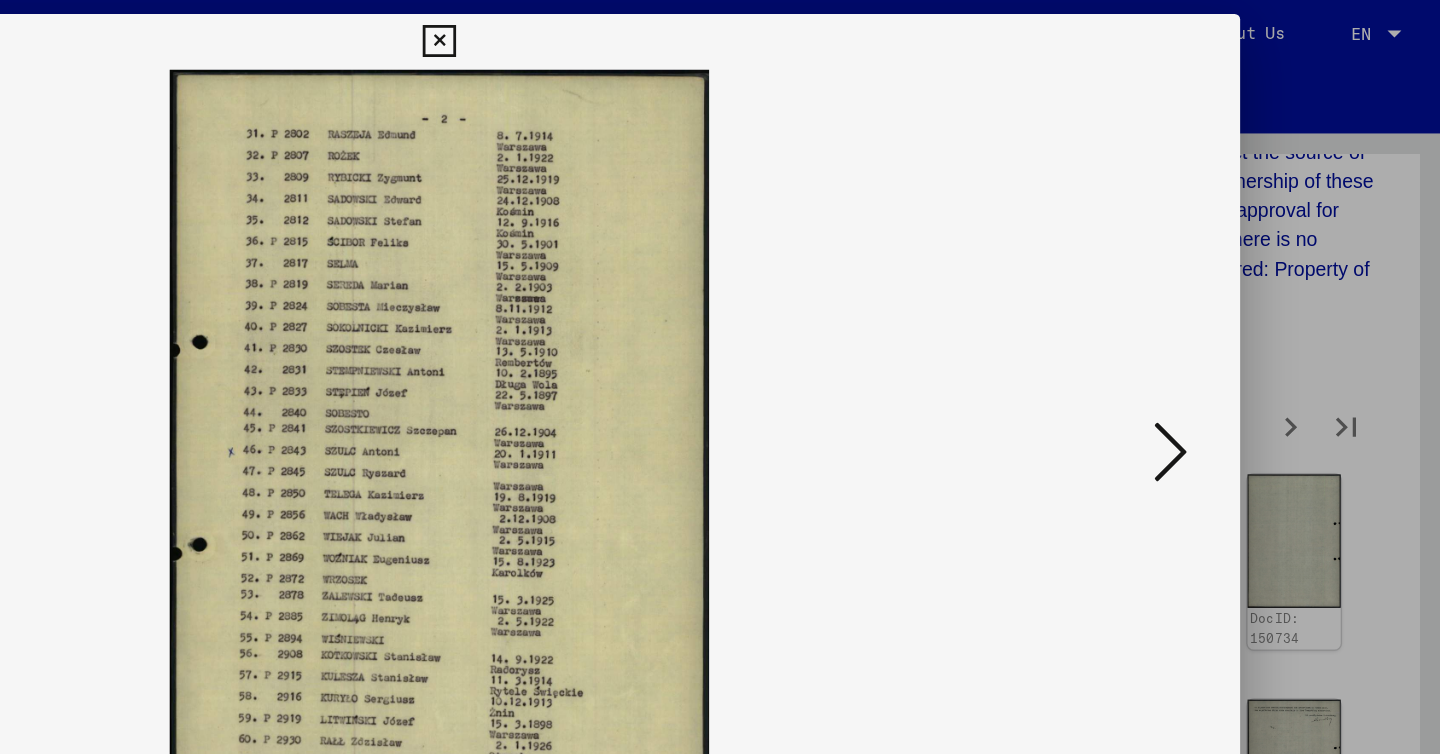 click at bounding box center (1246, 325) 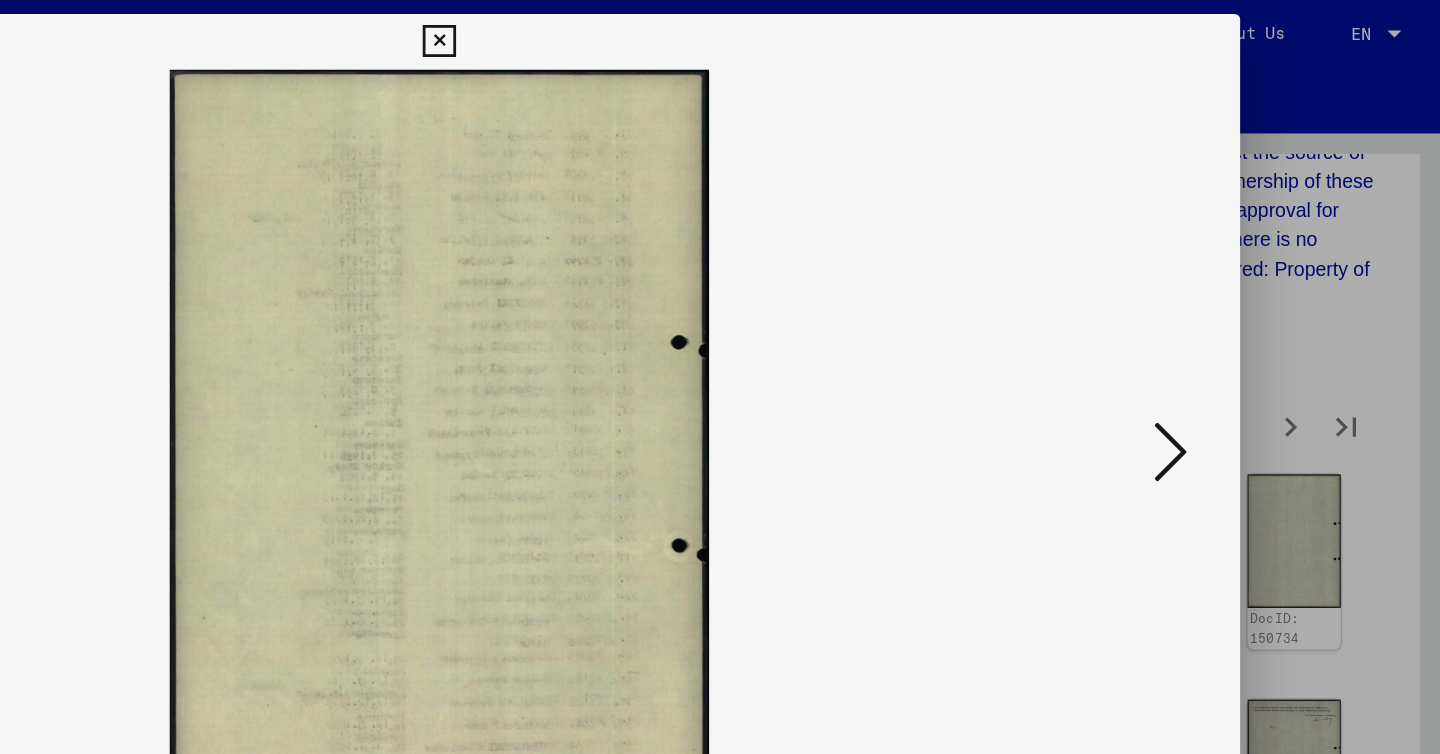 click at bounding box center (1246, 325) 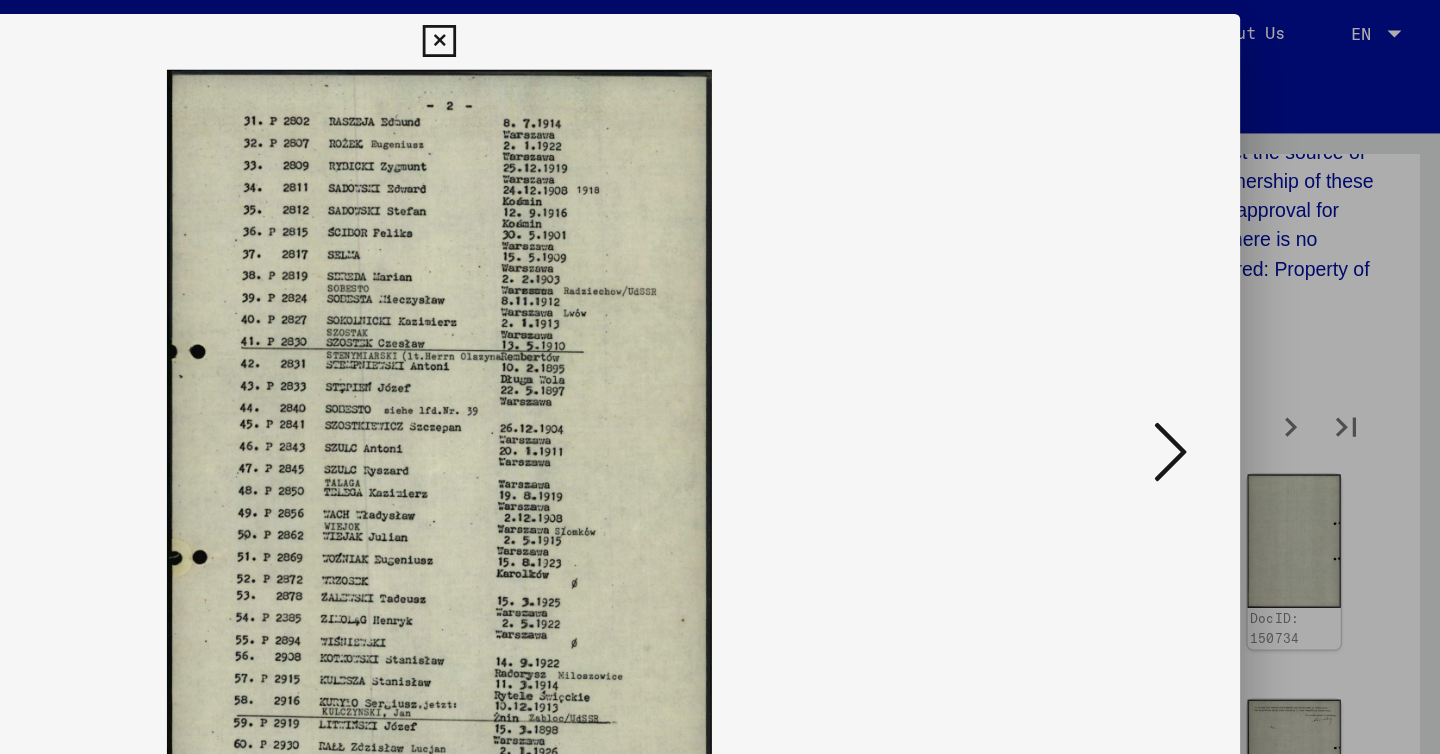 click at bounding box center [1246, 325] 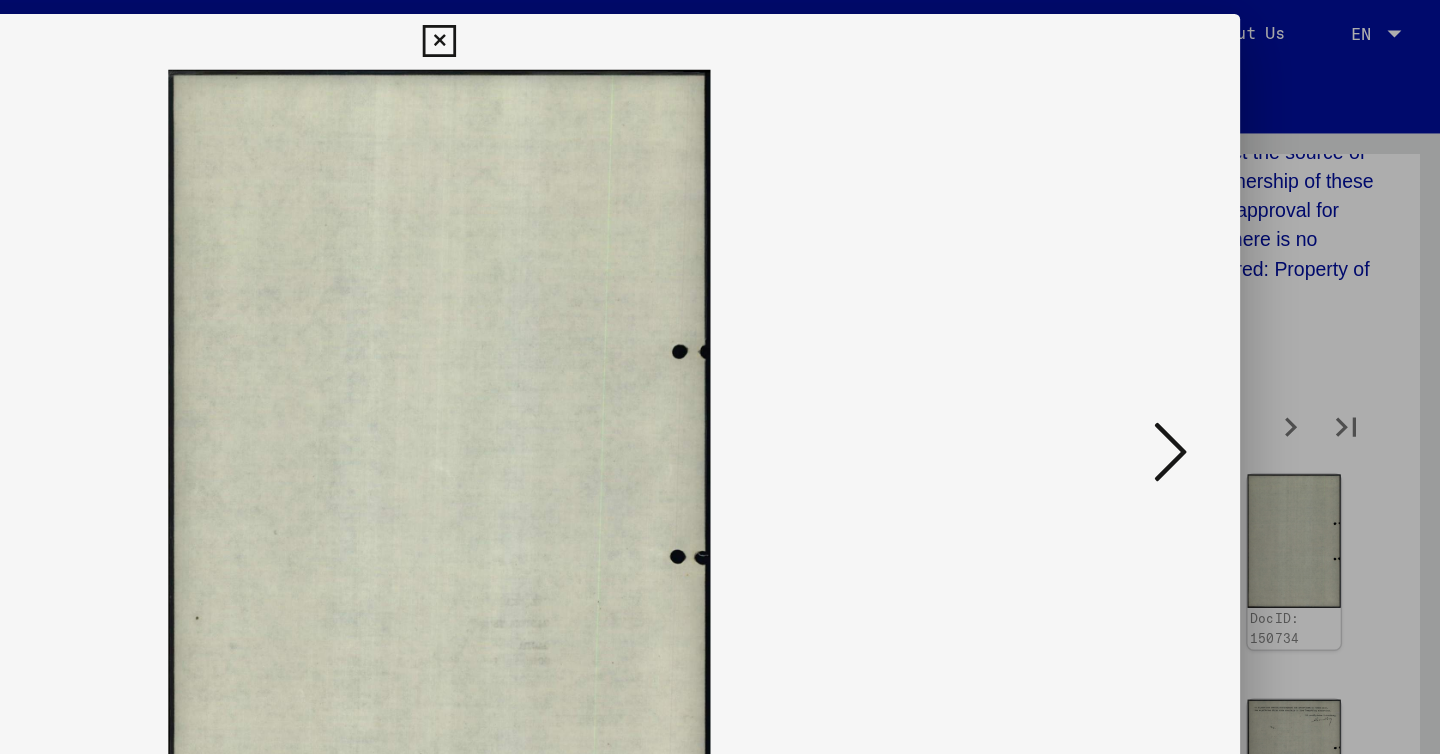 click at bounding box center (1246, 325) 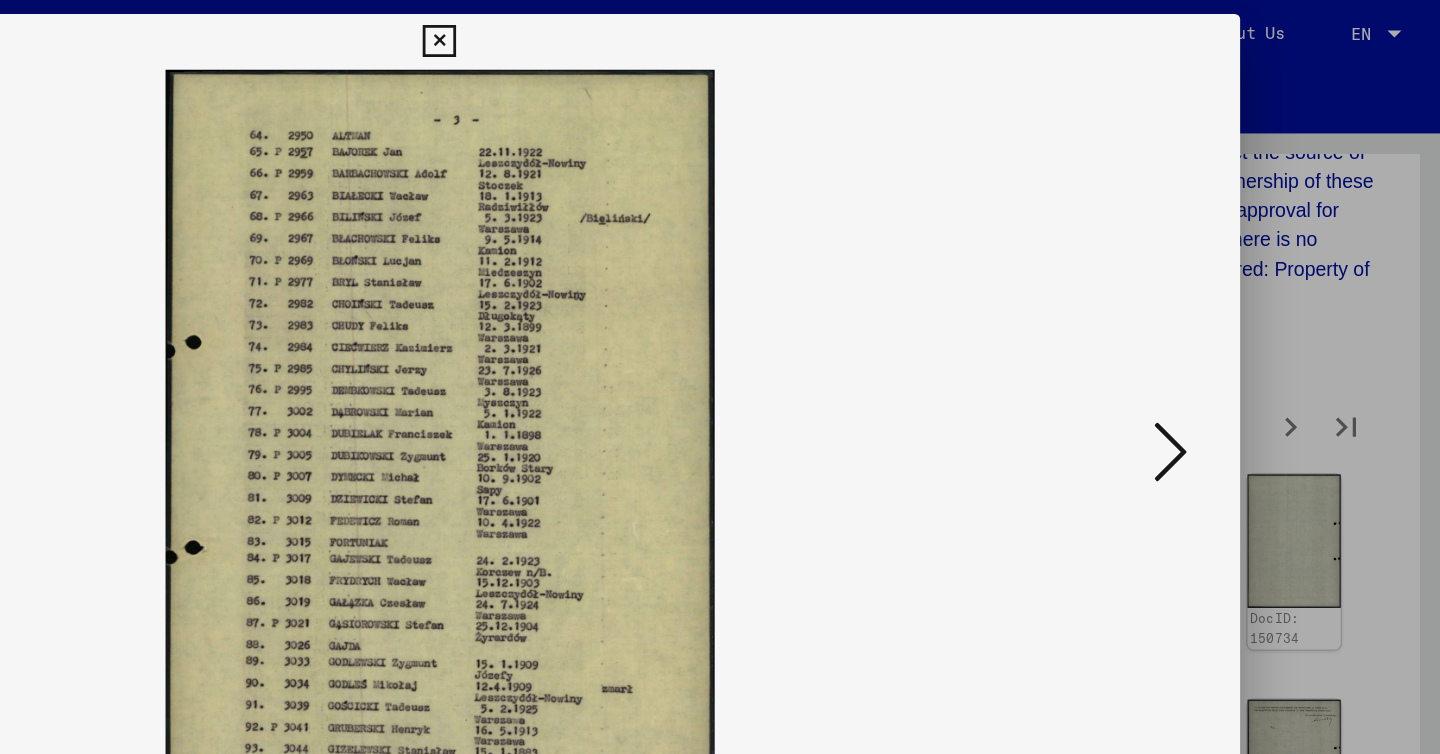 click at bounding box center [1246, 325] 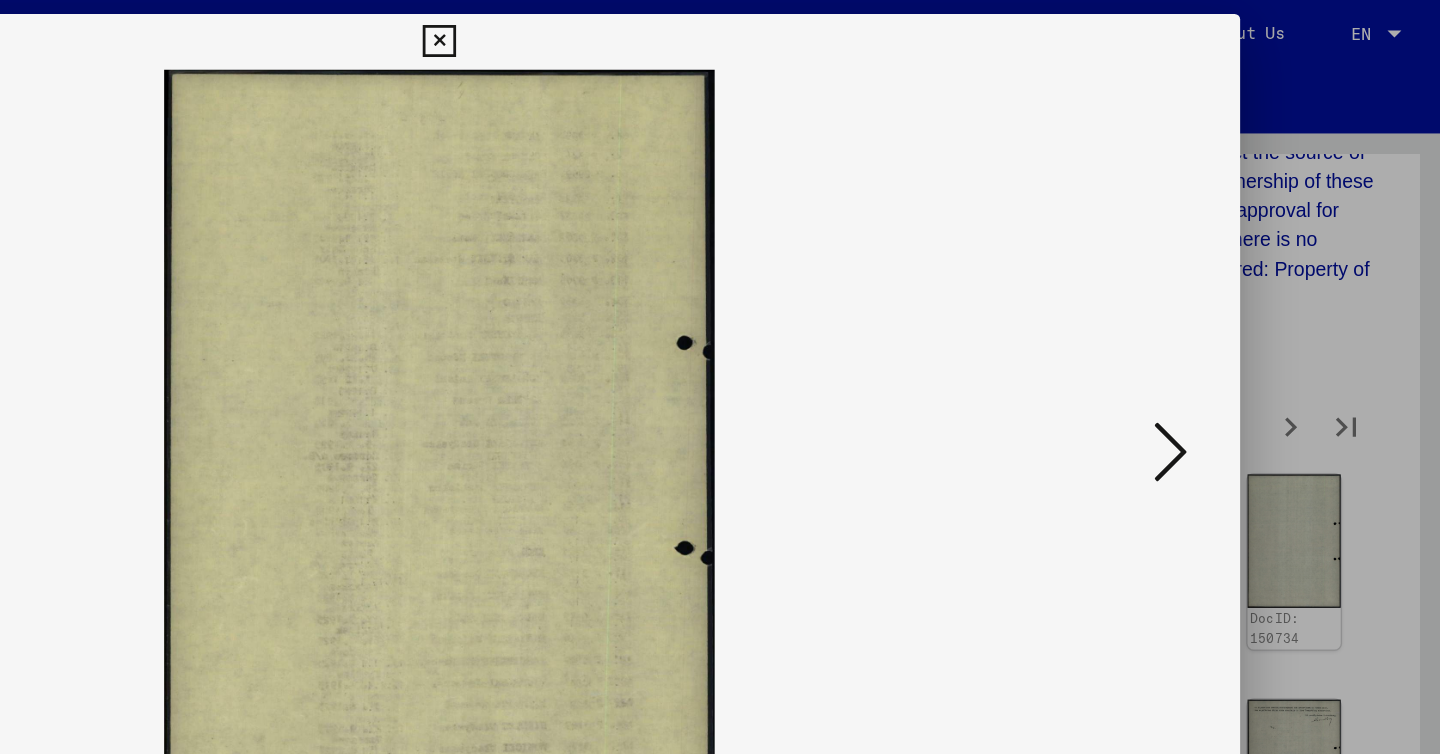 click at bounding box center (1246, 325) 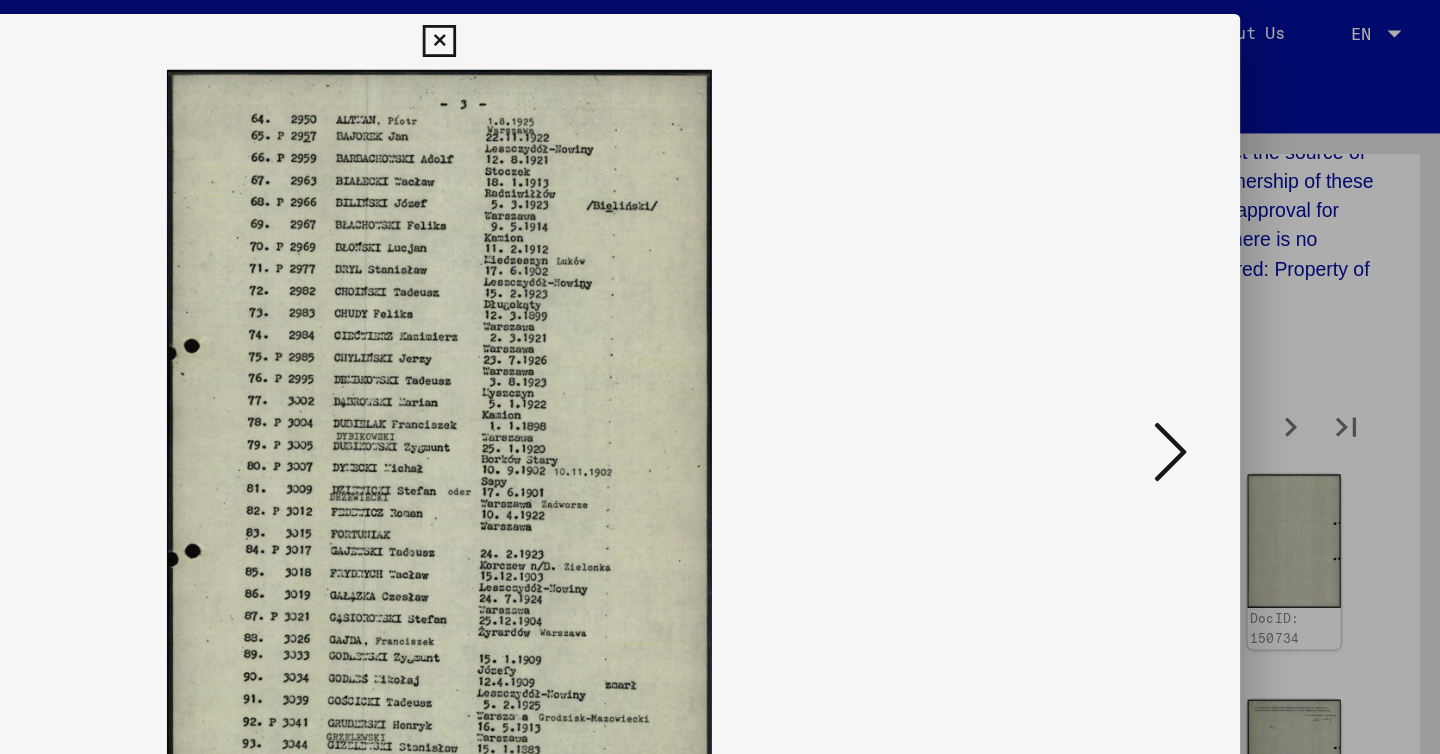 click at bounding box center [1246, 325] 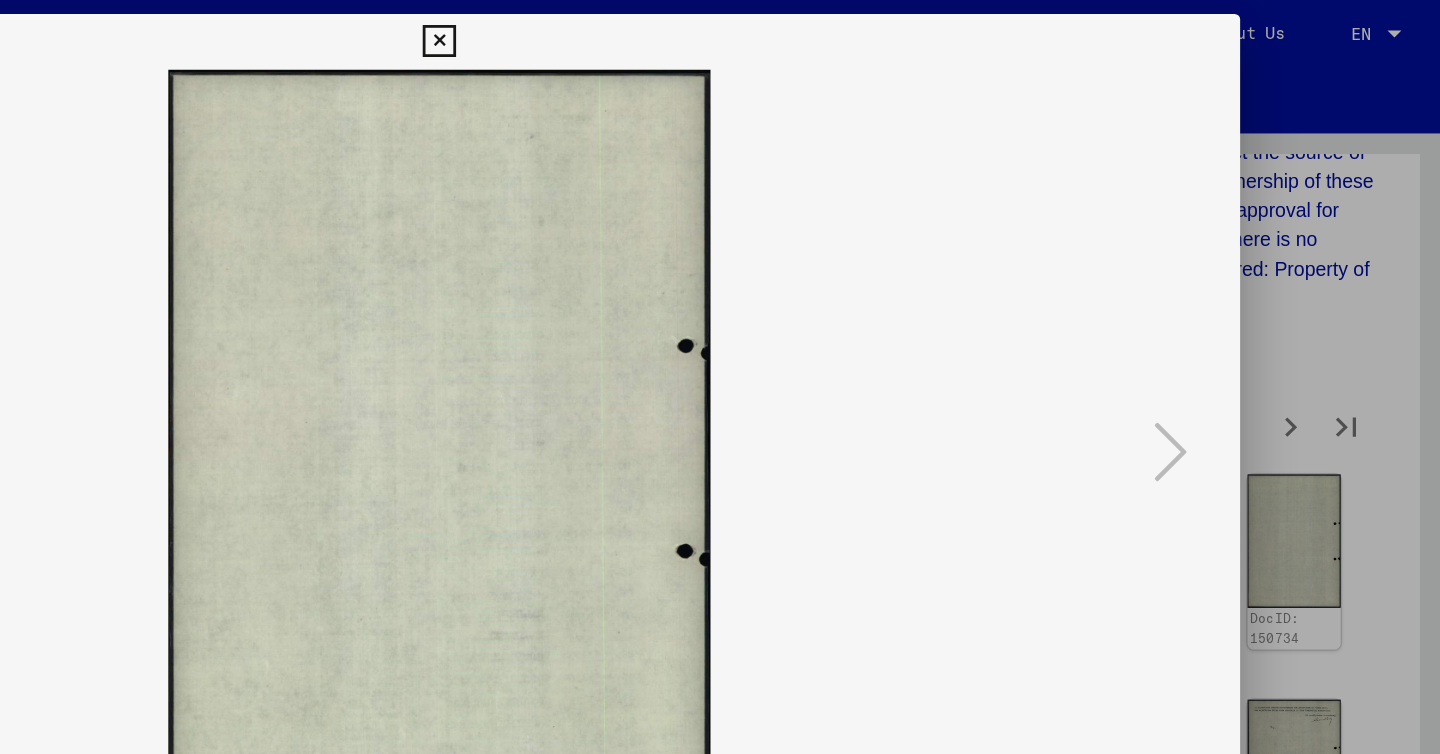 click at bounding box center [719, 30] 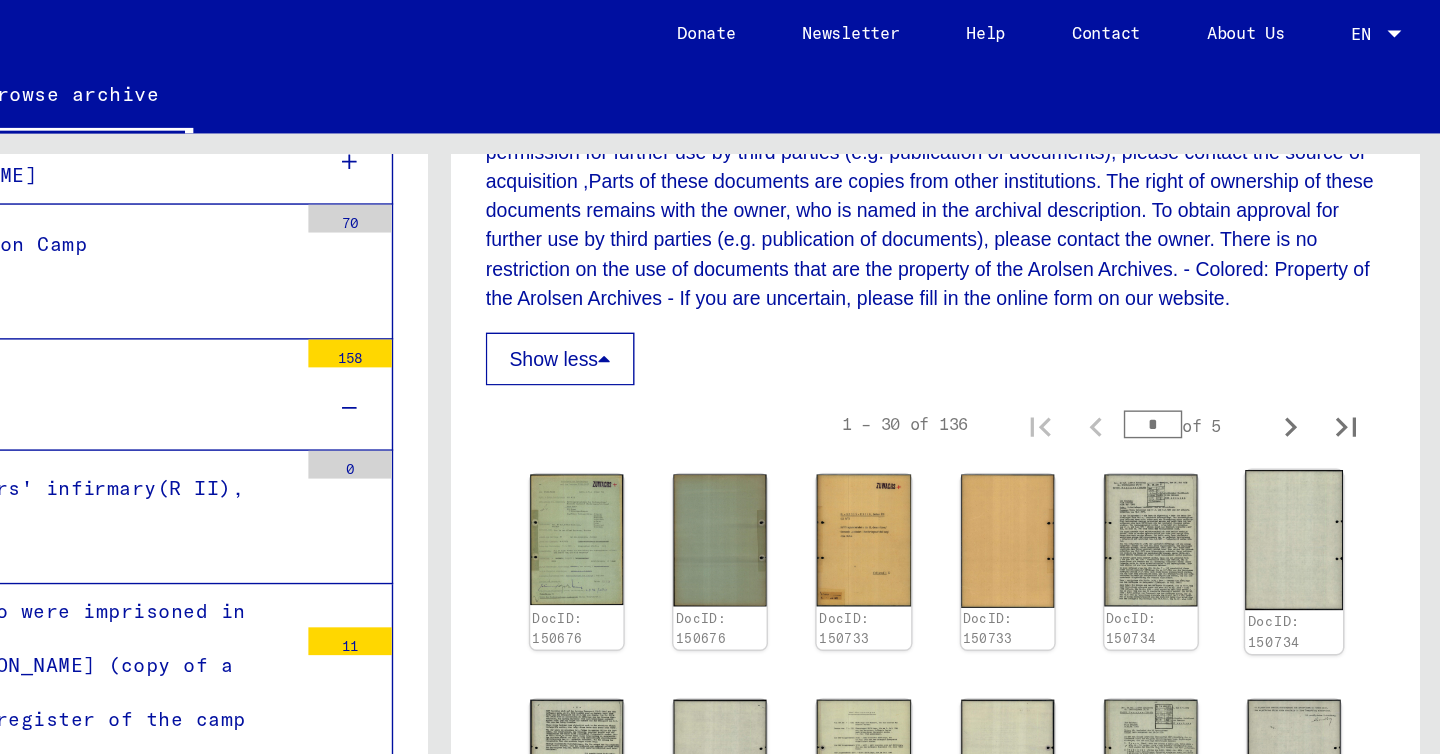 click 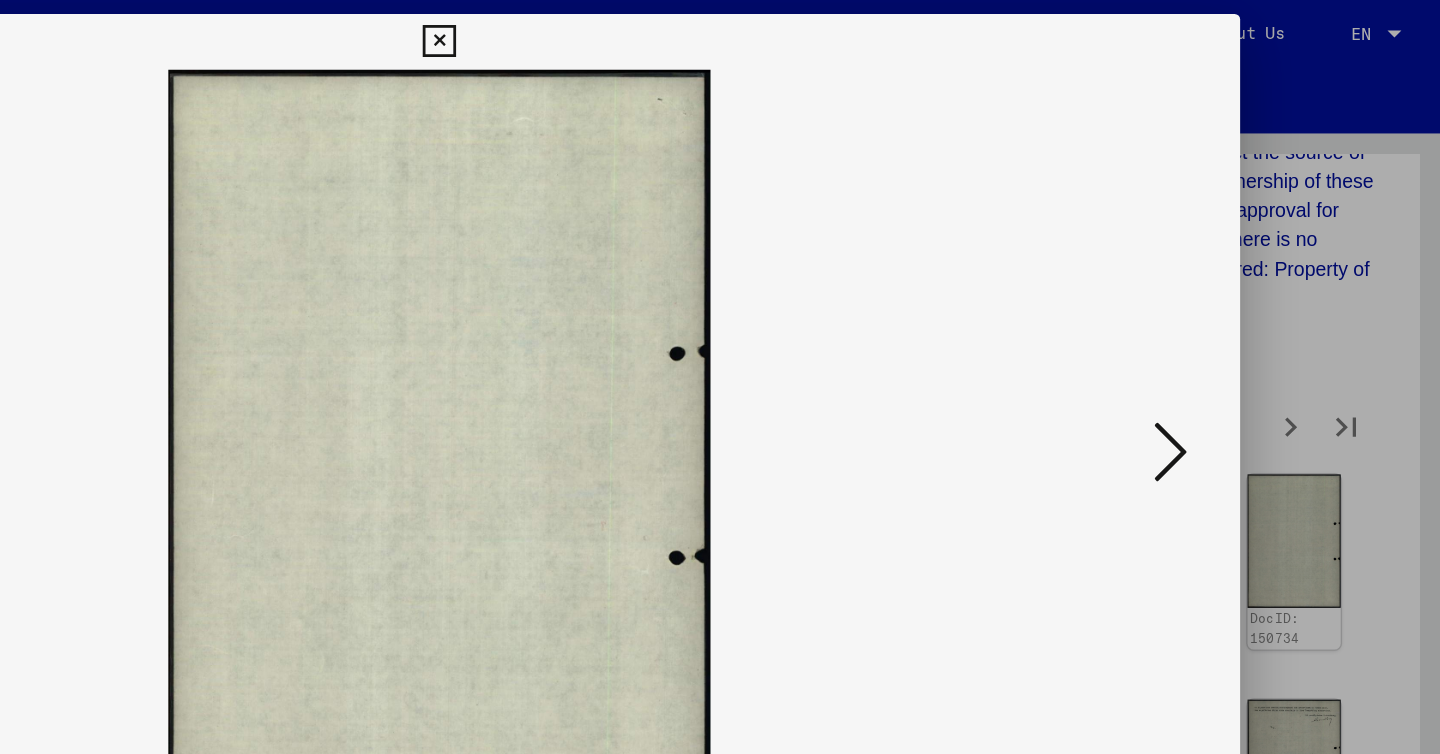 click at bounding box center [1246, 325] 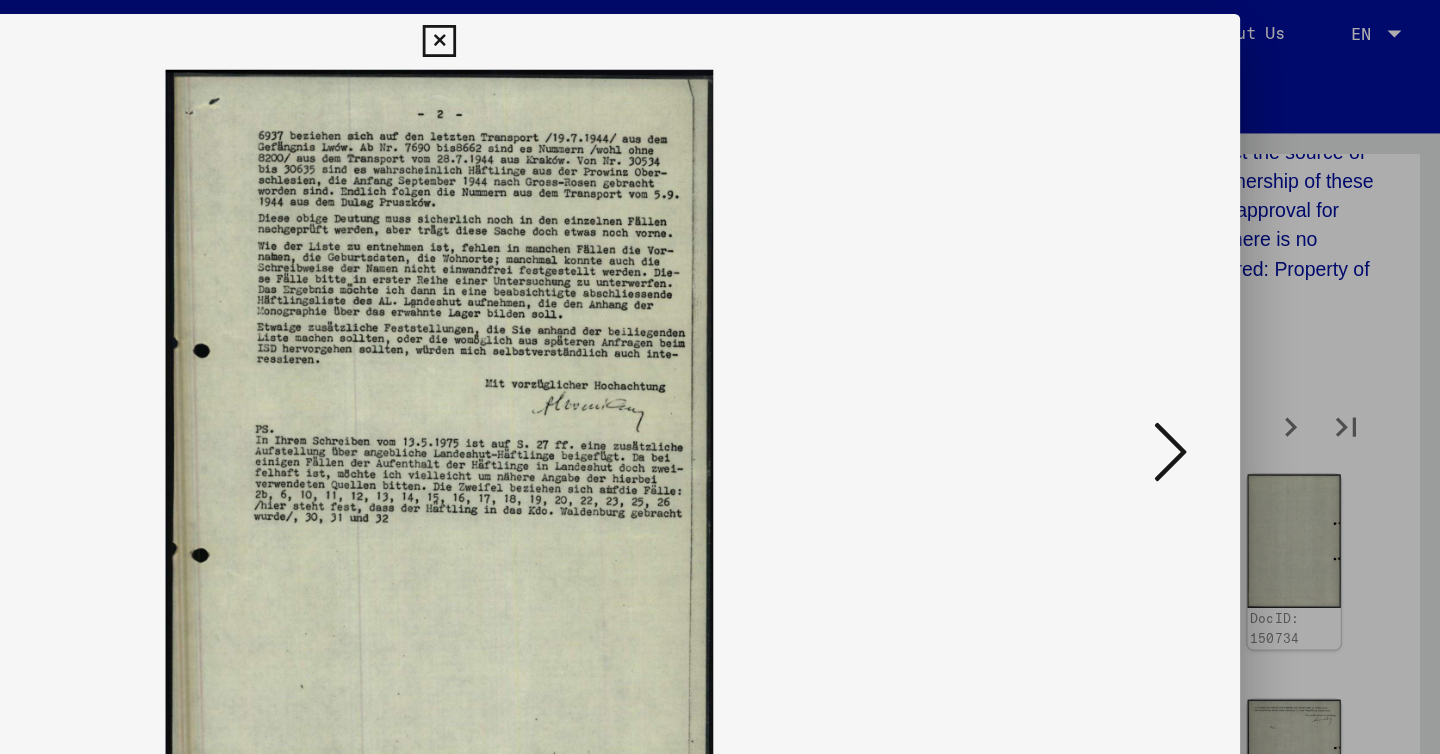 click at bounding box center (1246, 325) 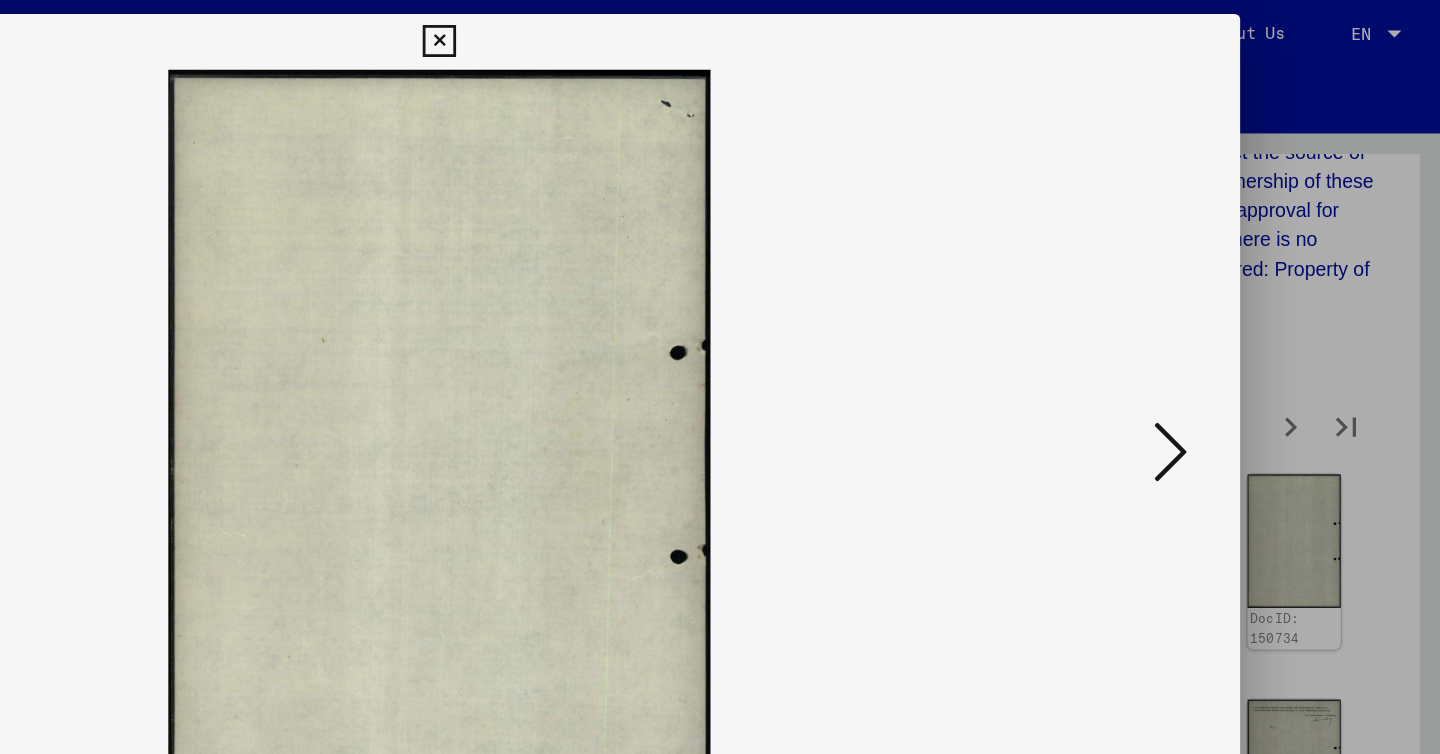 click at bounding box center [1246, 325] 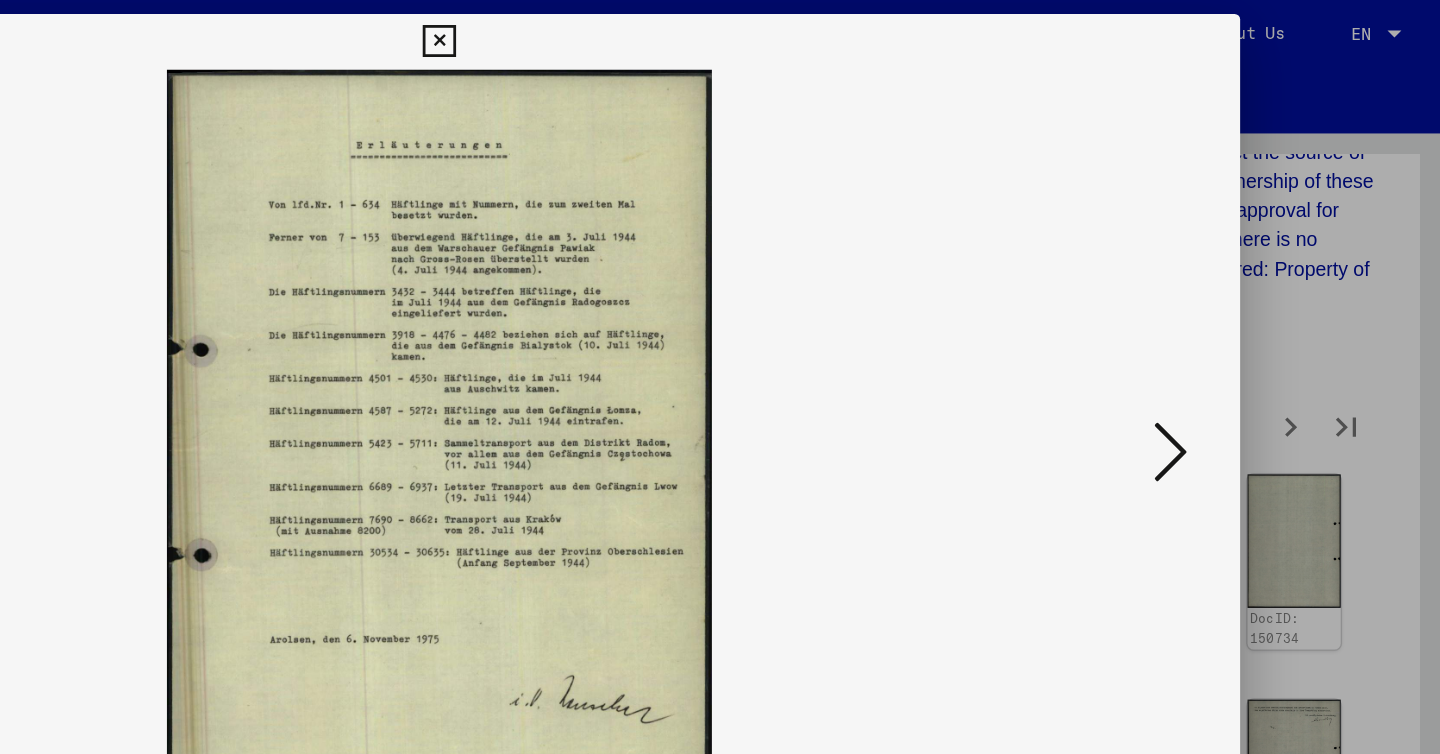 click at bounding box center (1246, 325) 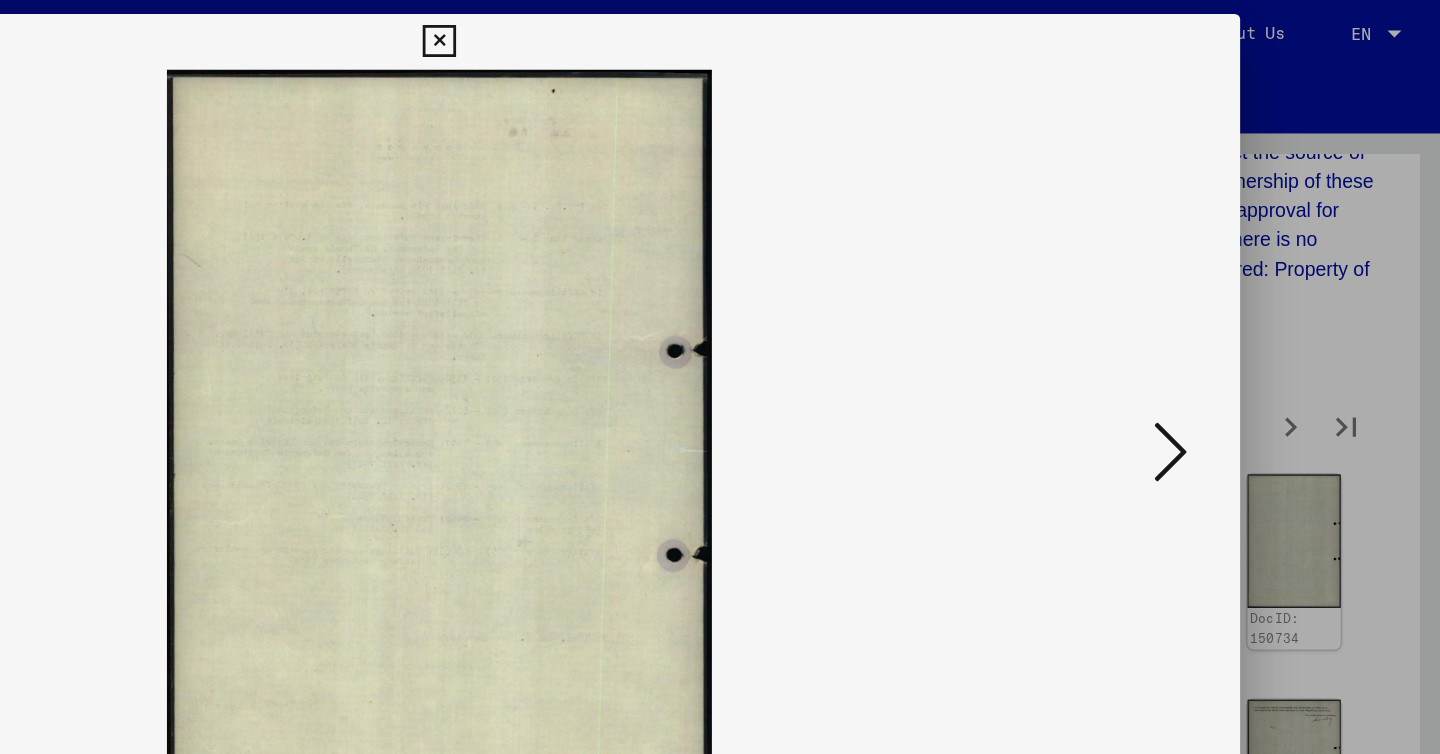 click at bounding box center (1246, 325) 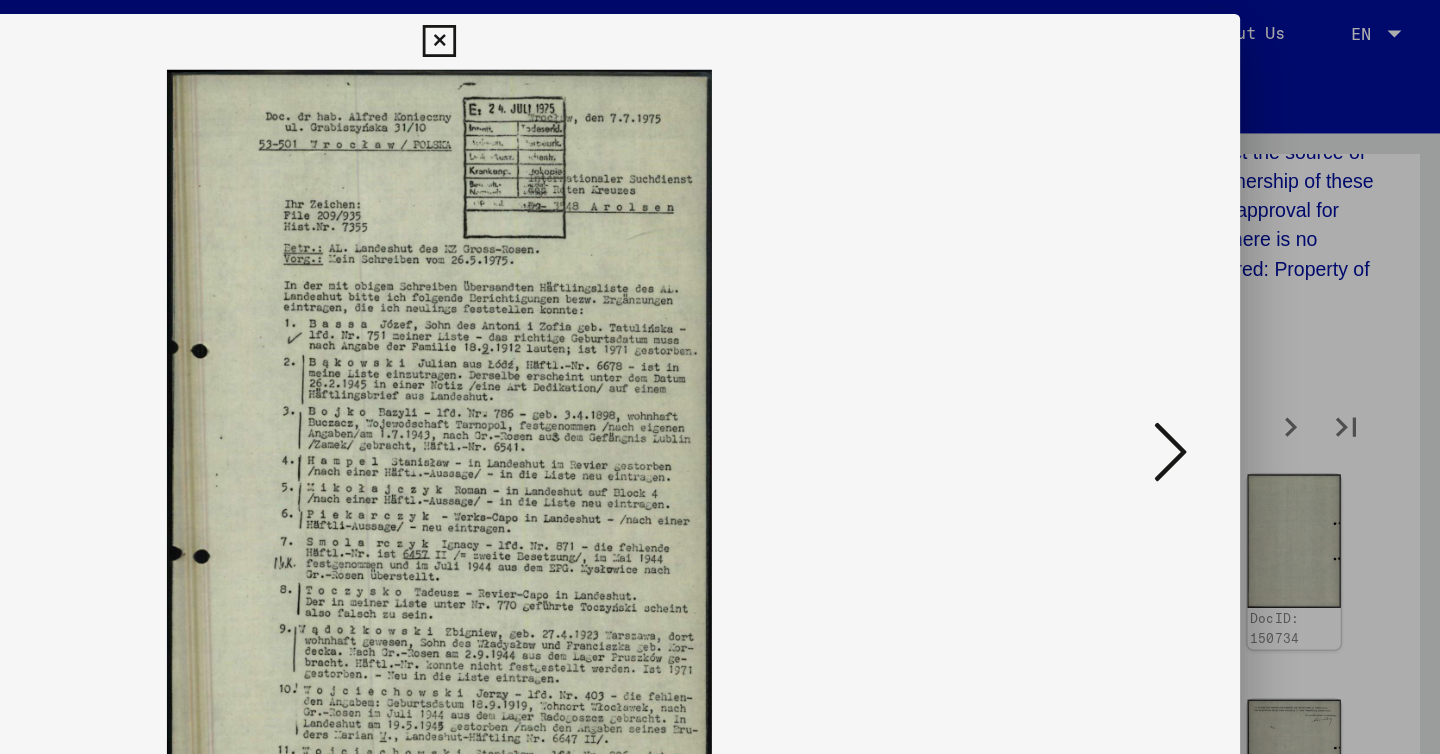 click at bounding box center (1246, 325) 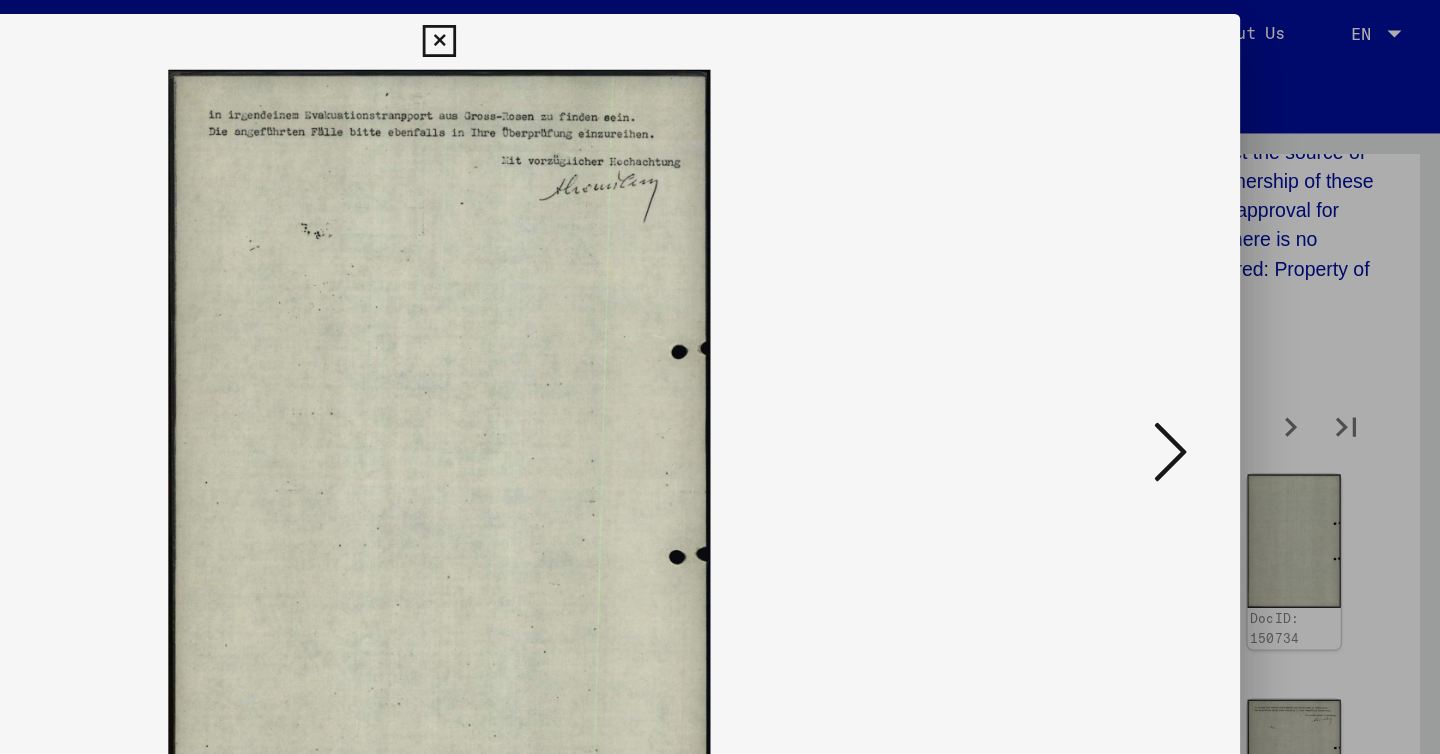 click at bounding box center (1246, 325) 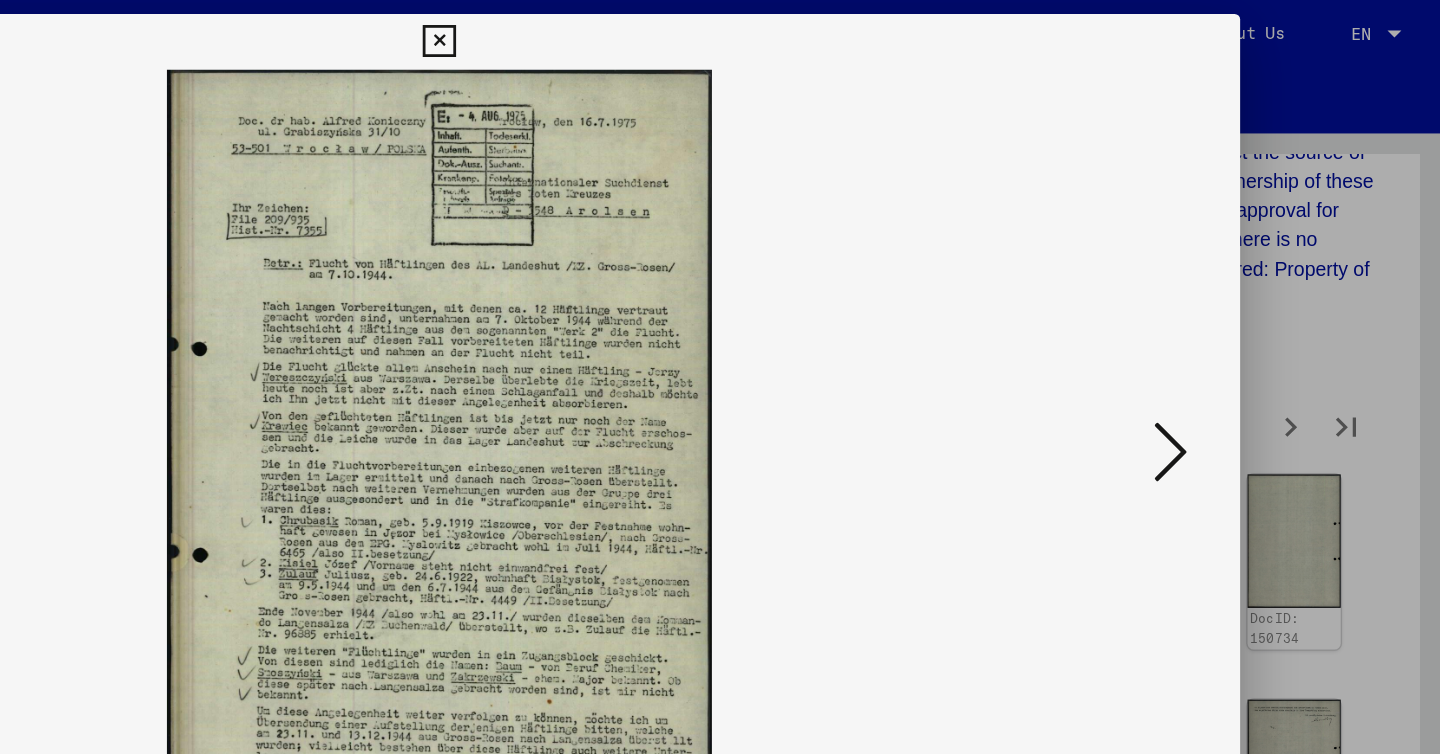 click at bounding box center [1246, 325] 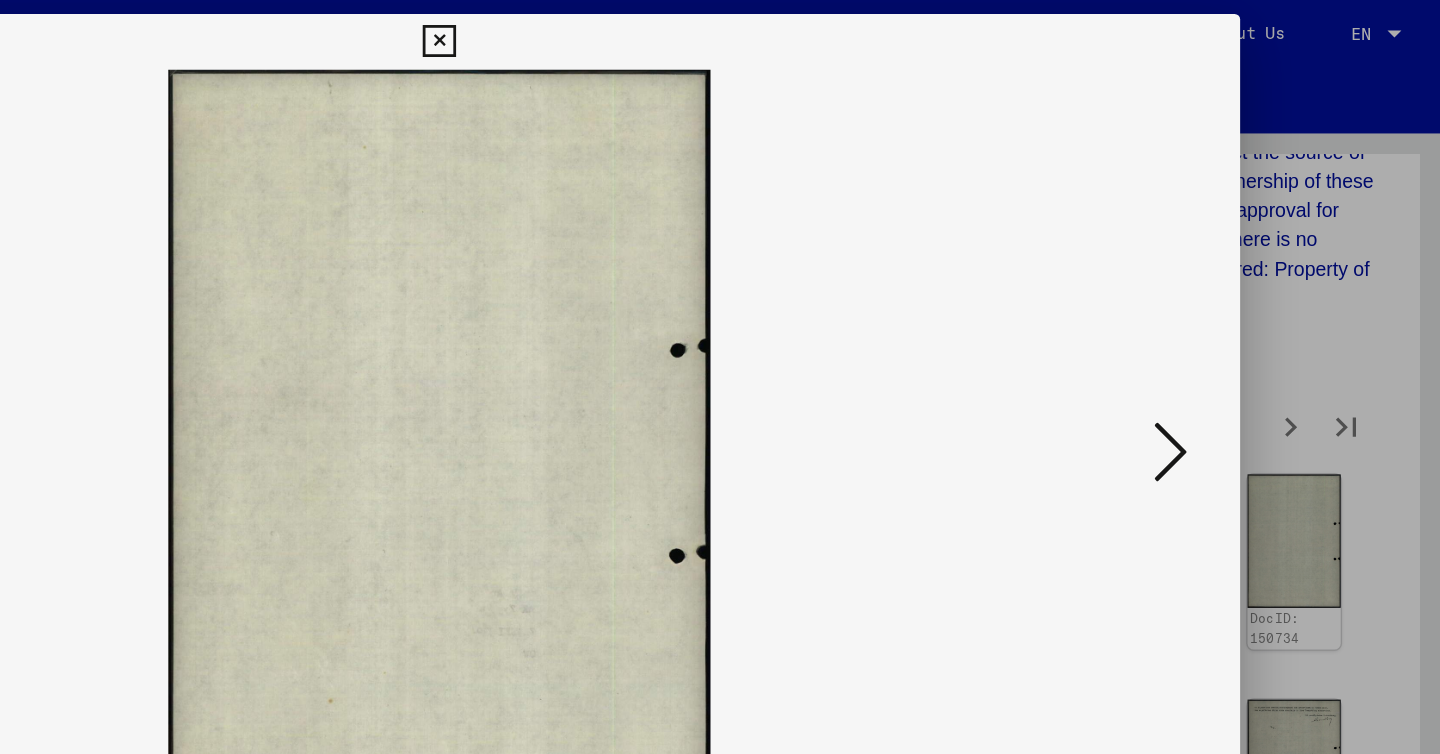 click at bounding box center [1246, 325] 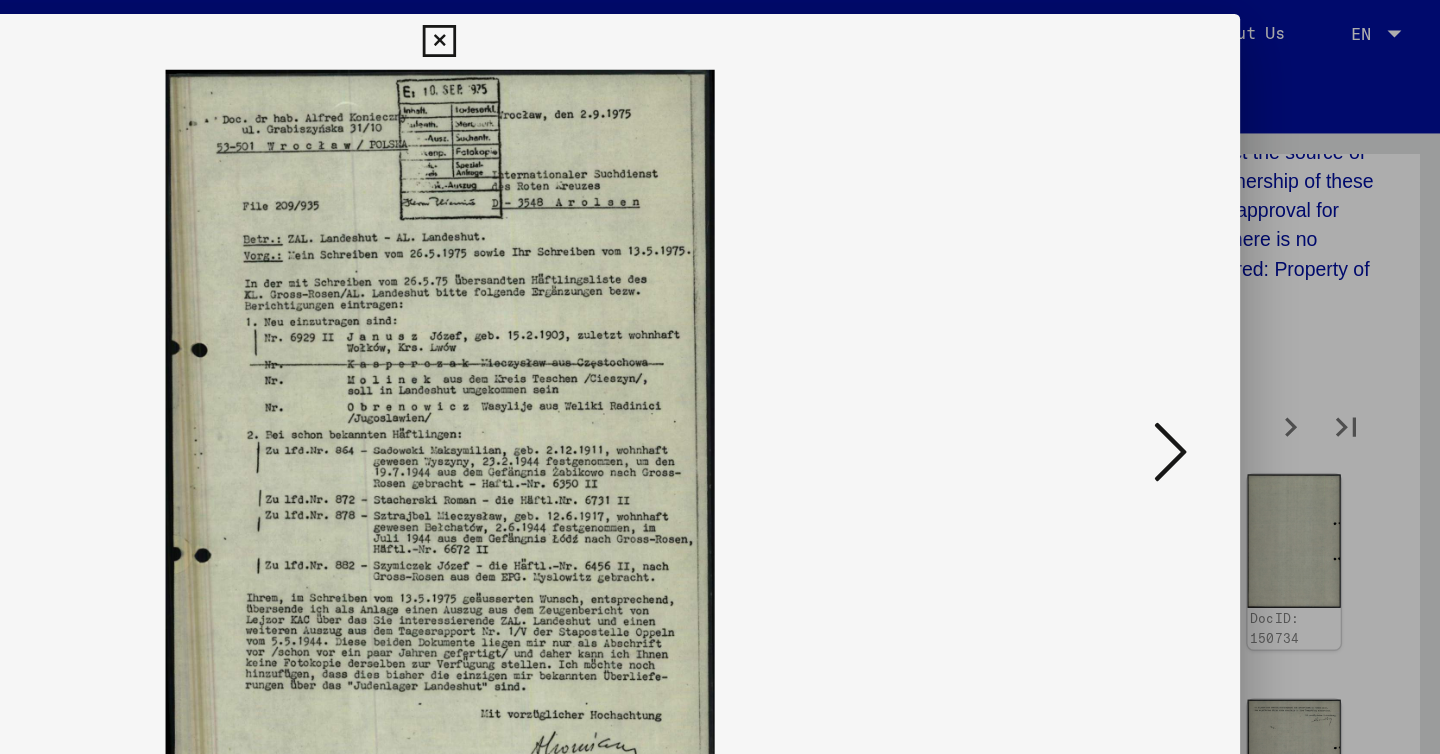 click at bounding box center [1246, 325] 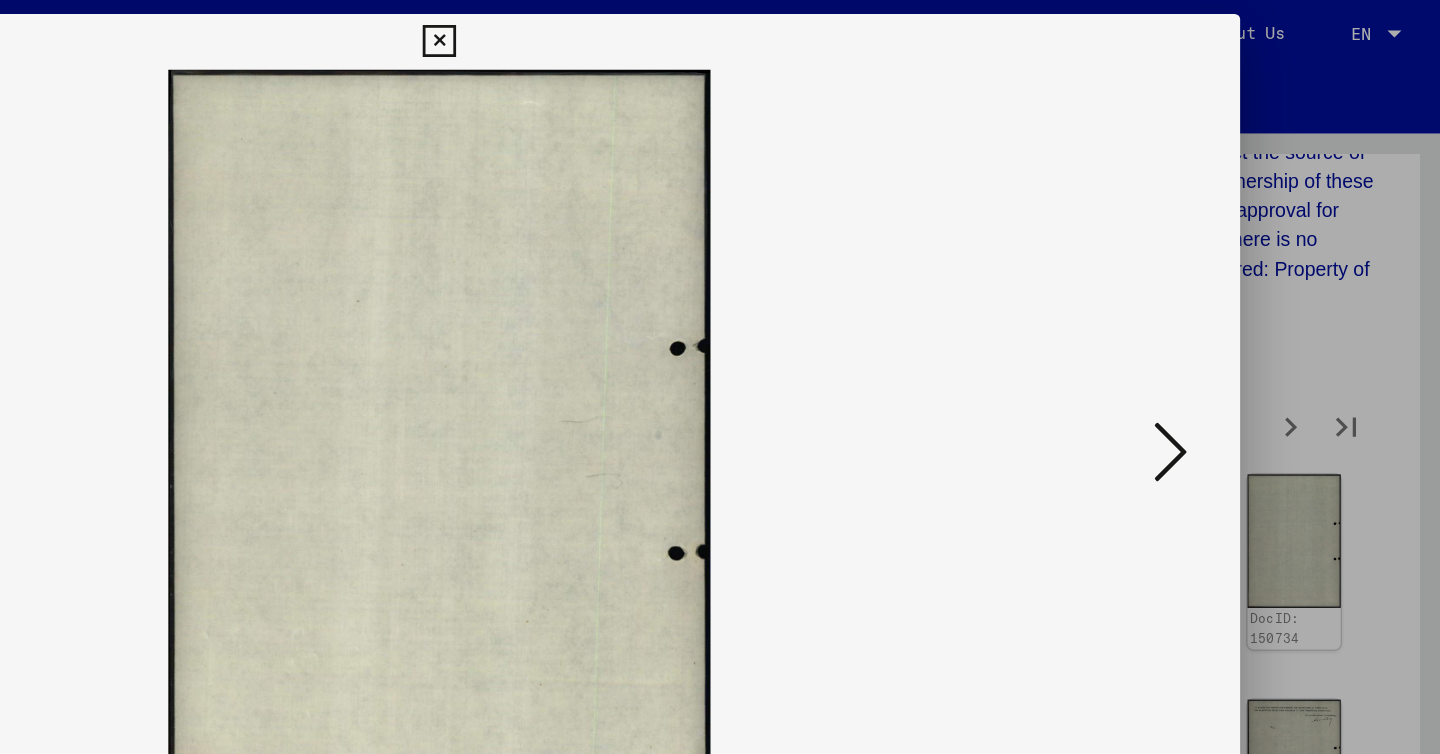 click at bounding box center [1246, 325] 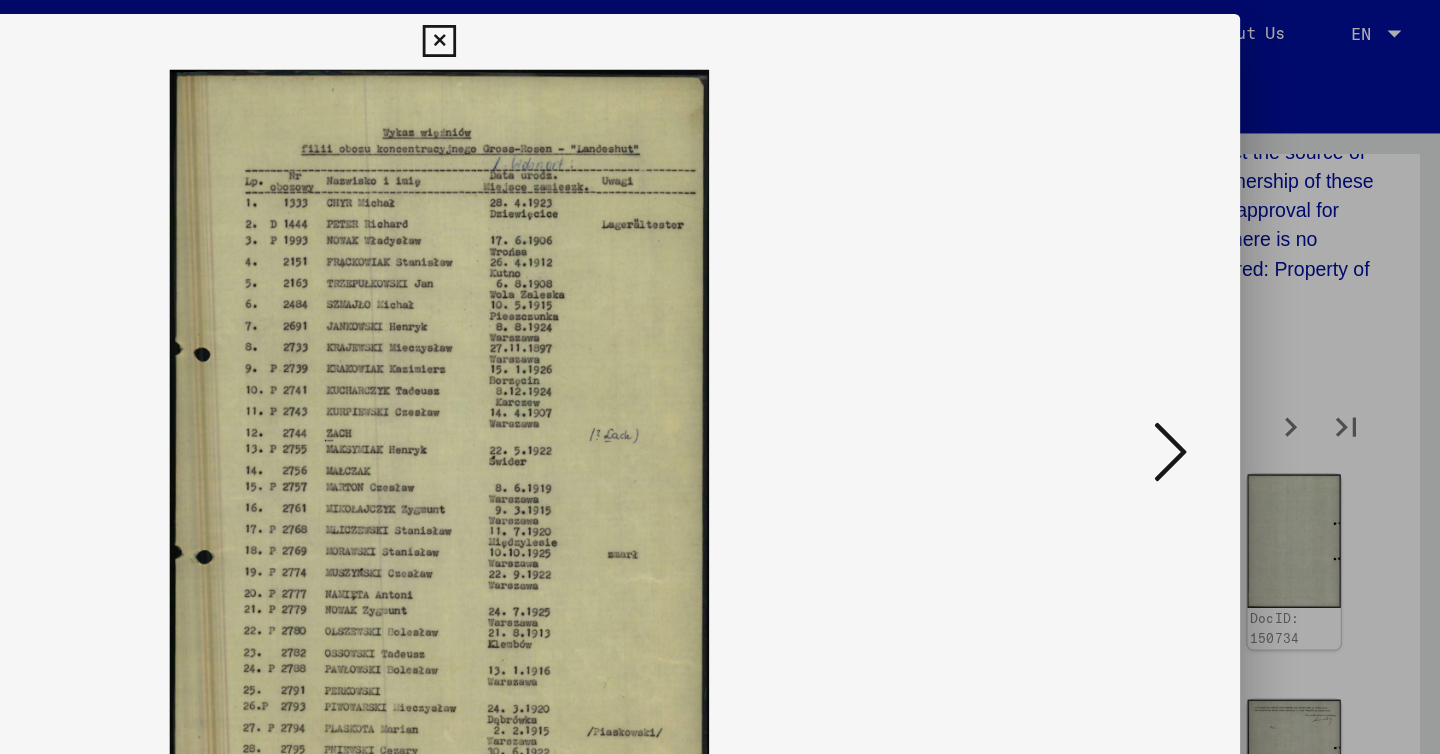 click at bounding box center [1246, 325] 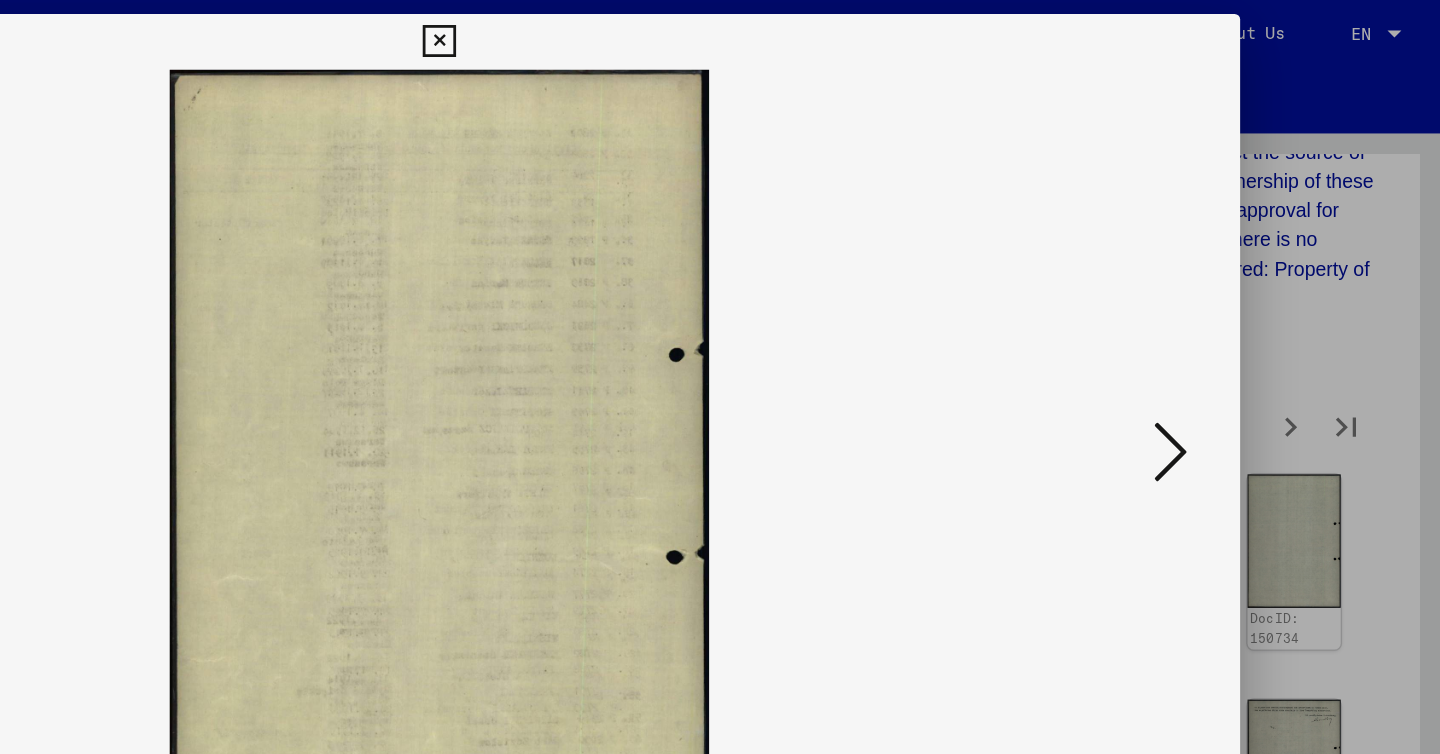 click at bounding box center [1246, 325] 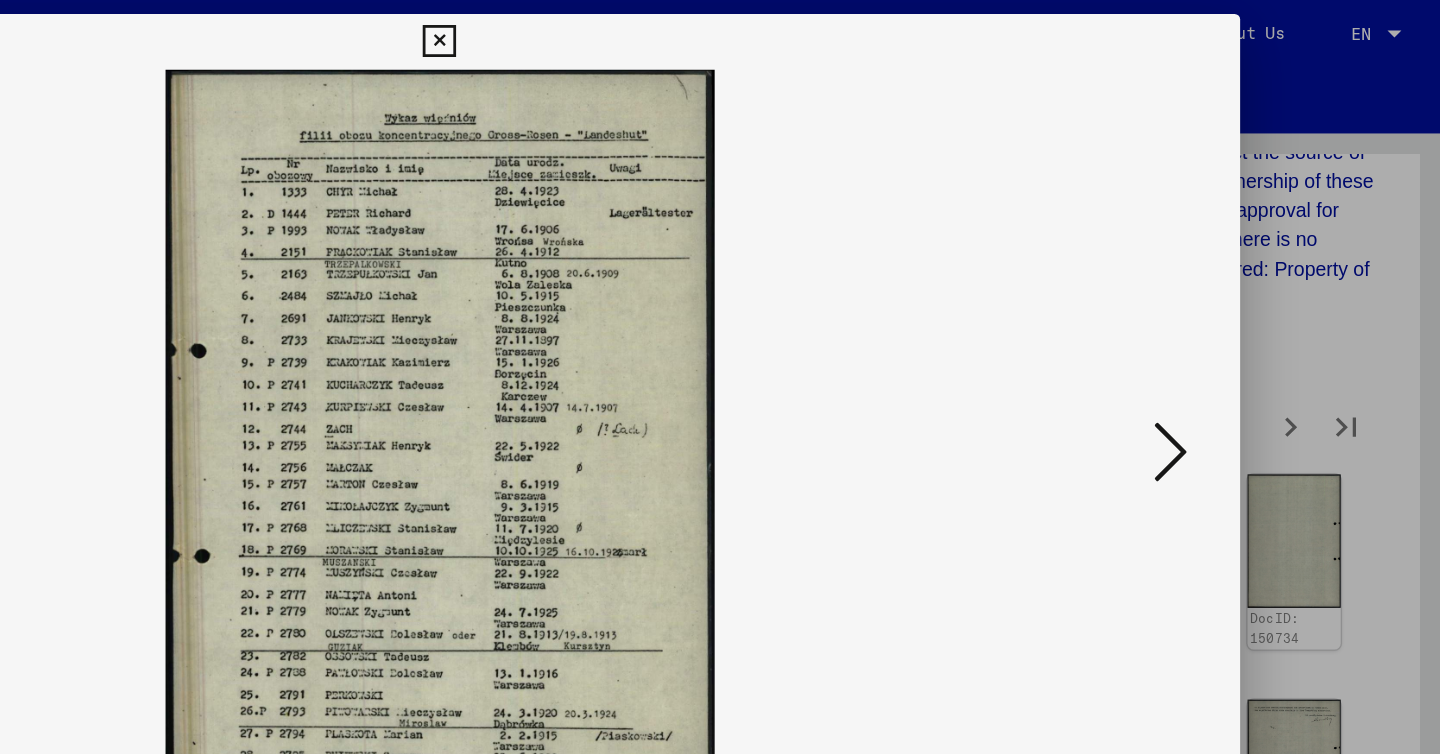 click at bounding box center [1246, 325] 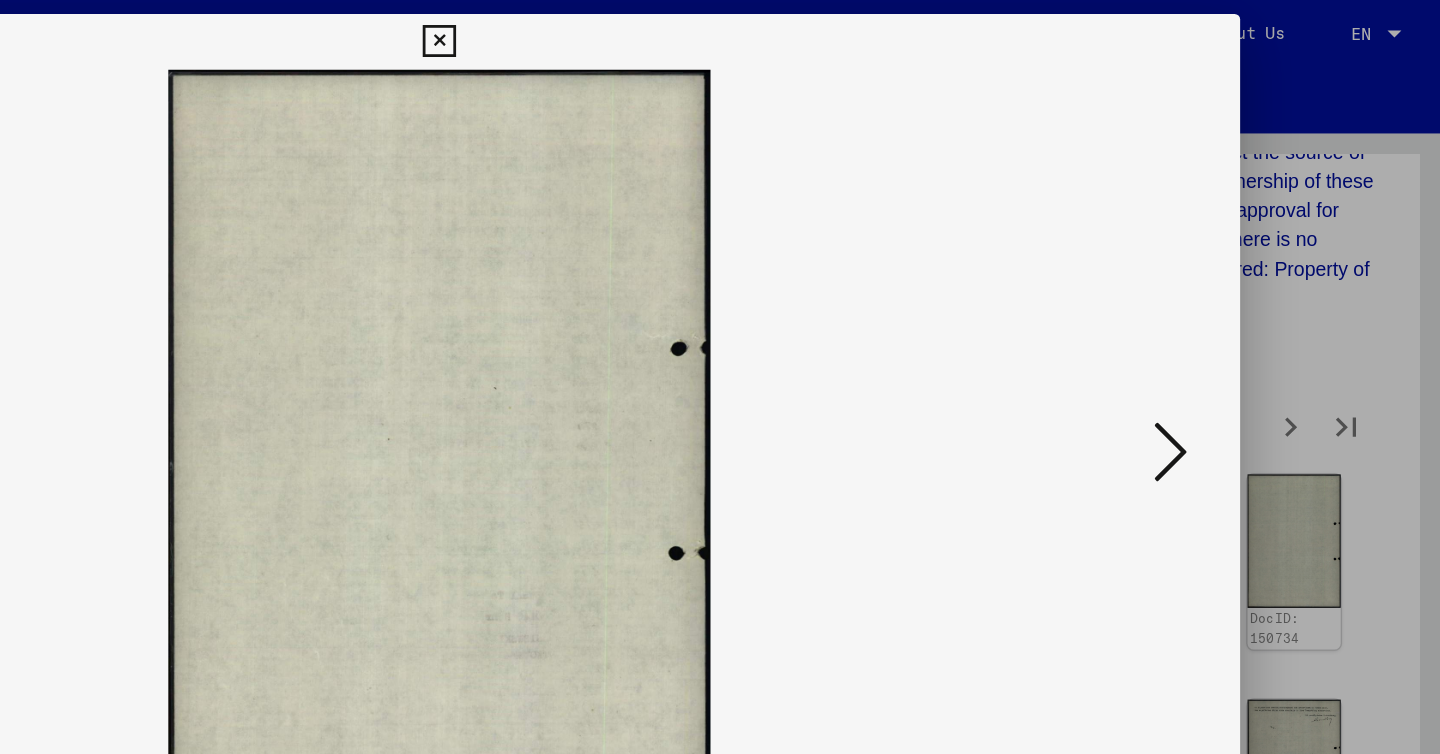 click at bounding box center [1246, 325] 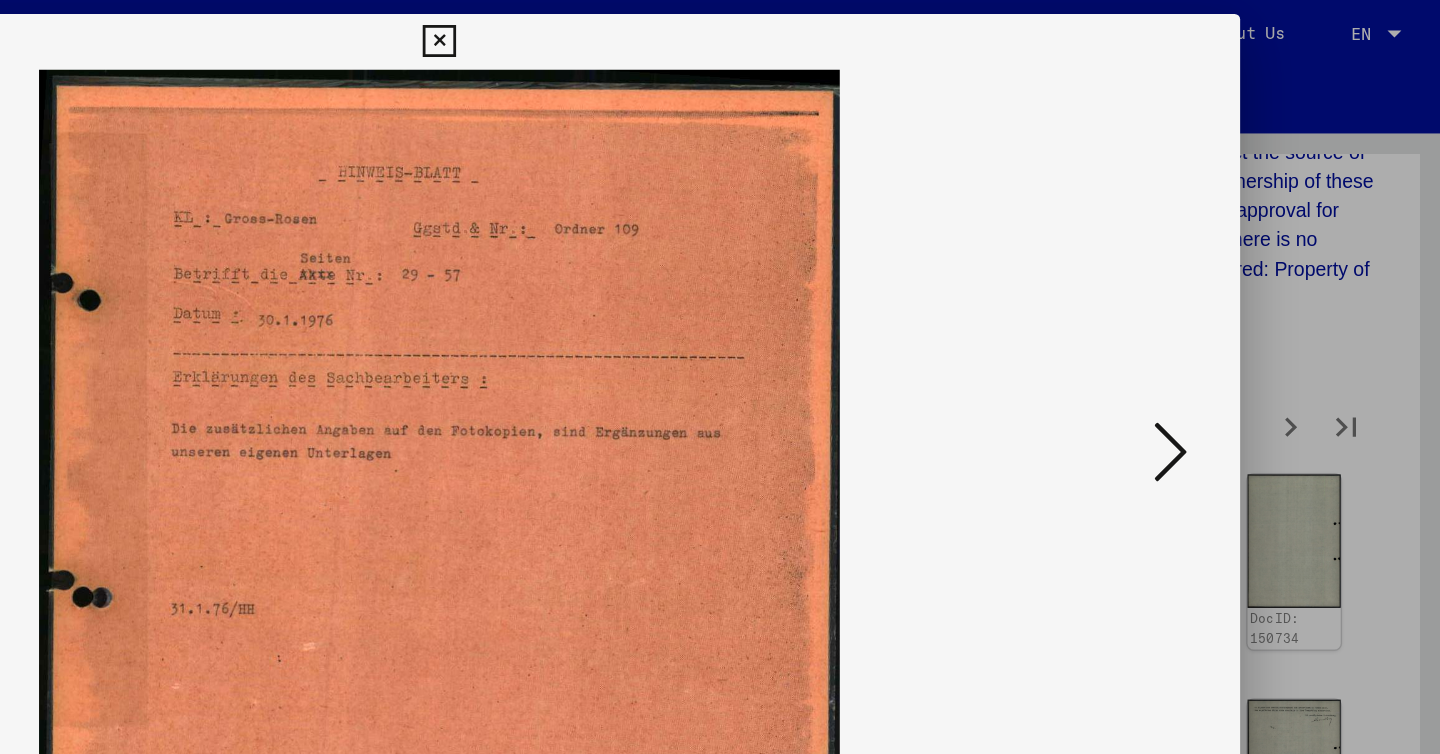 click at bounding box center (1246, 325) 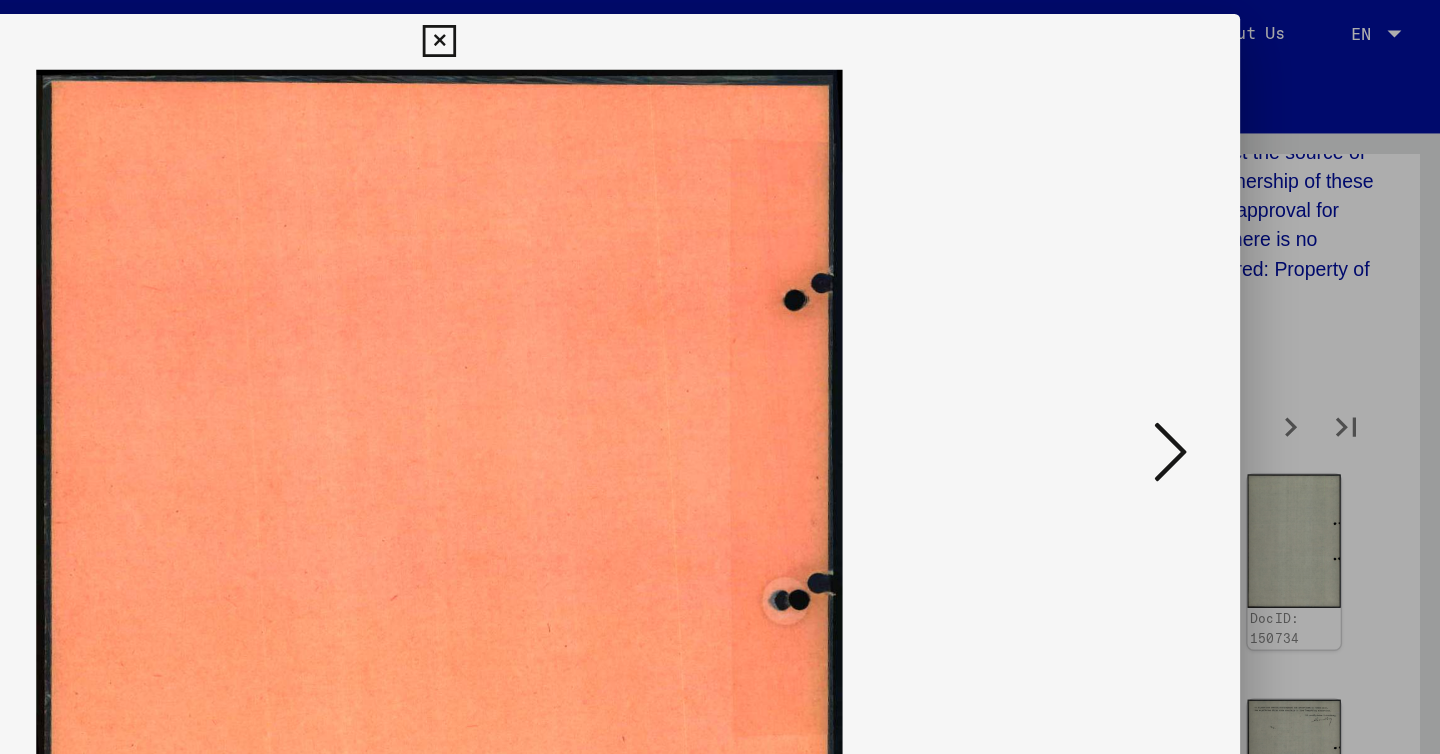 click at bounding box center (1246, 325) 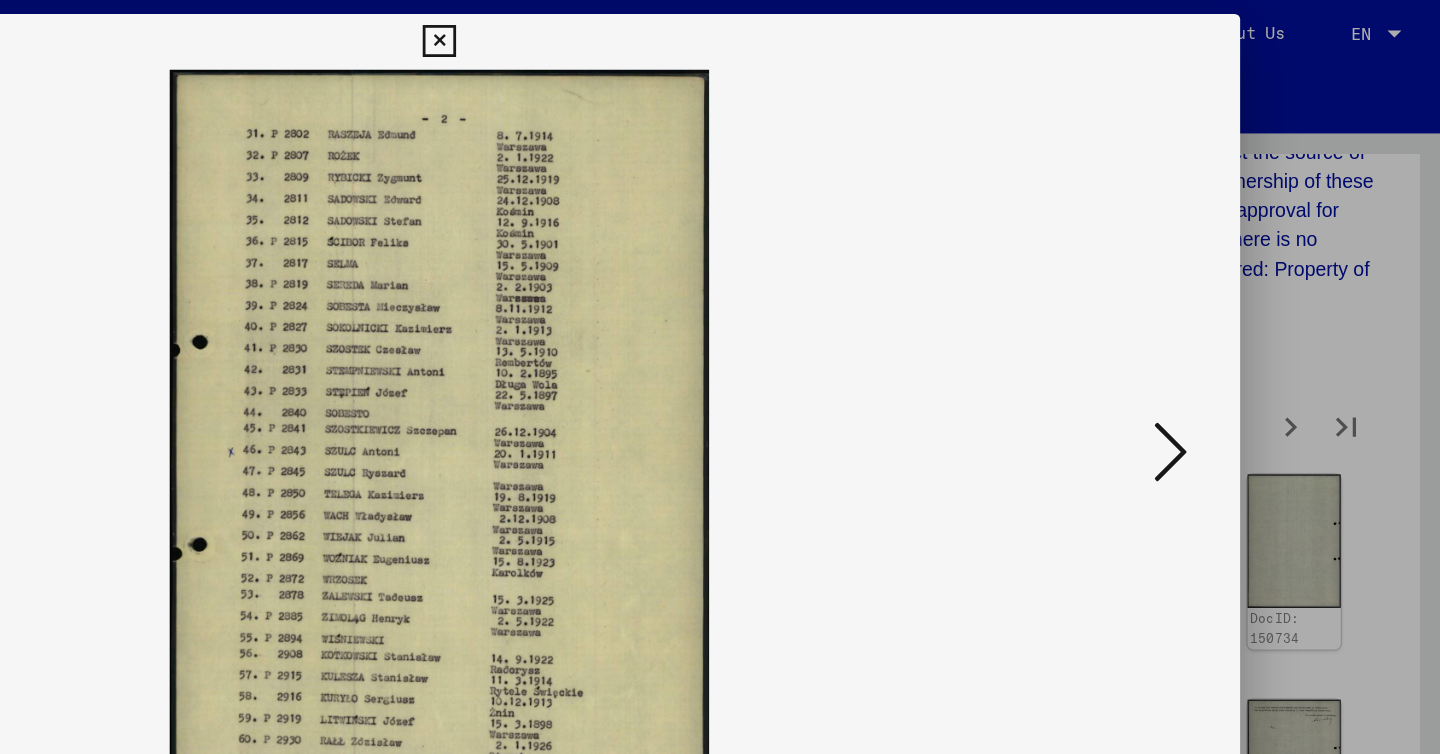 click at bounding box center [720, 377] 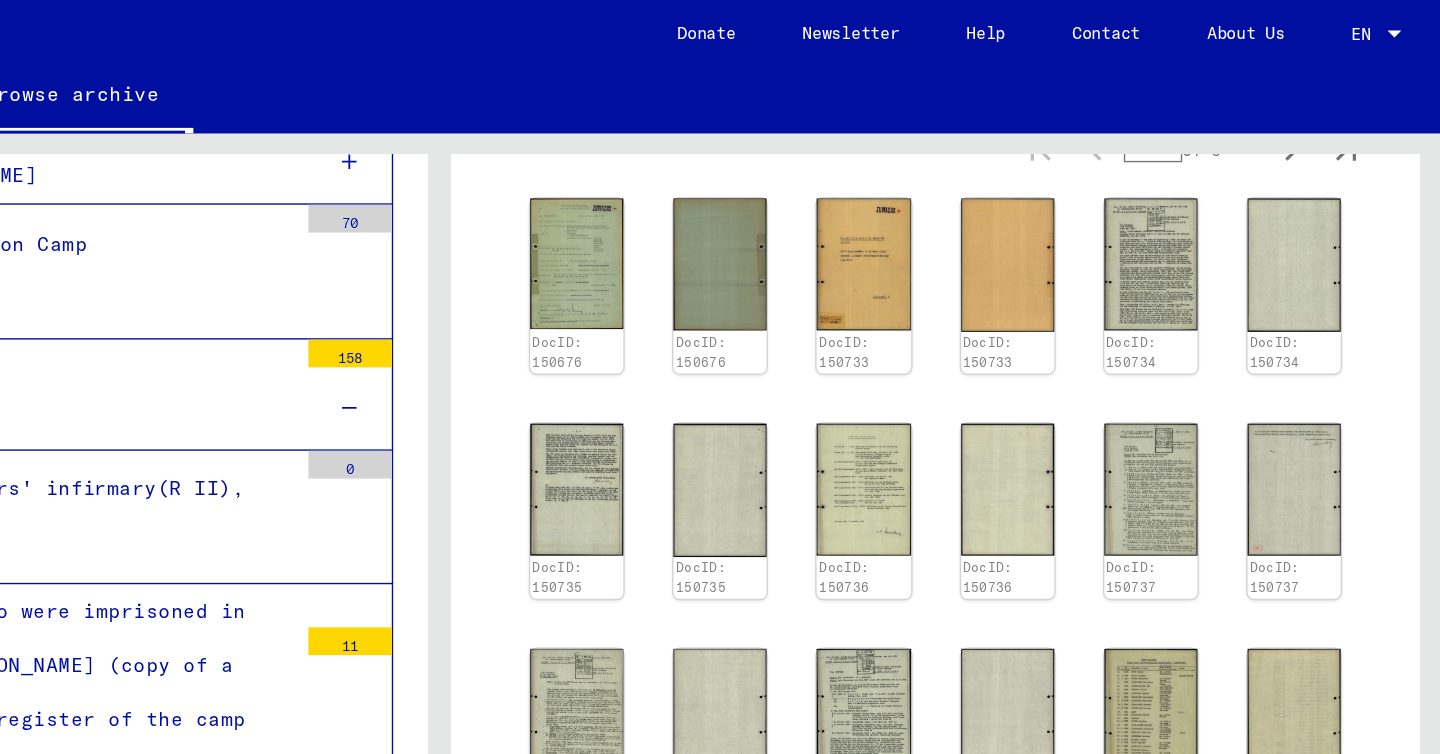 scroll, scrollTop: 1432, scrollLeft: 0, axis: vertical 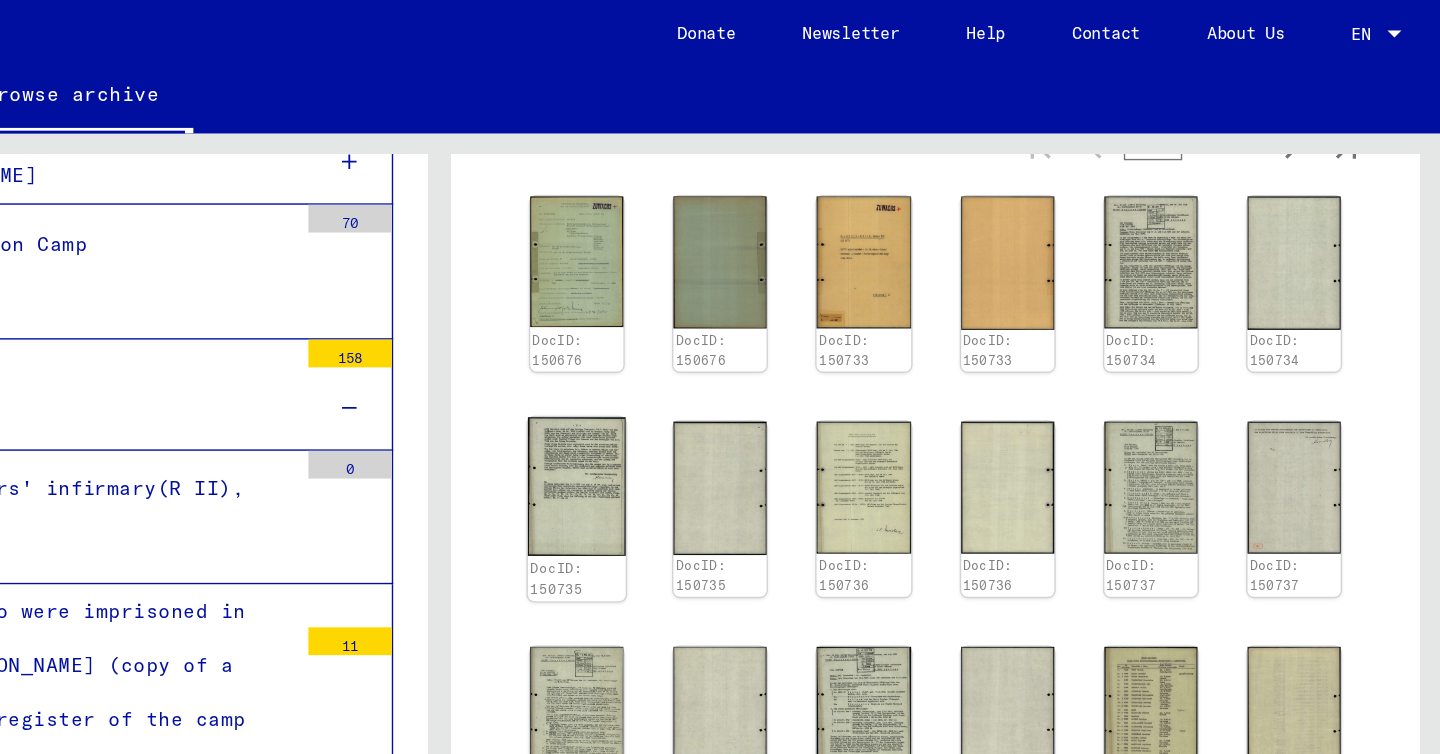click 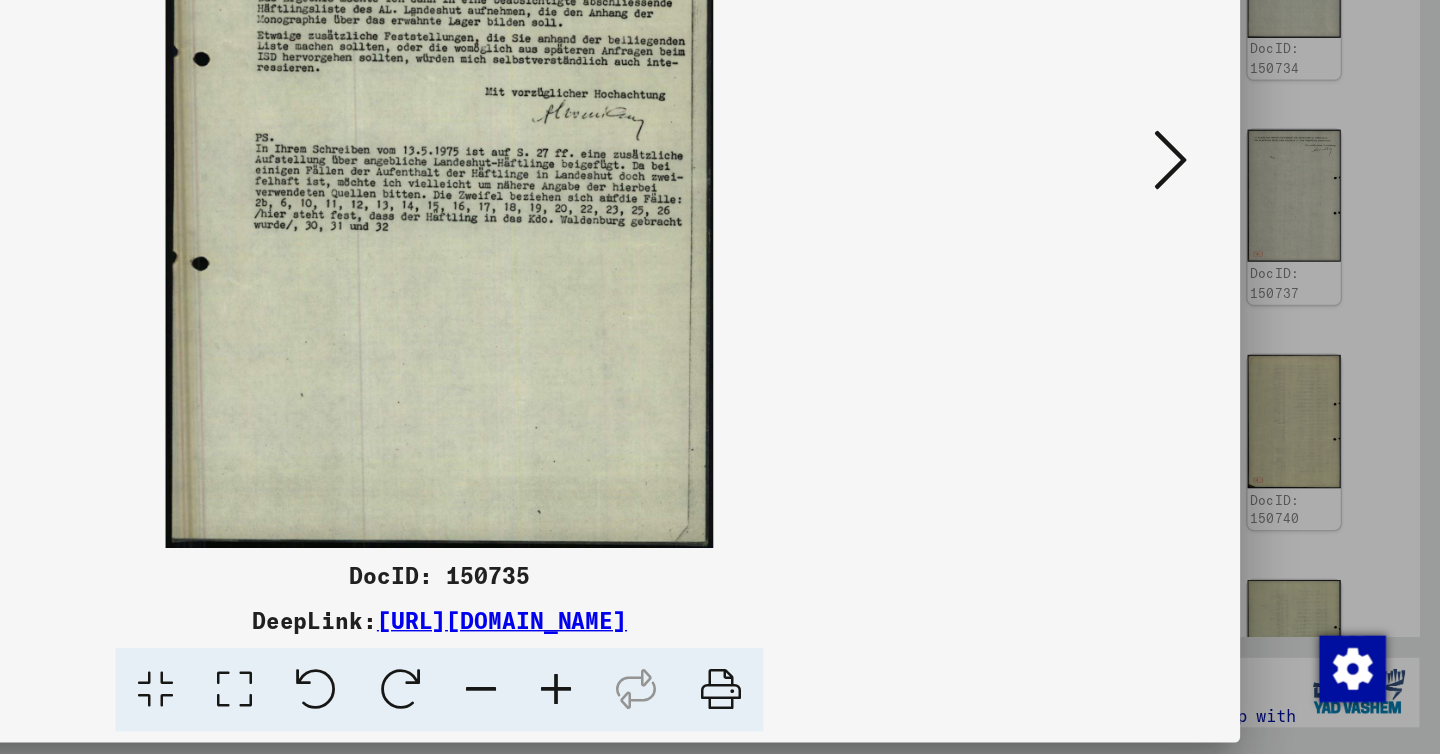 scroll, scrollTop: 0, scrollLeft: 0, axis: both 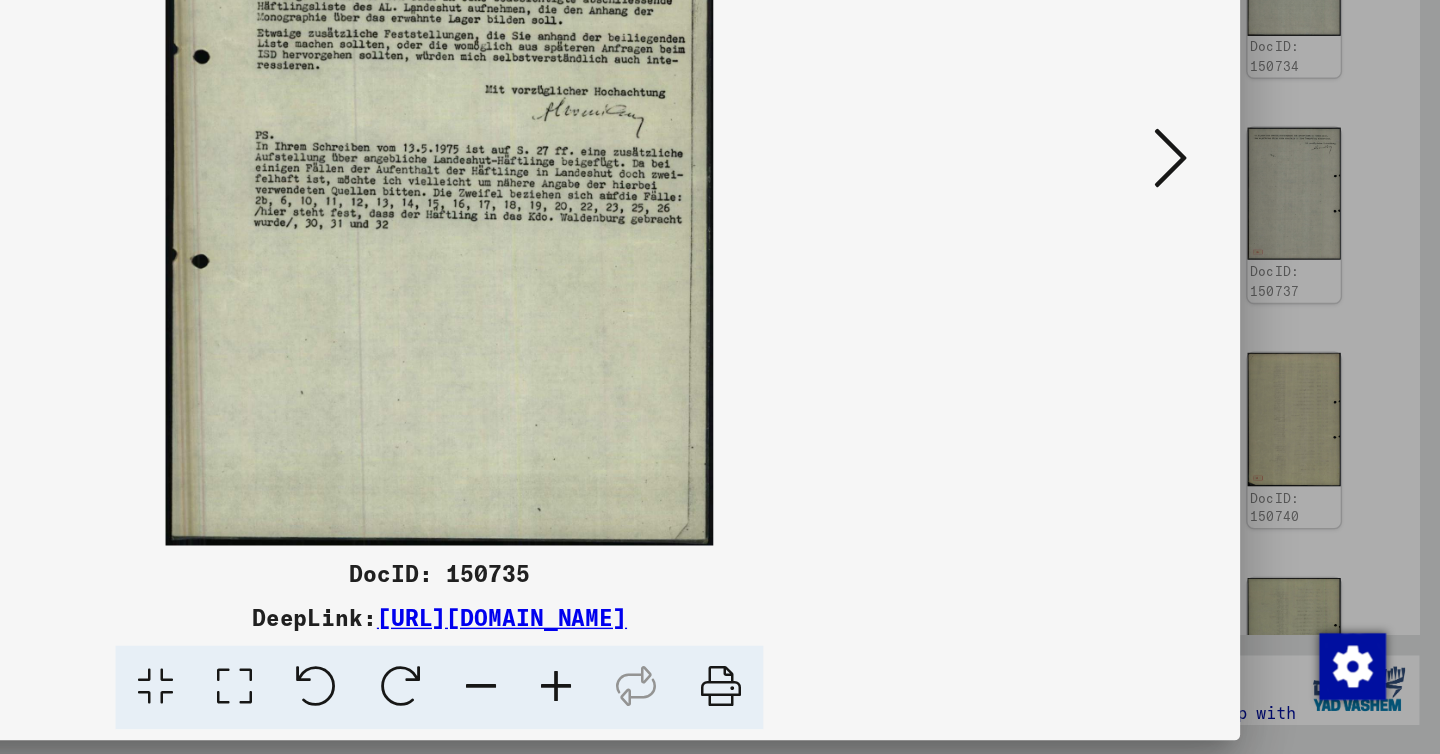 click on "[URL][DOMAIN_NAME]" at bounding box center [765, 656] 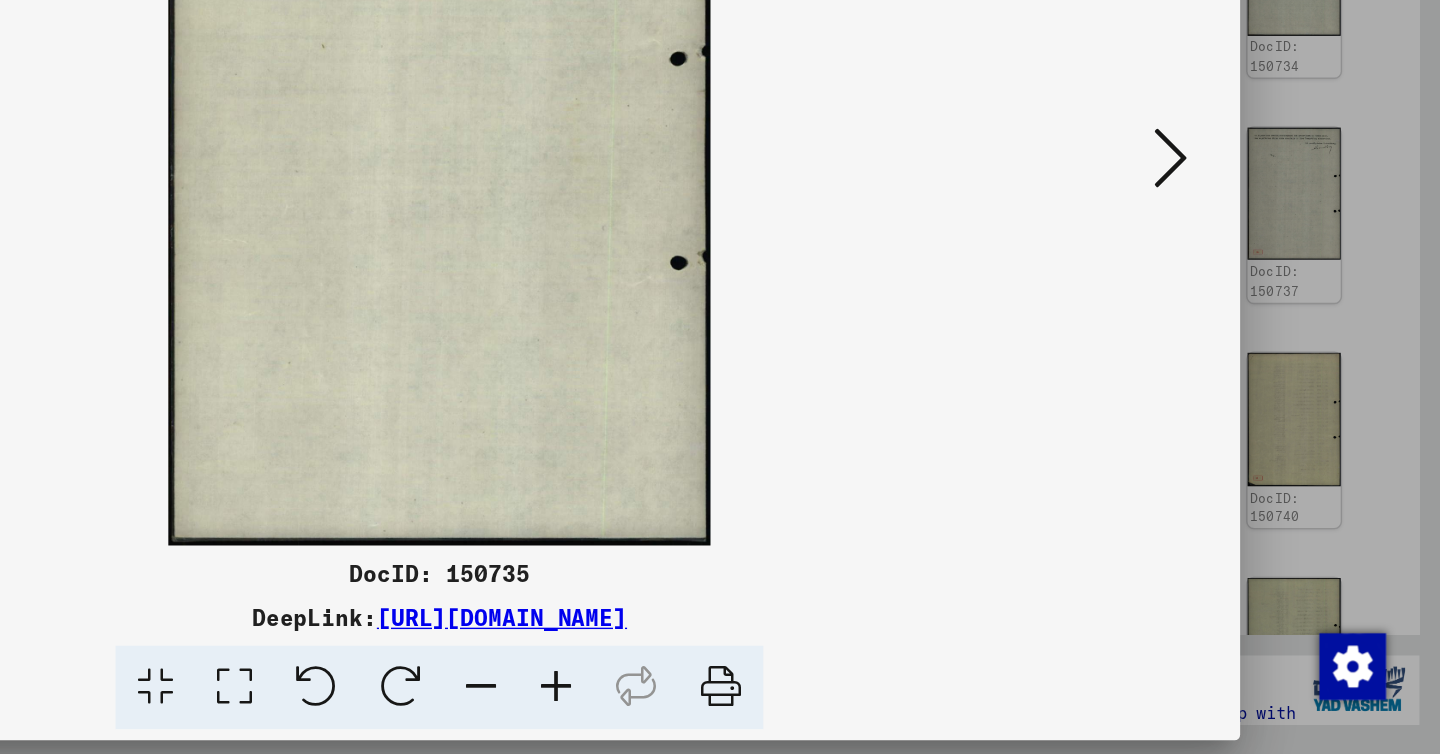 click at bounding box center (1246, 325) 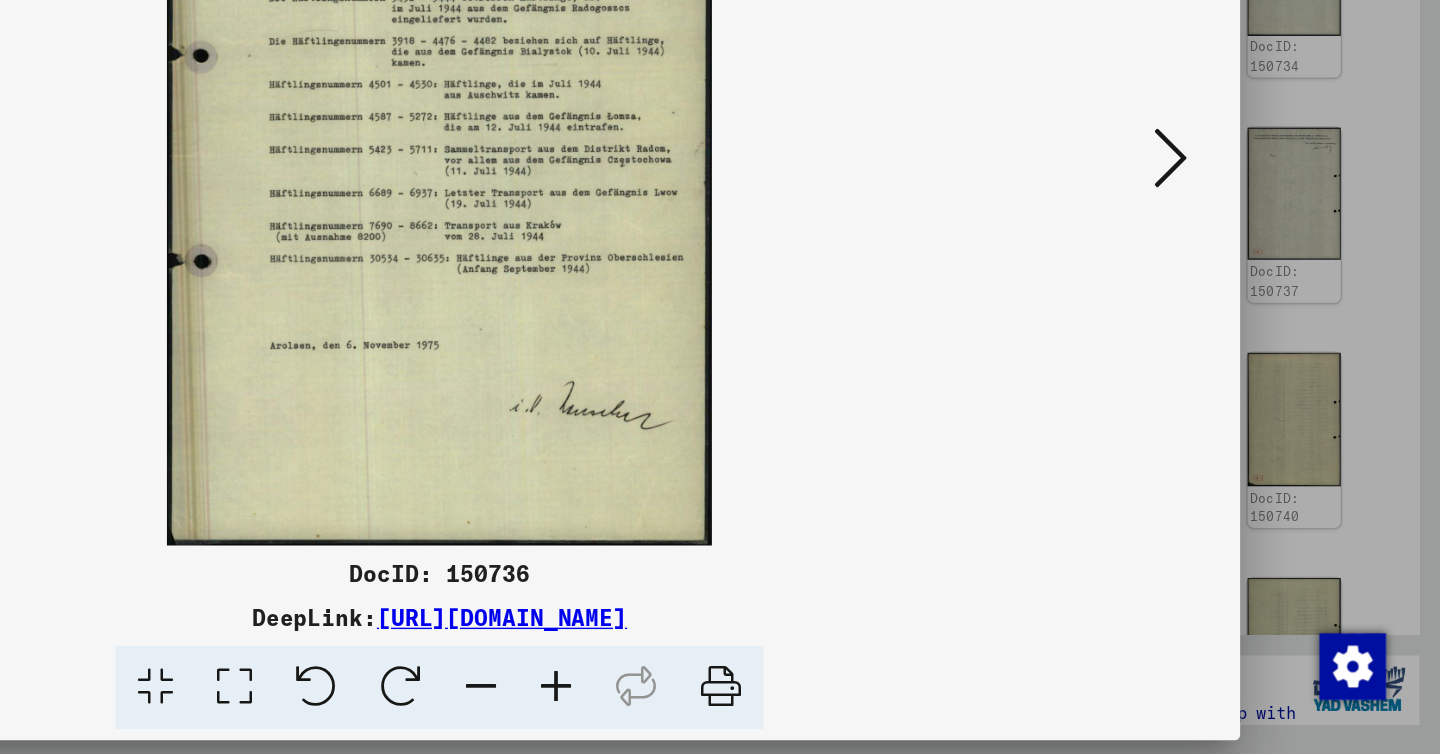click at bounding box center [1246, 325] 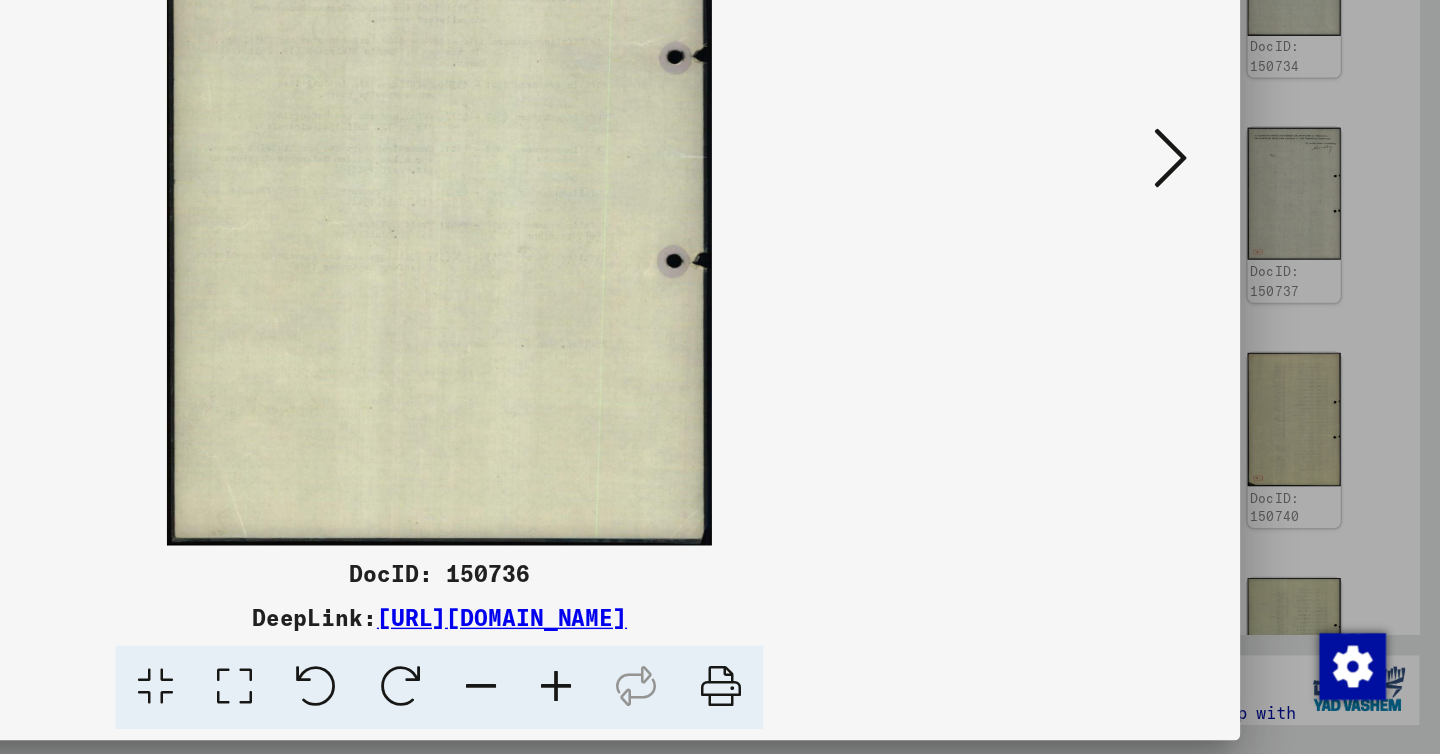 scroll, scrollTop: 0, scrollLeft: 0, axis: both 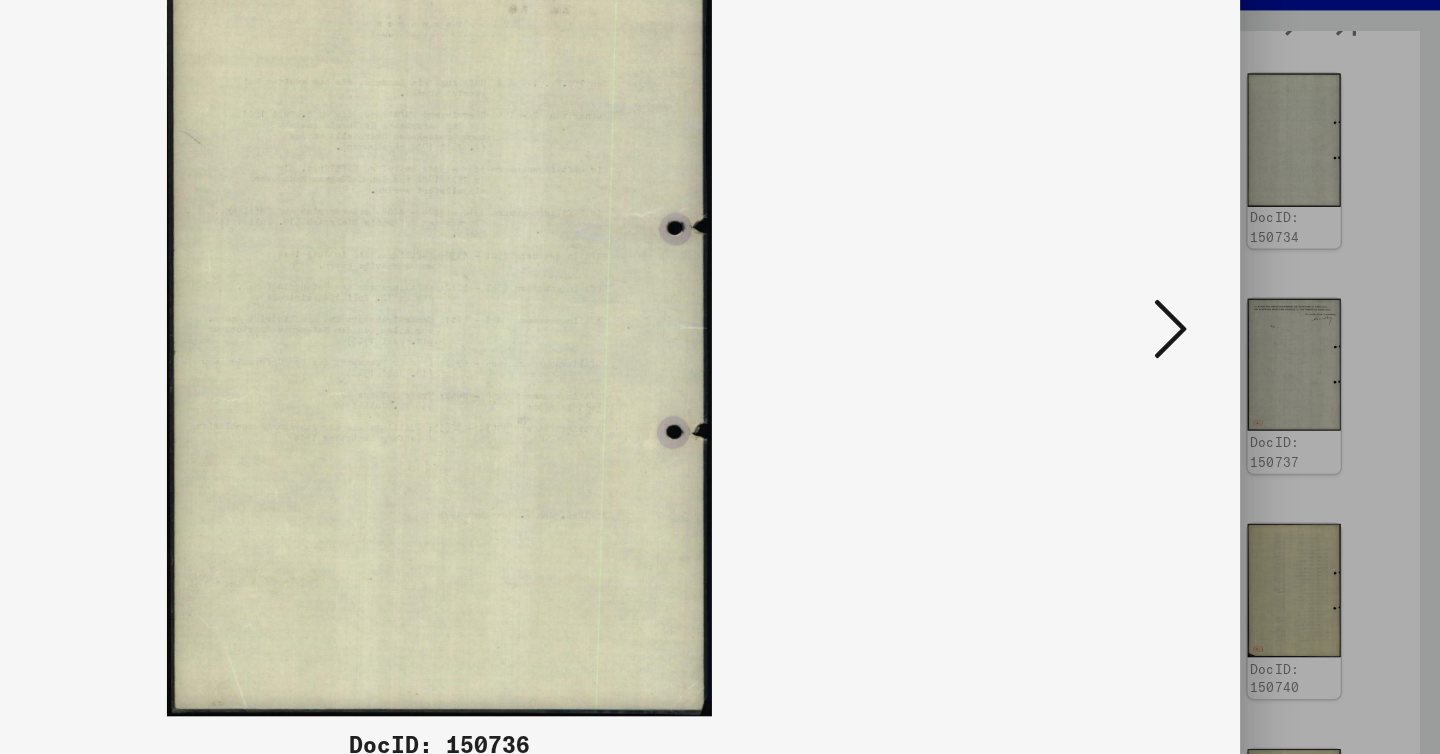 click at bounding box center [1246, 325] 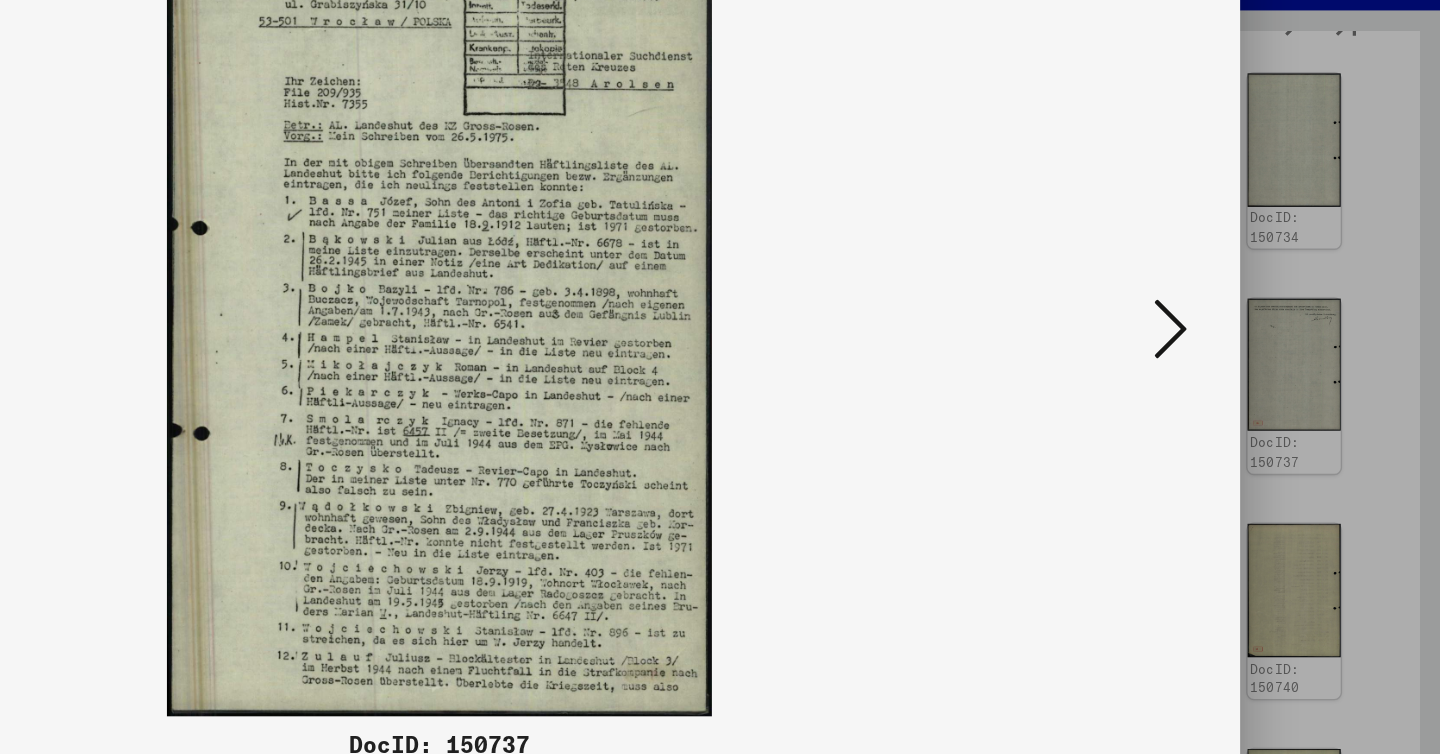 click at bounding box center (1246, 325) 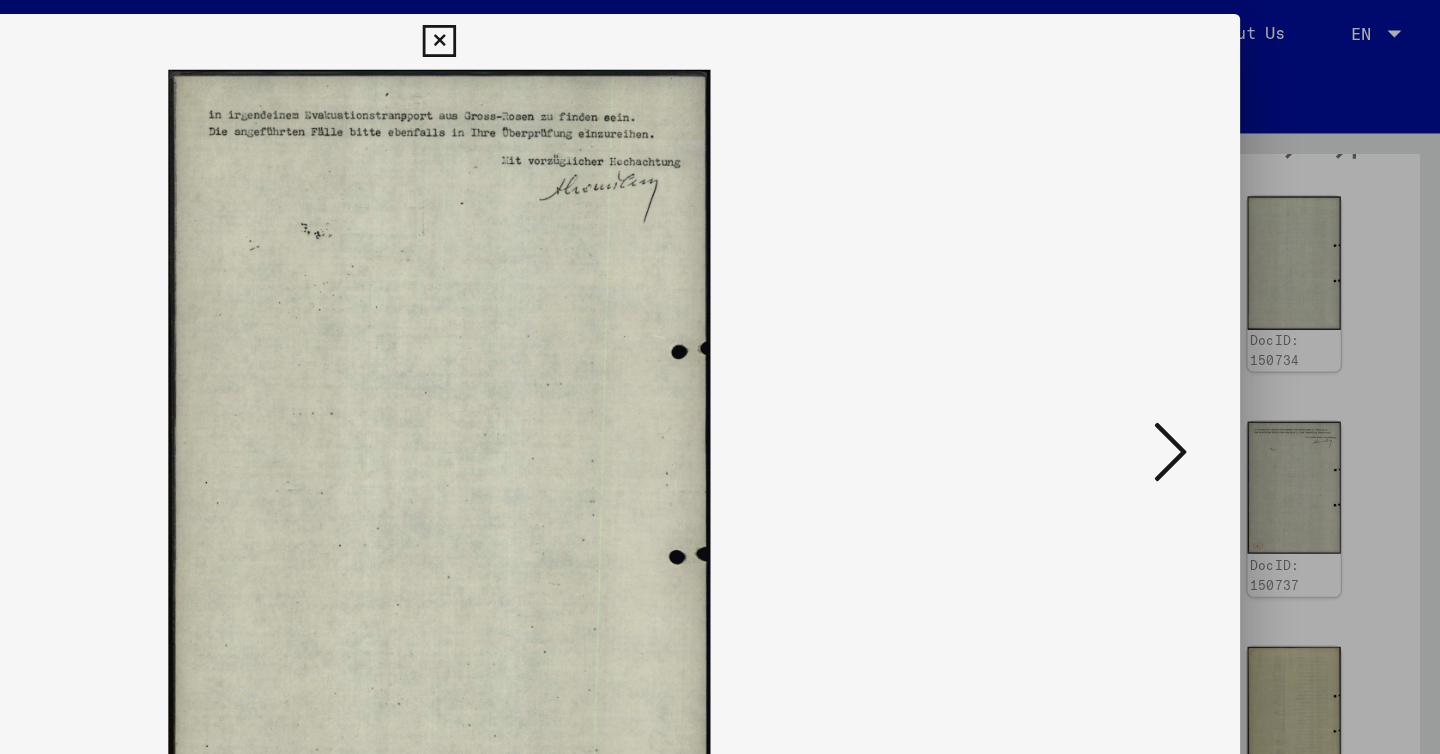 click at bounding box center [1246, 325] 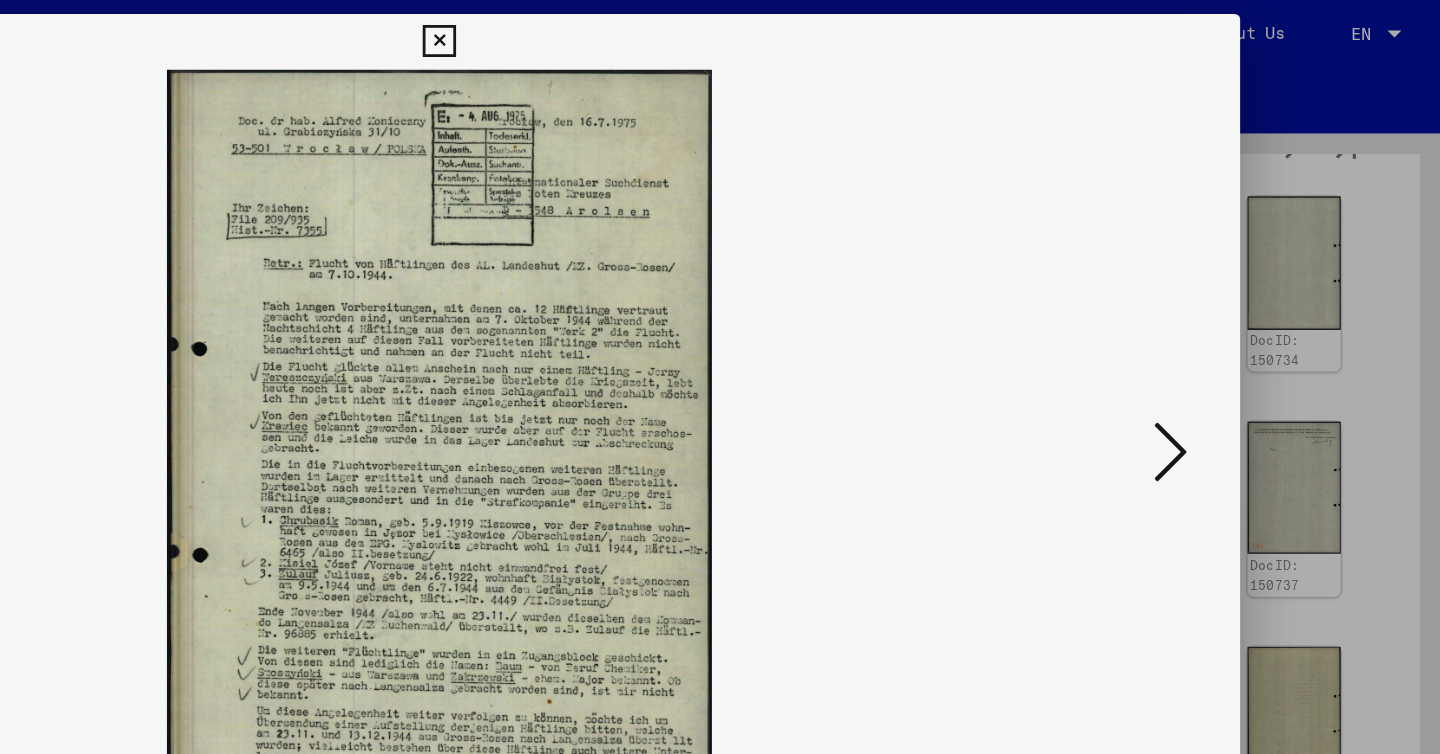 click at bounding box center (1246, 325) 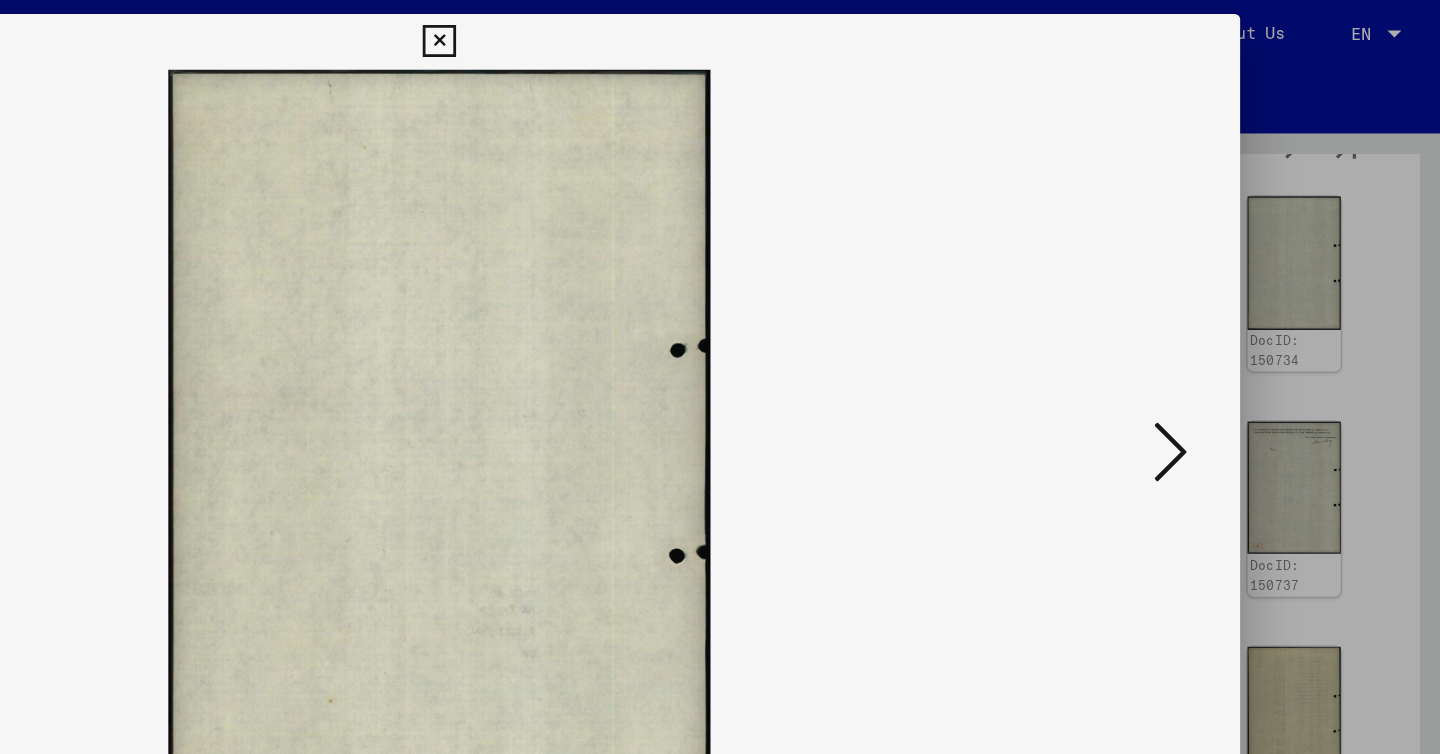 click at bounding box center (1246, 325) 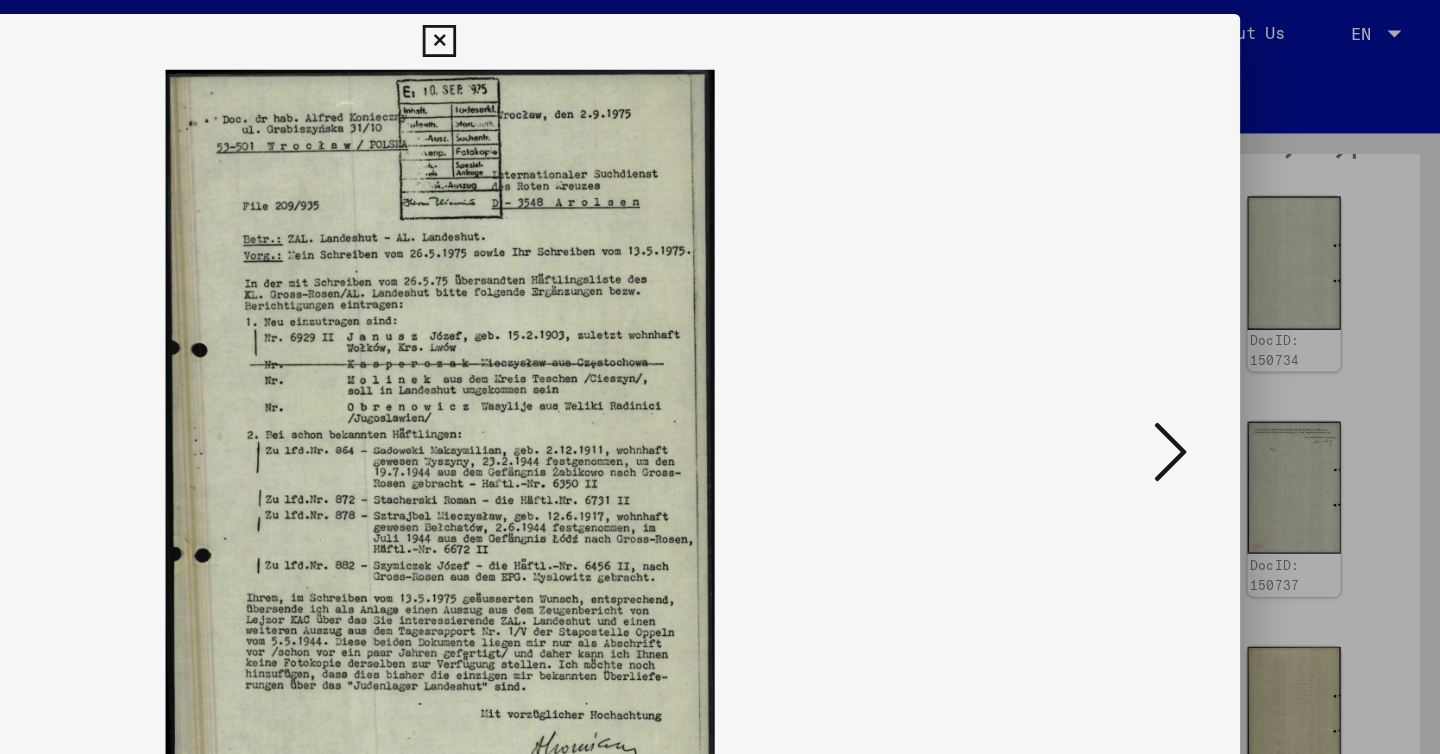 click at bounding box center [1246, 325] 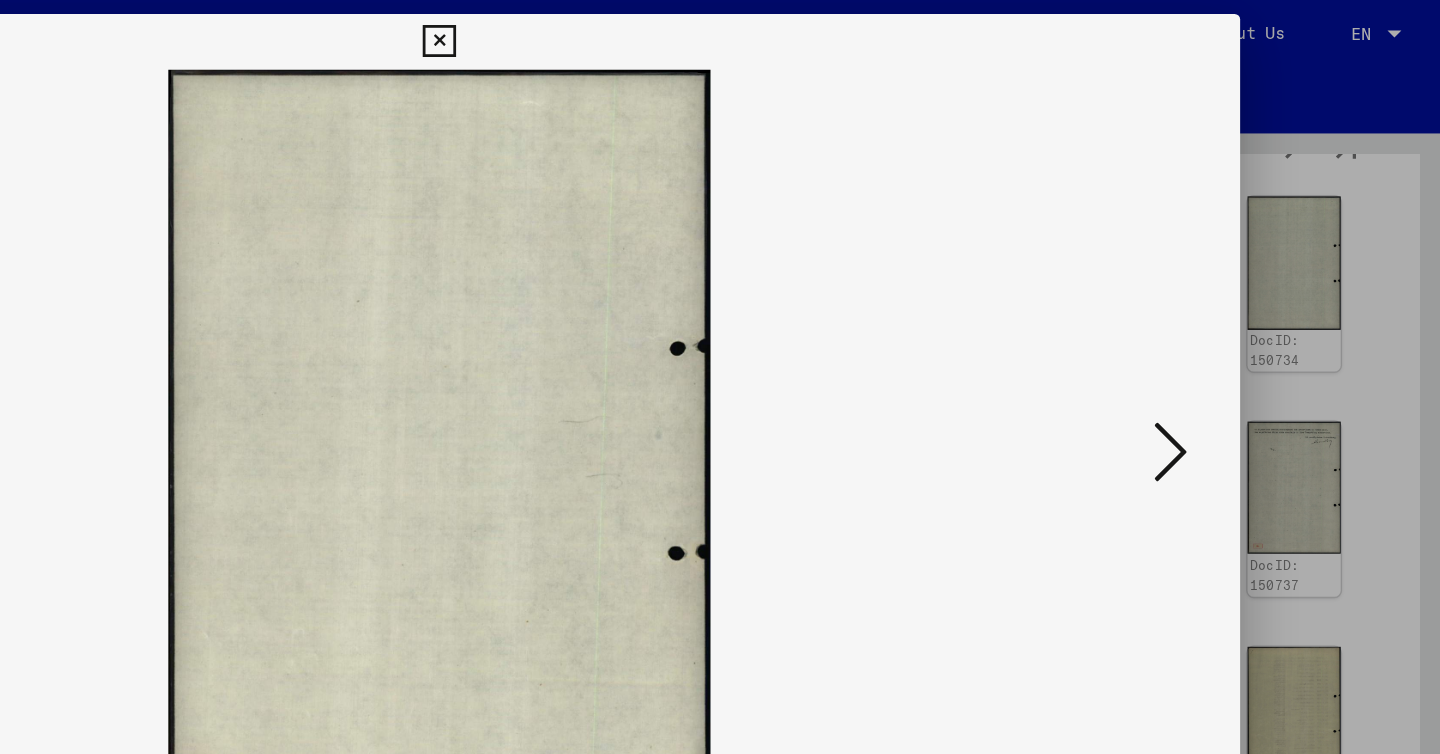 click at bounding box center [1246, 325] 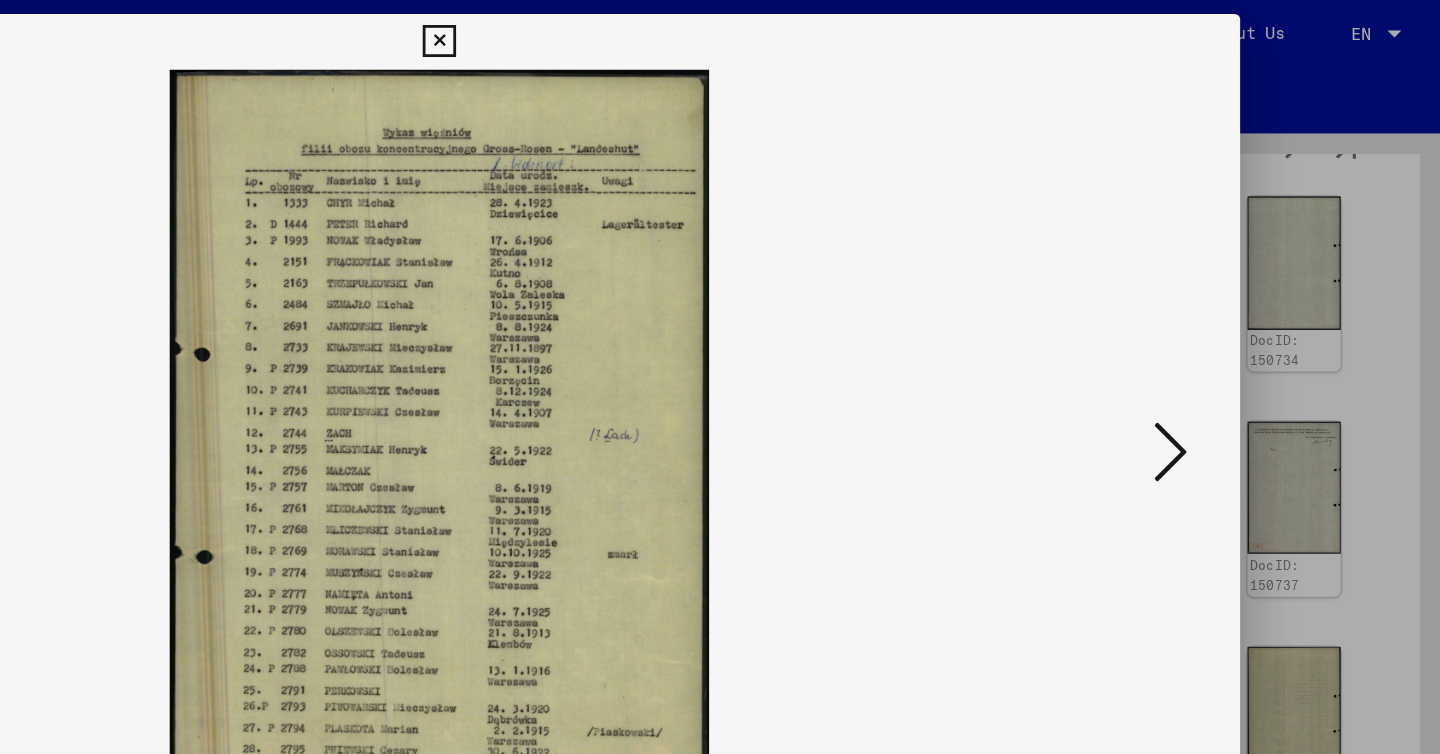 click at bounding box center [1246, 325] 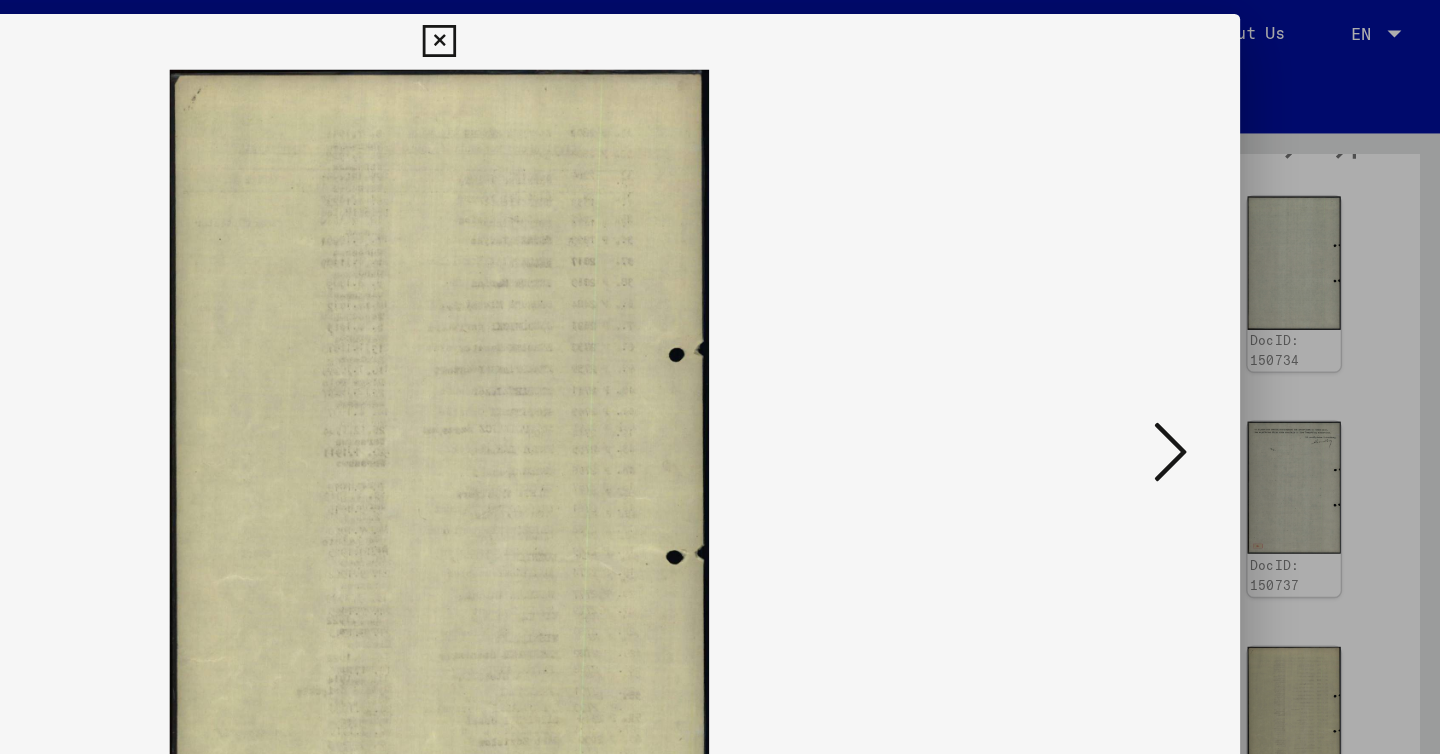 click at bounding box center (1246, 325) 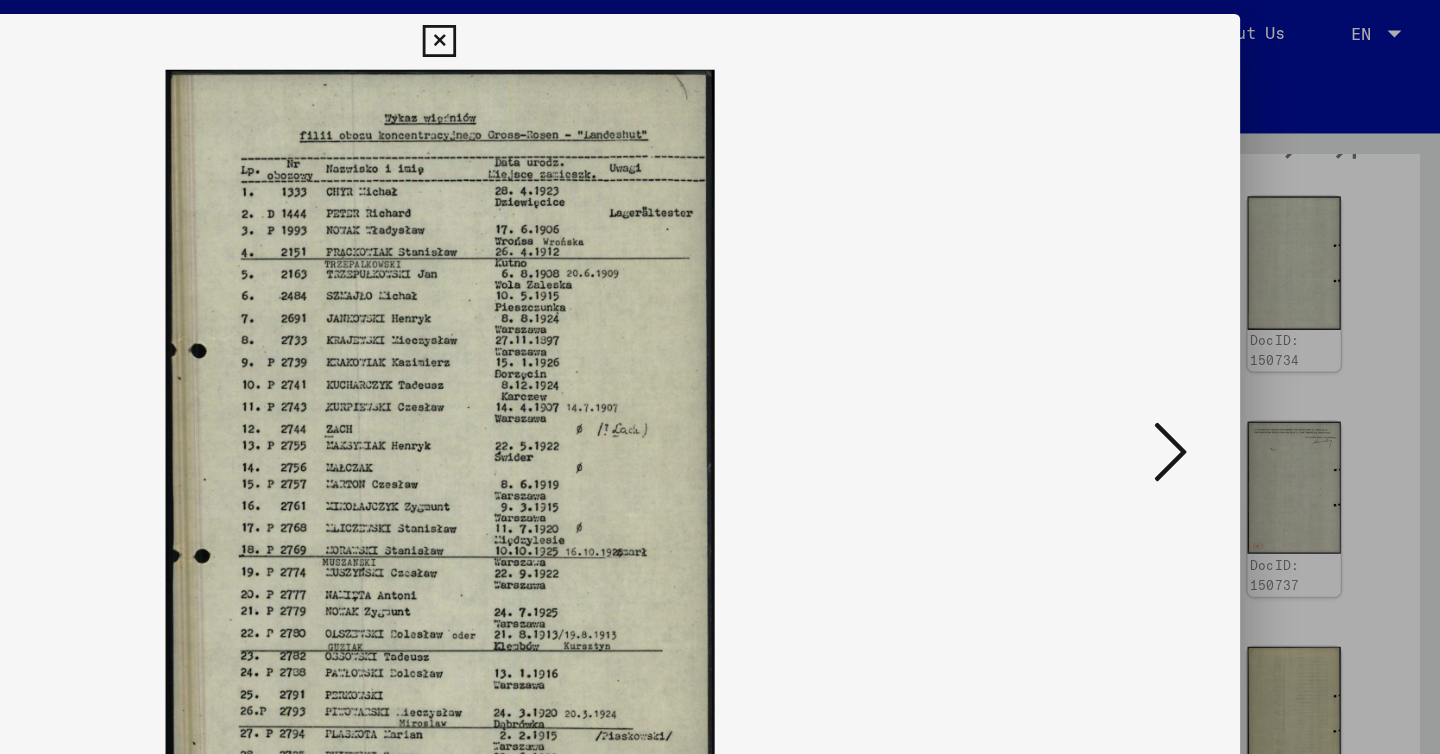 click at bounding box center [1246, 325] 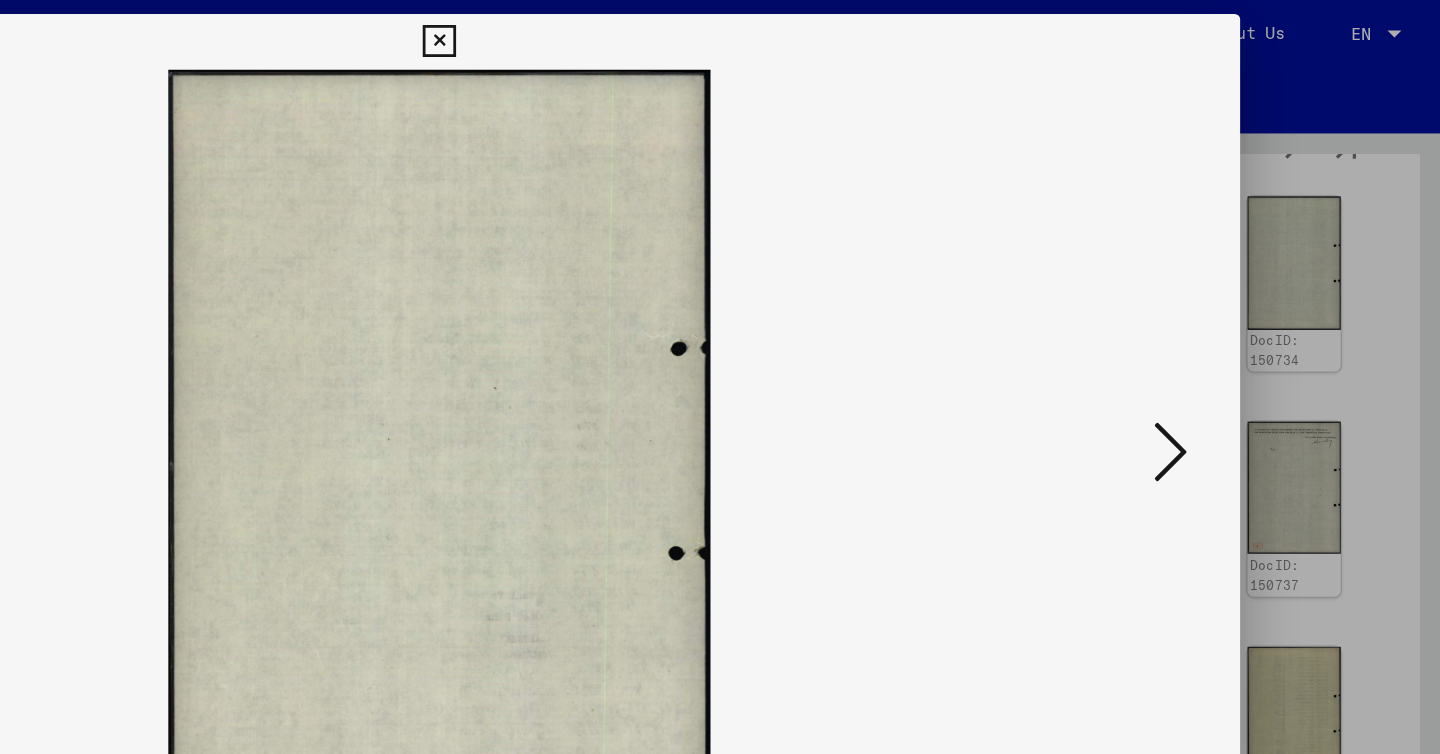 click at bounding box center (1246, 325) 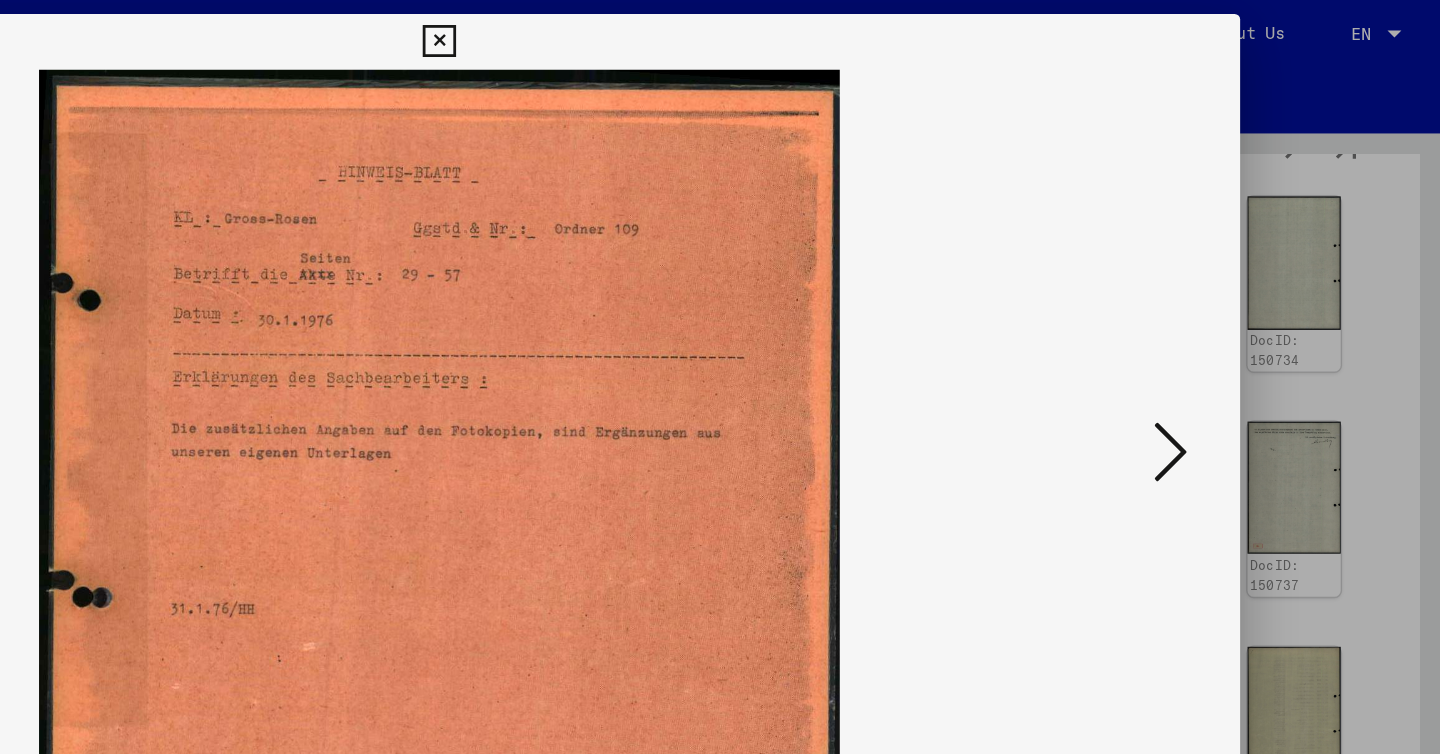 click at bounding box center [1246, 325] 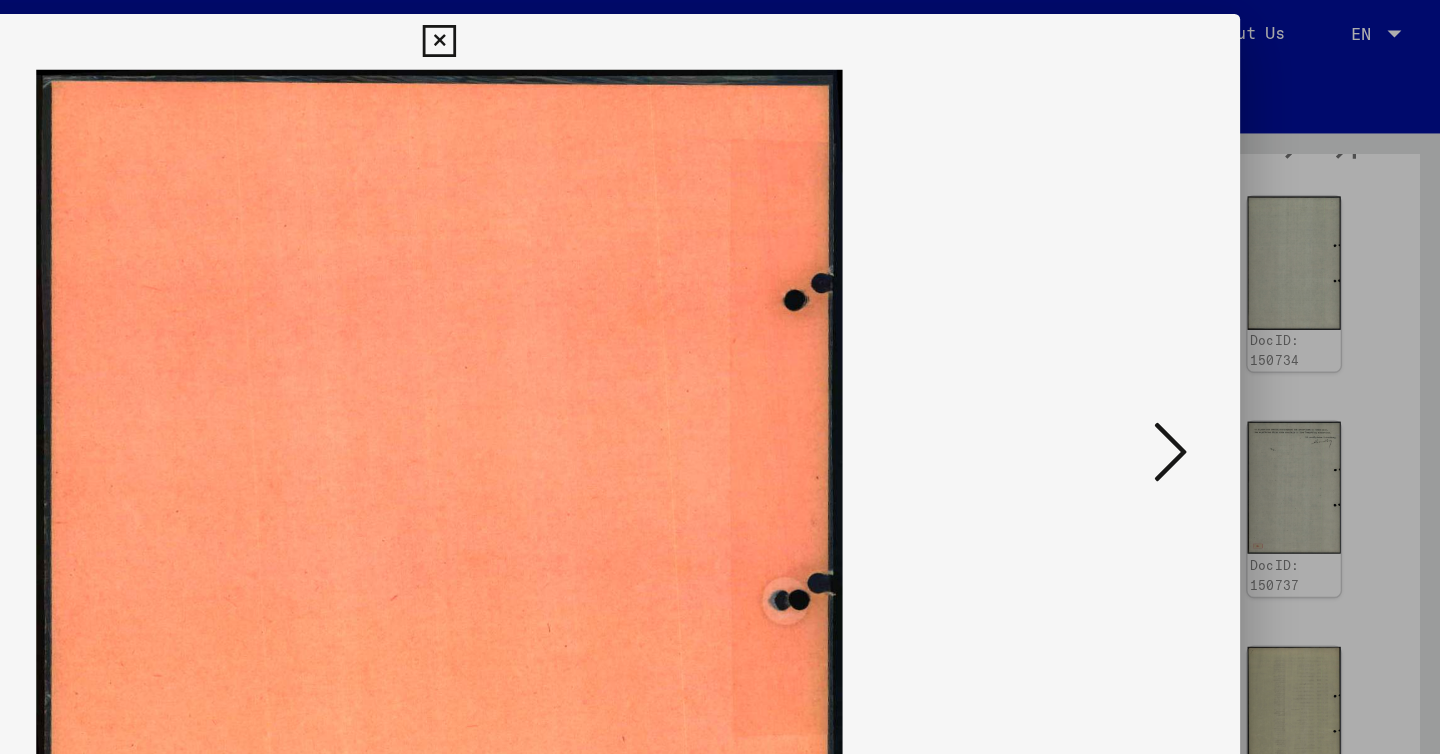 click at bounding box center [1246, 325] 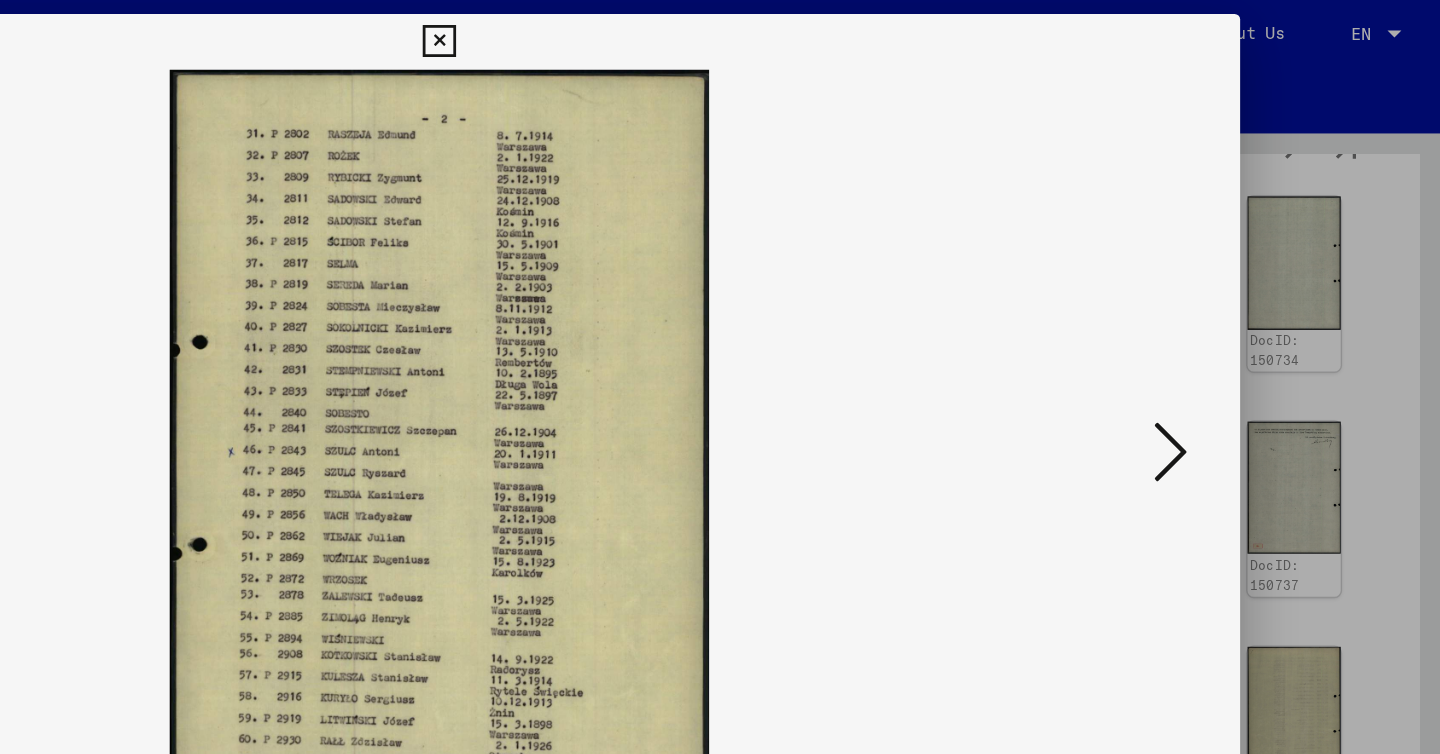 click at bounding box center (720, 377) 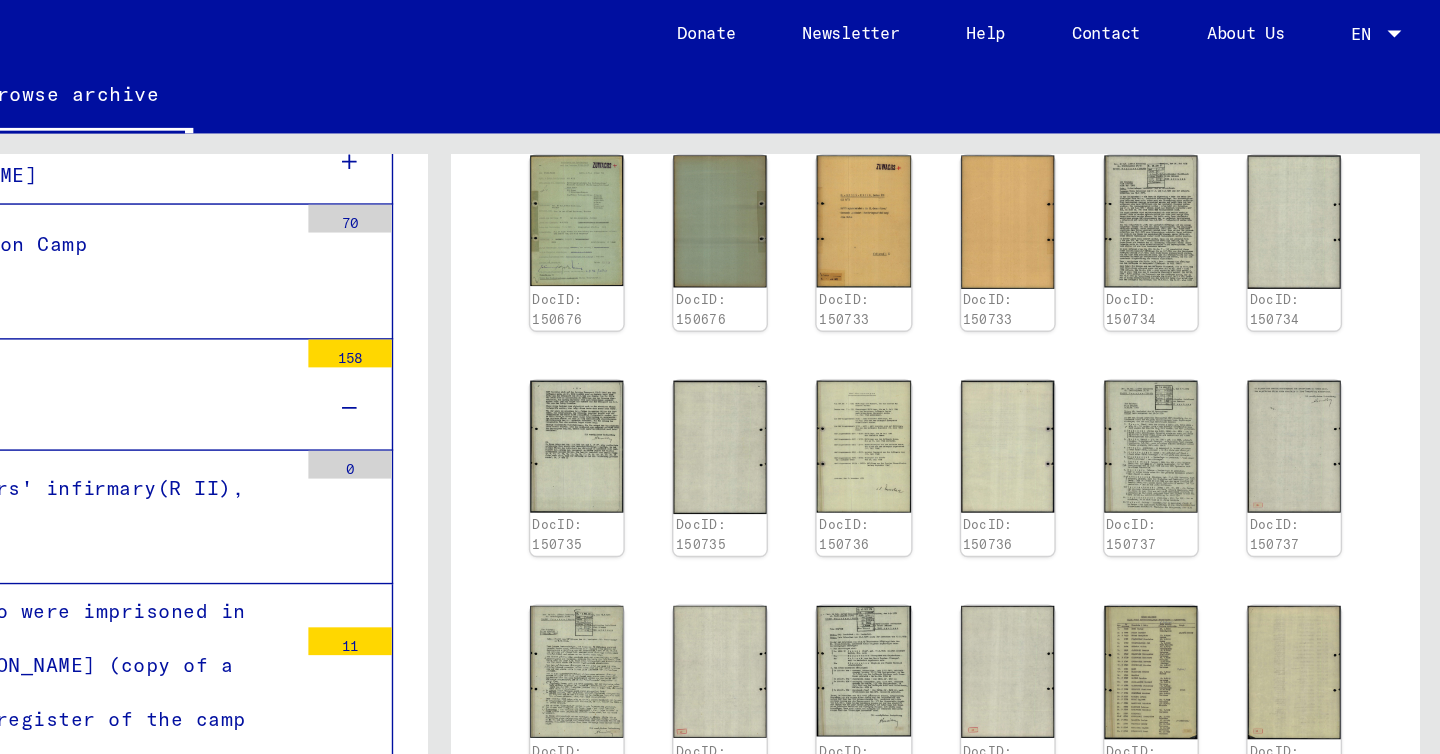 scroll, scrollTop: 1483, scrollLeft: 0, axis: vertical 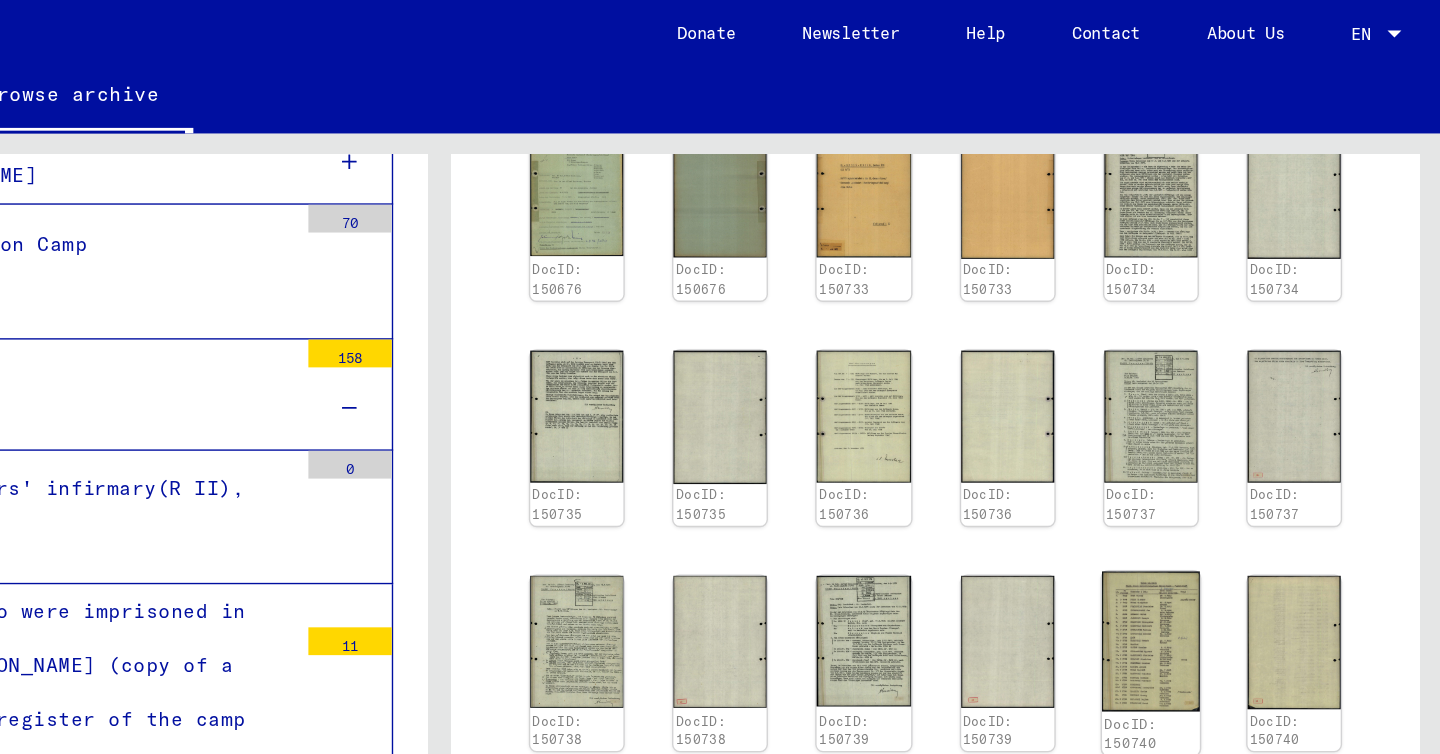 click 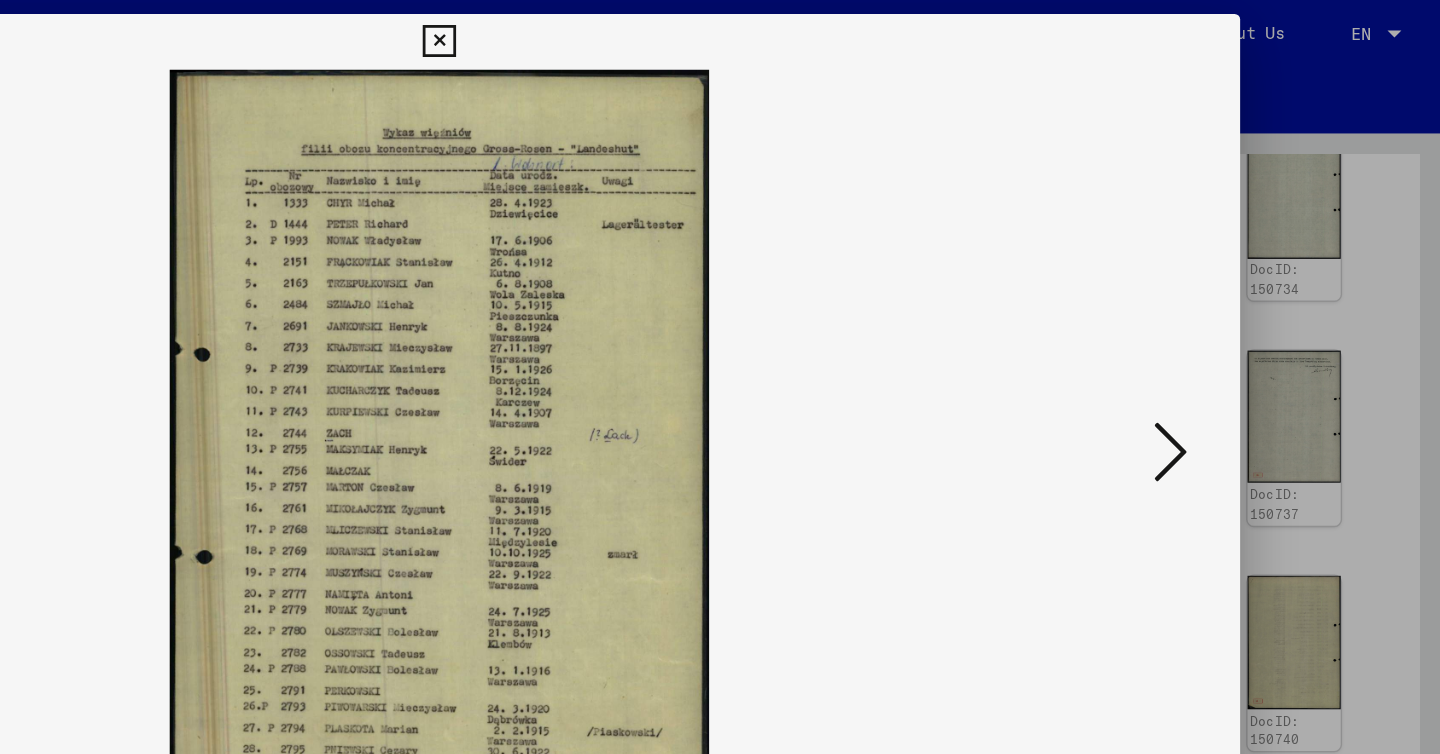 click at bounding box center (1246, 325) 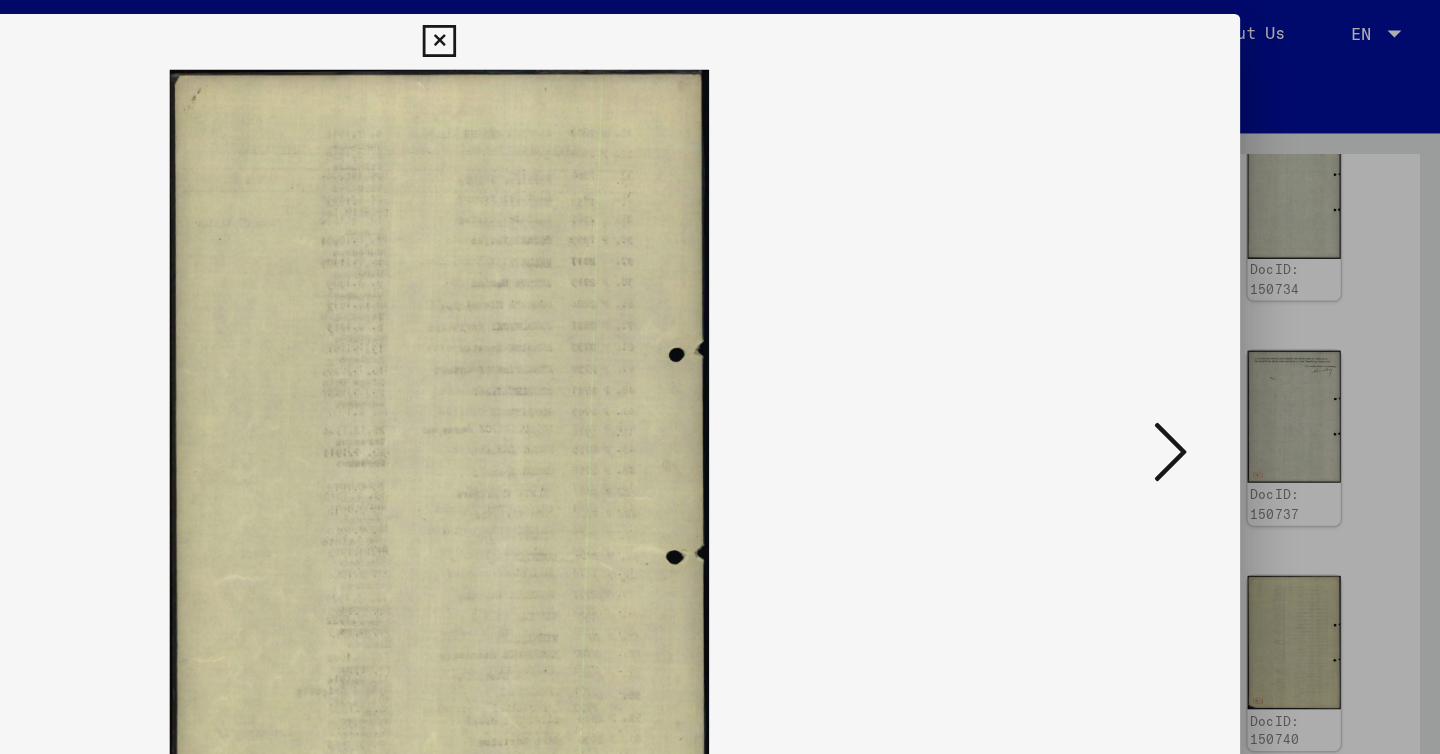 click at bounding box center [1246, 325] 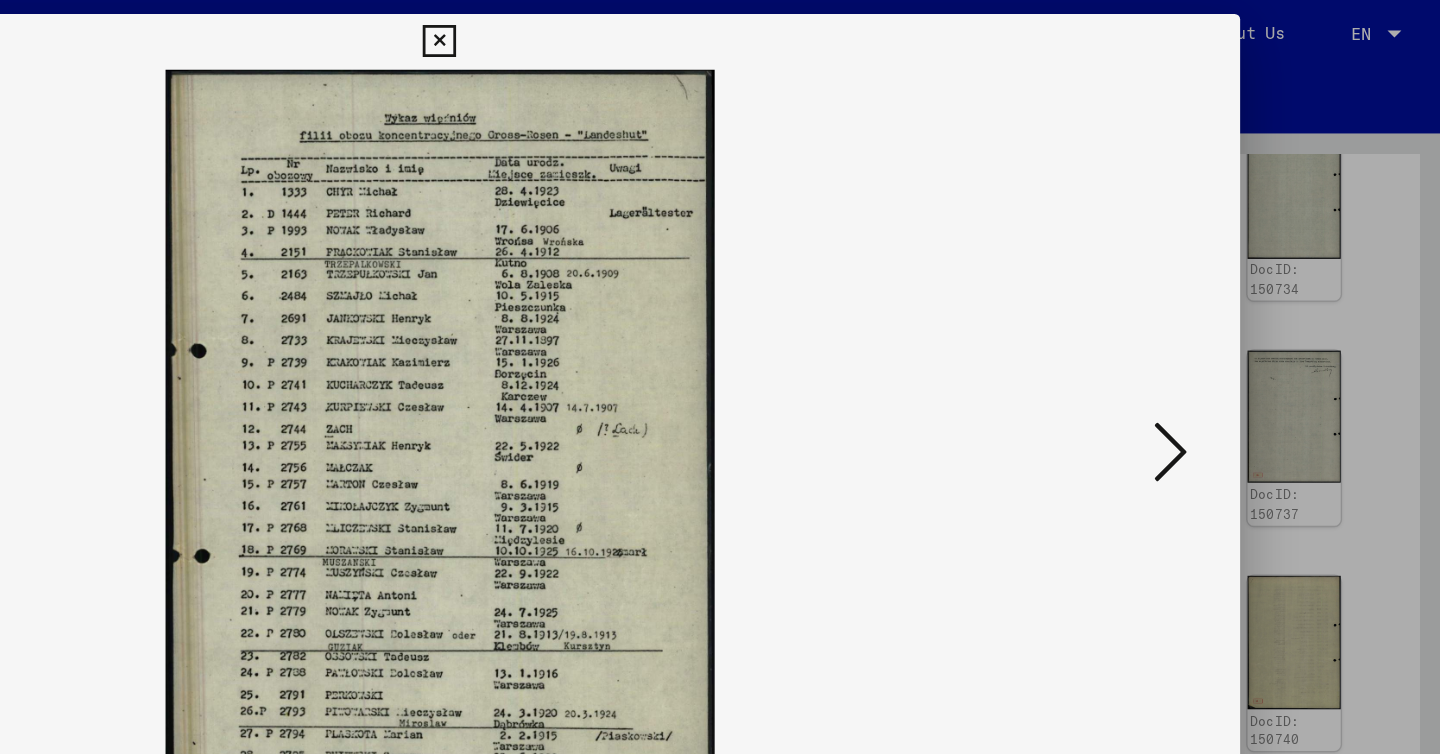 click at bounding box center [1246, 325] 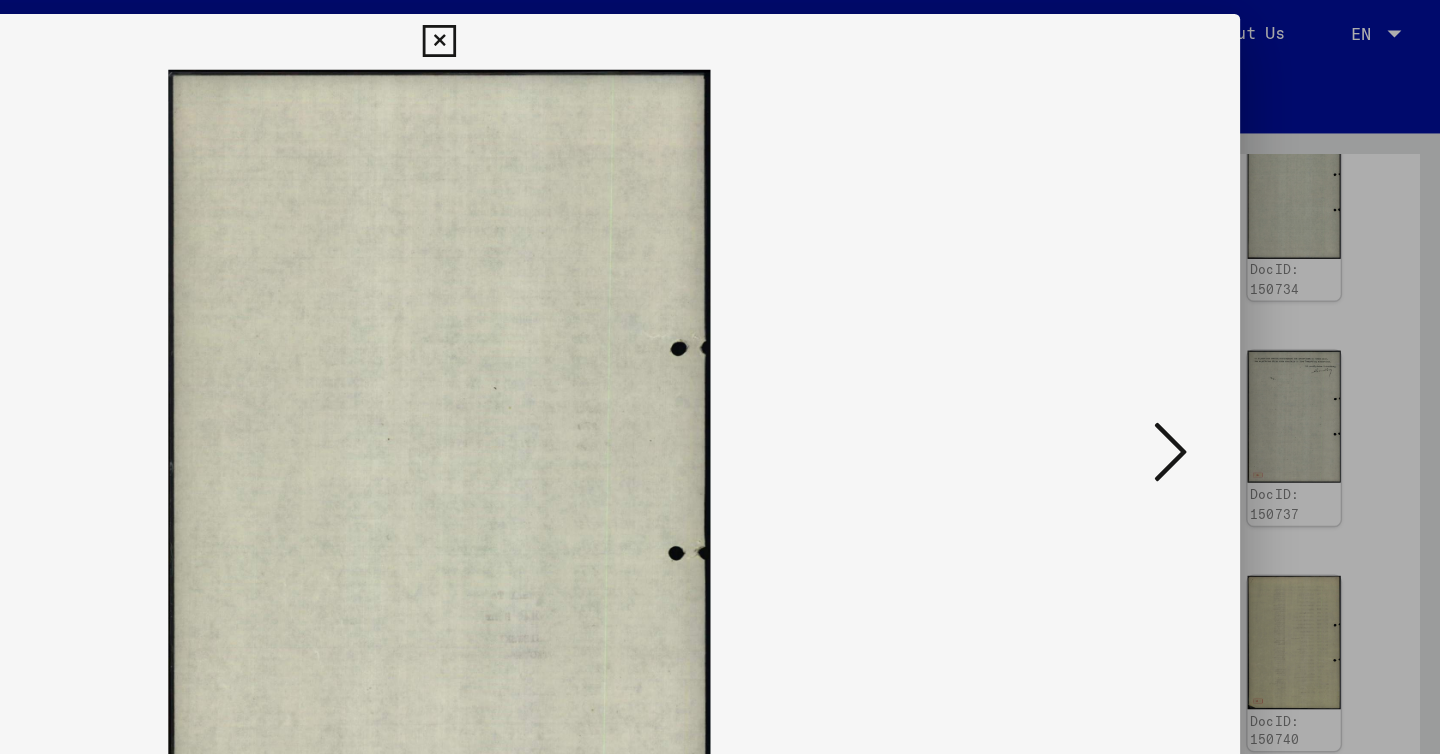 click at bounding box center (1246, 325) 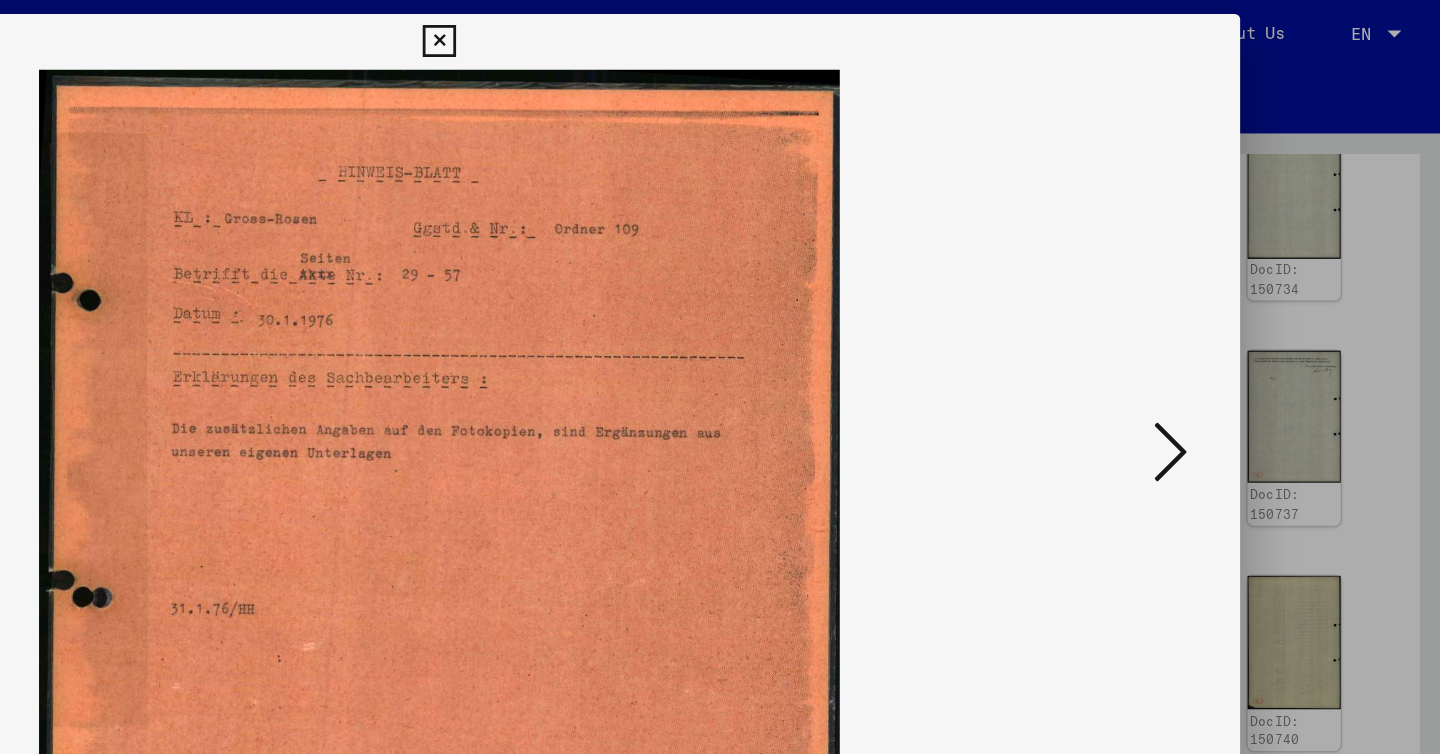click at bounding box center [1246, 325] 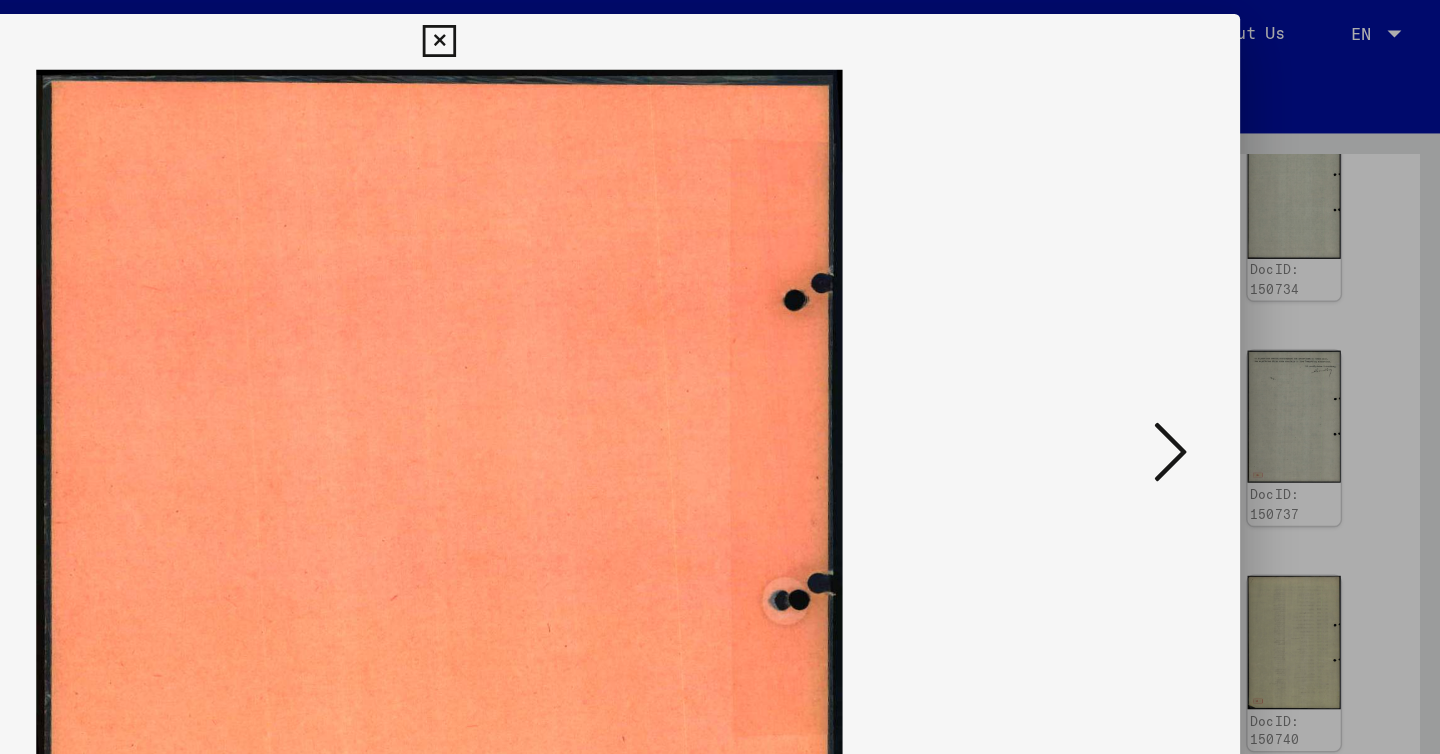 click at bounding box center [1246, 325] 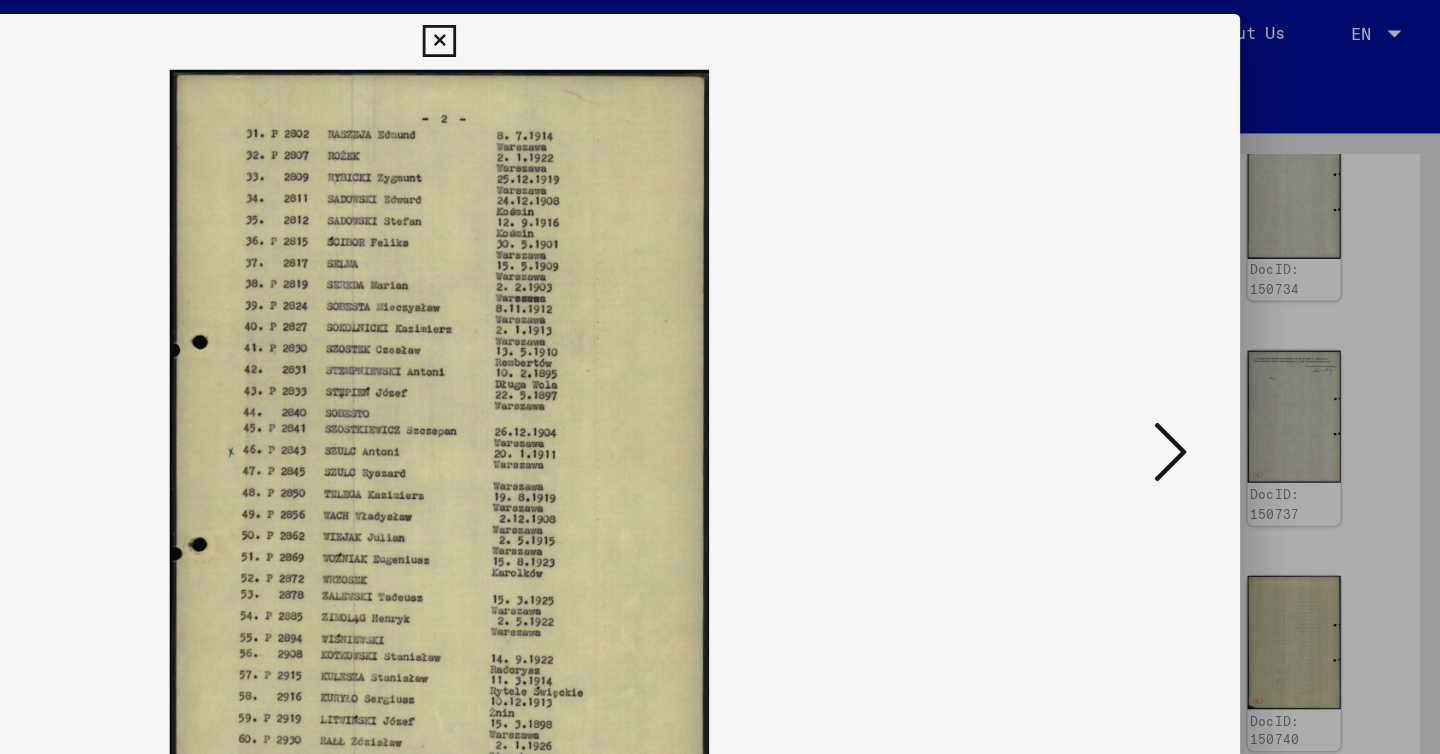 click at bounding box center [1246, 325] 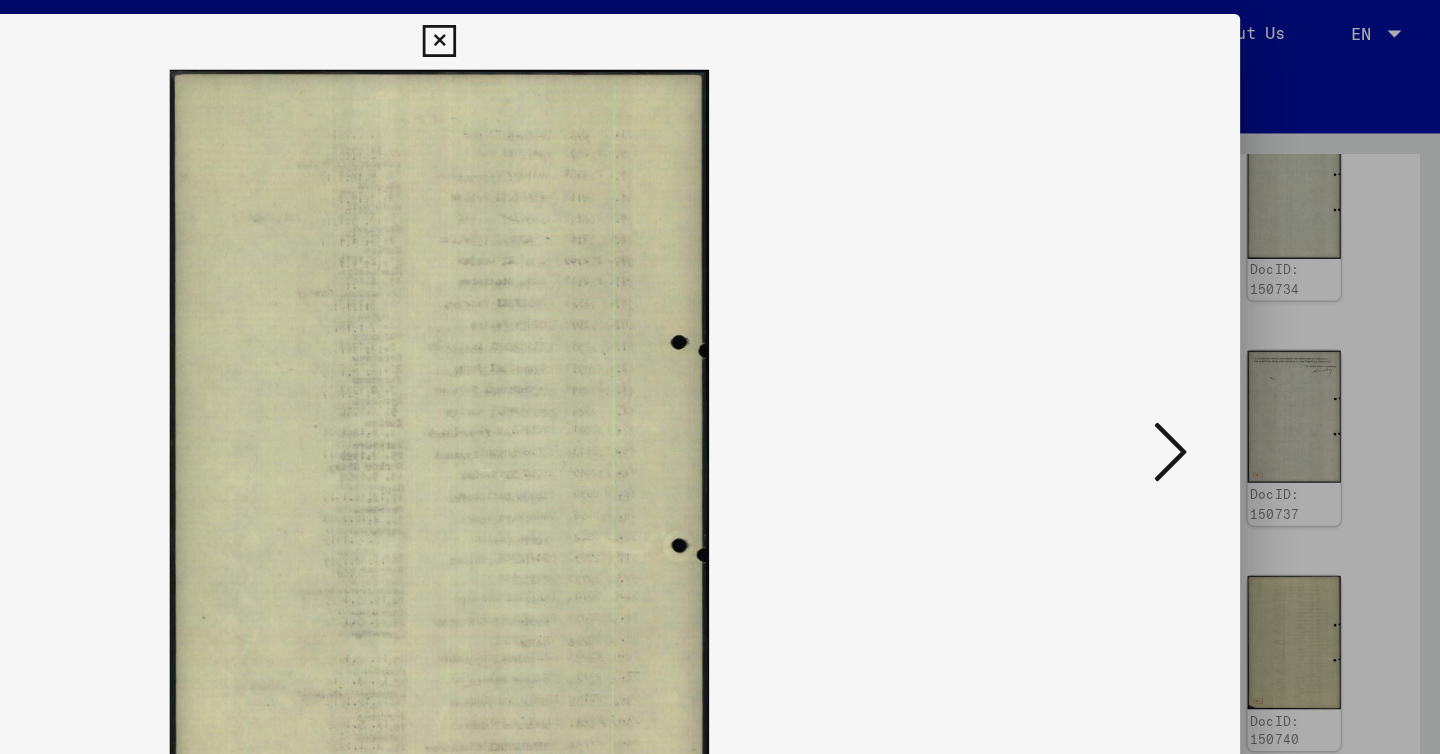 click at bounding box center [1246, 325] 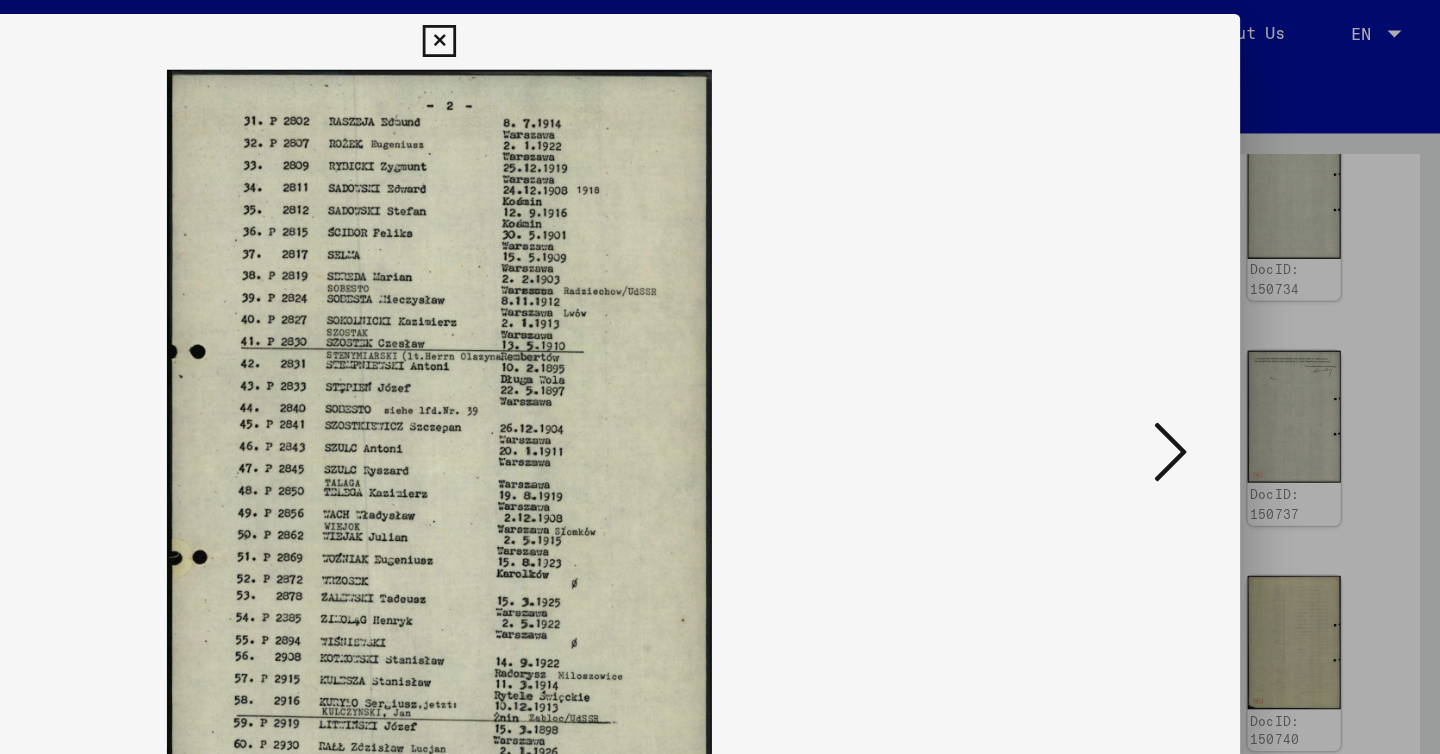 click at bounding box center [1246, 325] 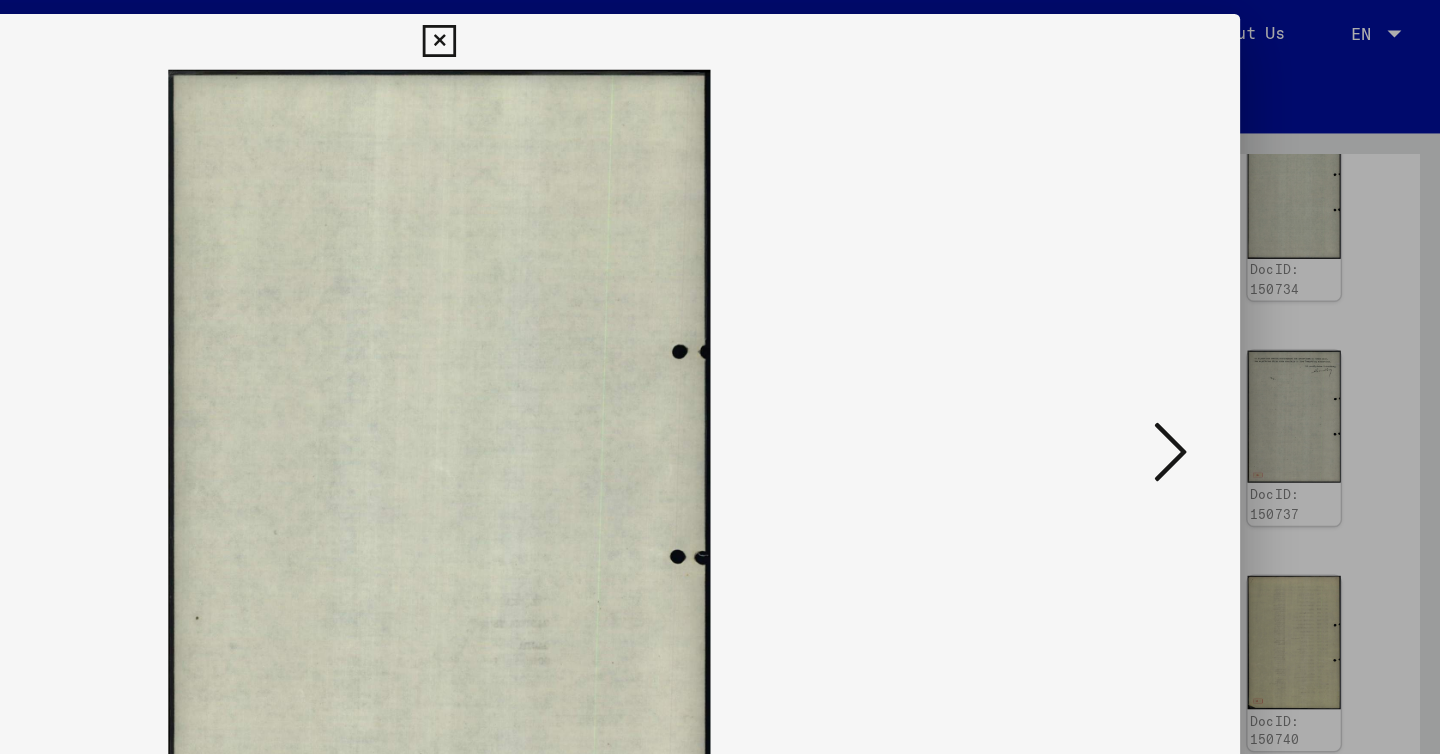 click at bounding box center (1246, 325) 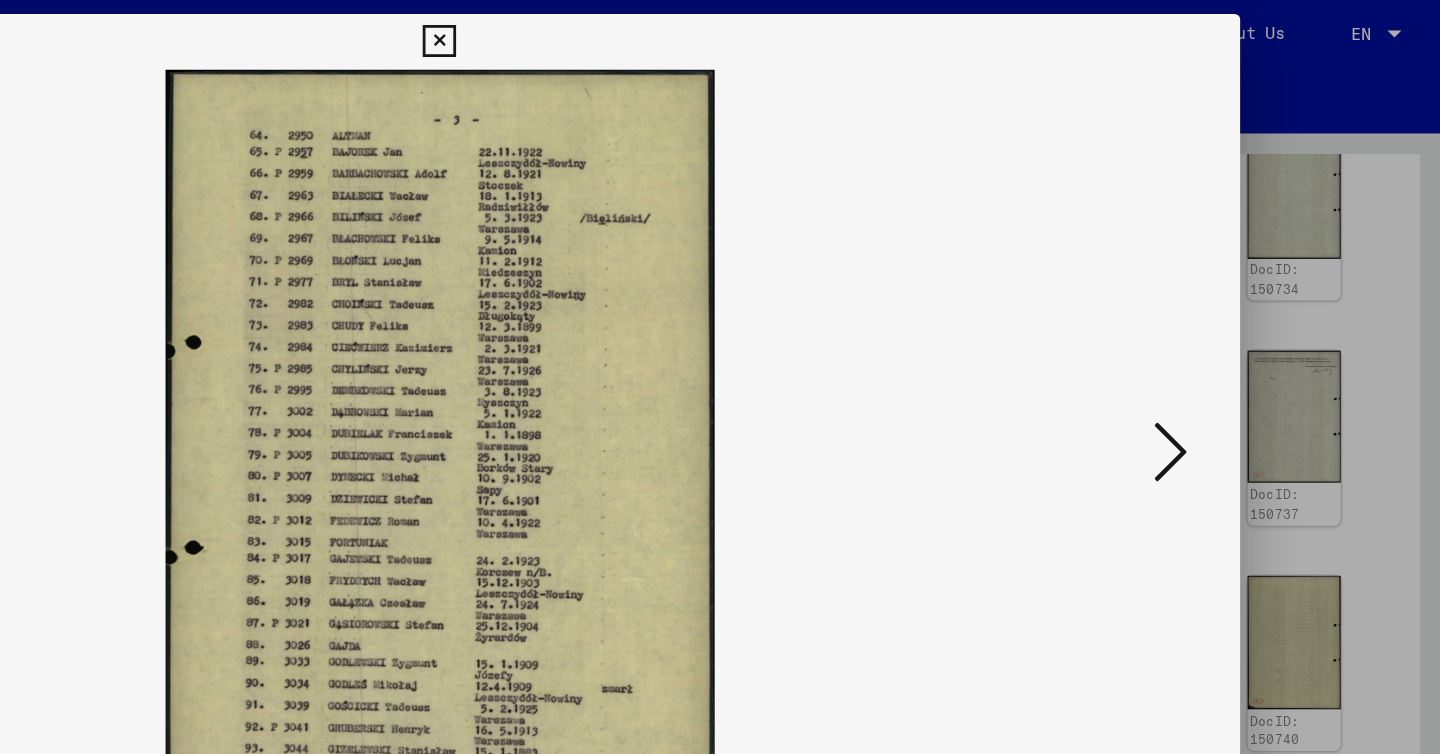 click at bounding box center [1246, 325] 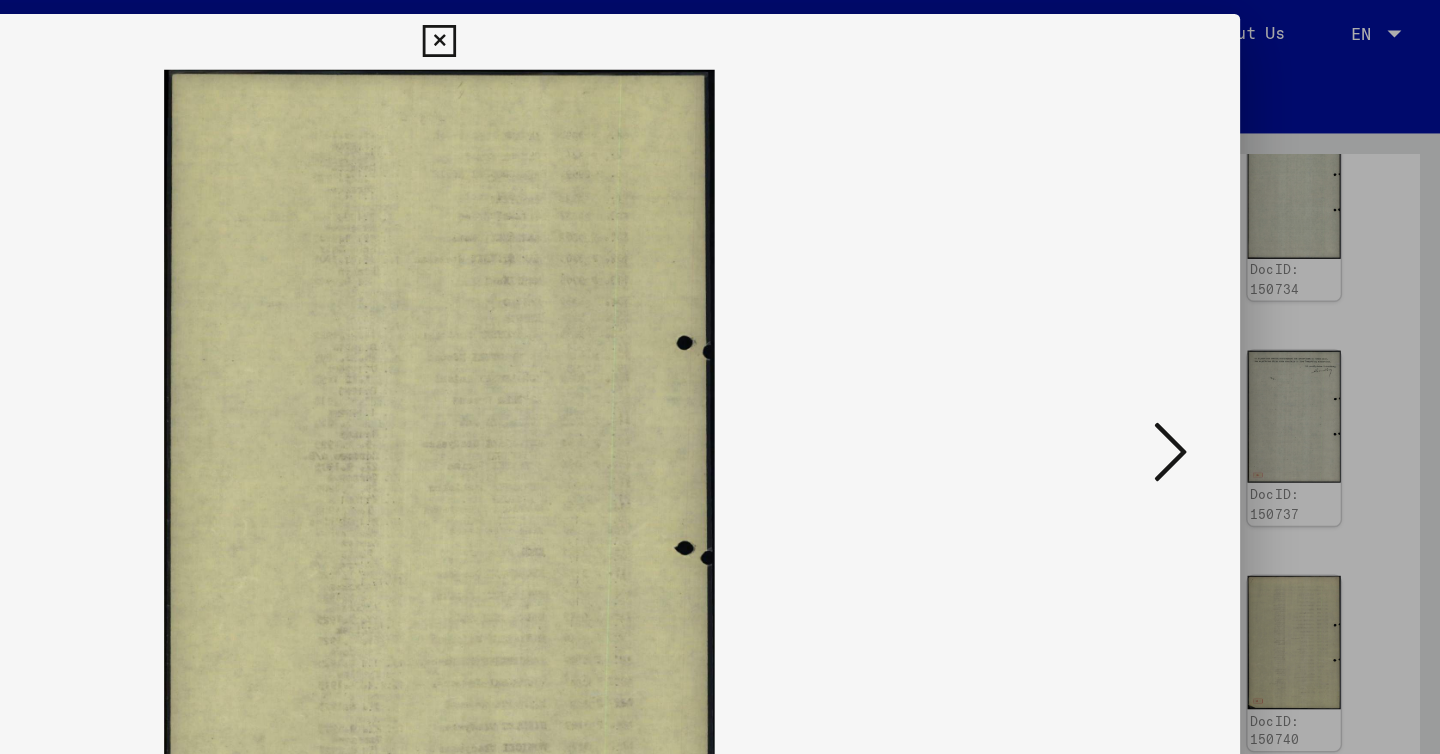 click at bounding box center (1246, 325) 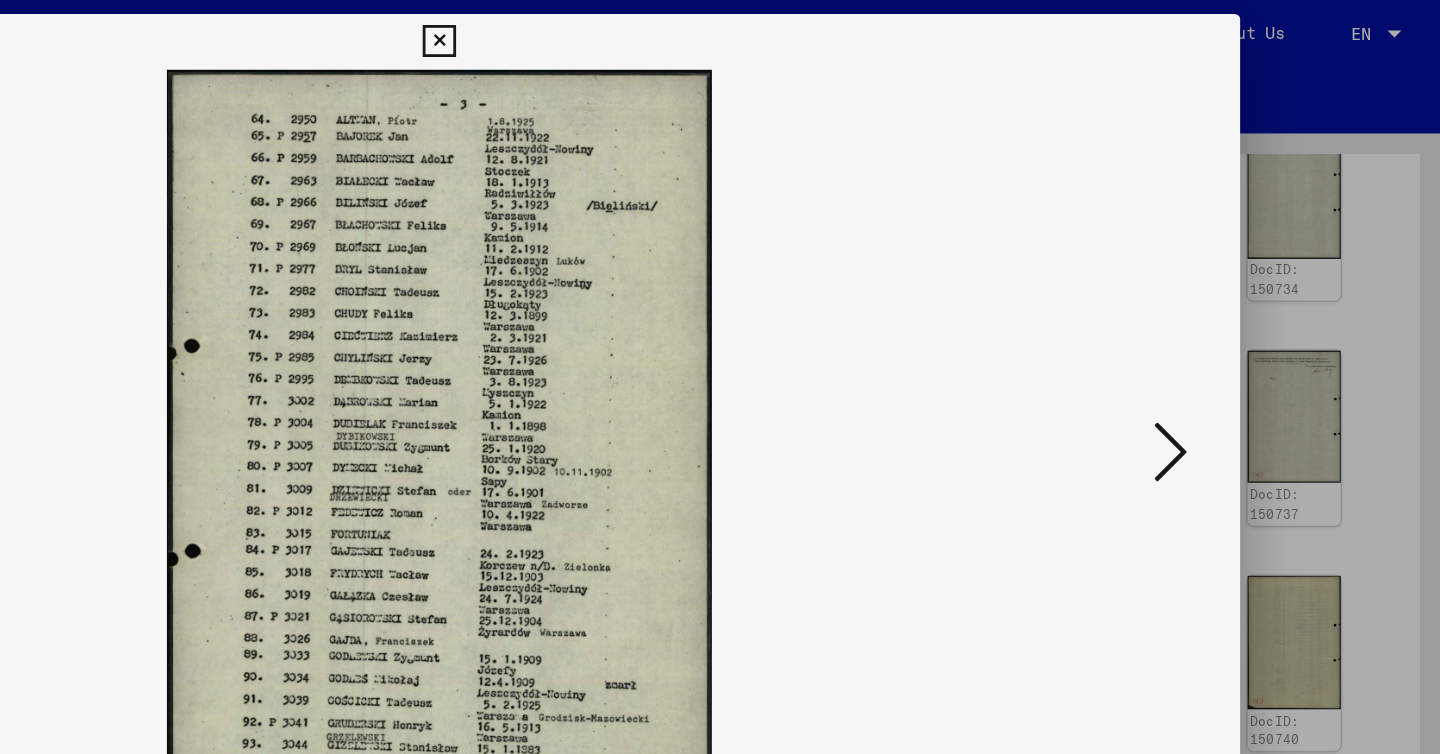 click at bounding box center [1246, 325] 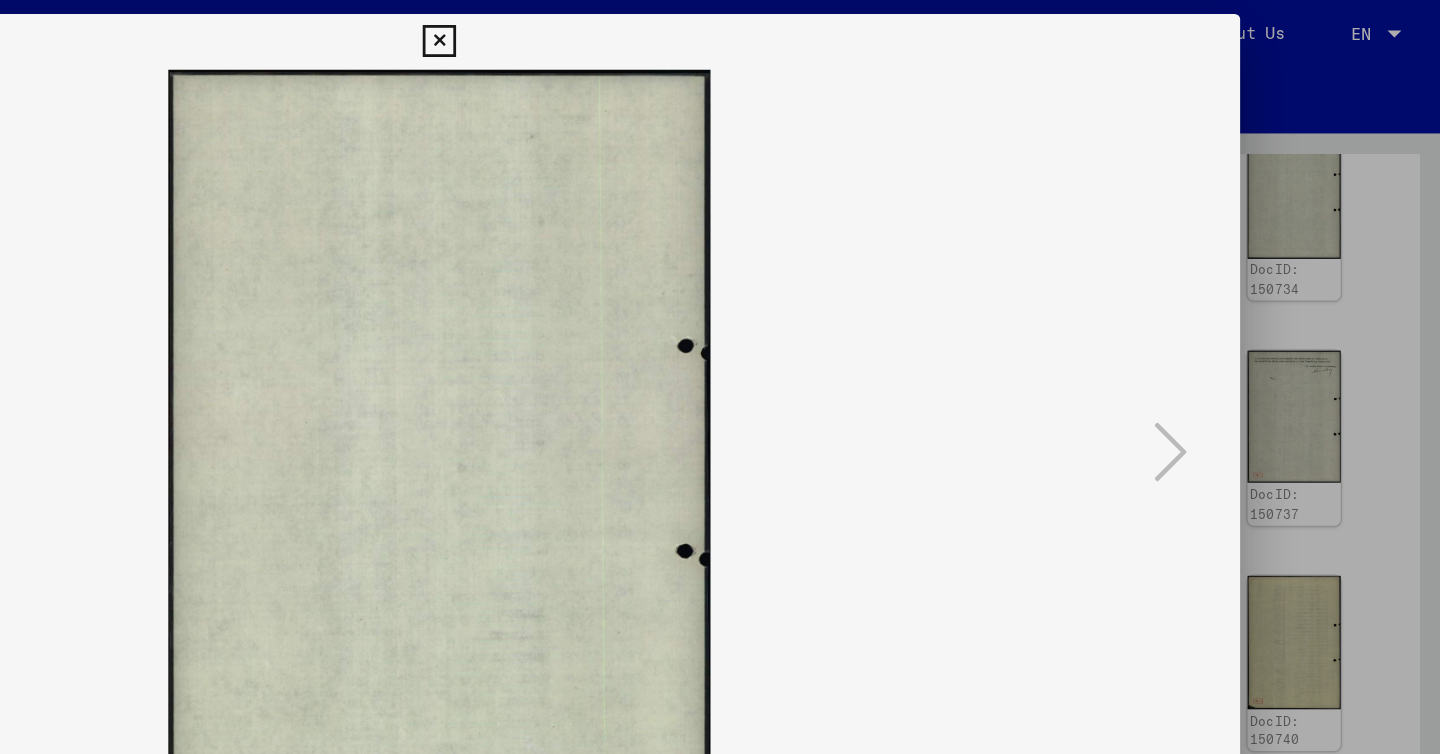 click at bounding box center [719, 30] 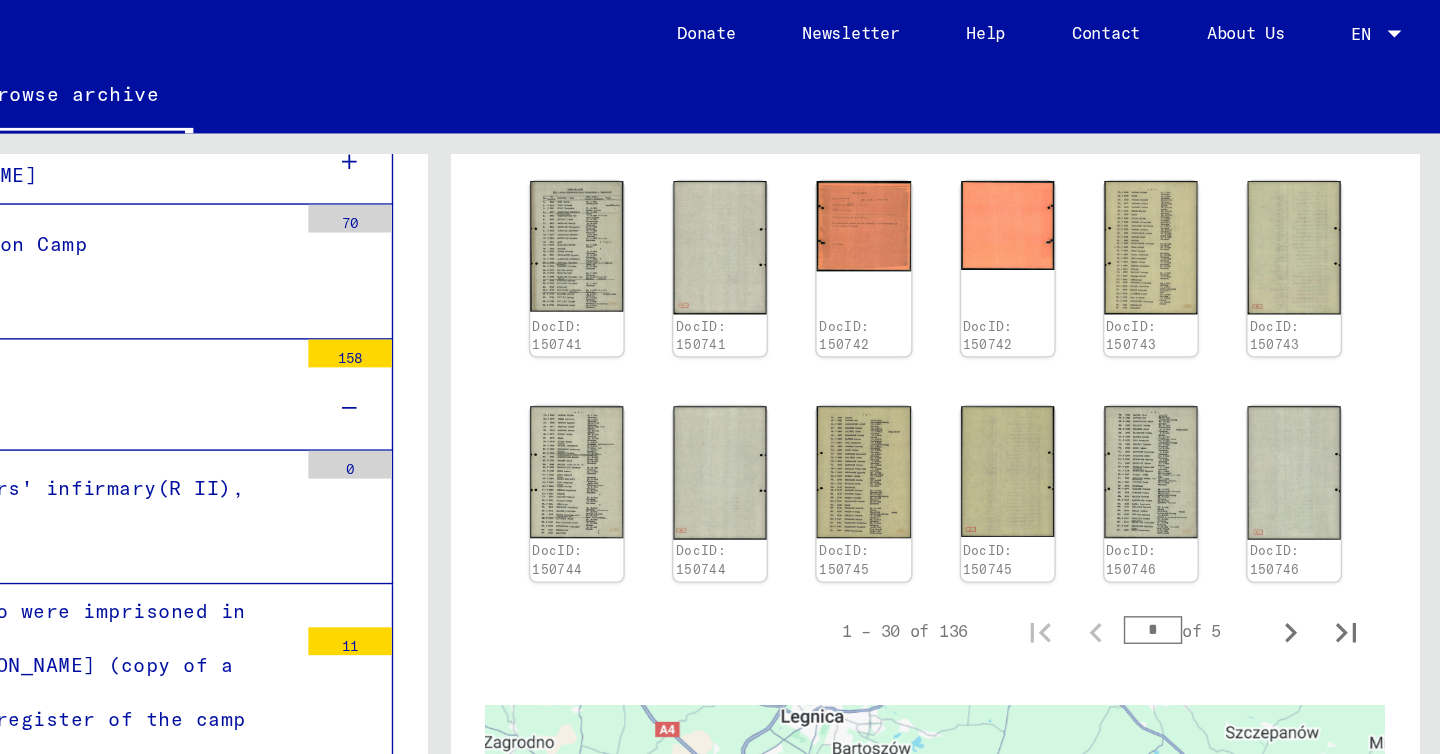 scroll, scrollTop: 1893, scrollLeft: 0, axis: vertical 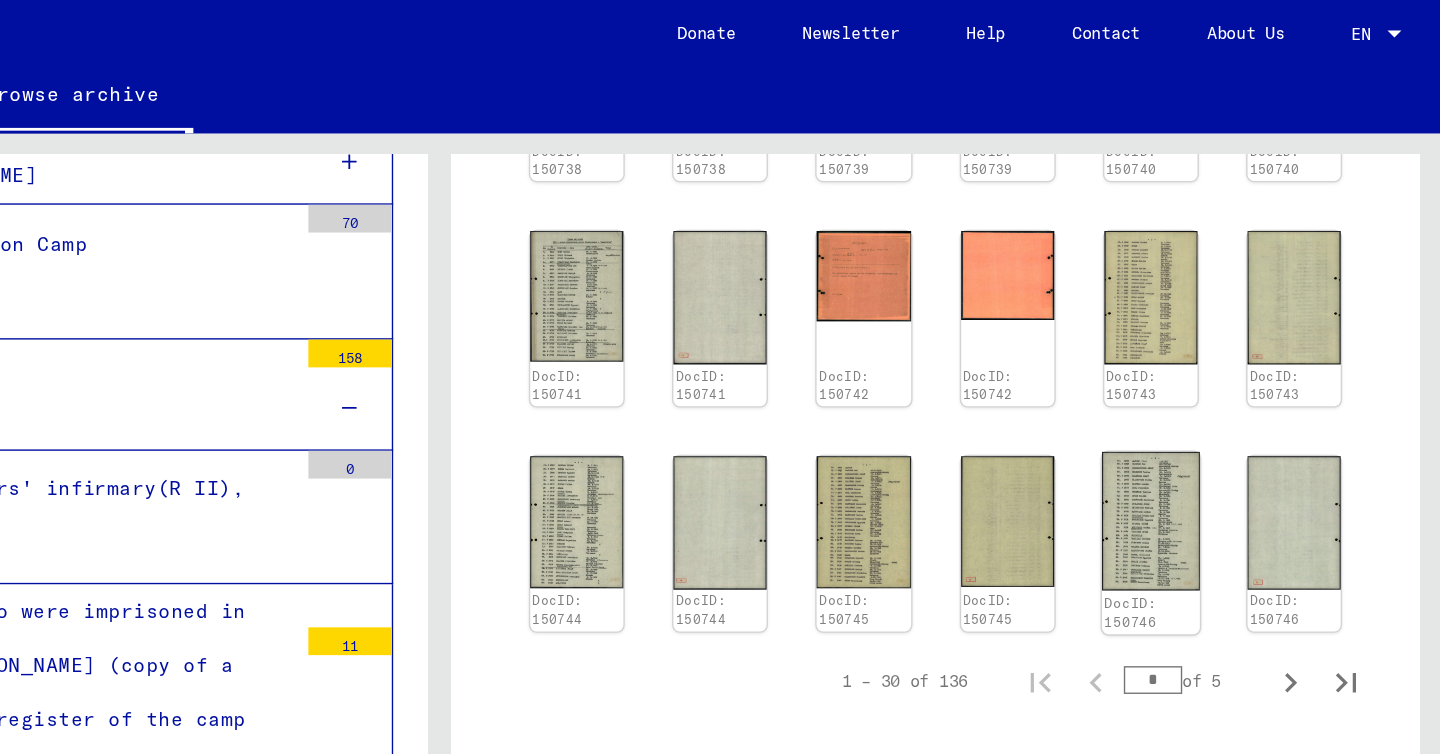 click 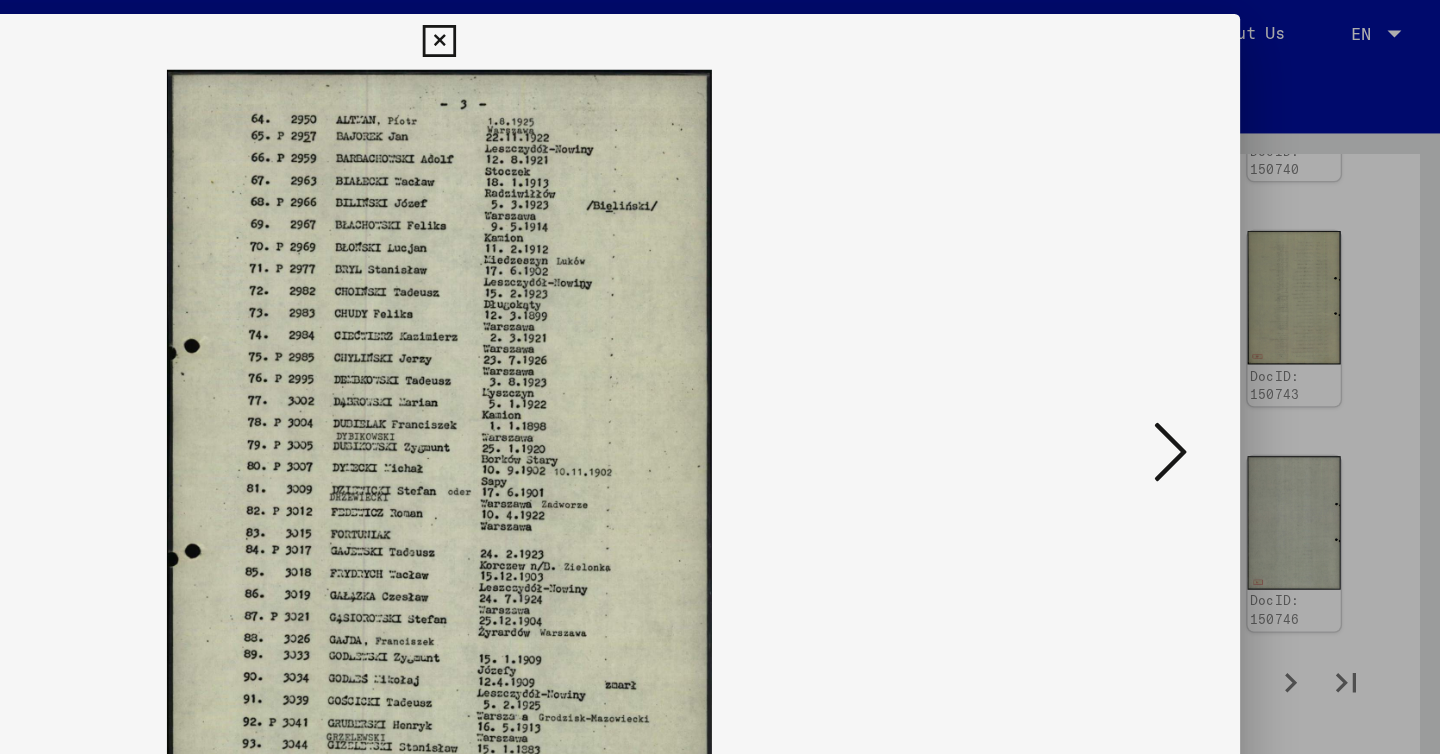 click at bounding box center [720, 377] 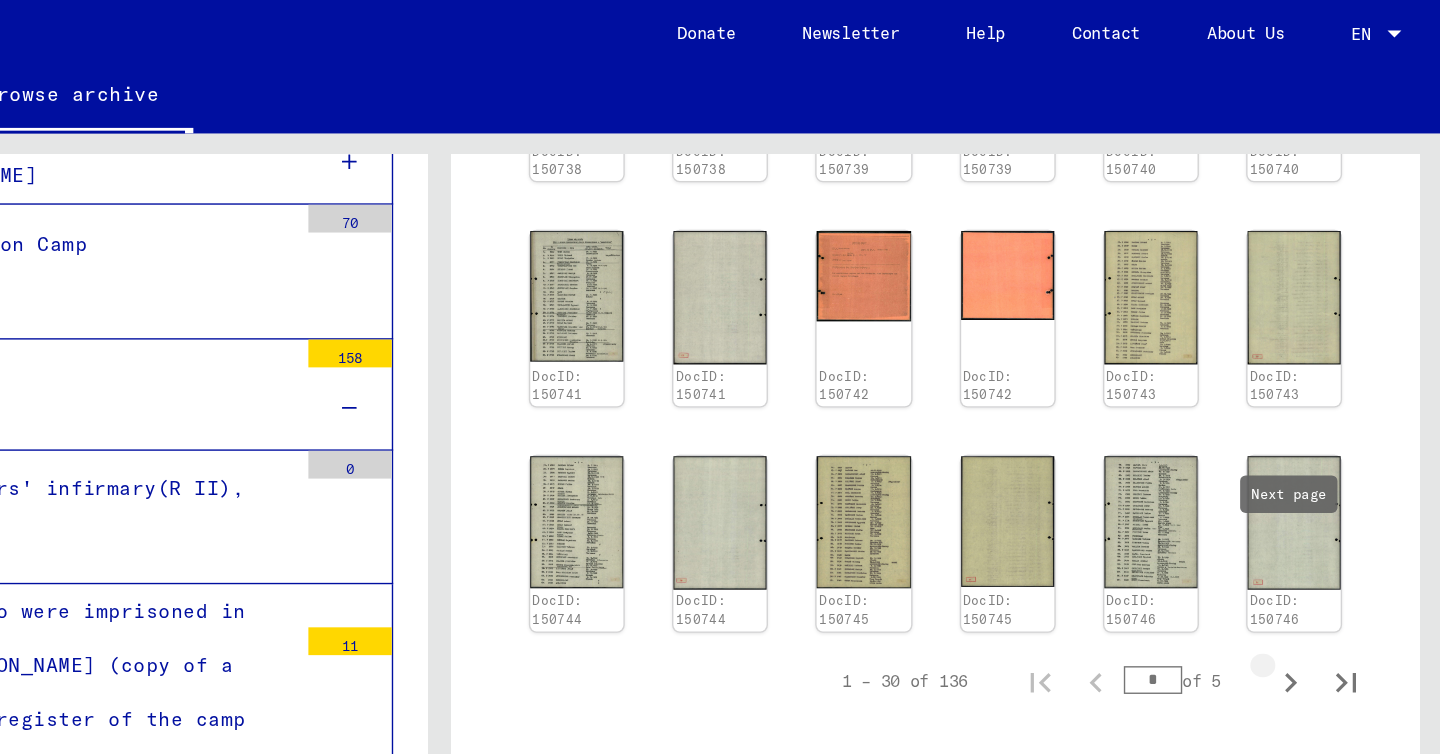 click 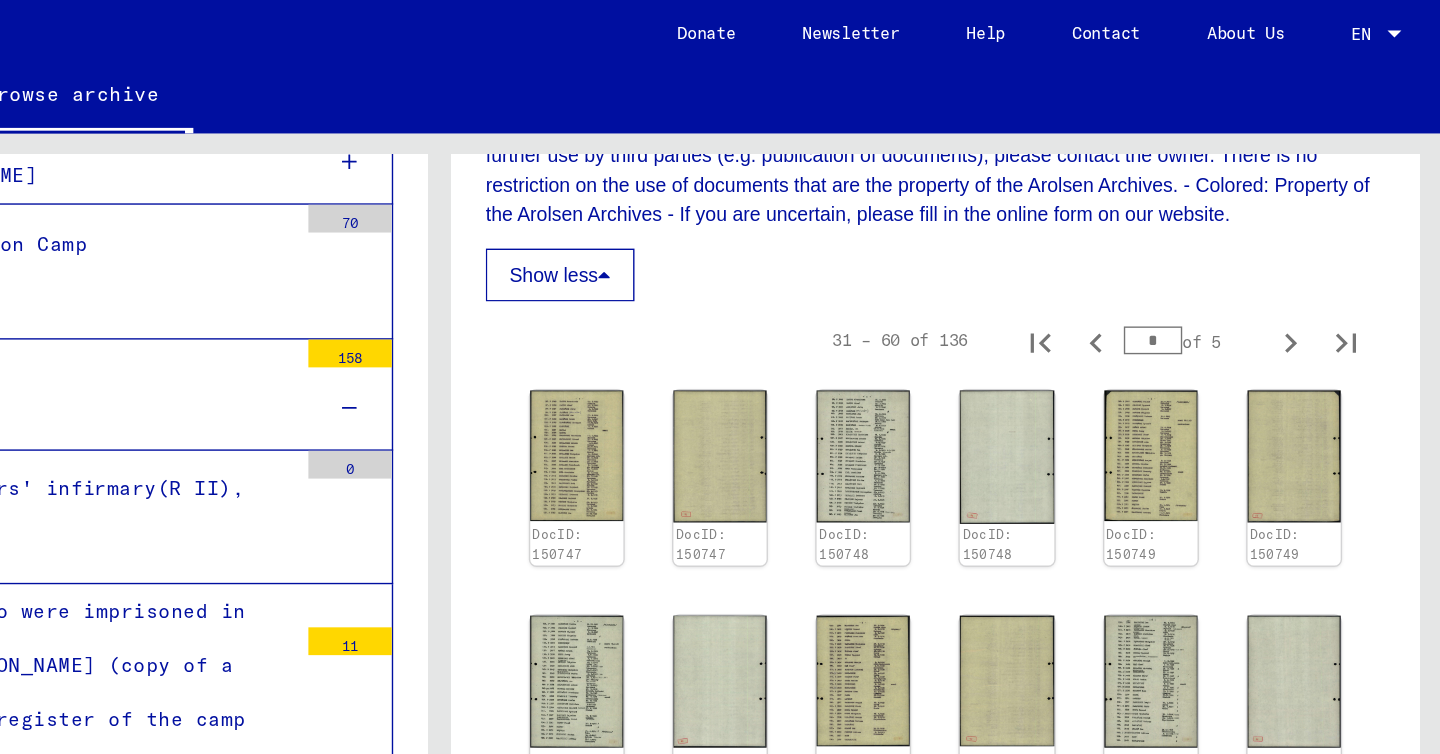 scroll, scrollTop: 1288, scrollLeft: 0, axis: vertical 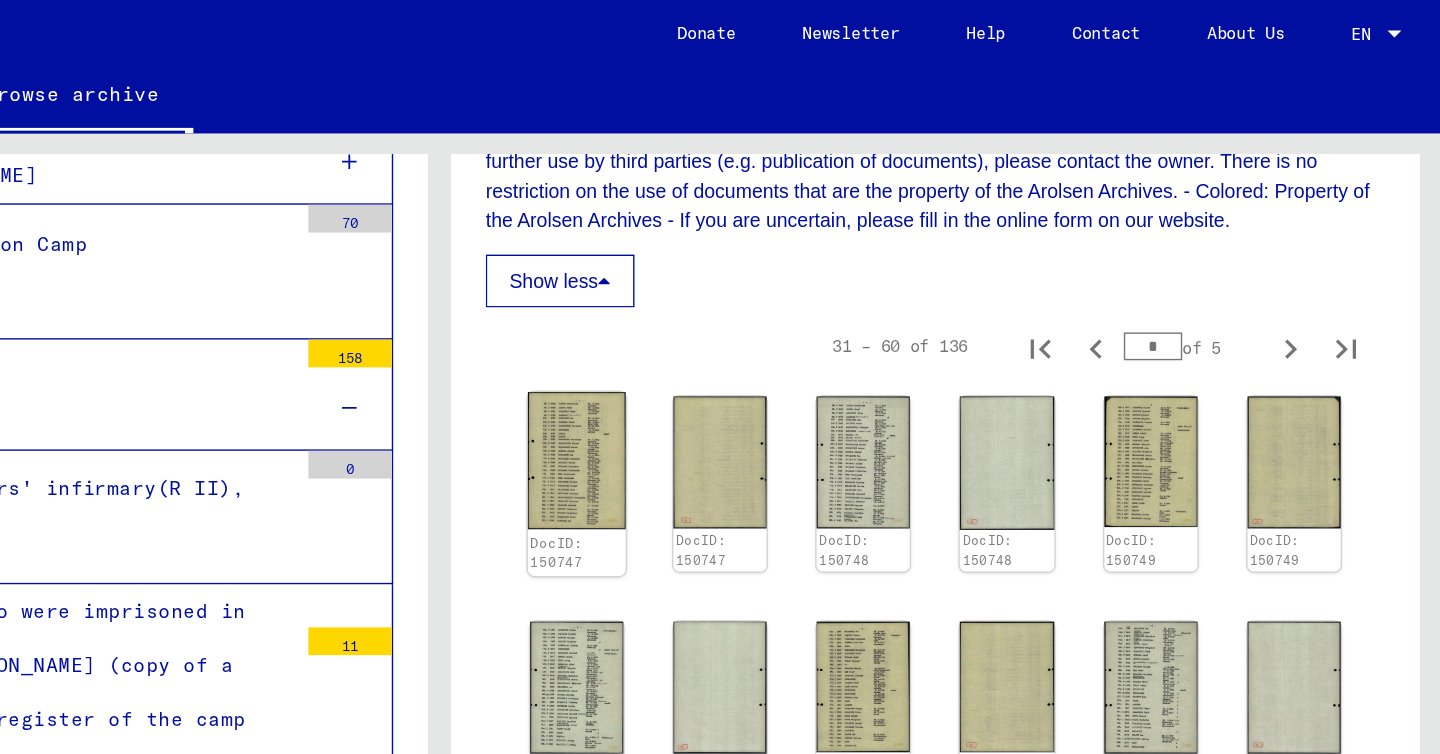 click 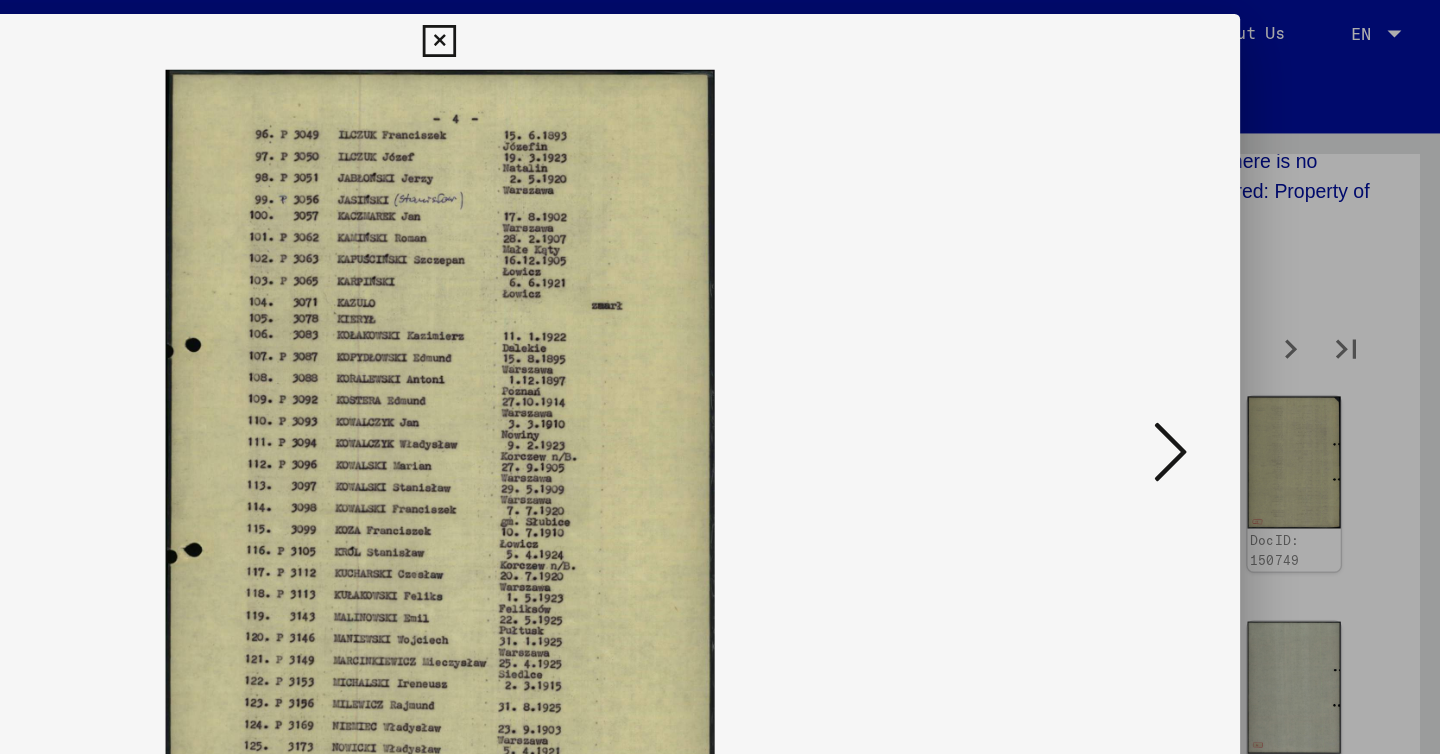 click at bounding box center (1246, 325) 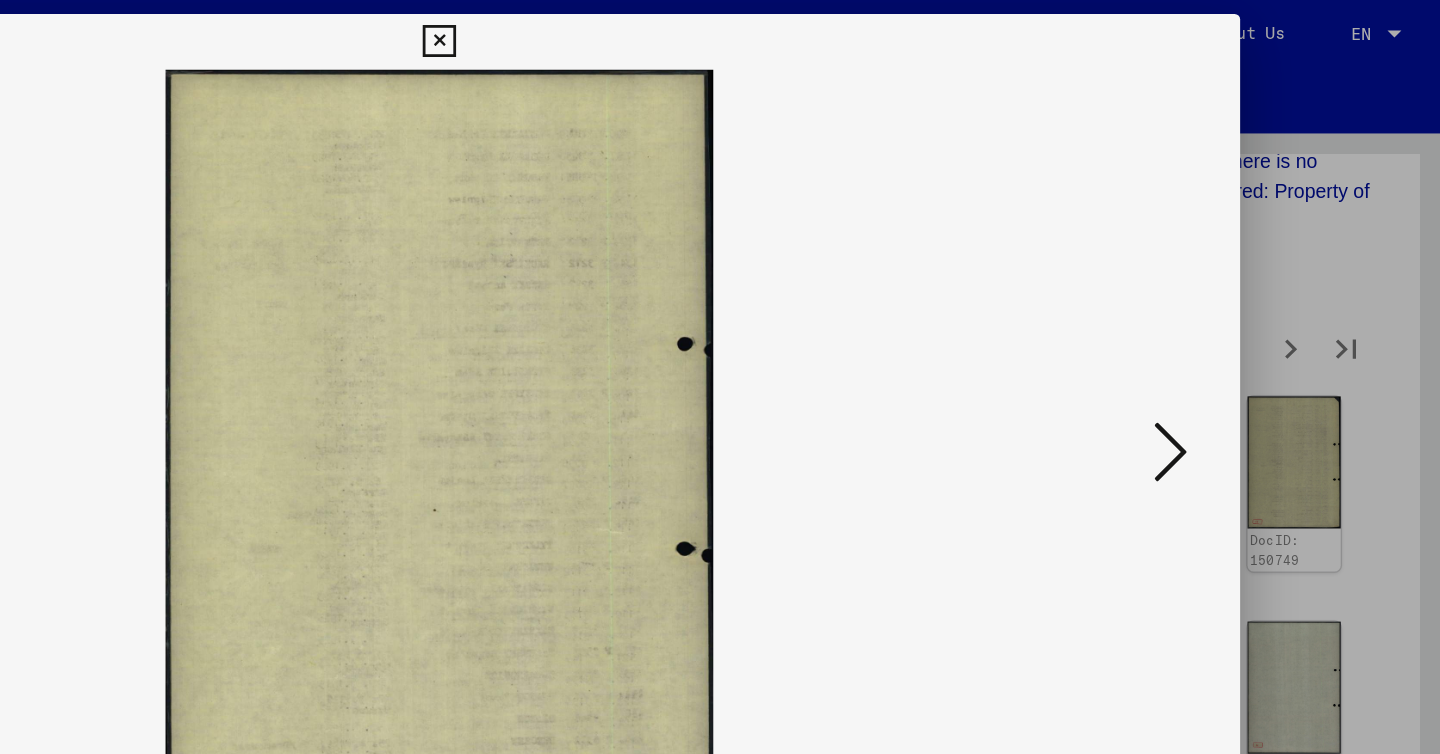 click at bounding box center (1246, 325) 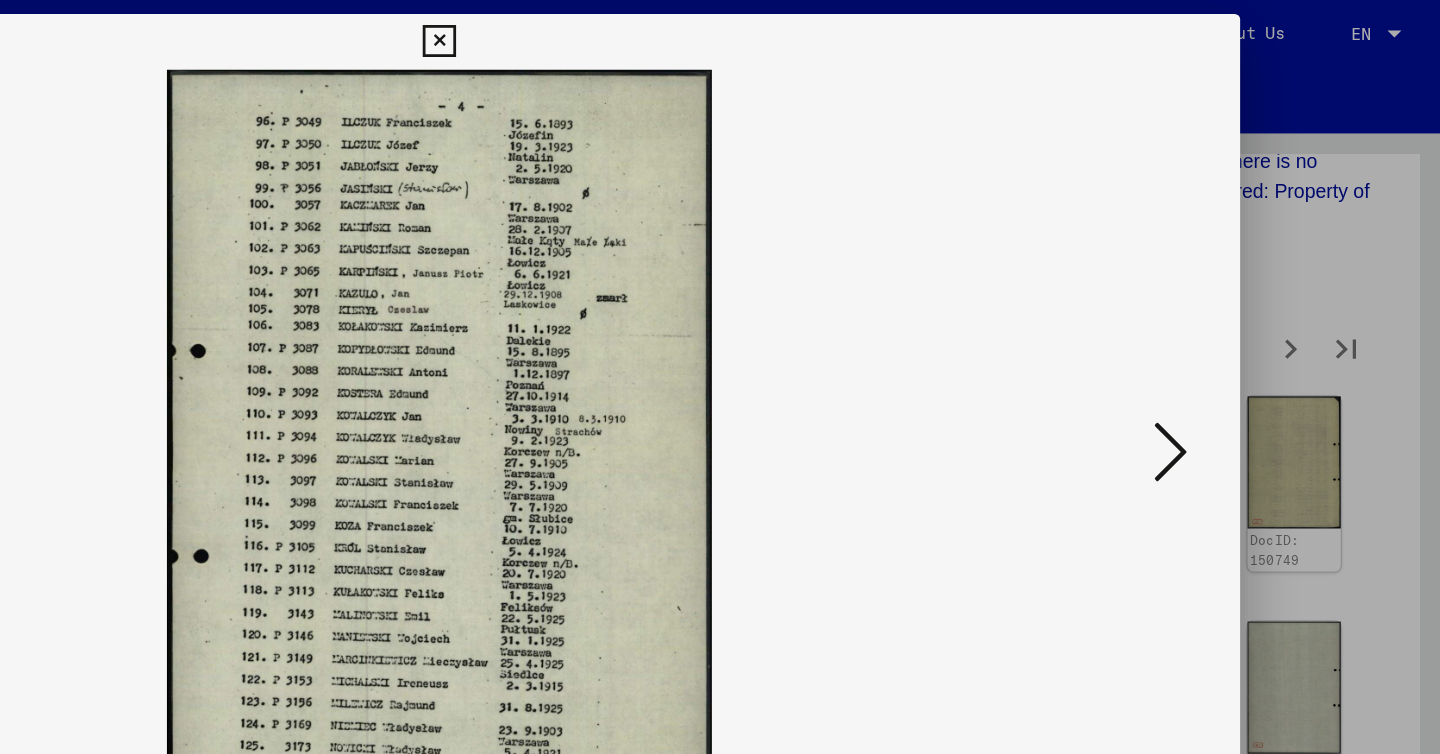 click at bounding box center [720, 377] 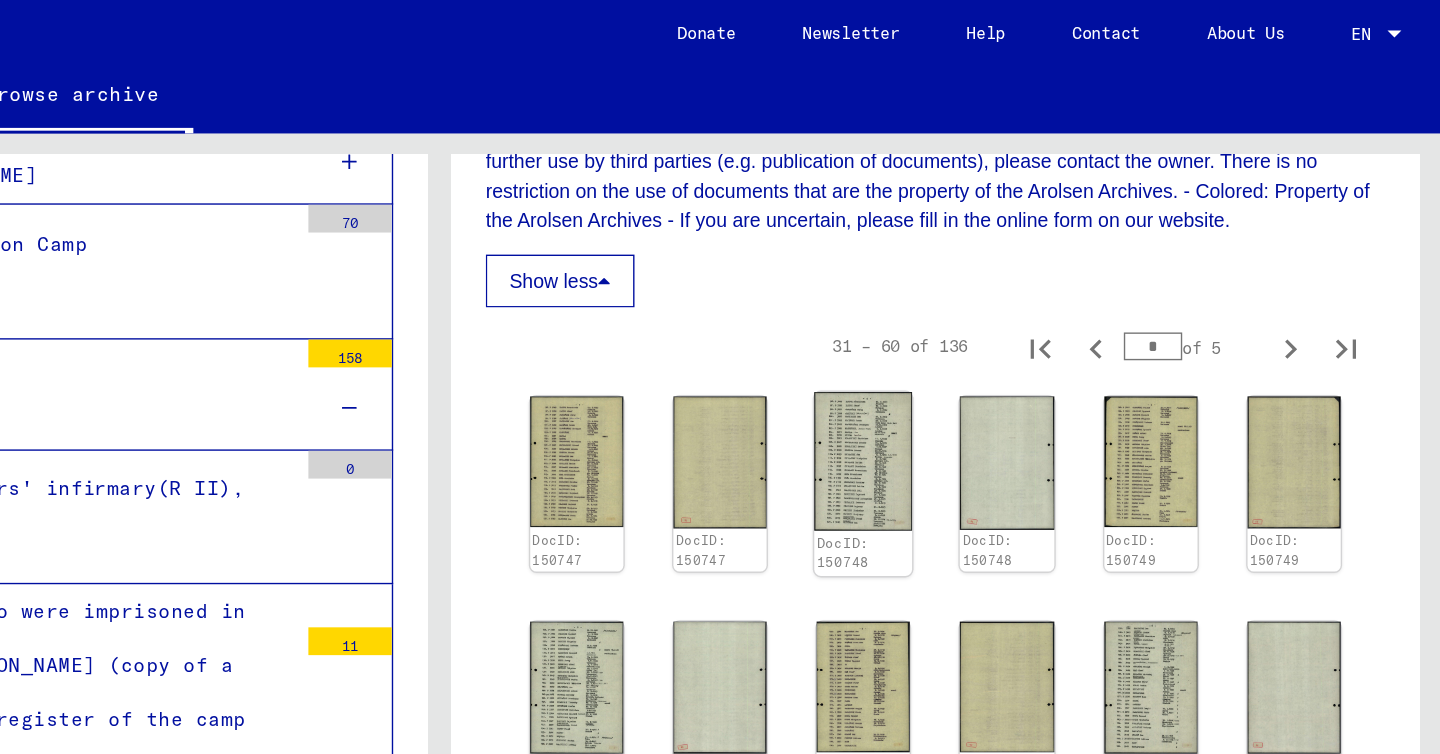 click 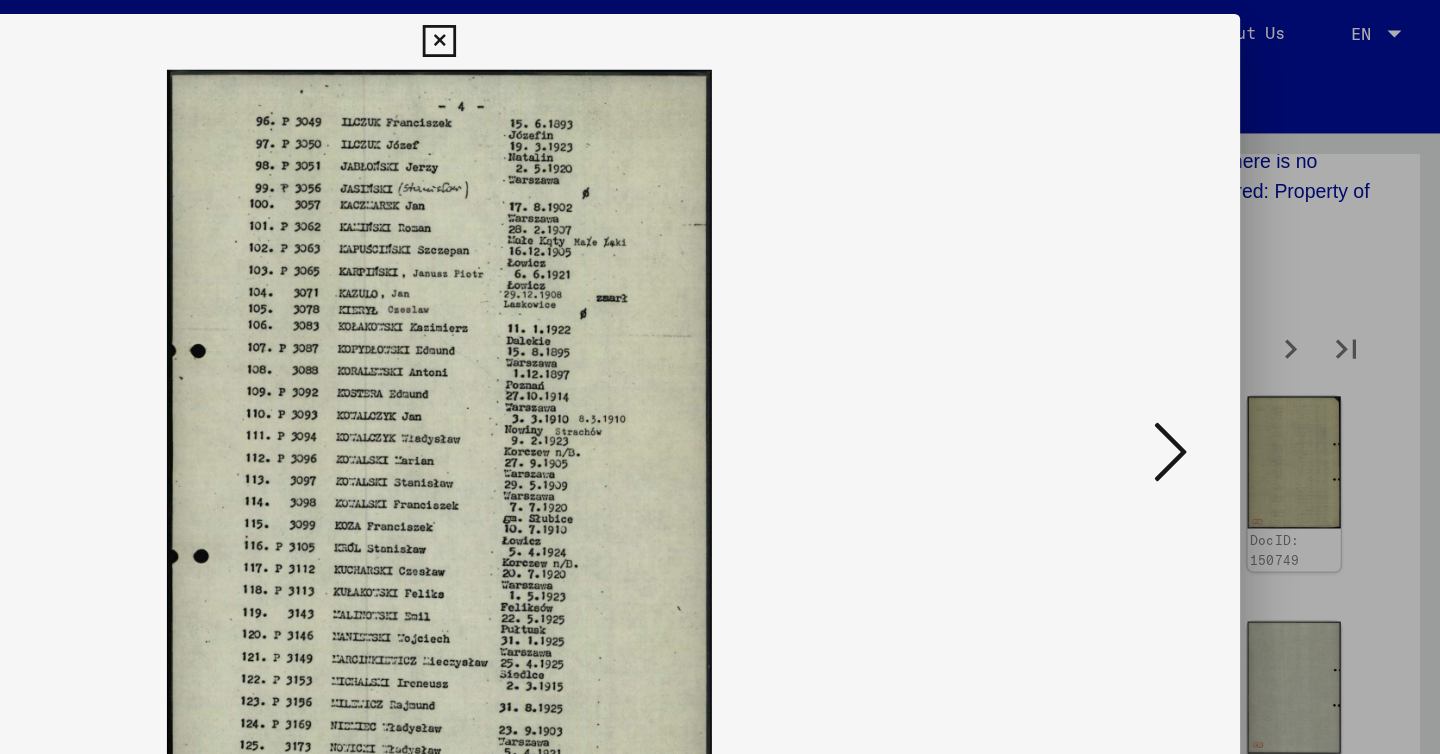 click at bounding box center [720, 377] 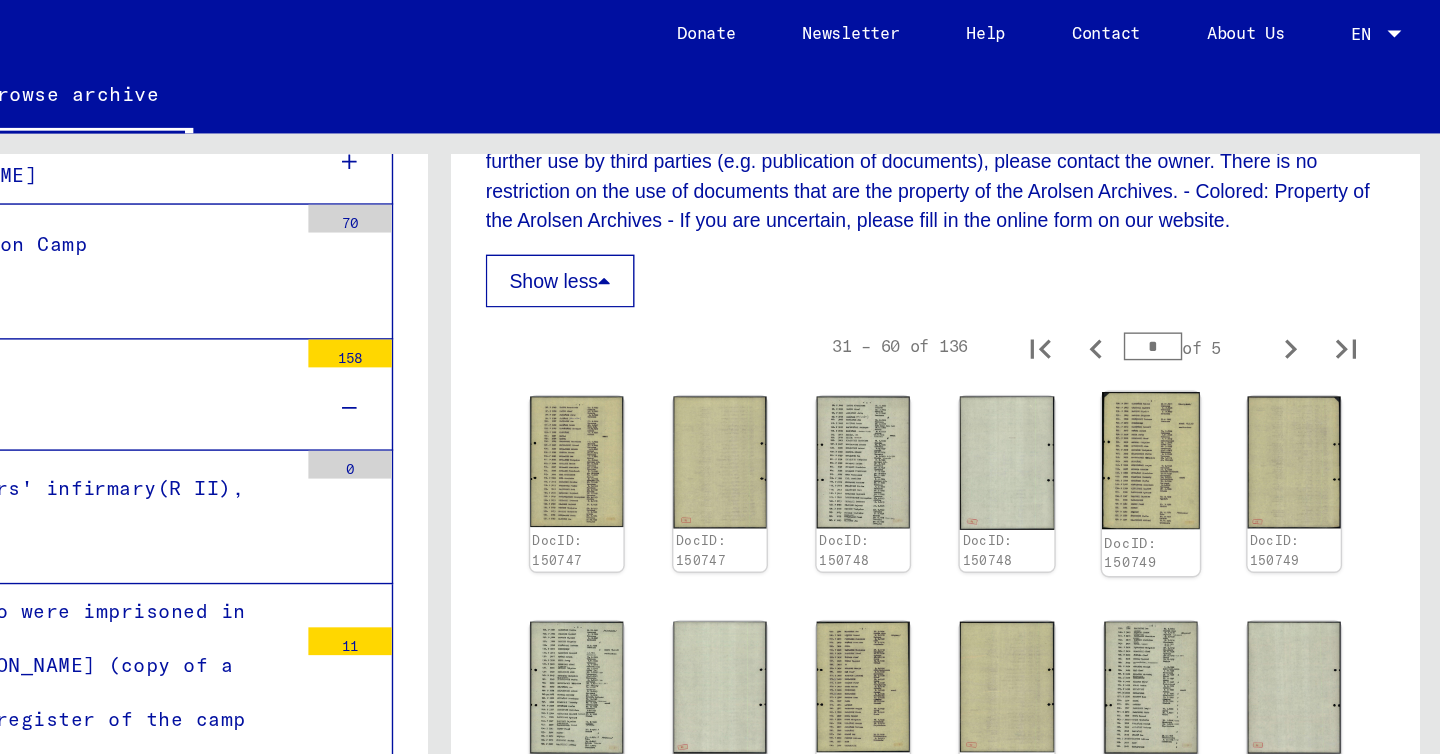click 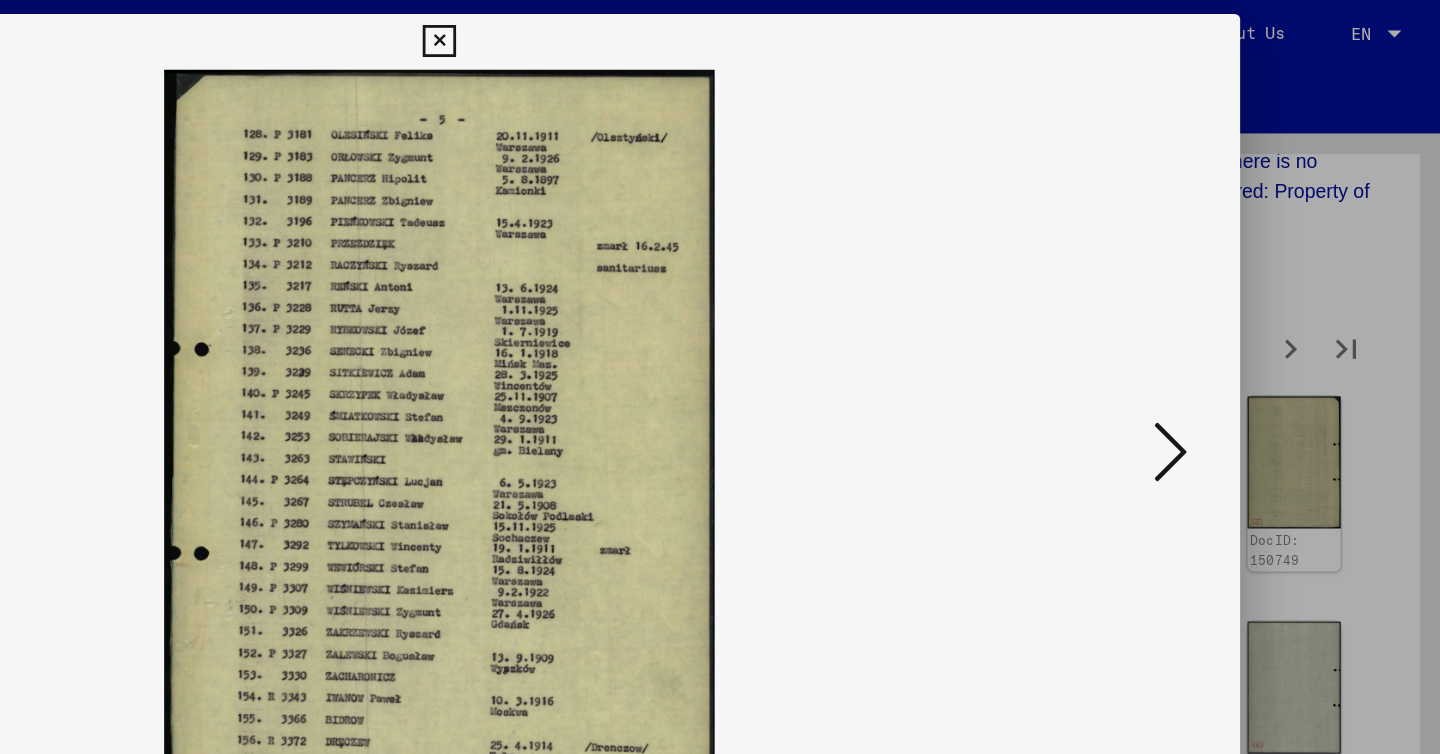 click at bounding box center [719, 30] 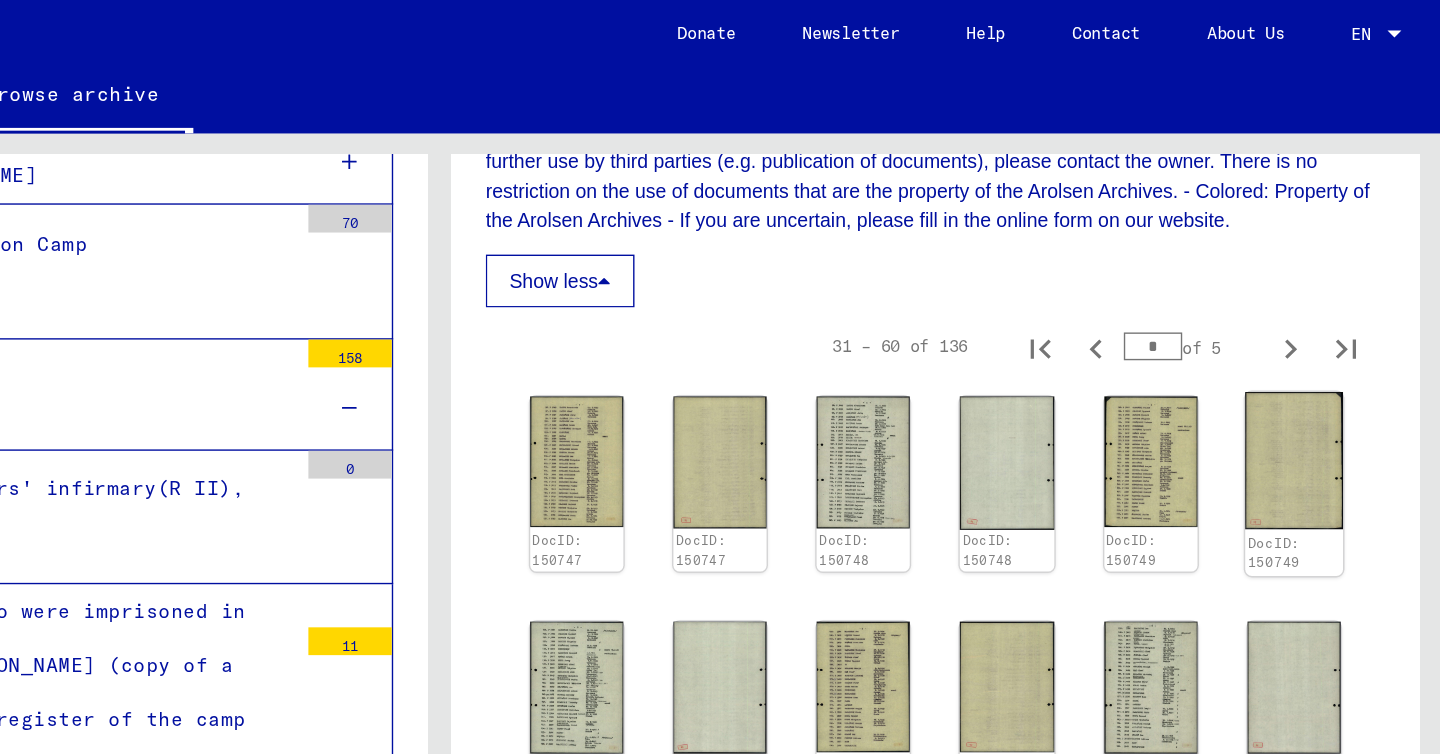 click 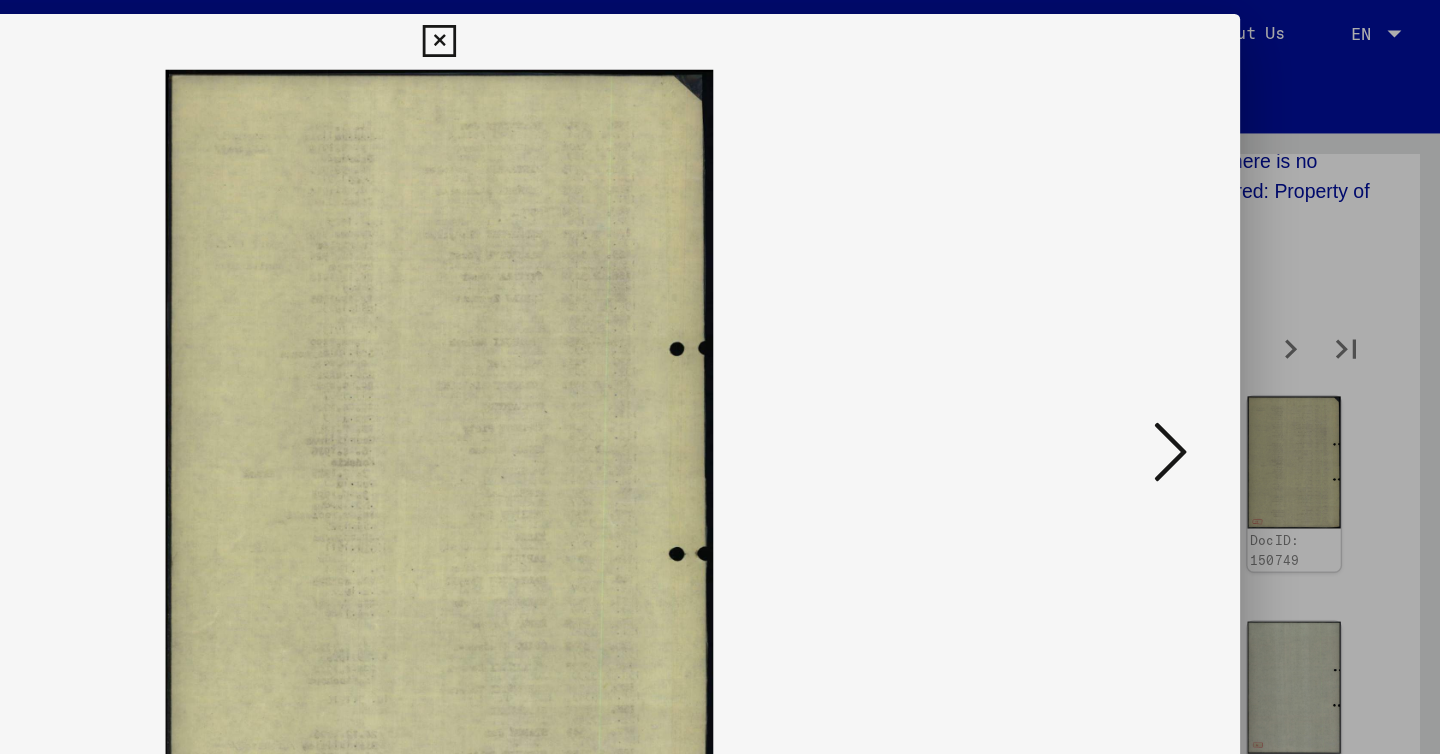 click at bounding box center [1246, 325] 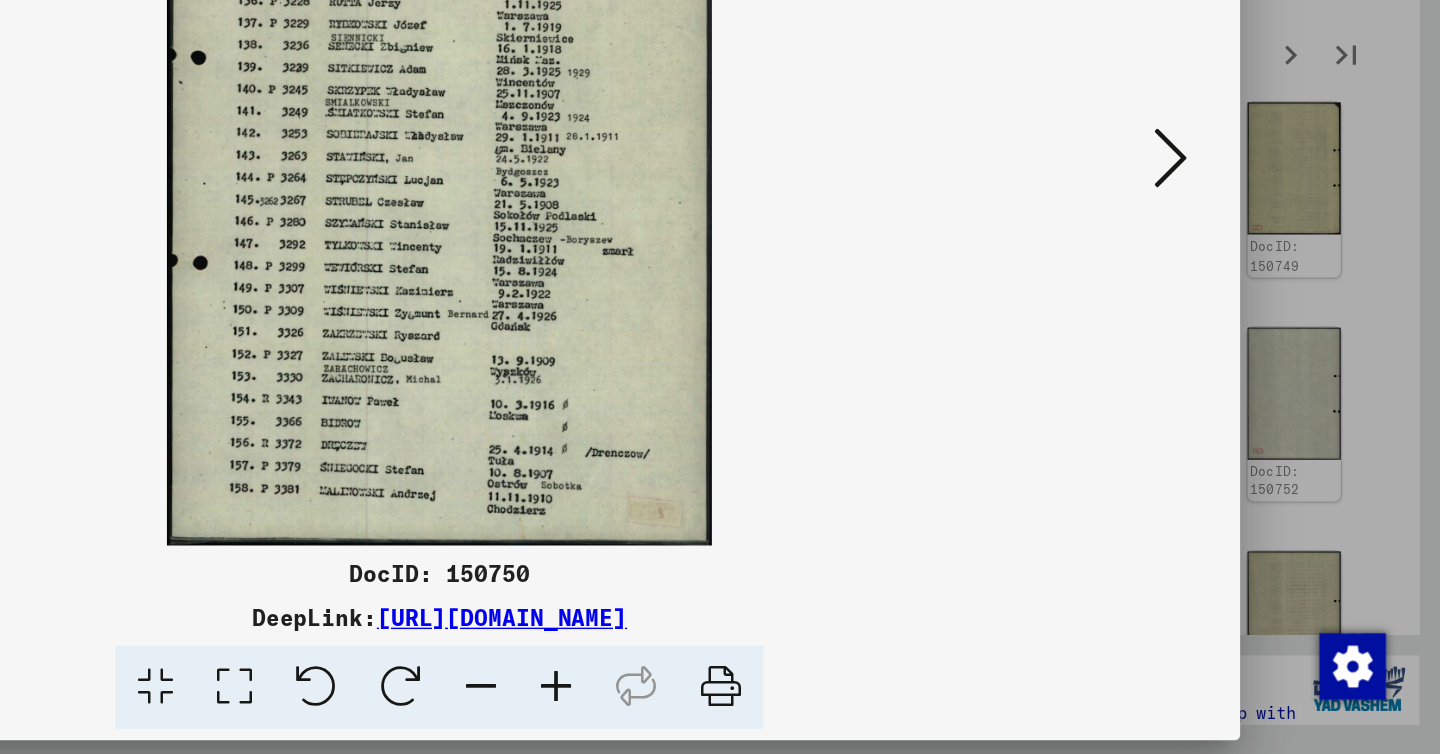 scroll, scrollTop: 0, scrollLeft: 0, axis: both 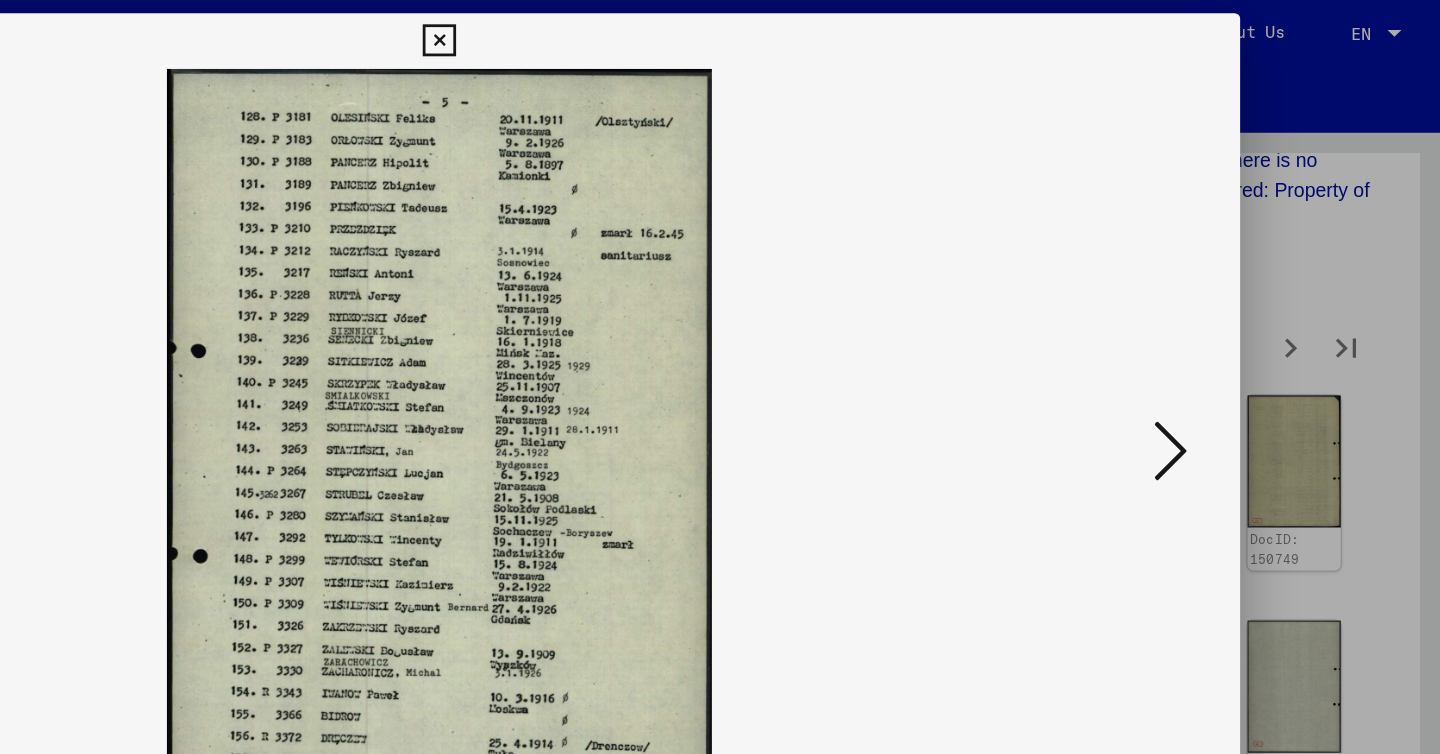 click at bounding box center [719, 30] 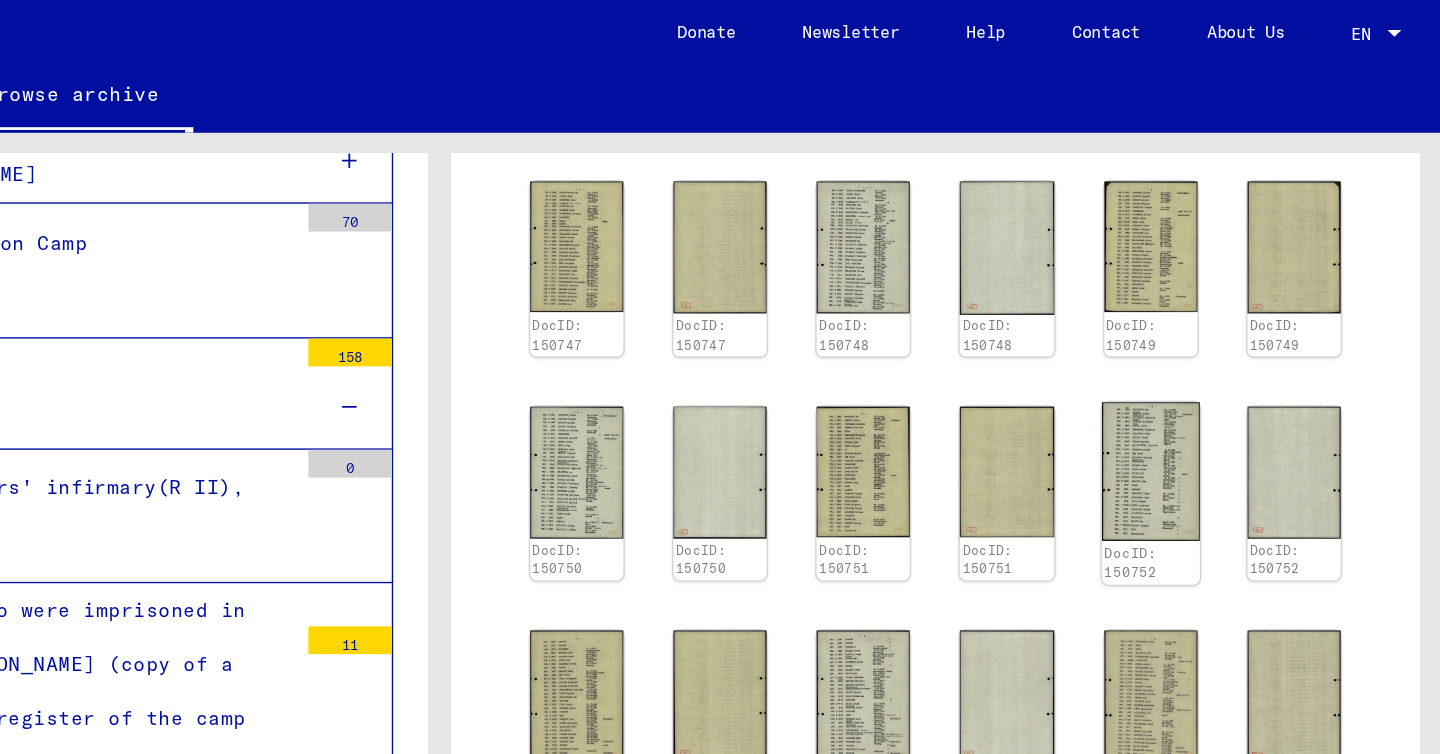 scroll, scrollTop: 1465, scrollLeft: 0, axis: vertical 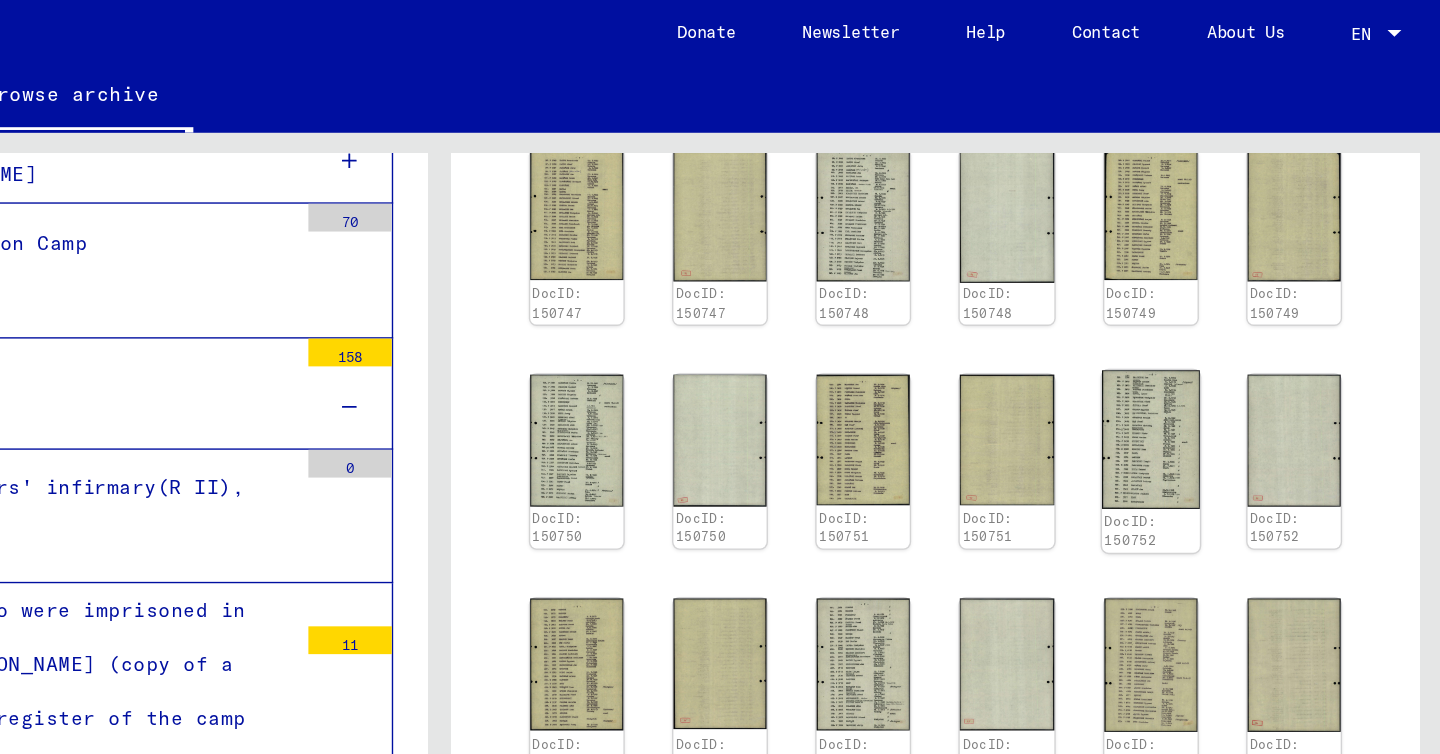 click 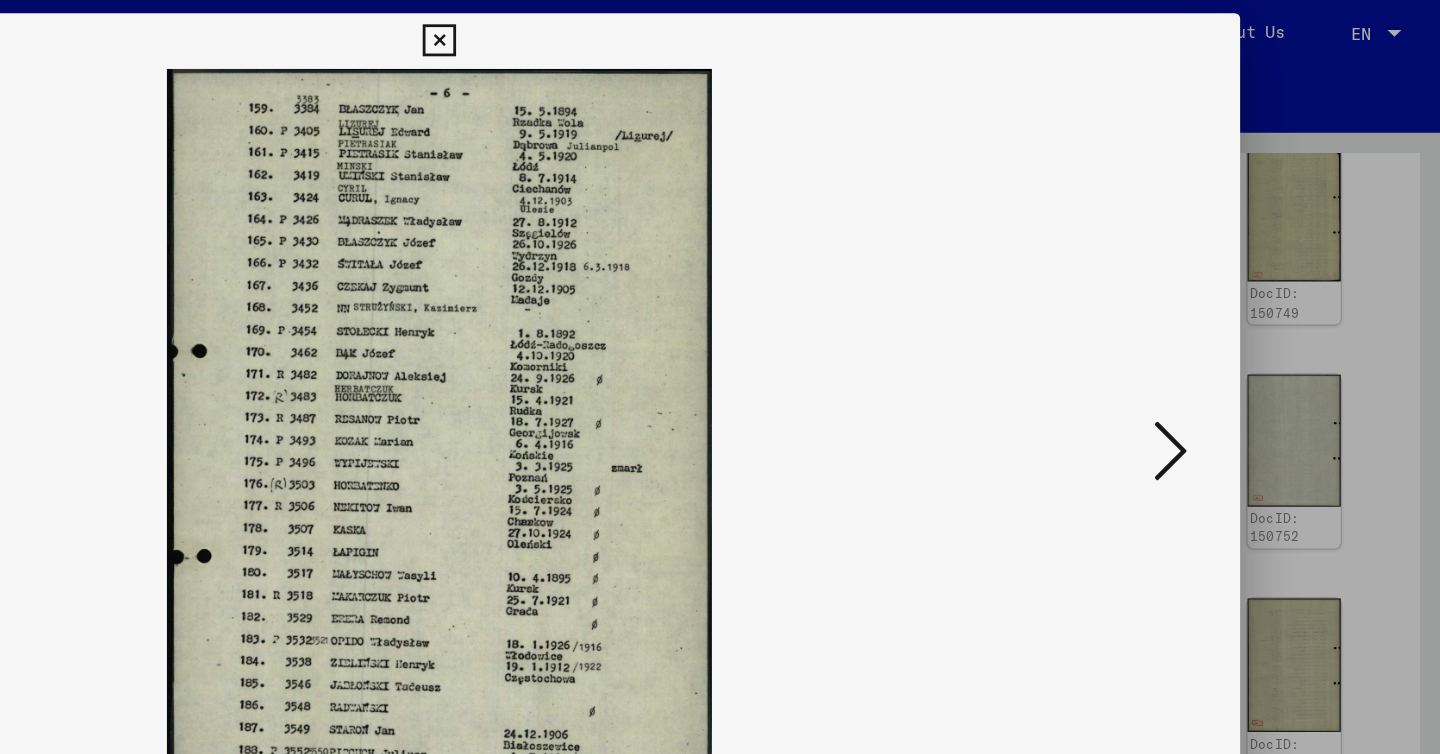click at bounding box center (1246, 325) 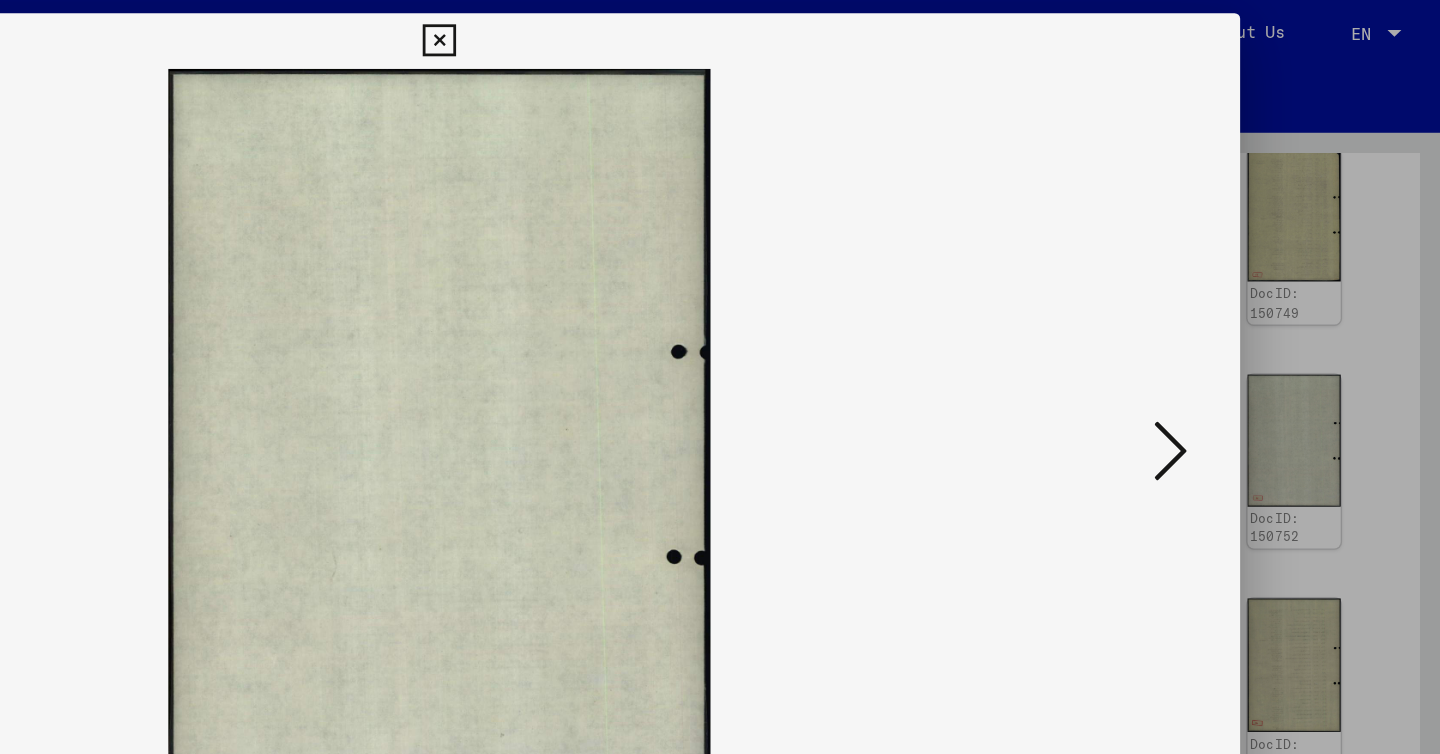 click at bounding box center [1246, 325] 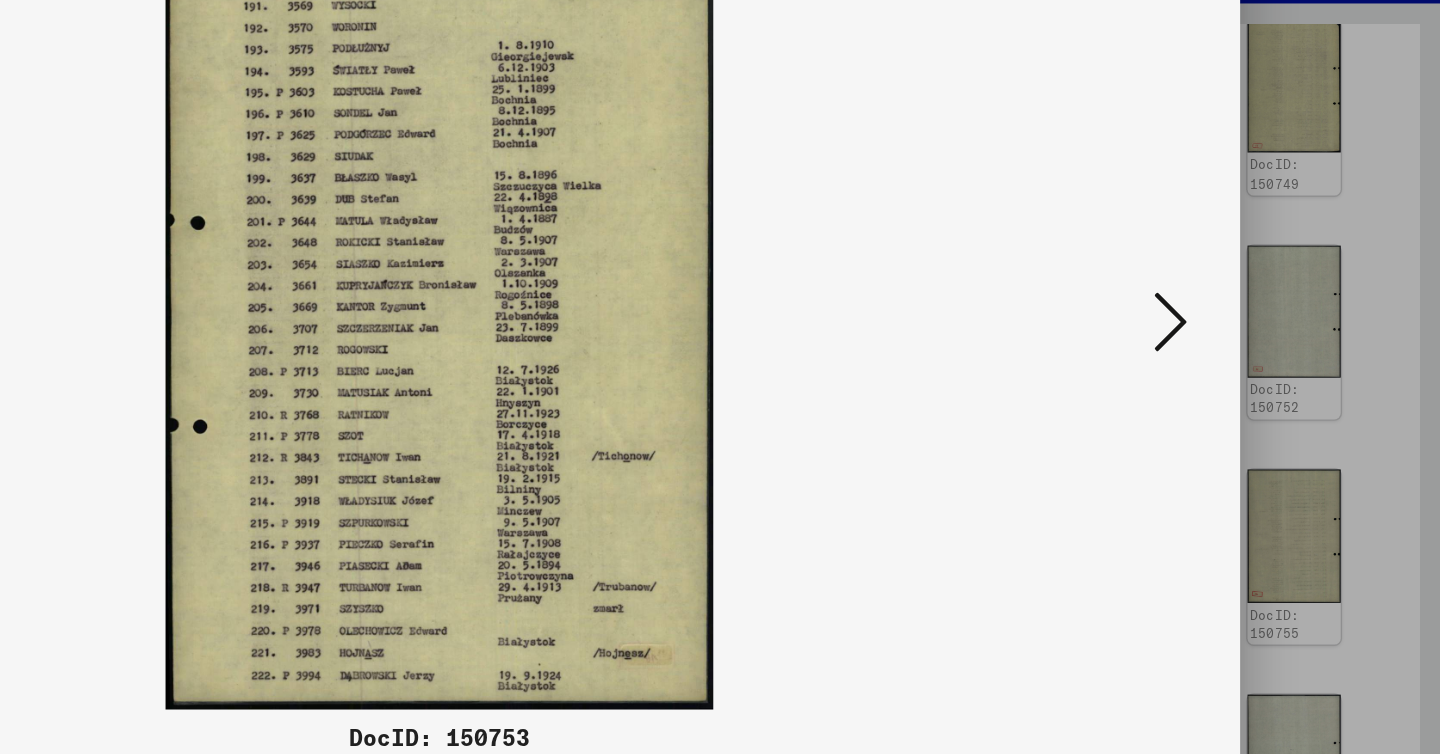 click at bounding box center (1246, 325) 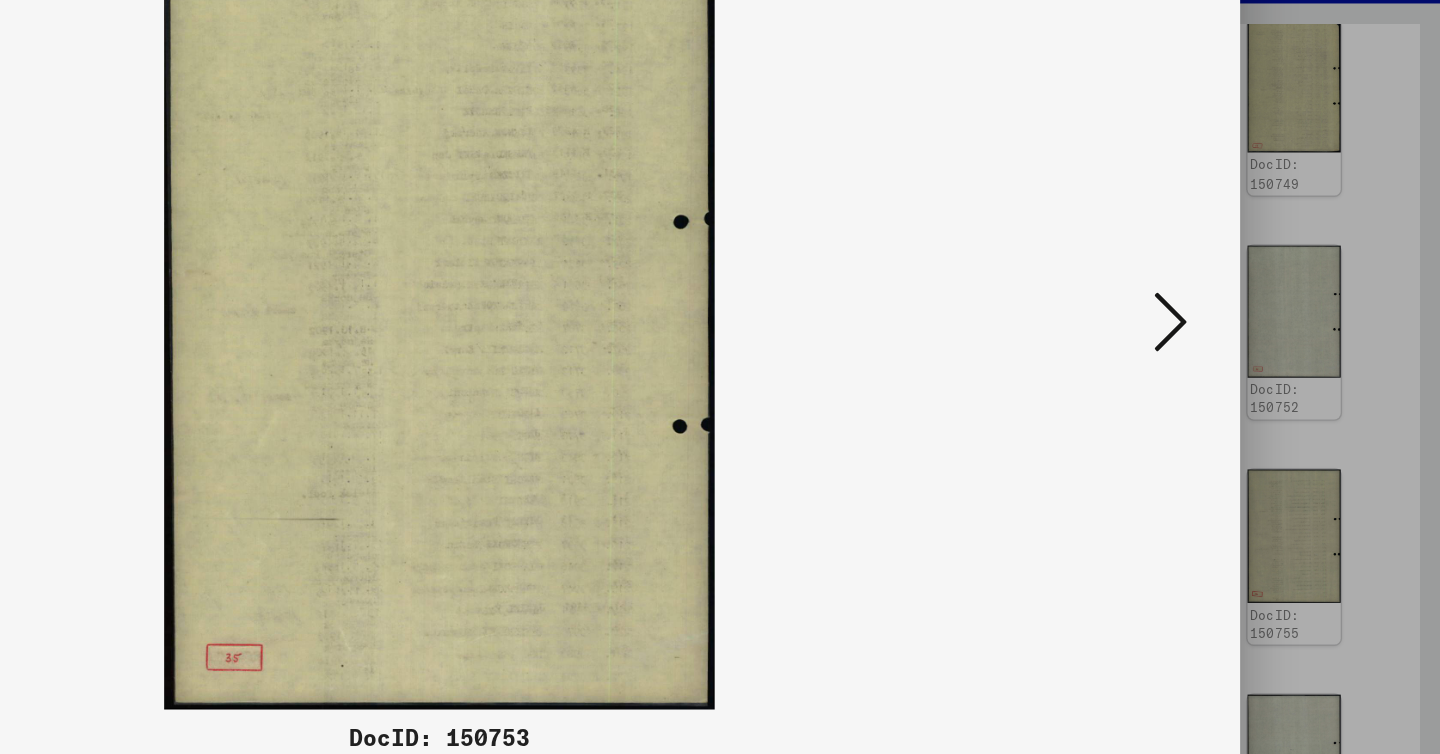 click at bounding box center (1246, 325) 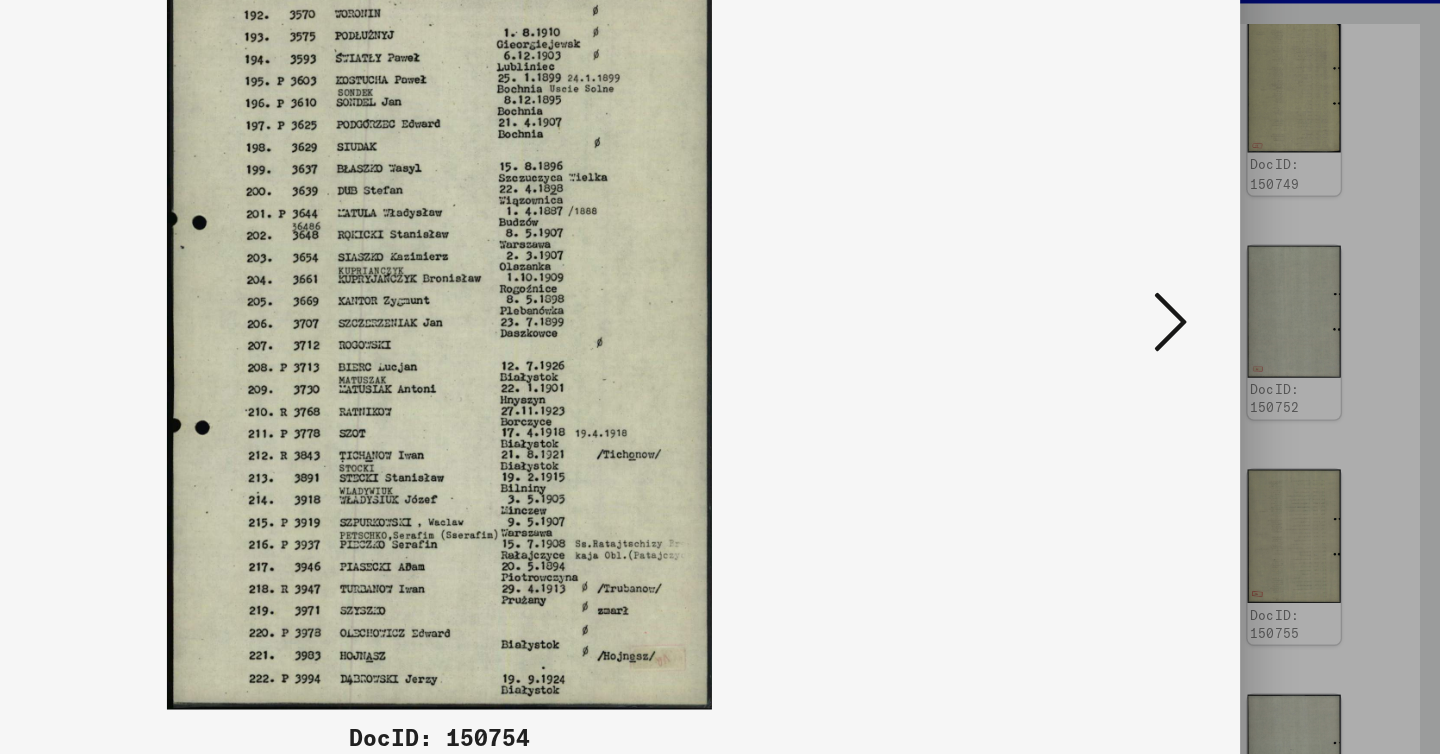 click at bounding box center [1246, 325] 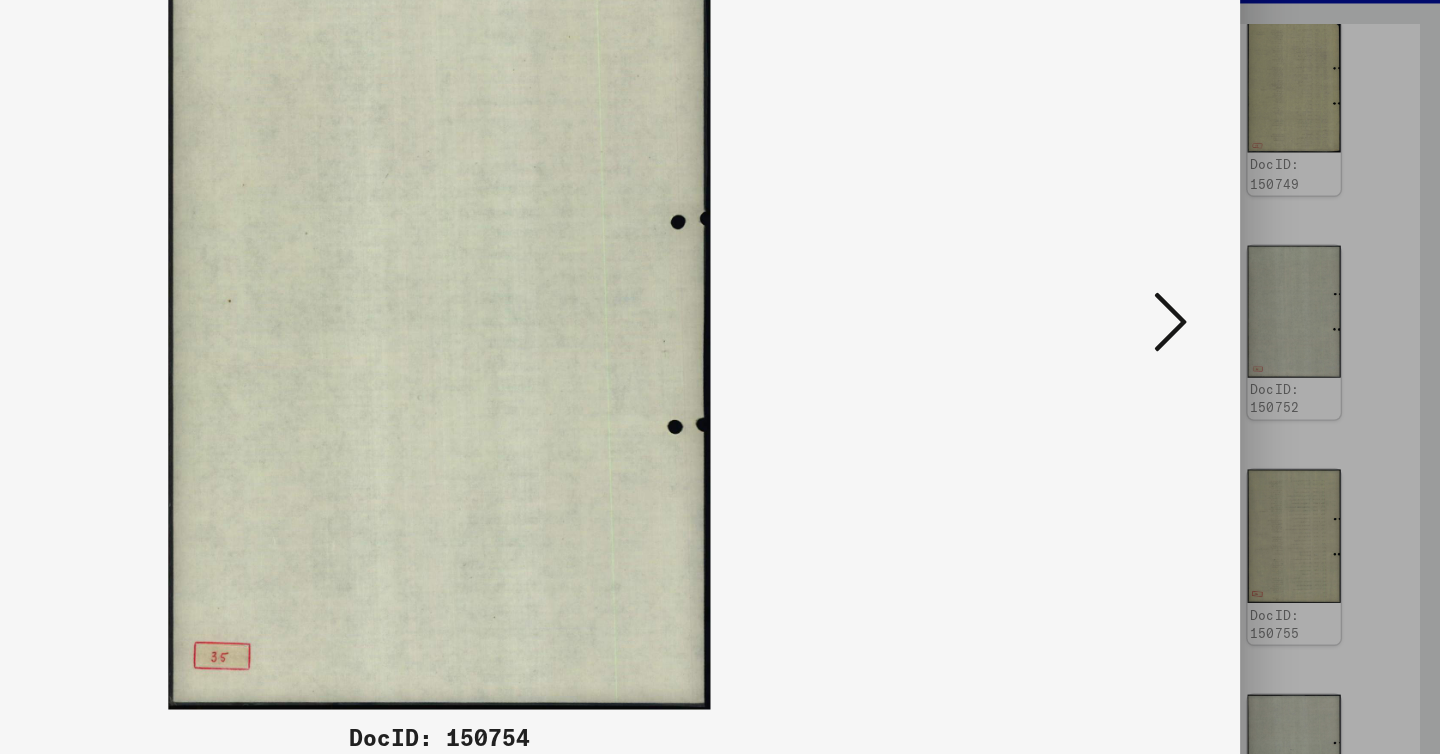 click at bounding box center (1246, 325) 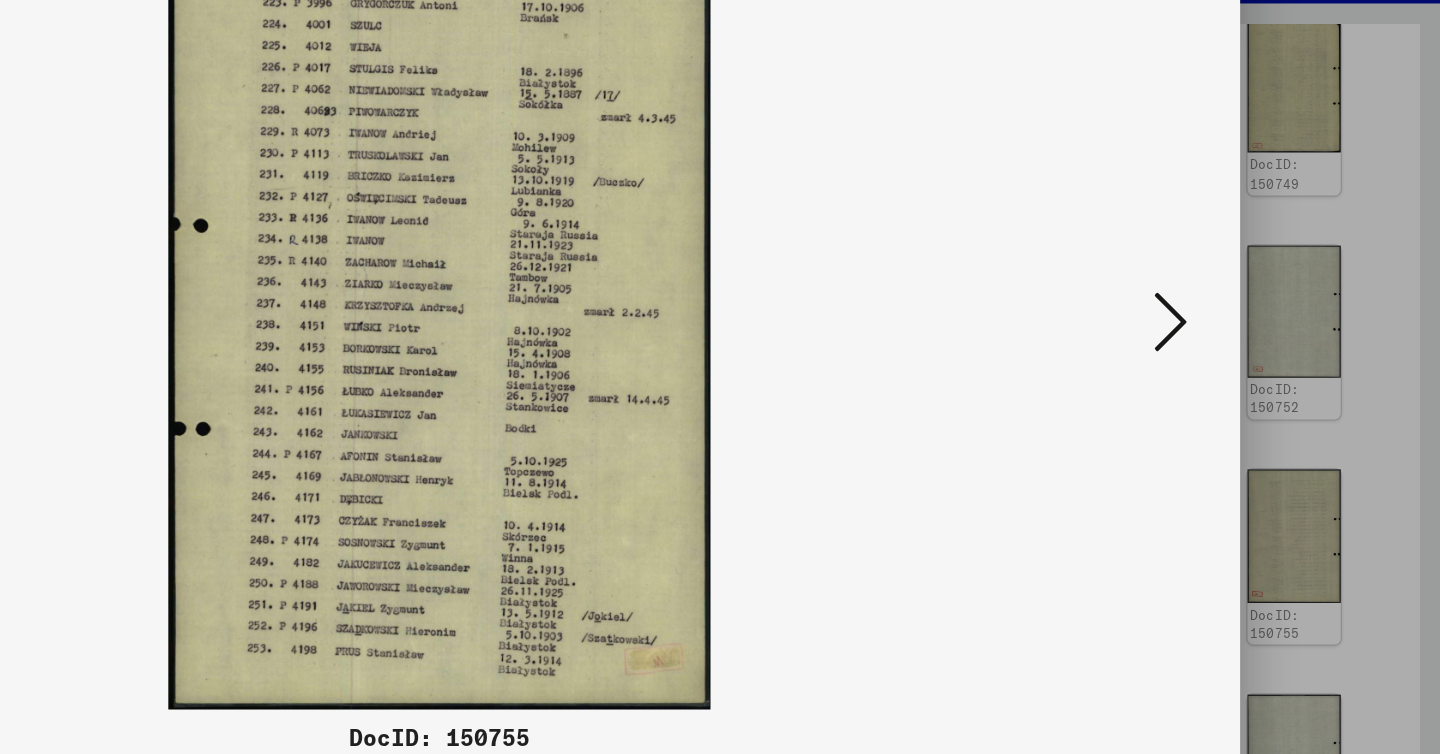 click at bounding box center (720, 377) 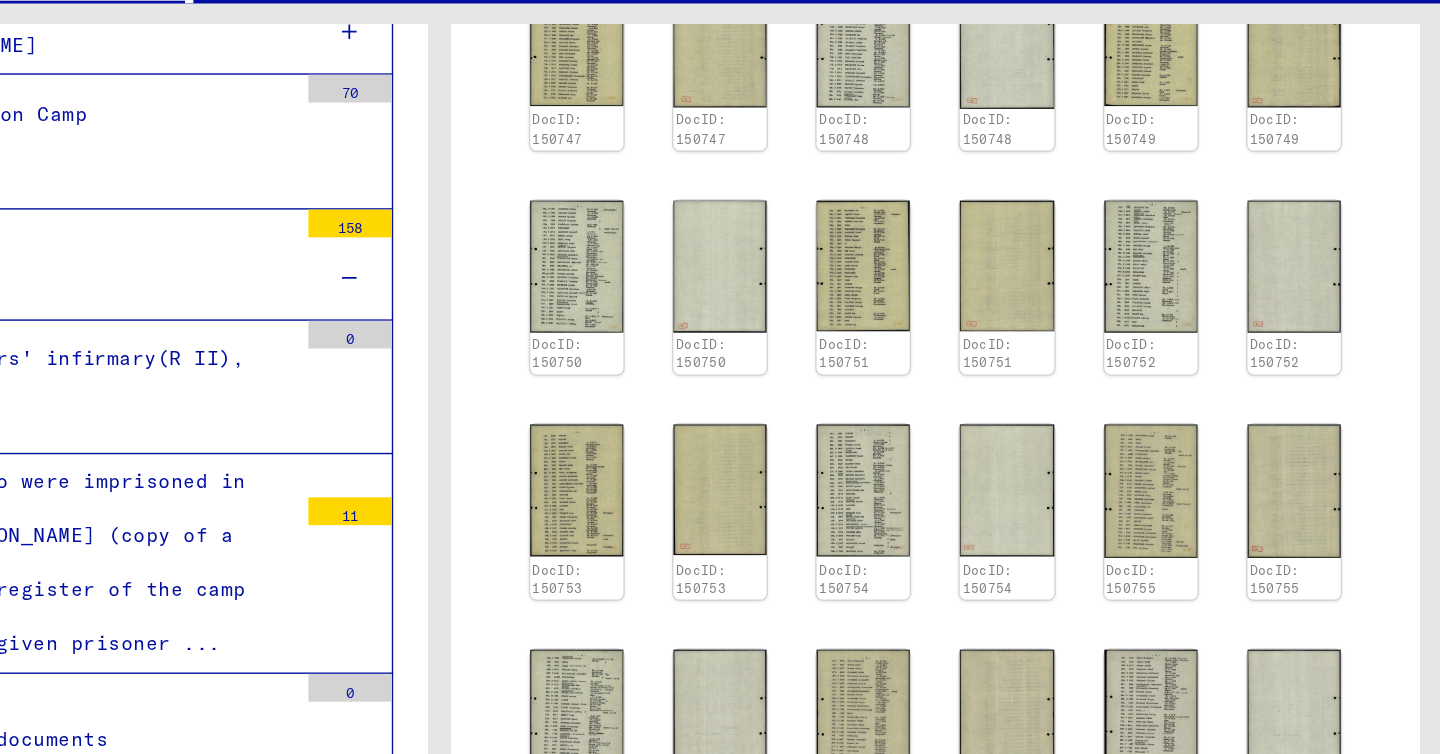 scroll, scrollTop: 1516, scrollLeft: 0, axis: vertical 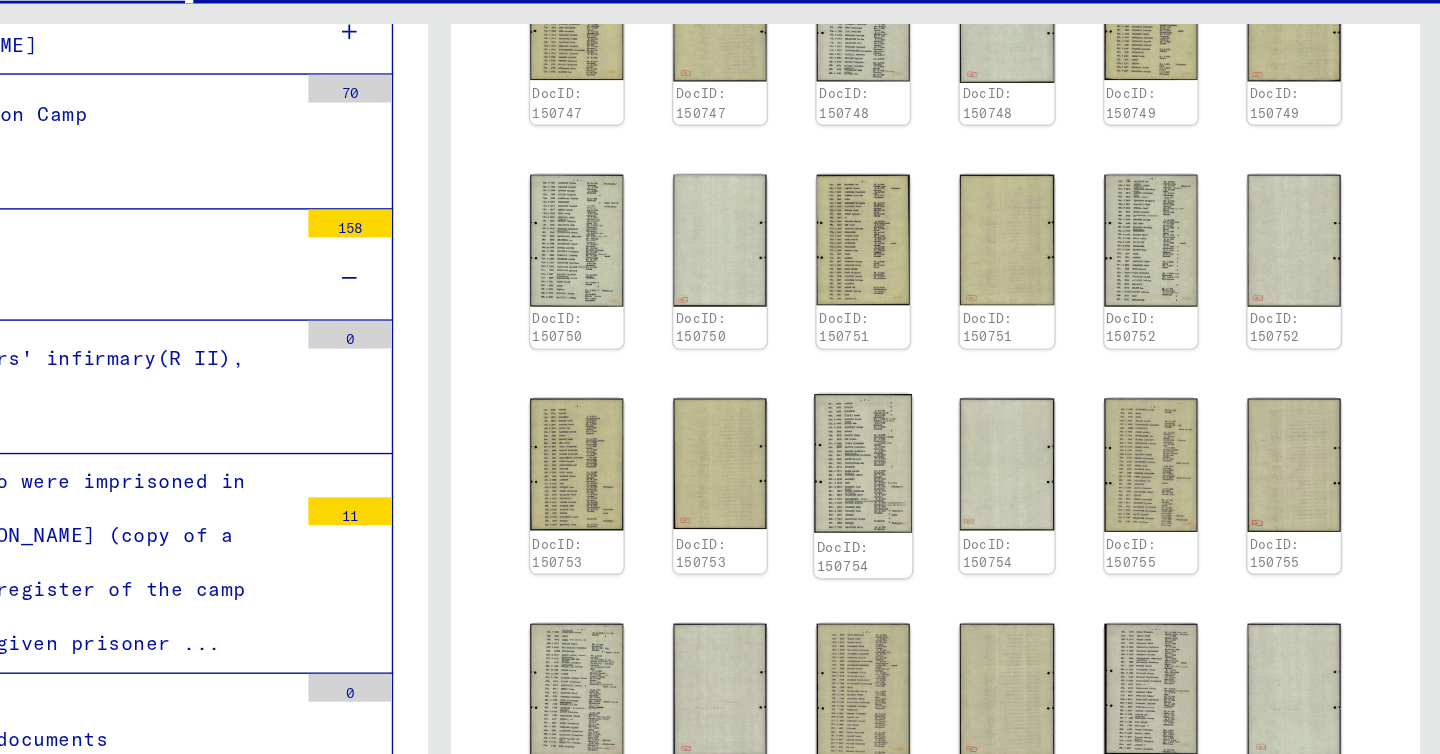 click 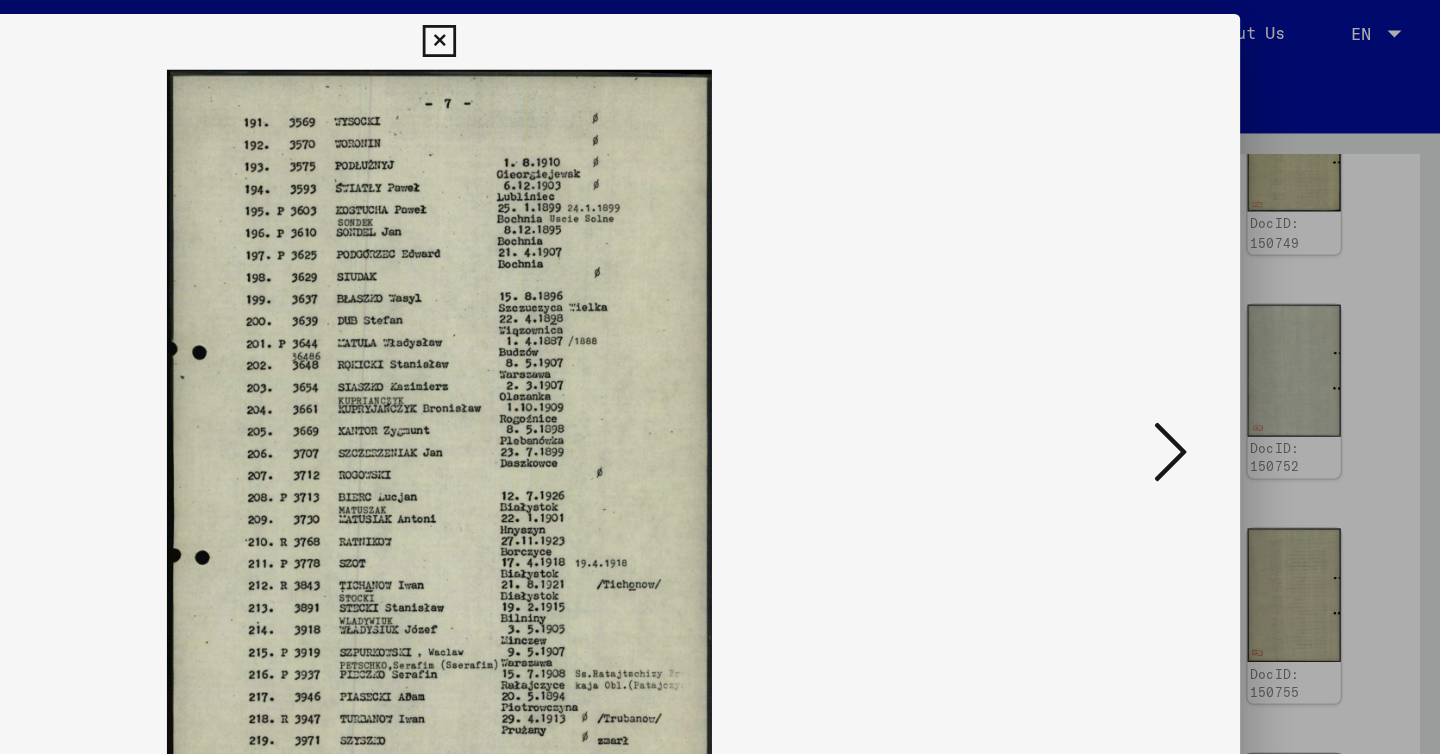 click at bounding box center (720, 377) 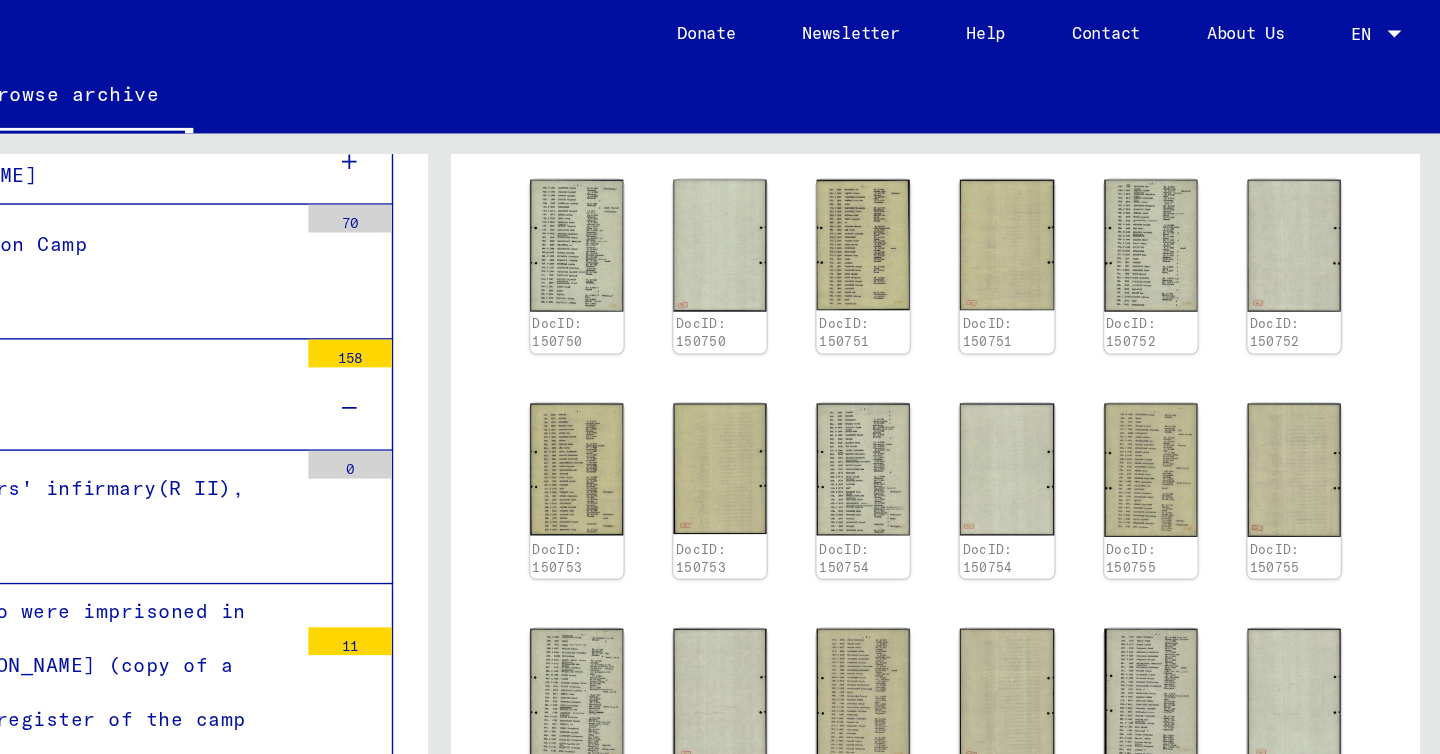 scroll, scrollTop: 1690, scrollLeft: 0, axis: vertical 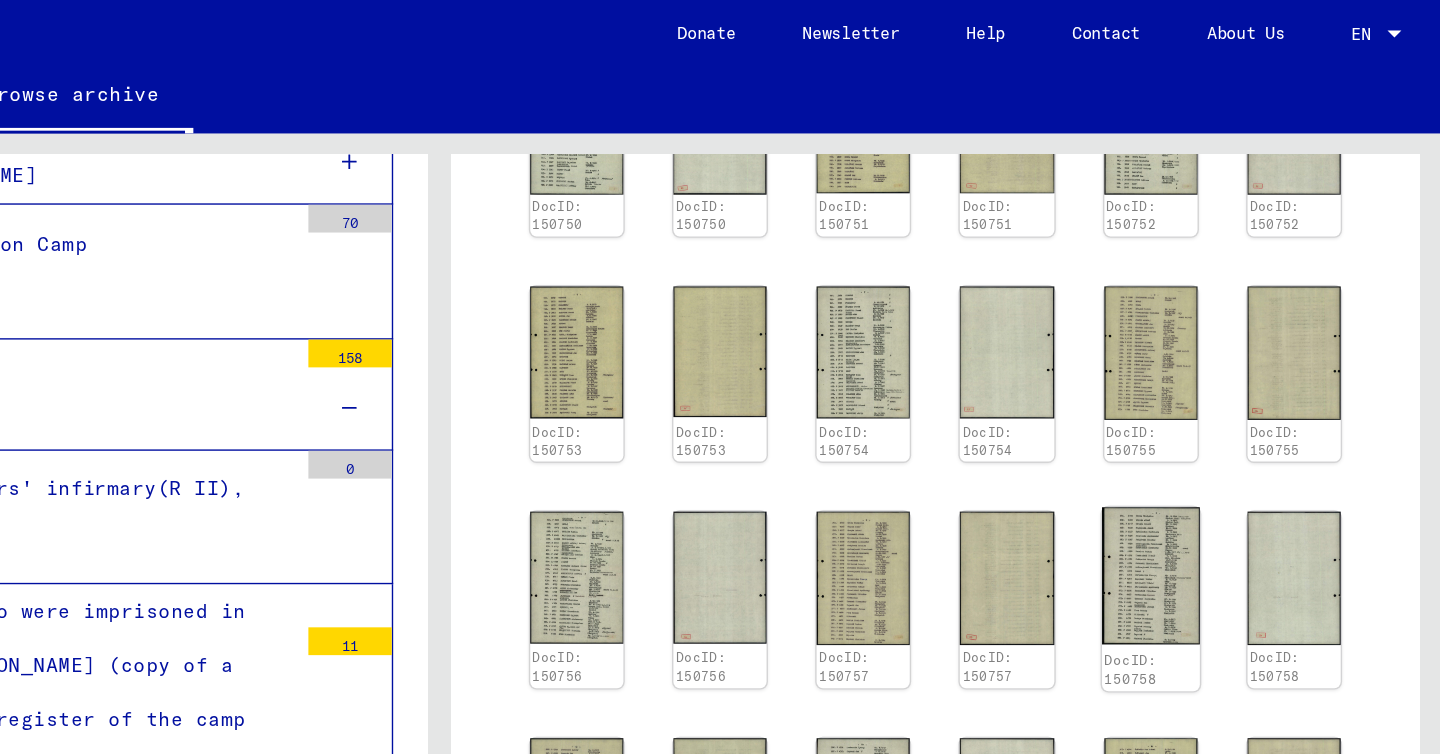 click 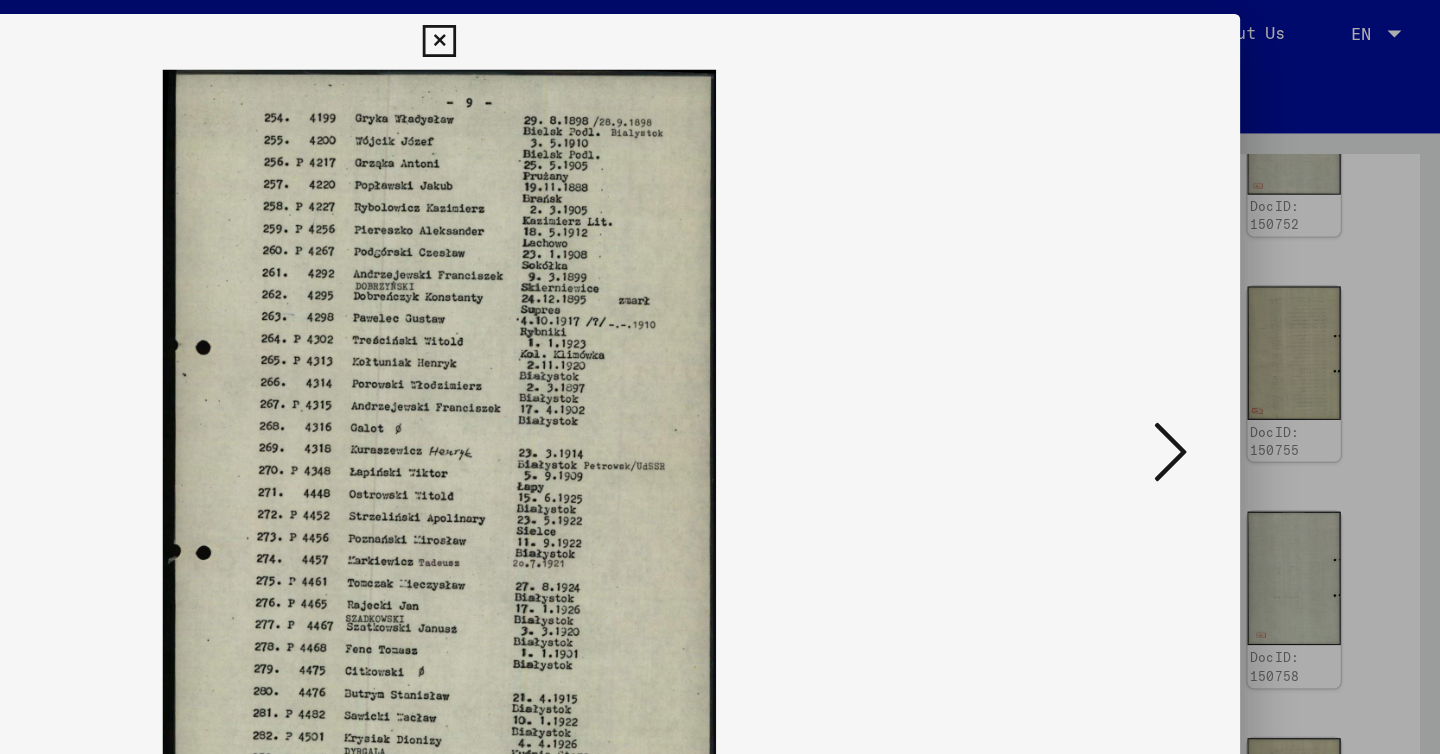 click at bounding box center (720, 377) 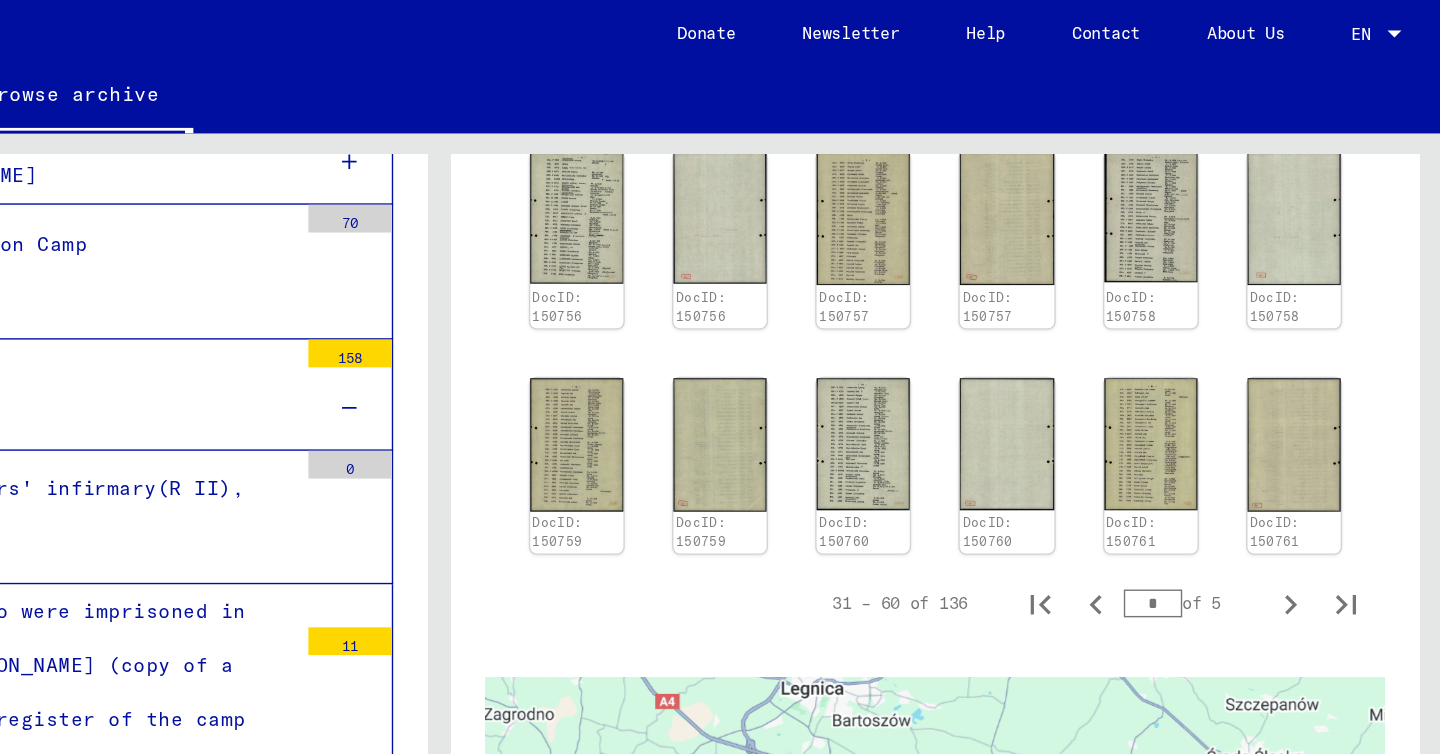 scroll, scrollTop: 1959, scrollLeft: 0, axis: vertical 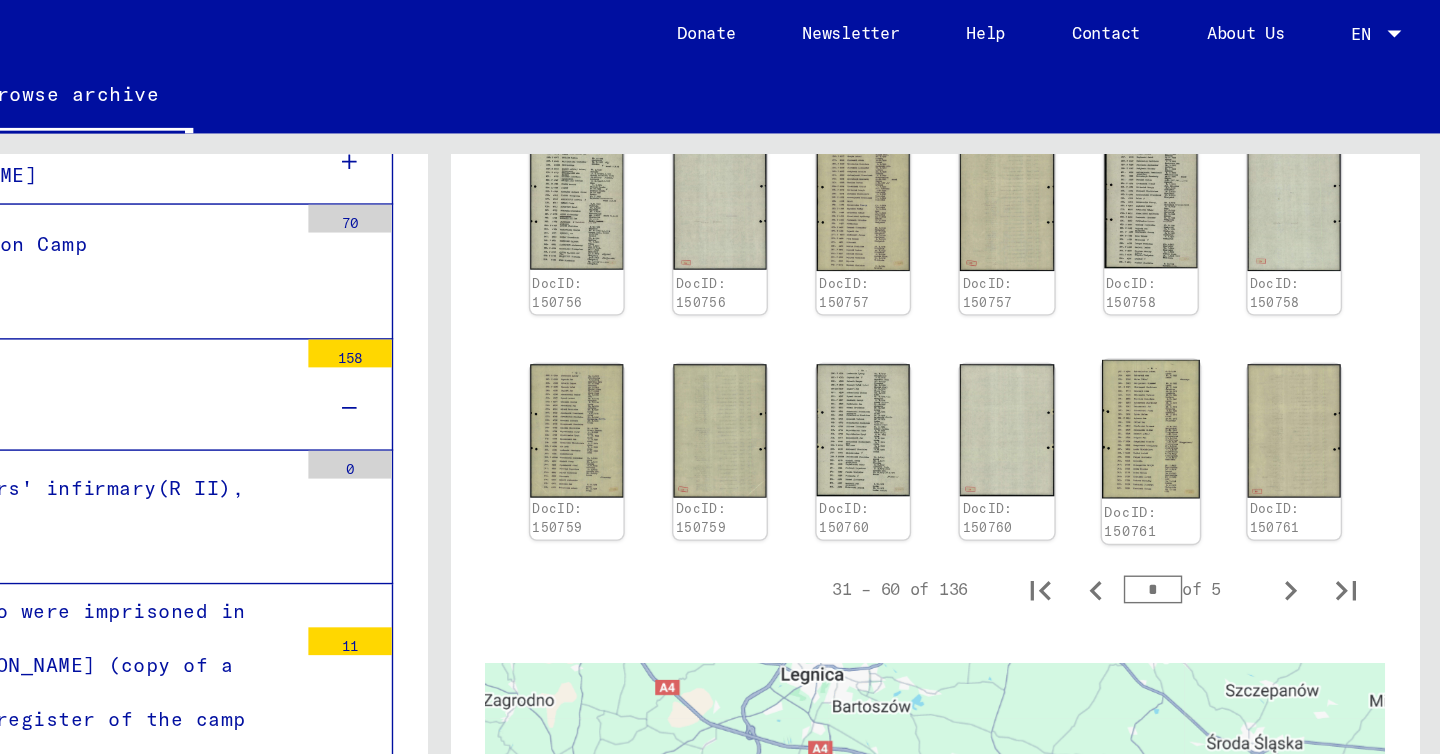 click 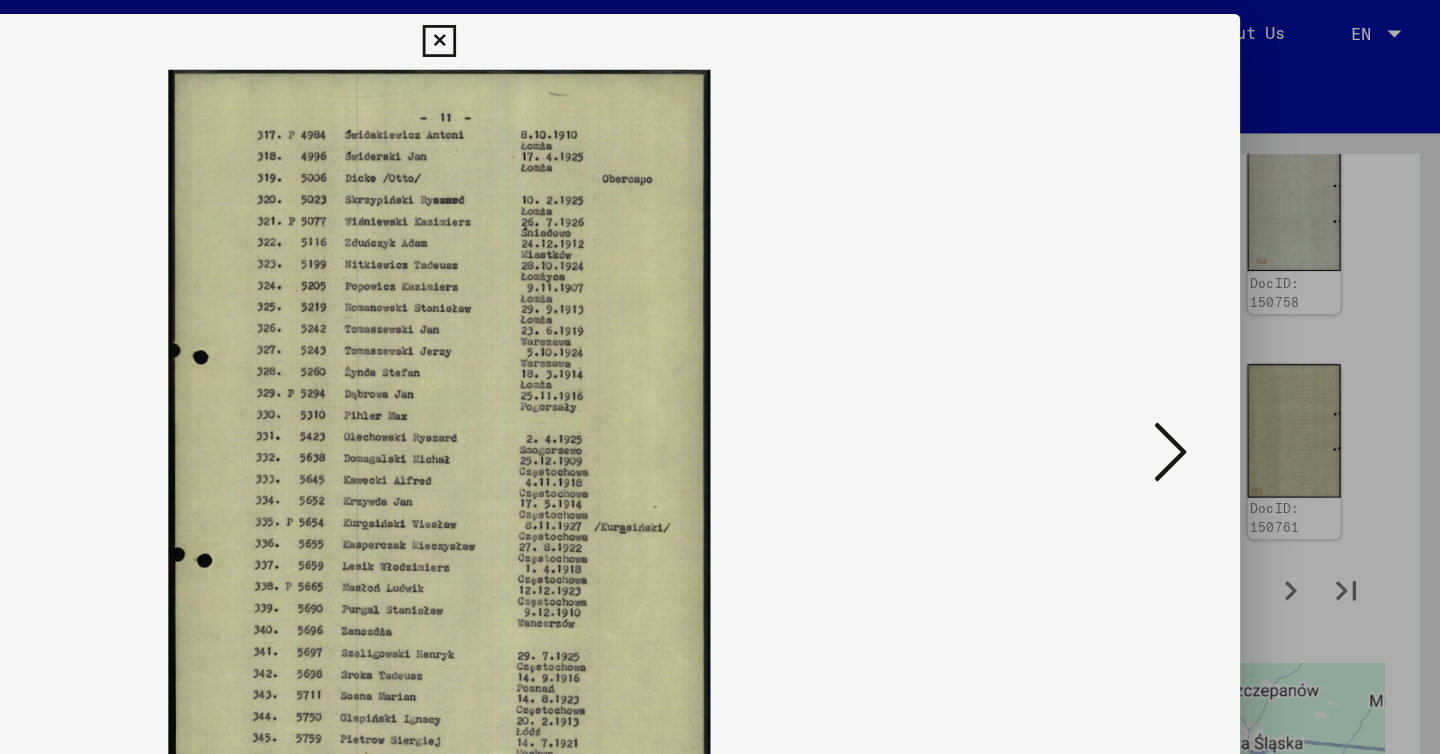 click at bounding box center [719, 30] 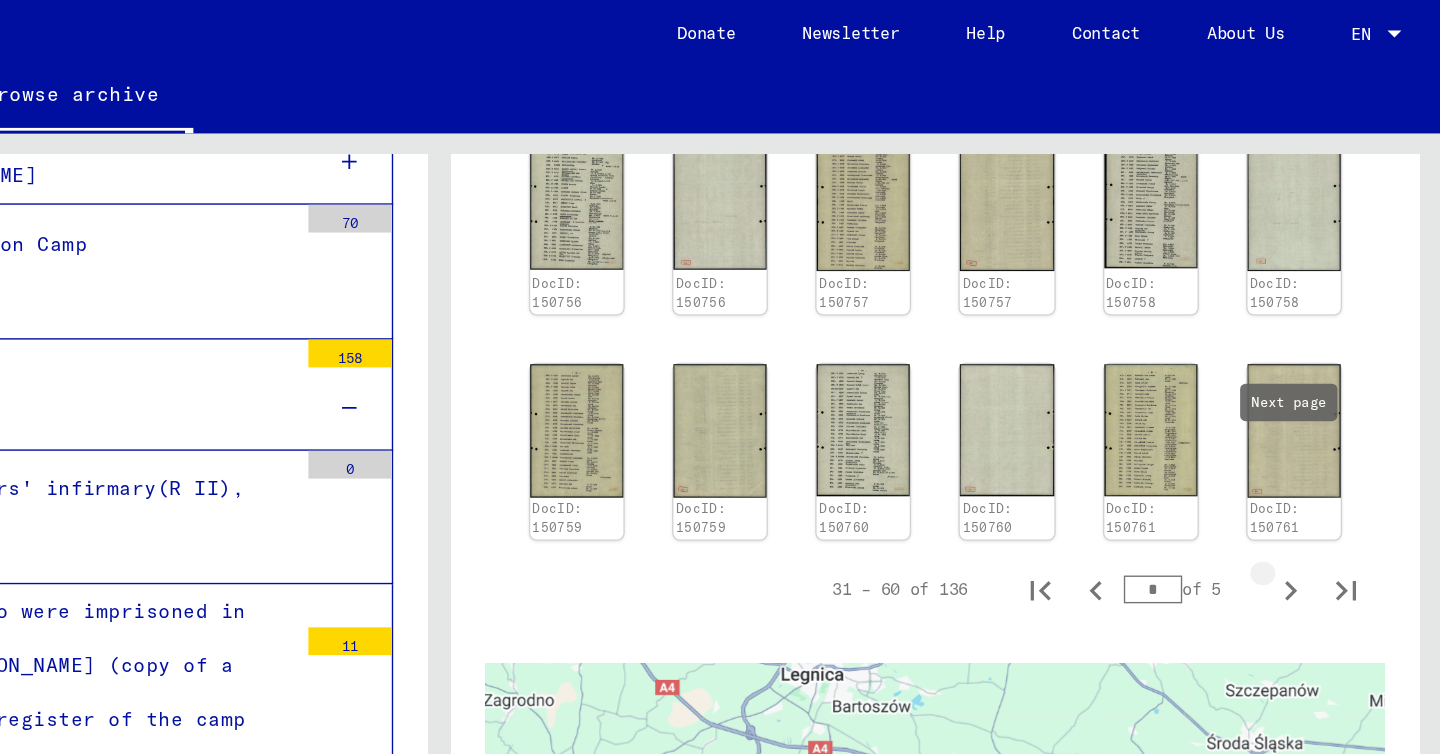 click 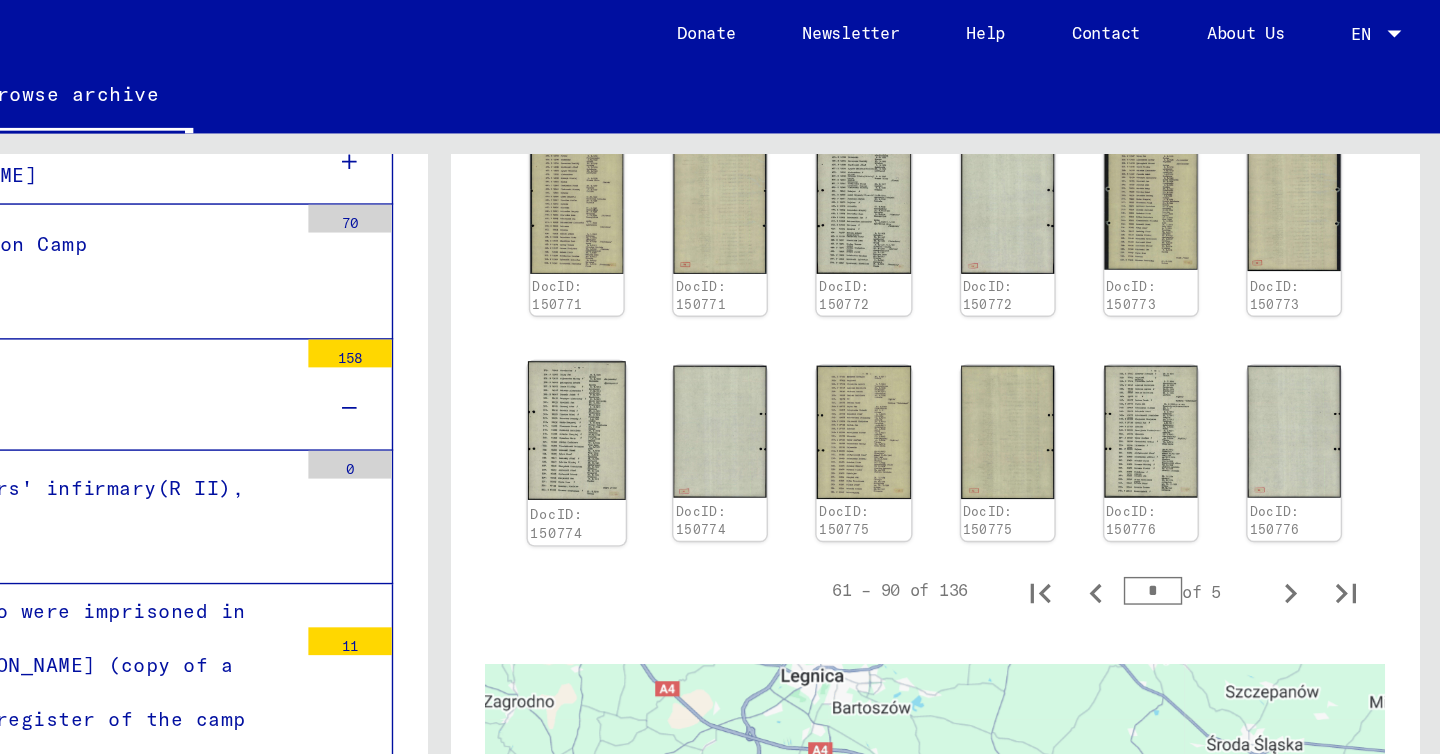click 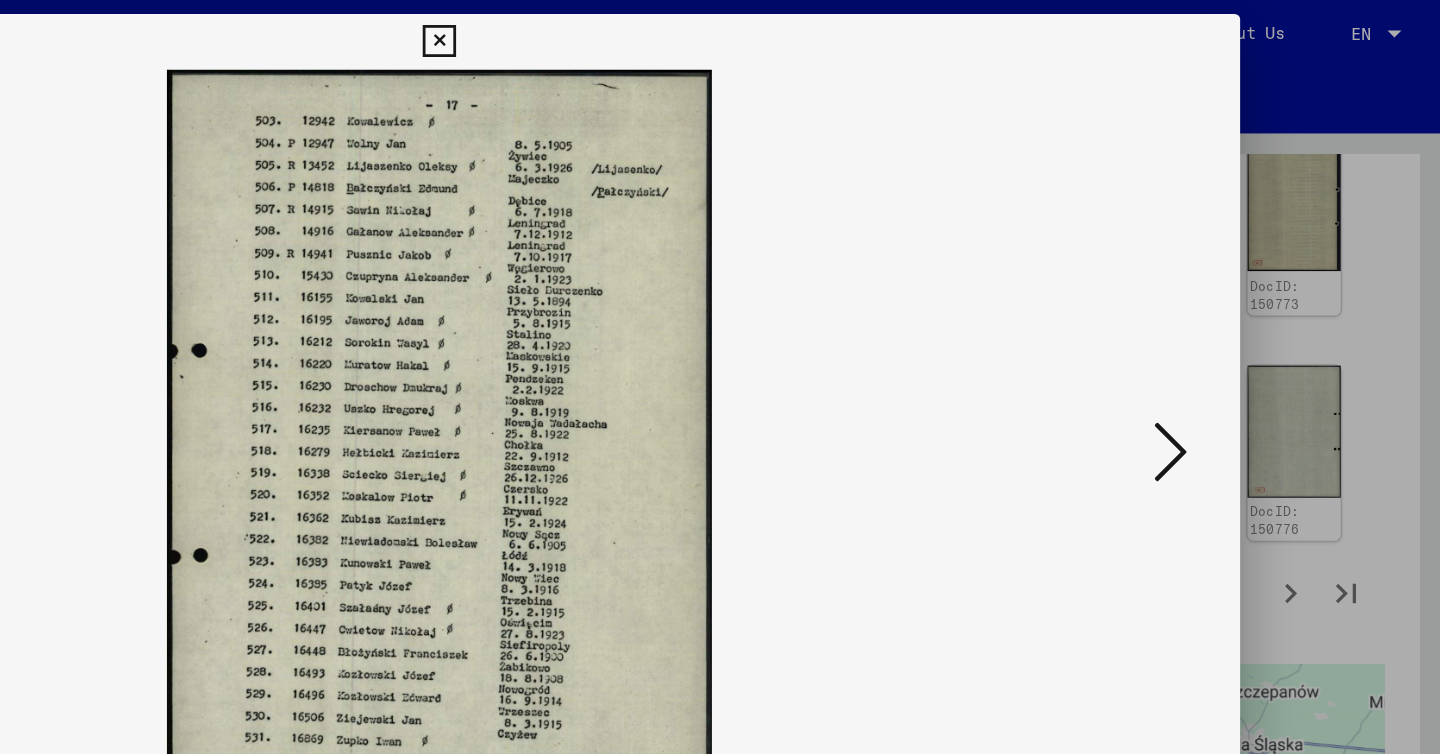 click at bounding box center [1246, 325] 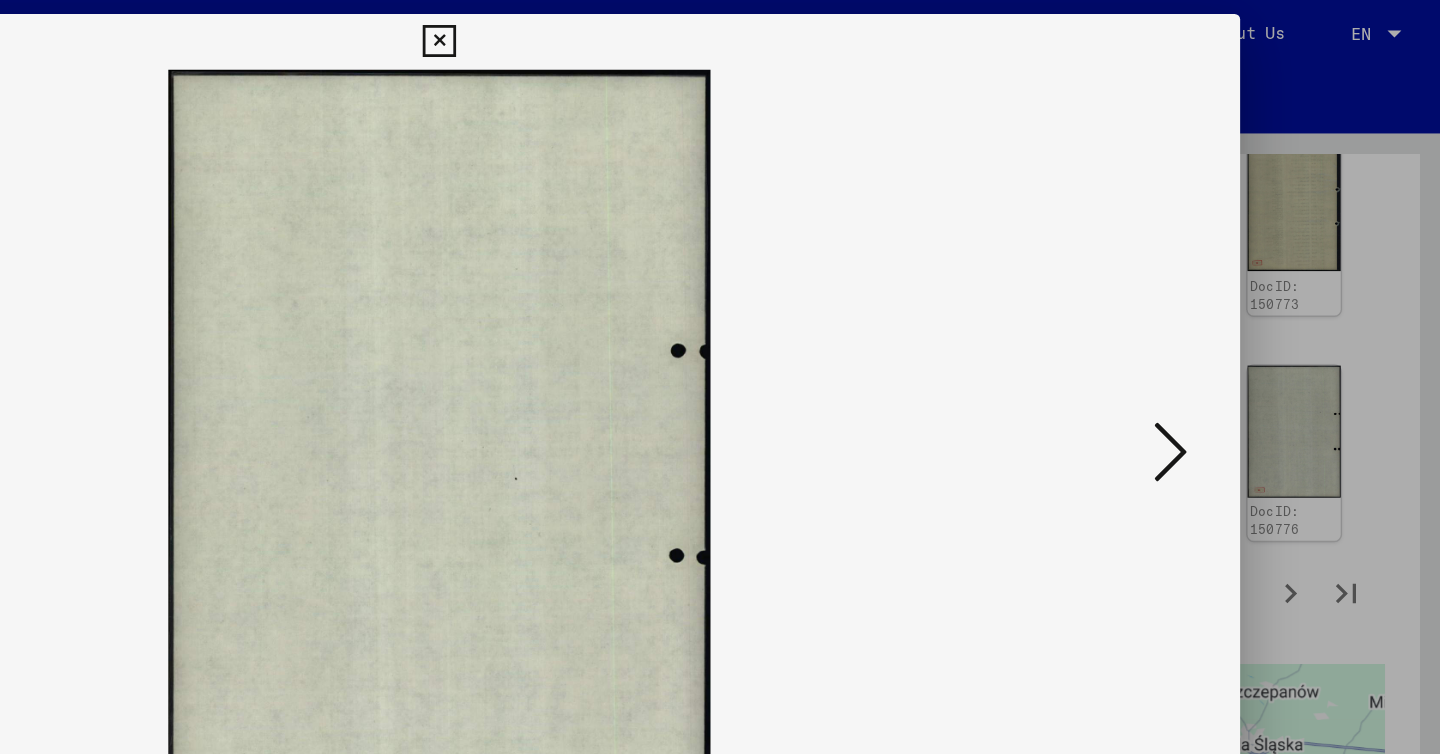 click at bounding box center [1246, 325] 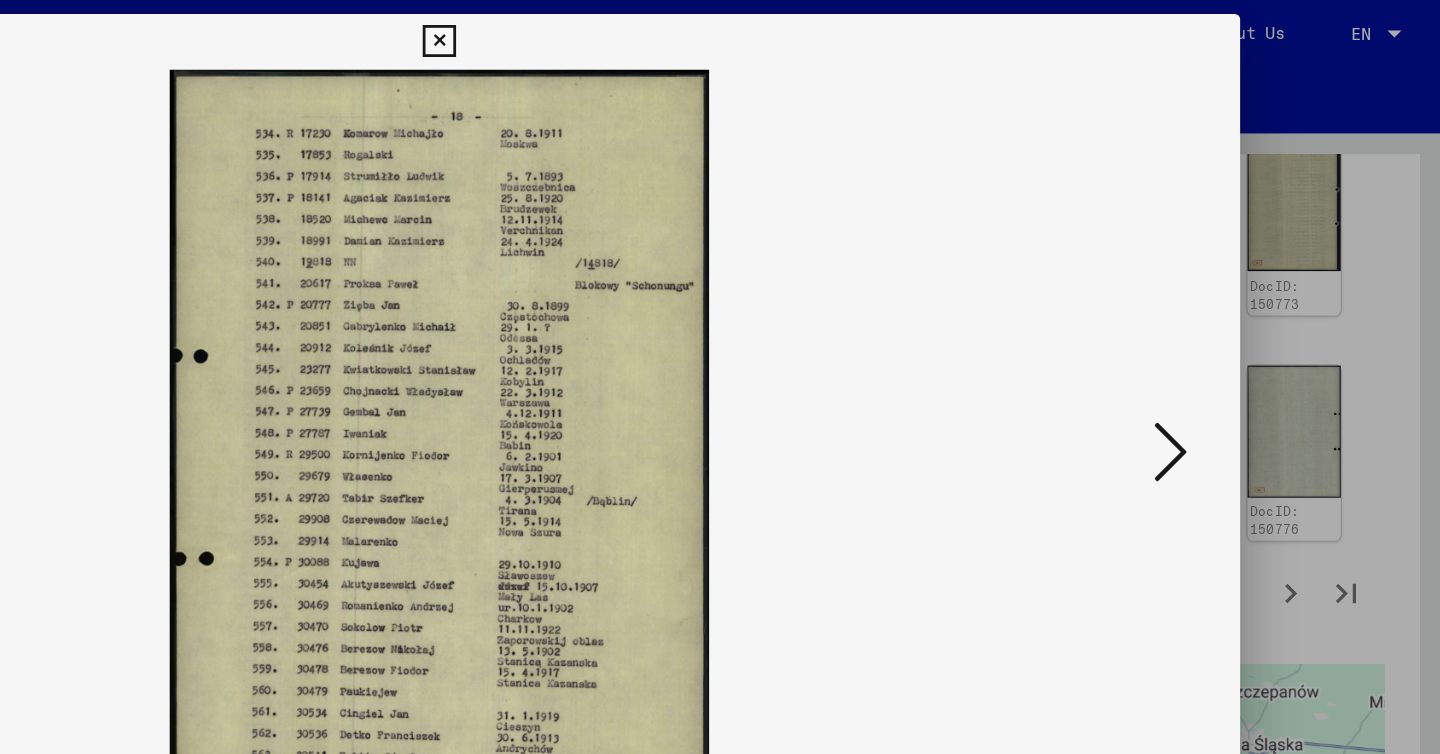 click at bounding box center (1246, 325) 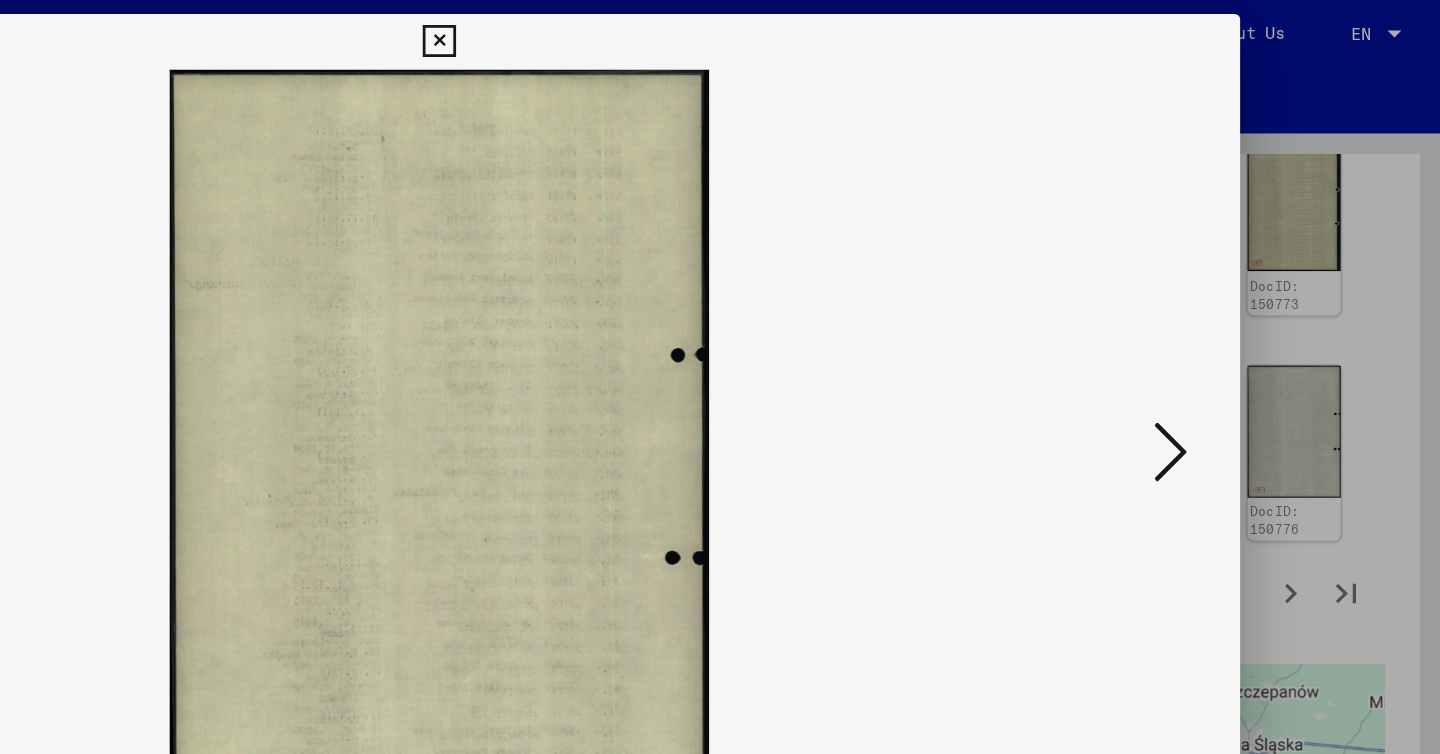 click at bounding box center (1246, 325) 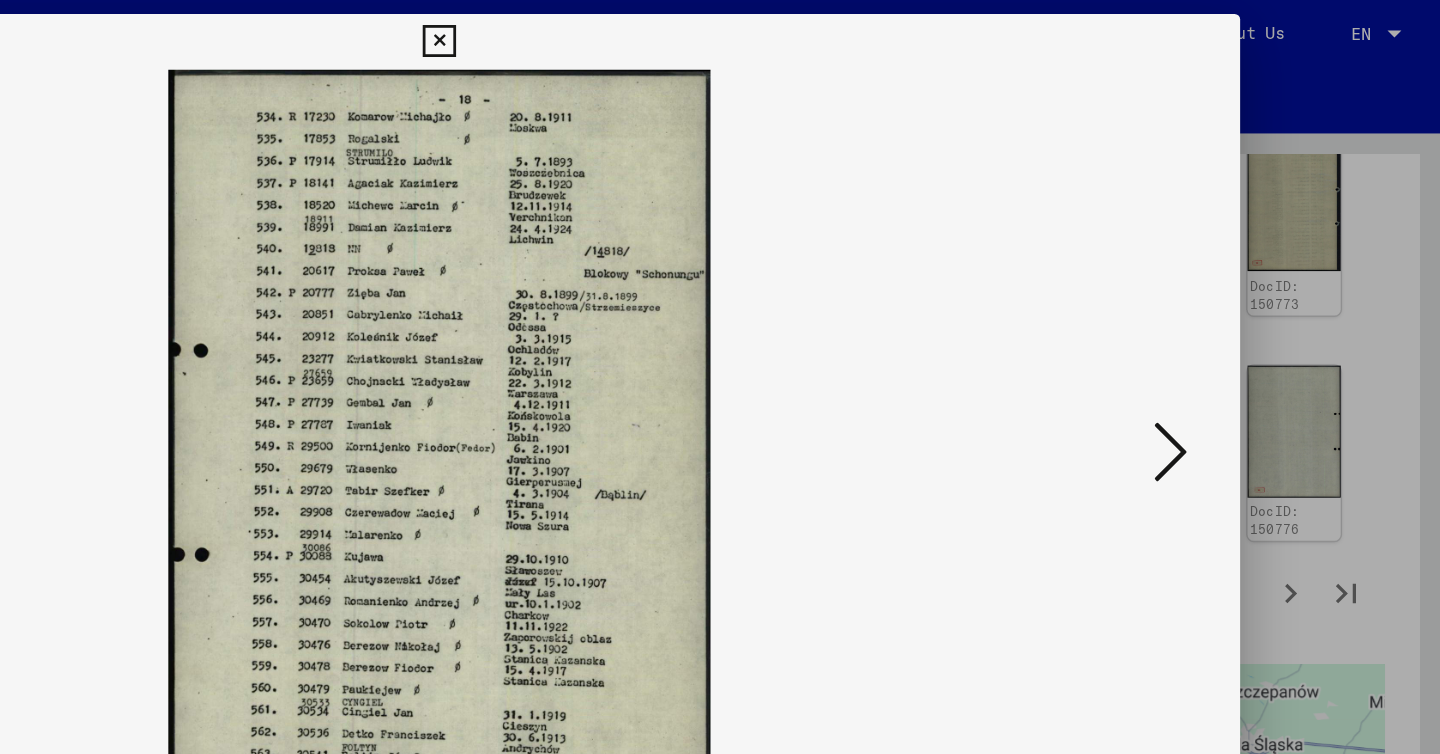 click at bounding box center (719, 30) 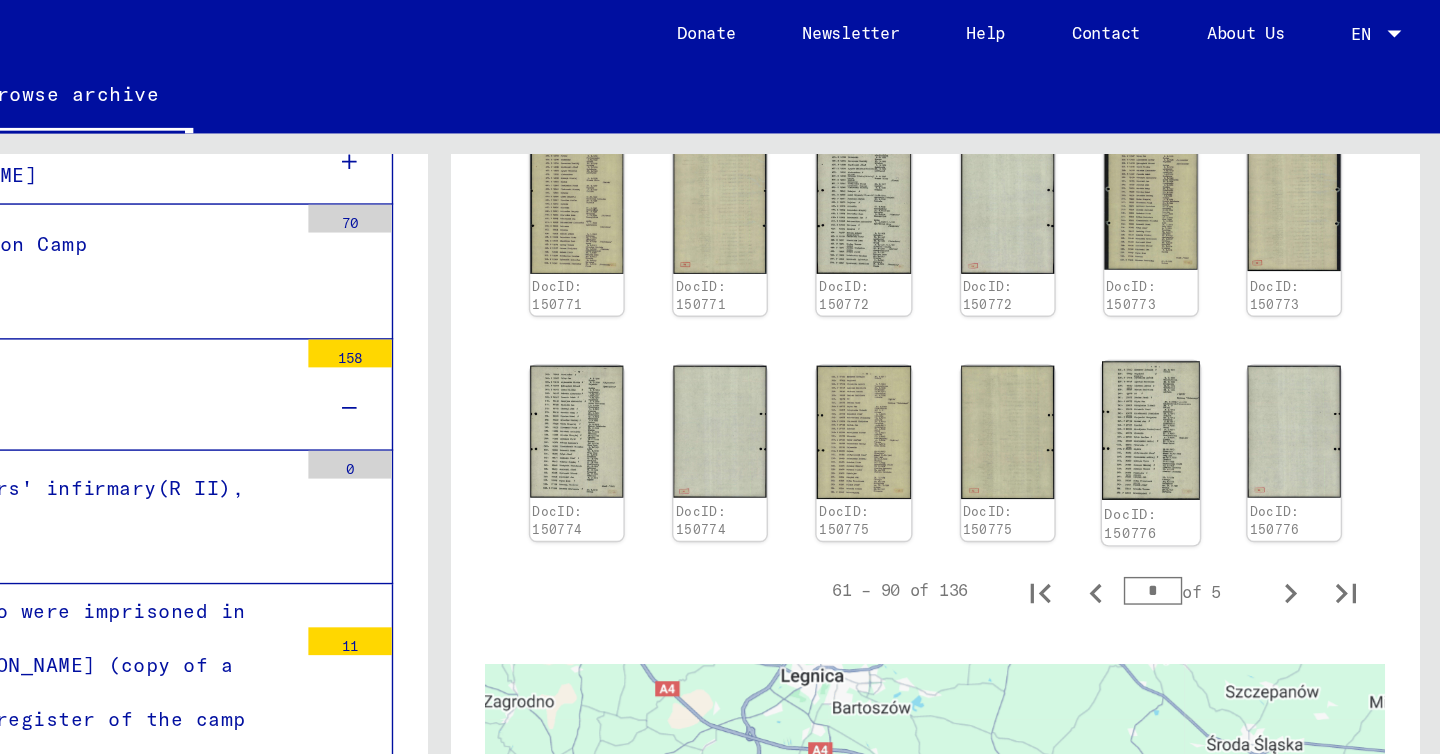 click 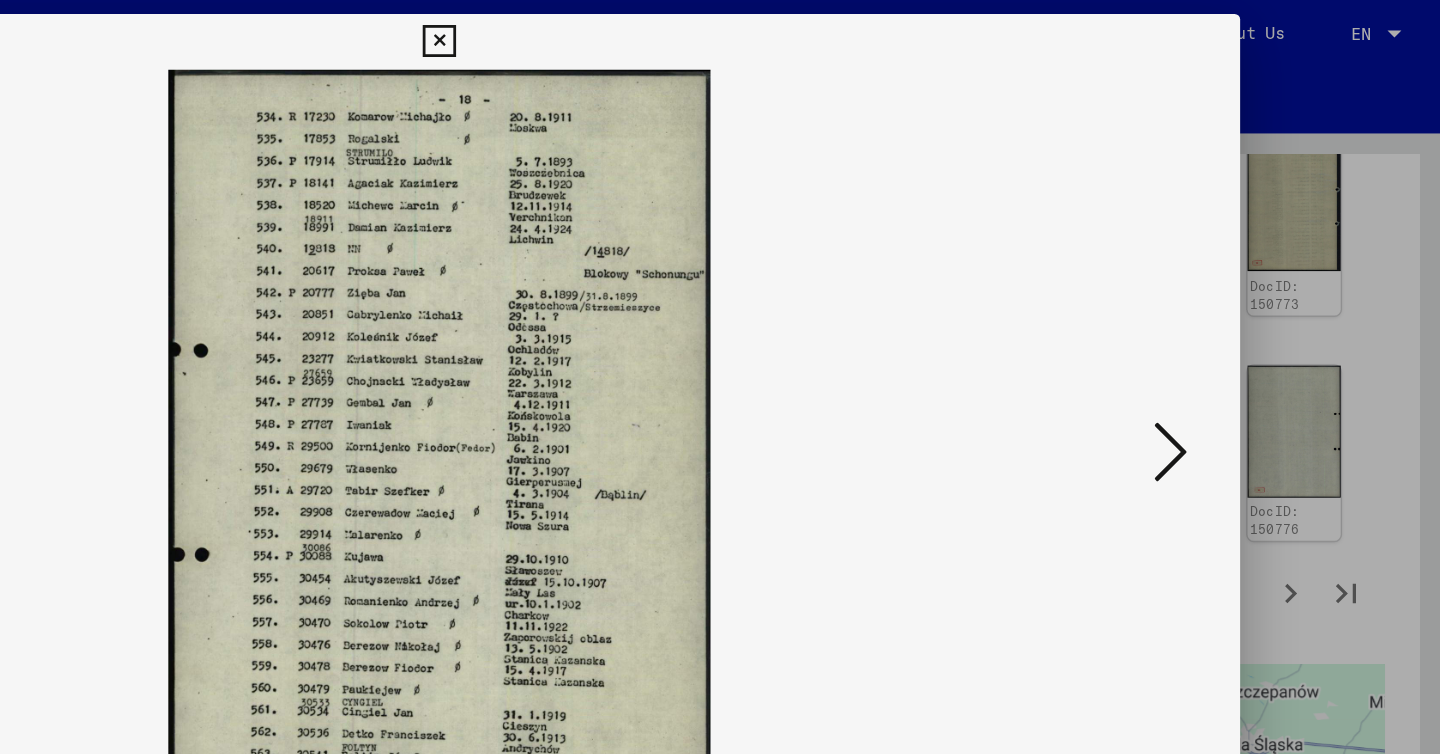 click at bounding box center (719, 30) 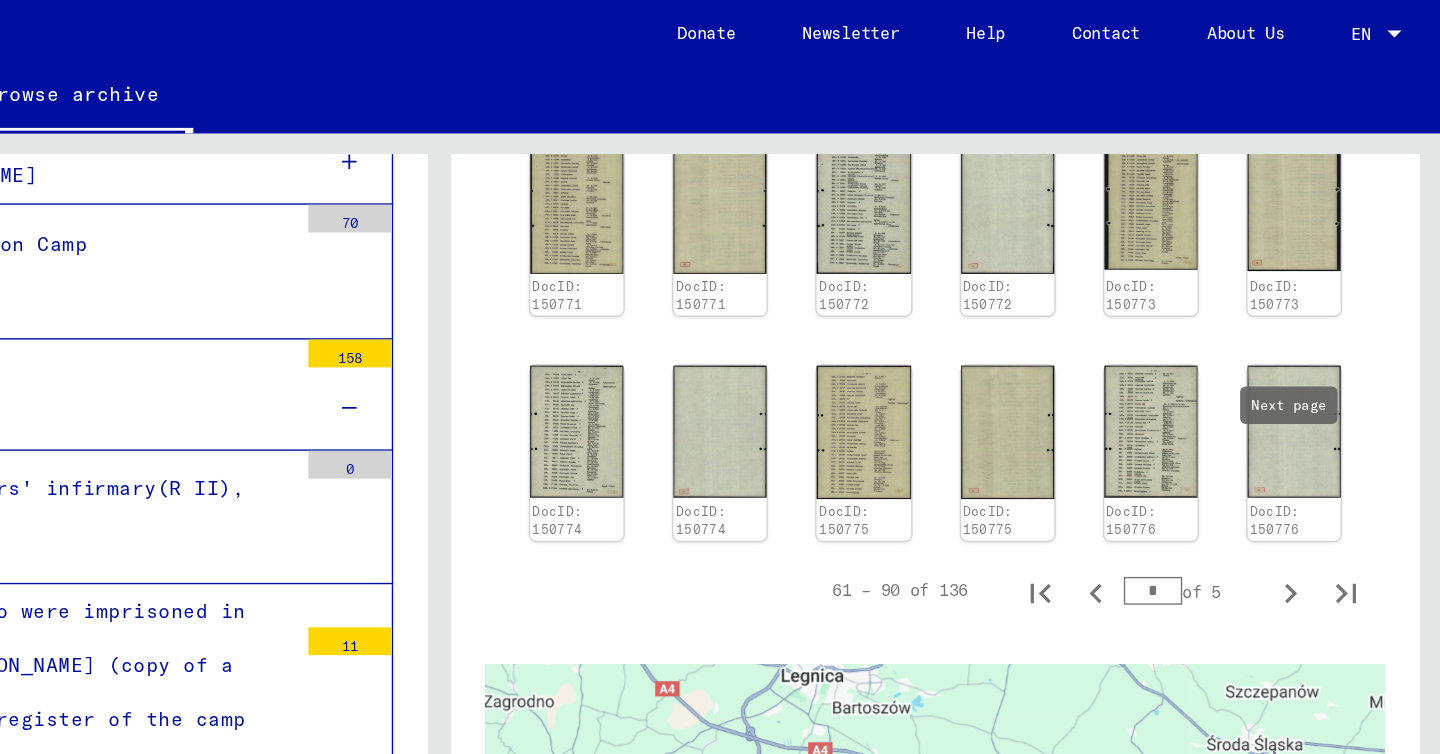 click 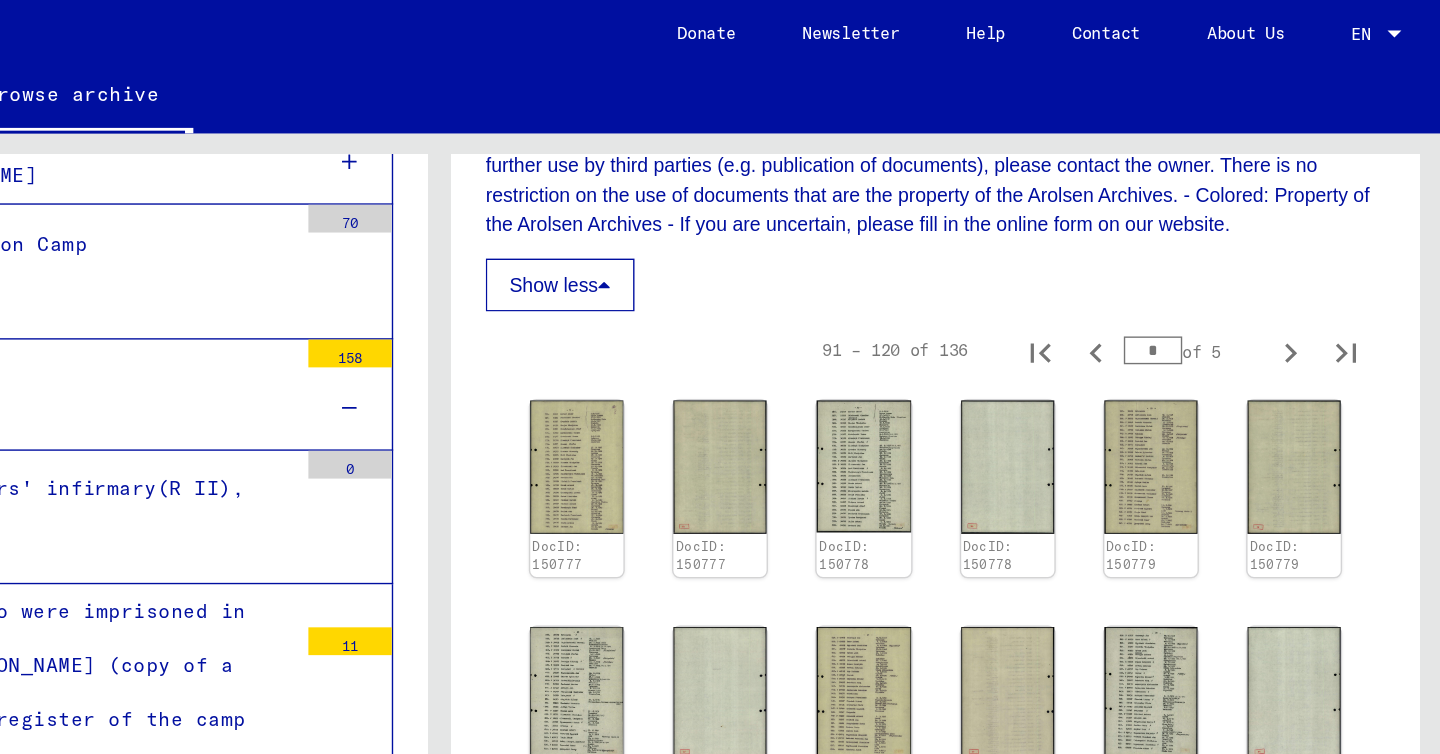 scroll, scrollTop: 1280, scrollLeft: 0, axis: vertical 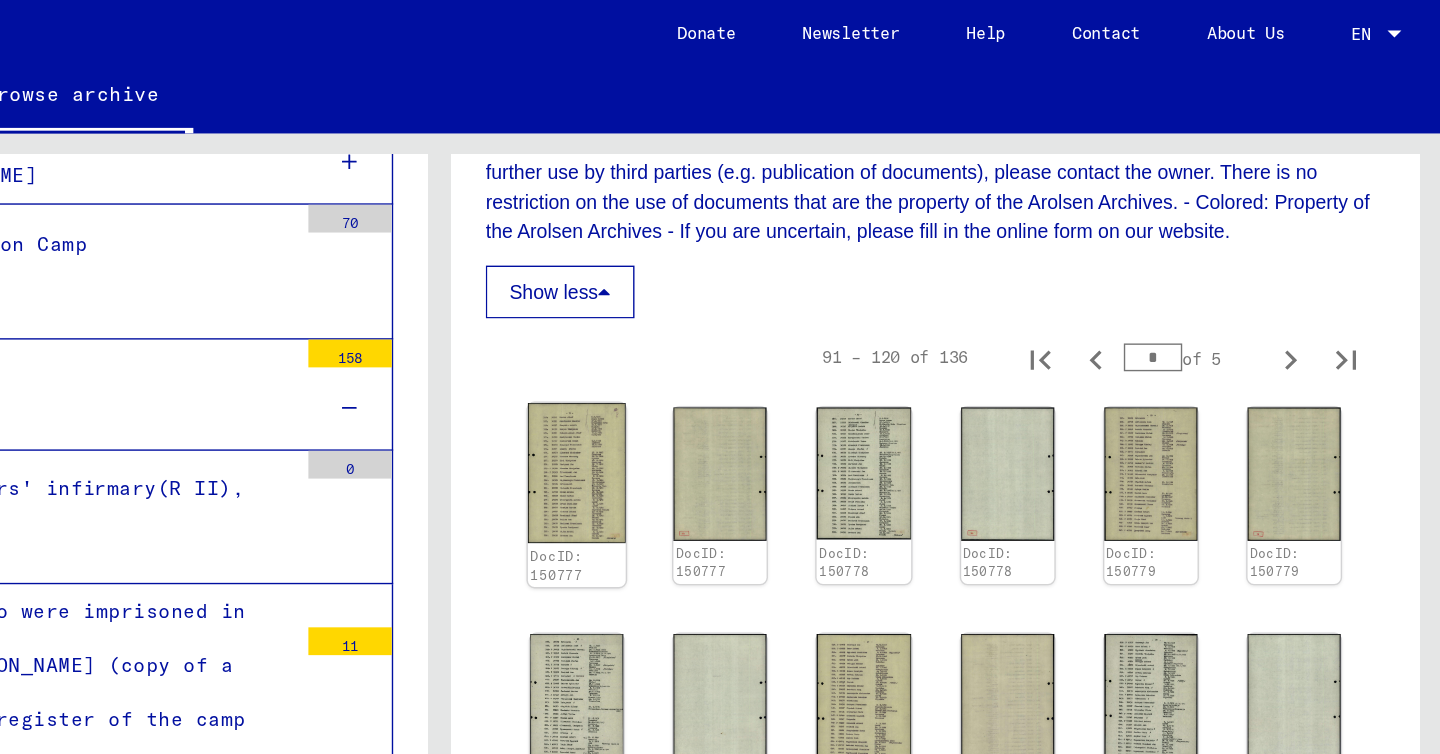 click 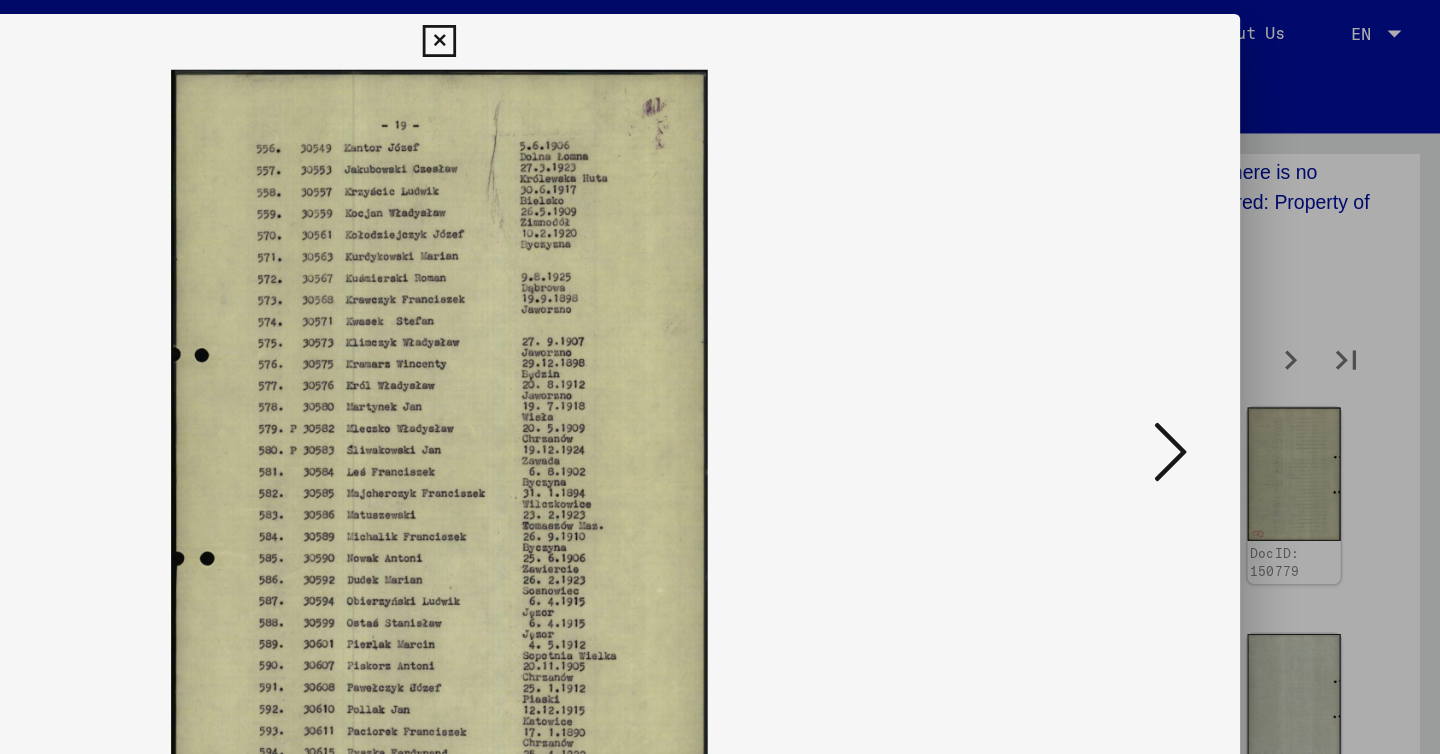 click at bounding box center [1246, 325] 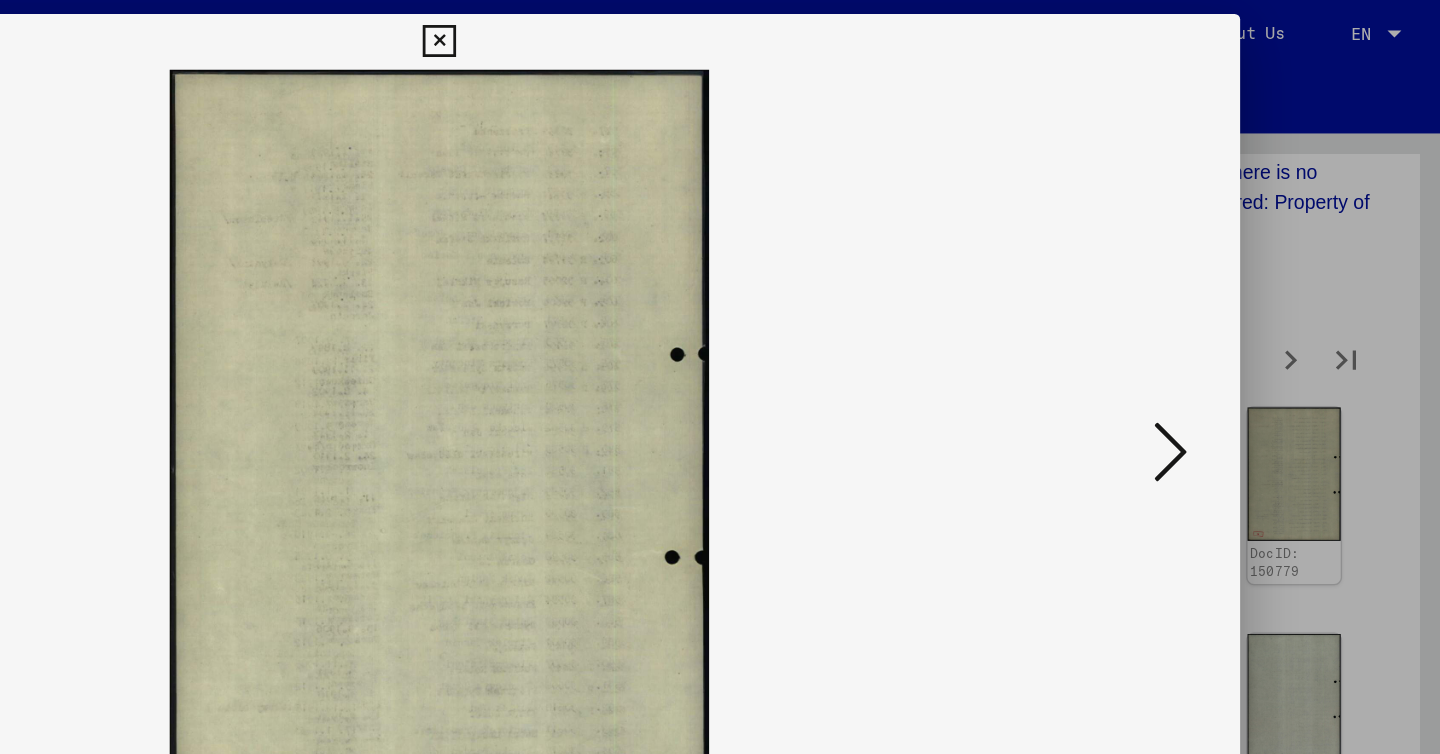 click at bounding box center (1246, 325) 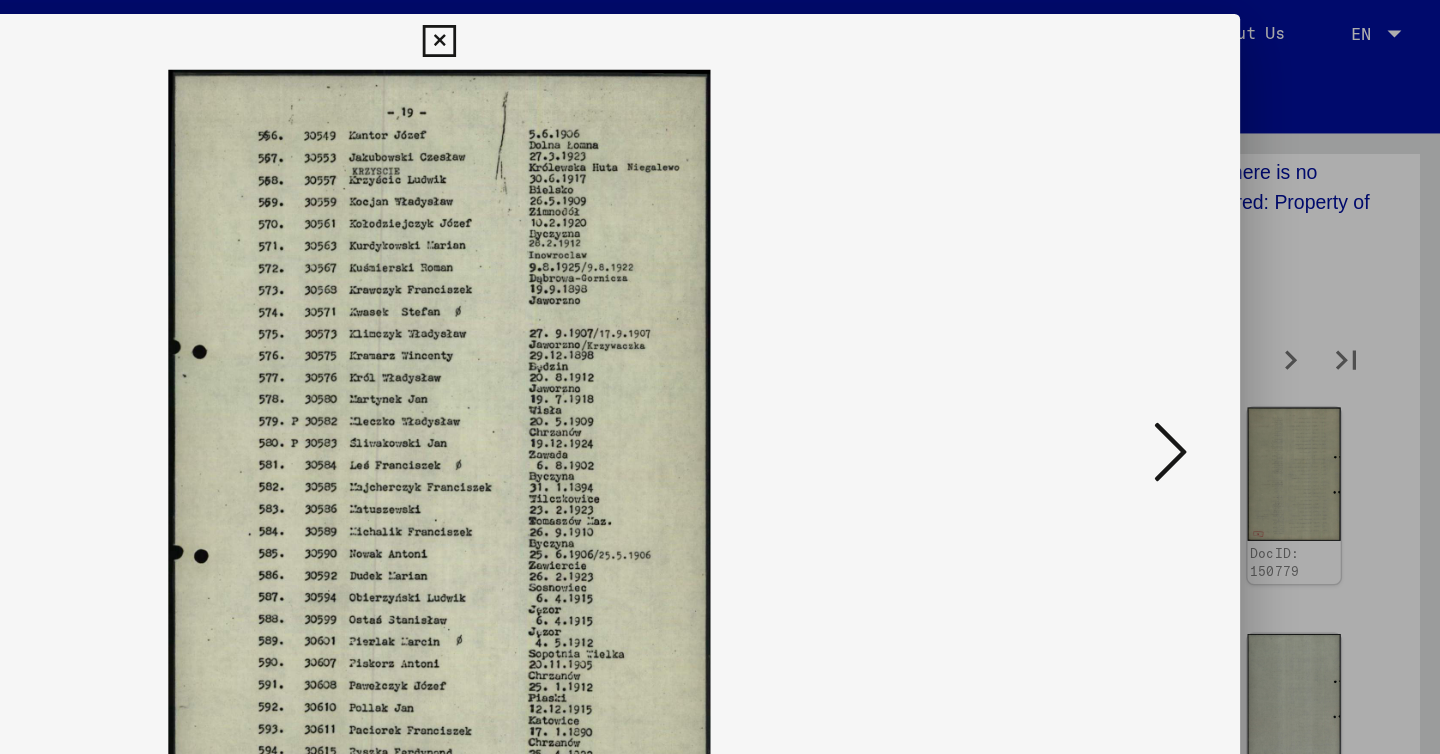 click at bounding box center (1246, 325) 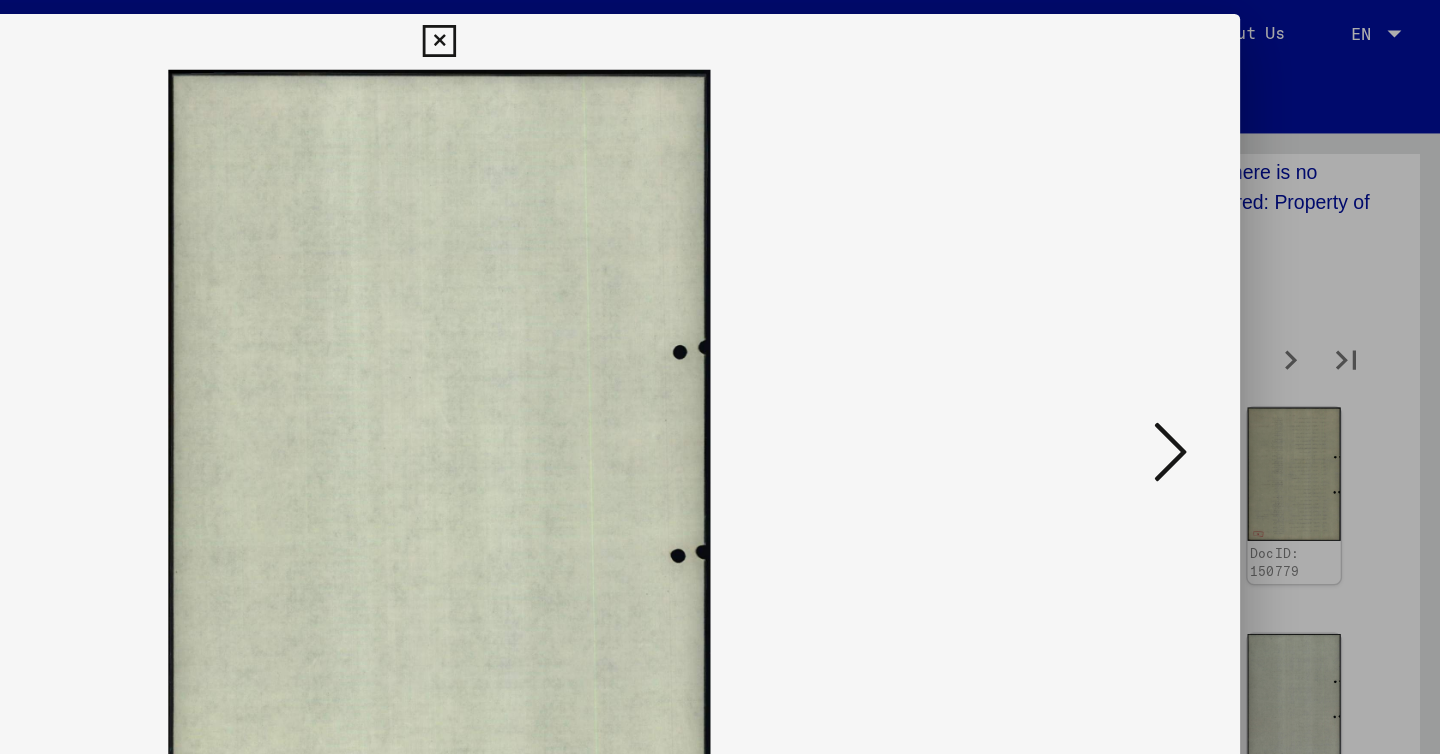click at bounding box center [1246, 325] 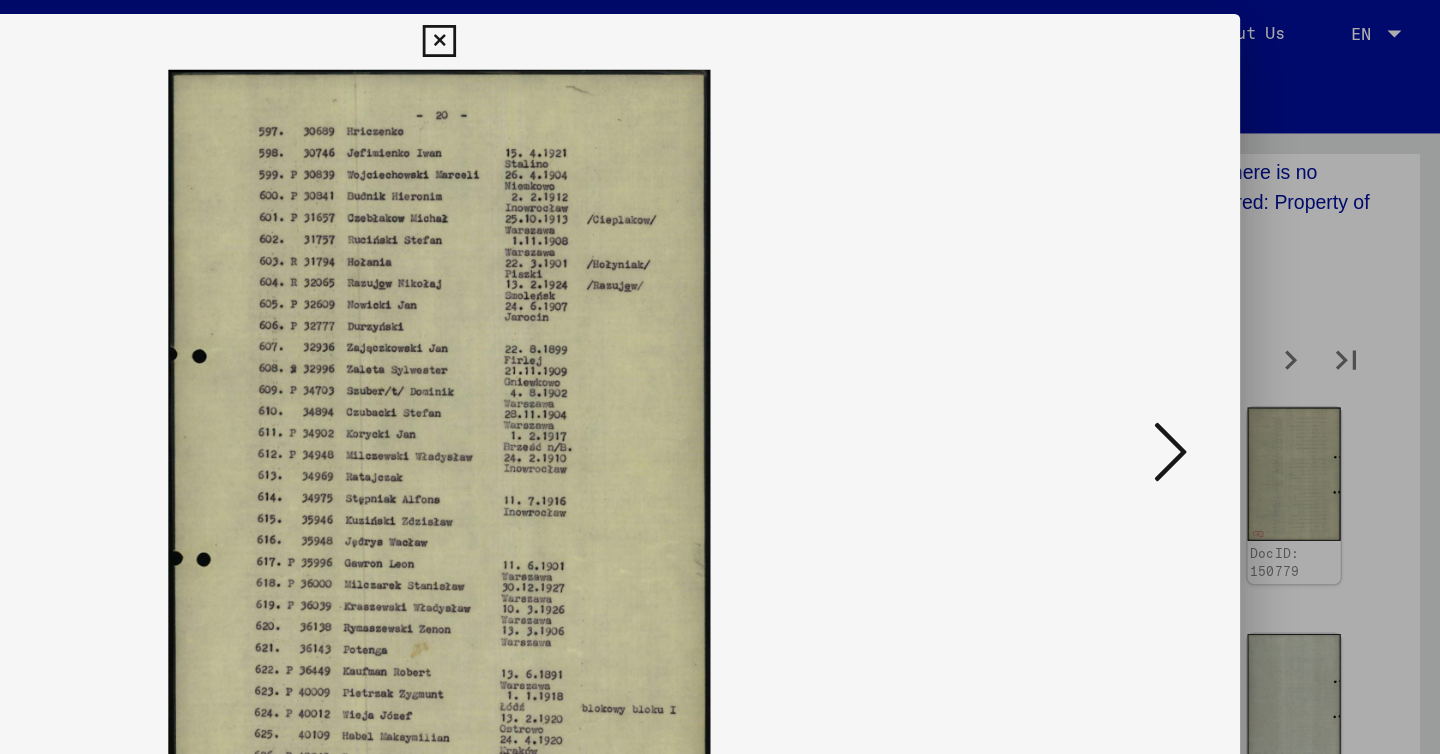 click at bounding box center (1246, 325) 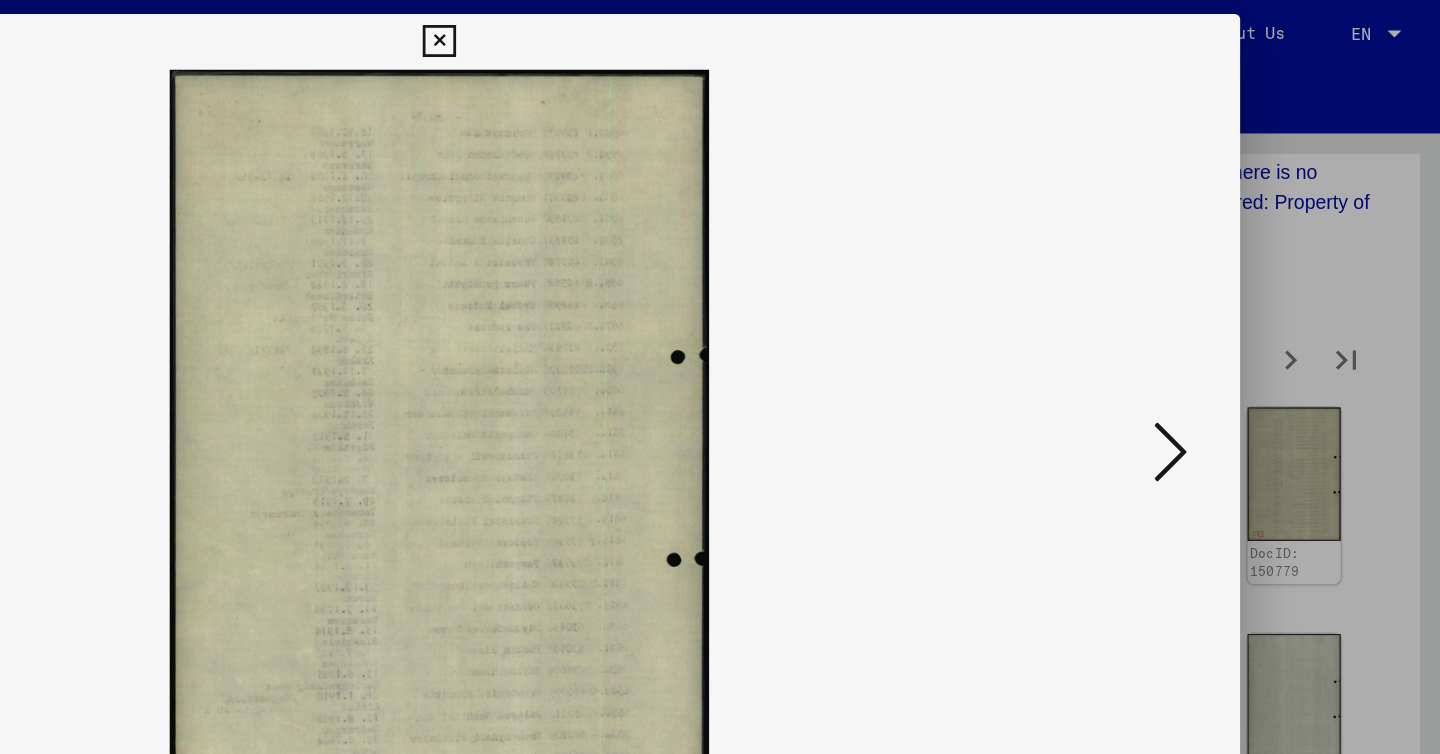 click at bounding box center (1246, 325) 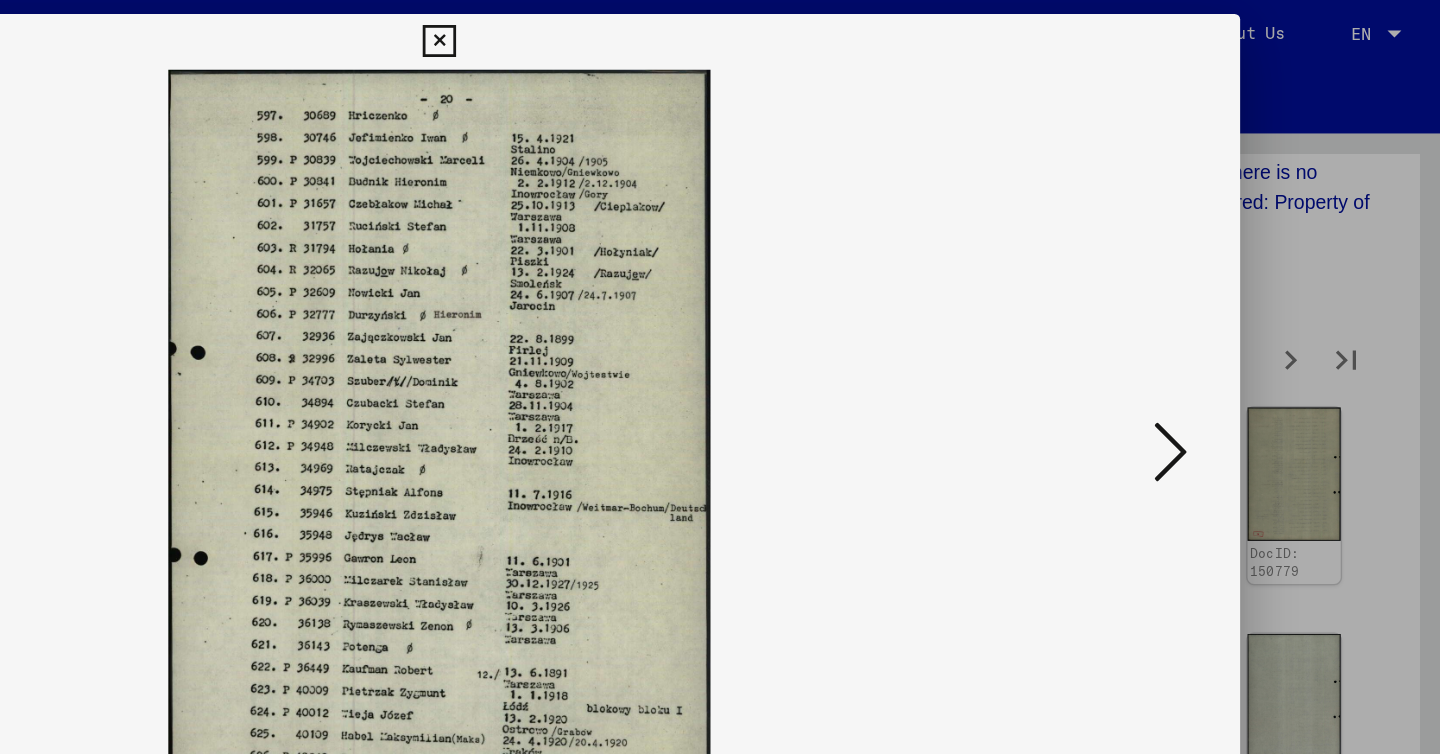 click at bounding box center (1246, 325) 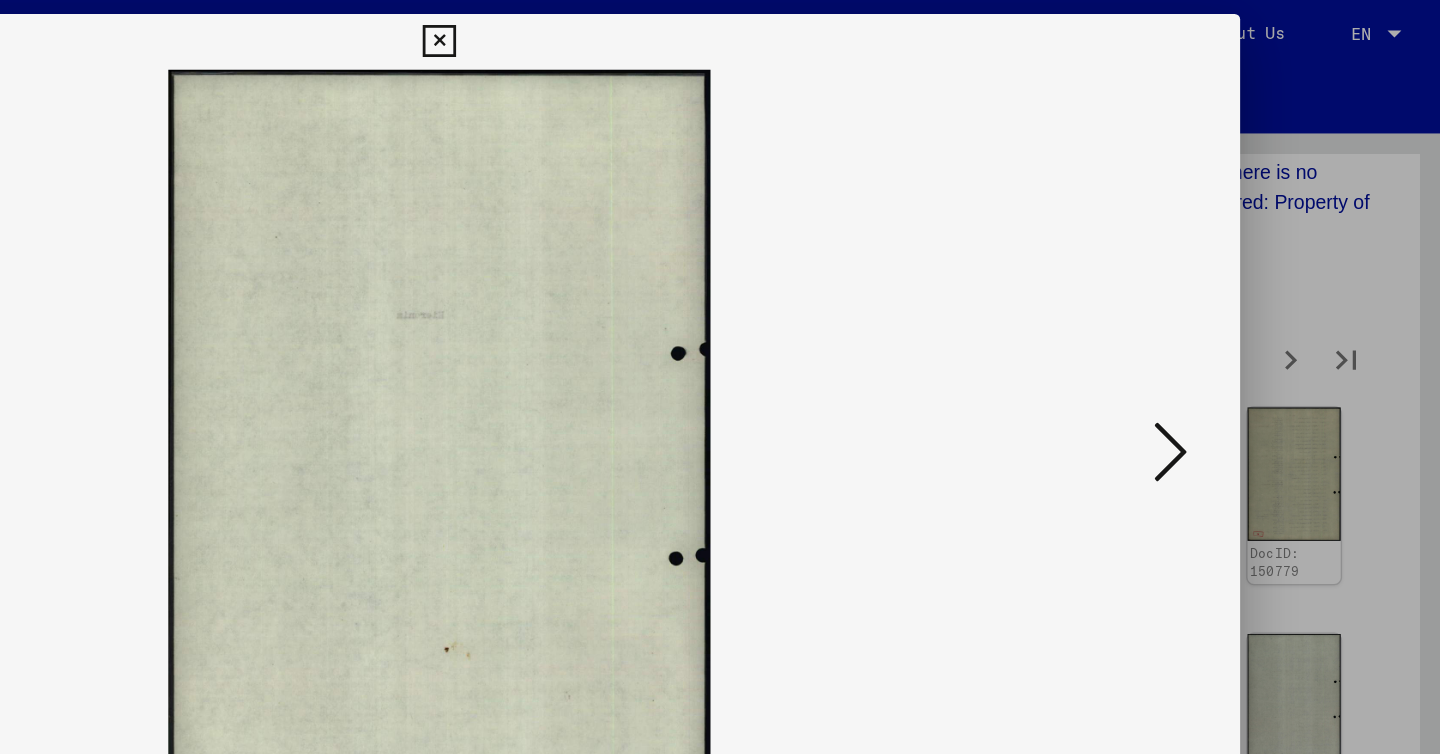 click at bounding box center (1246, 325) 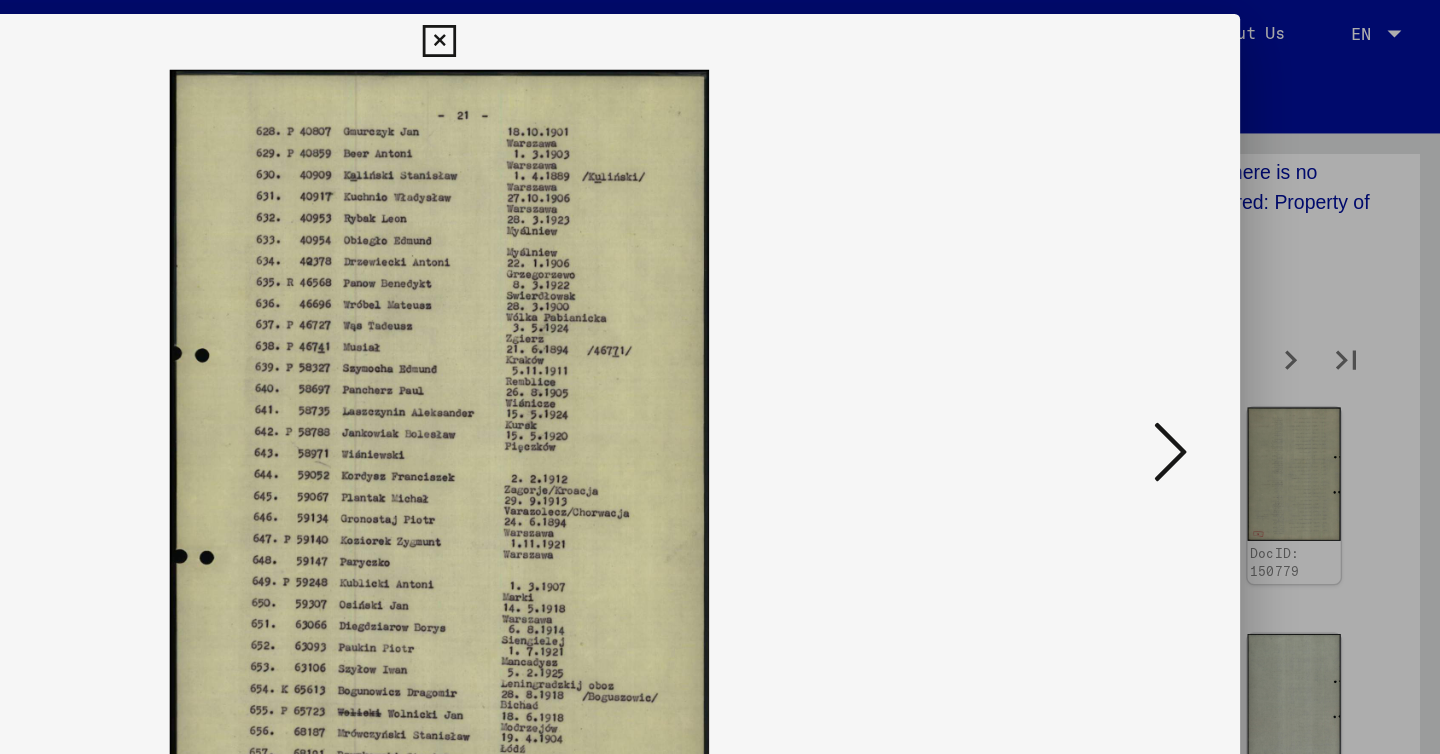 click at bounding box center (1246, 325) 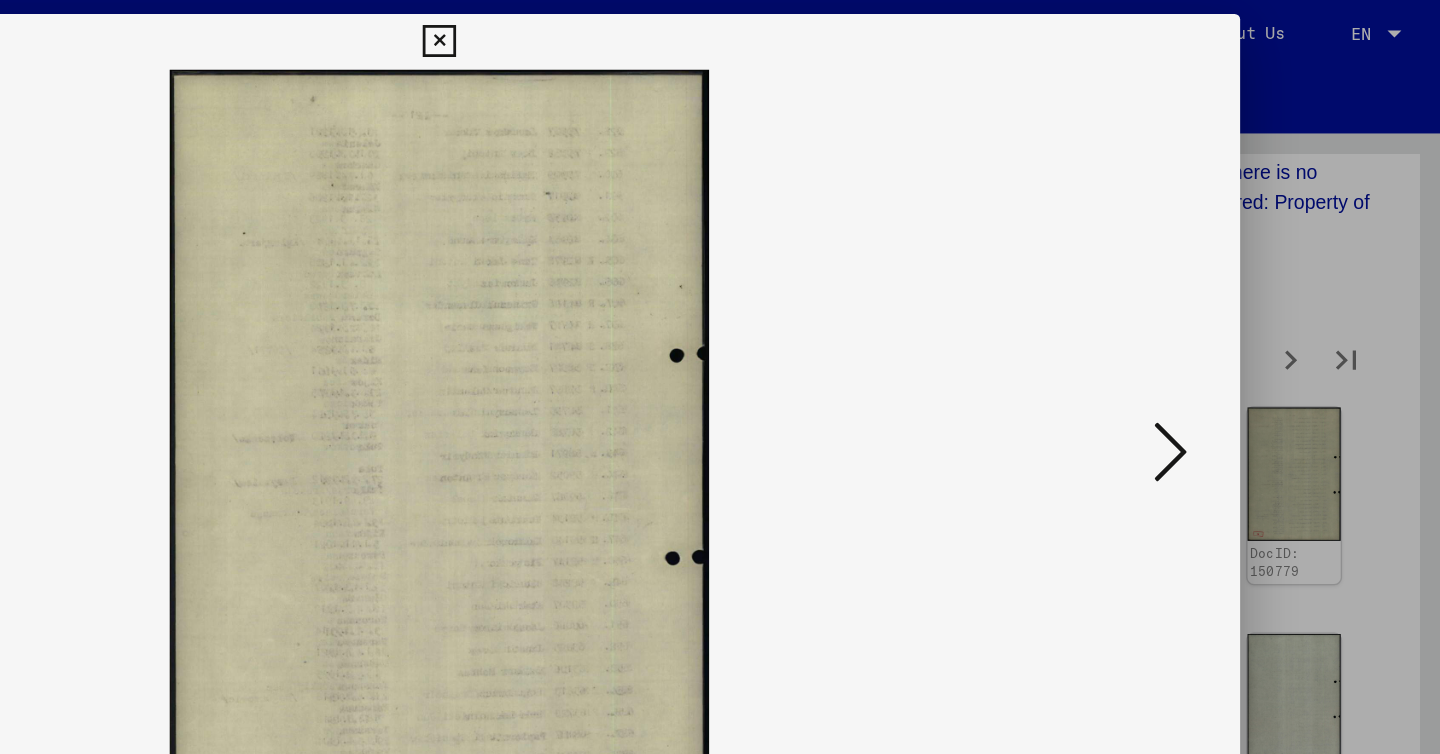 click at bounding box center (1246, 325) 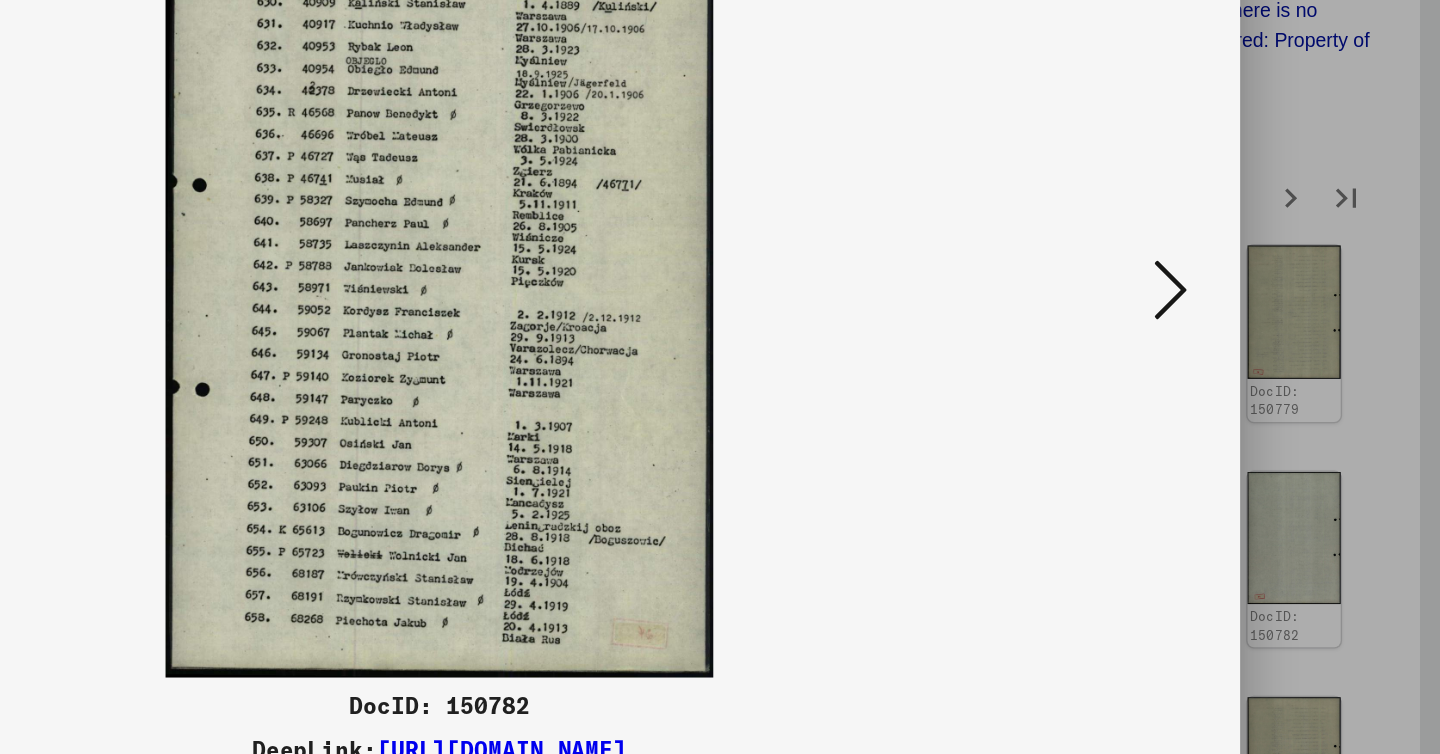 click at bounding box center [1246, 325] 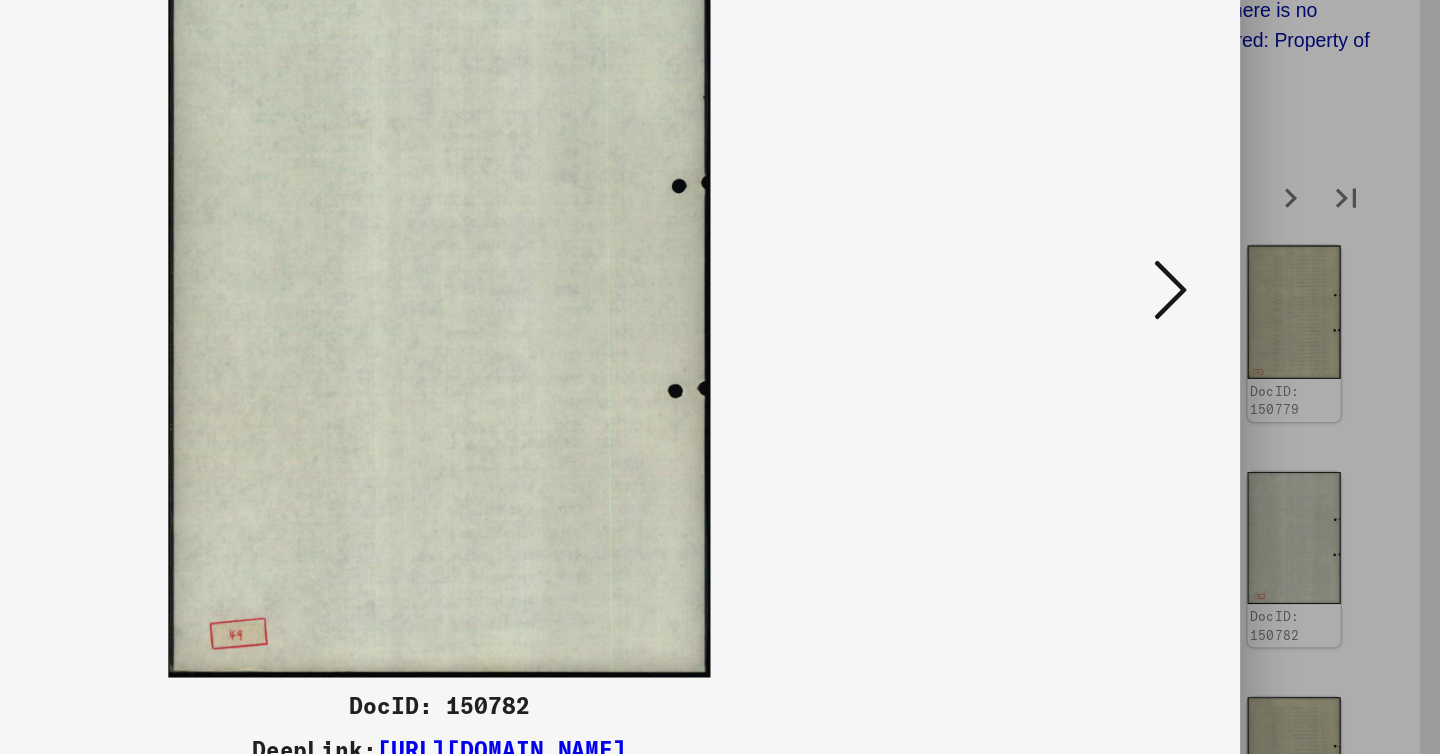 click at bounding box center (1246, 325) 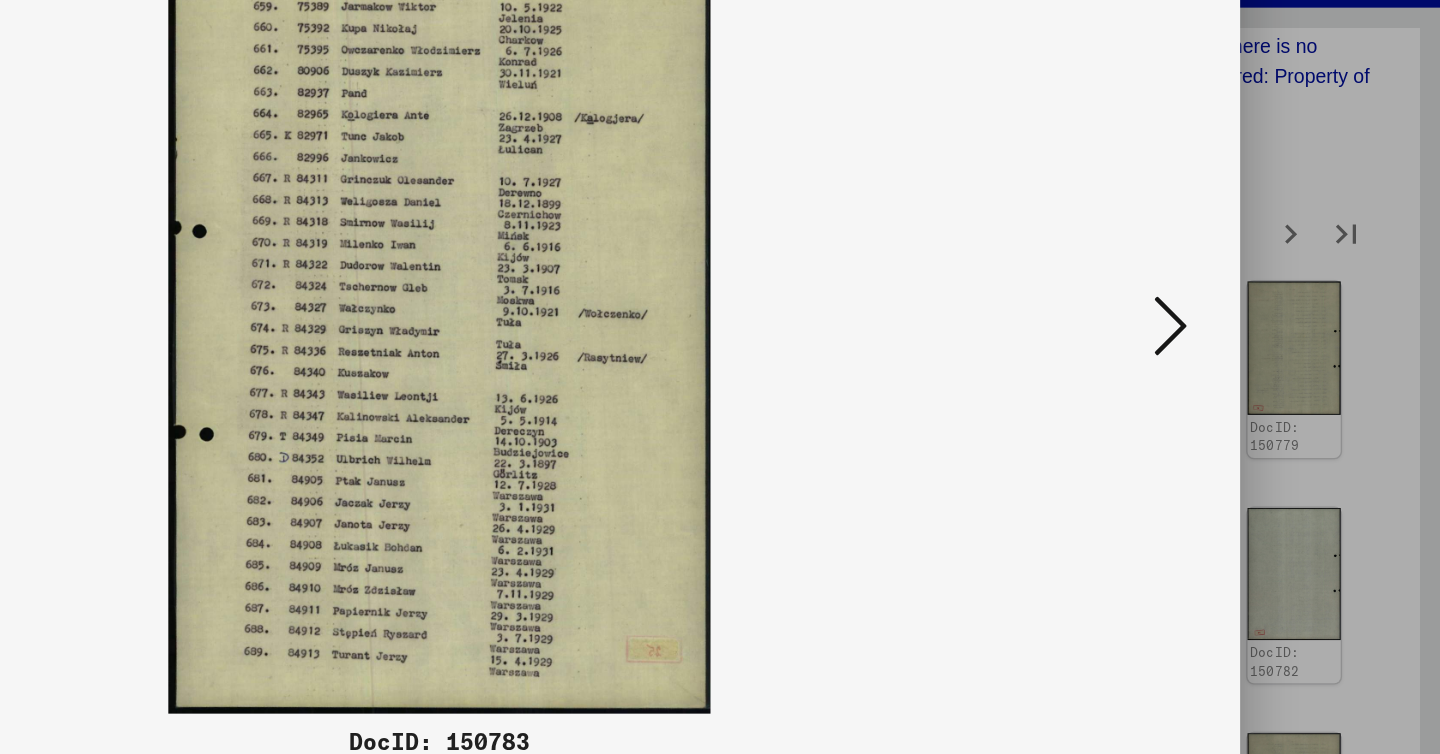 click at bounding box center [1246, 325] 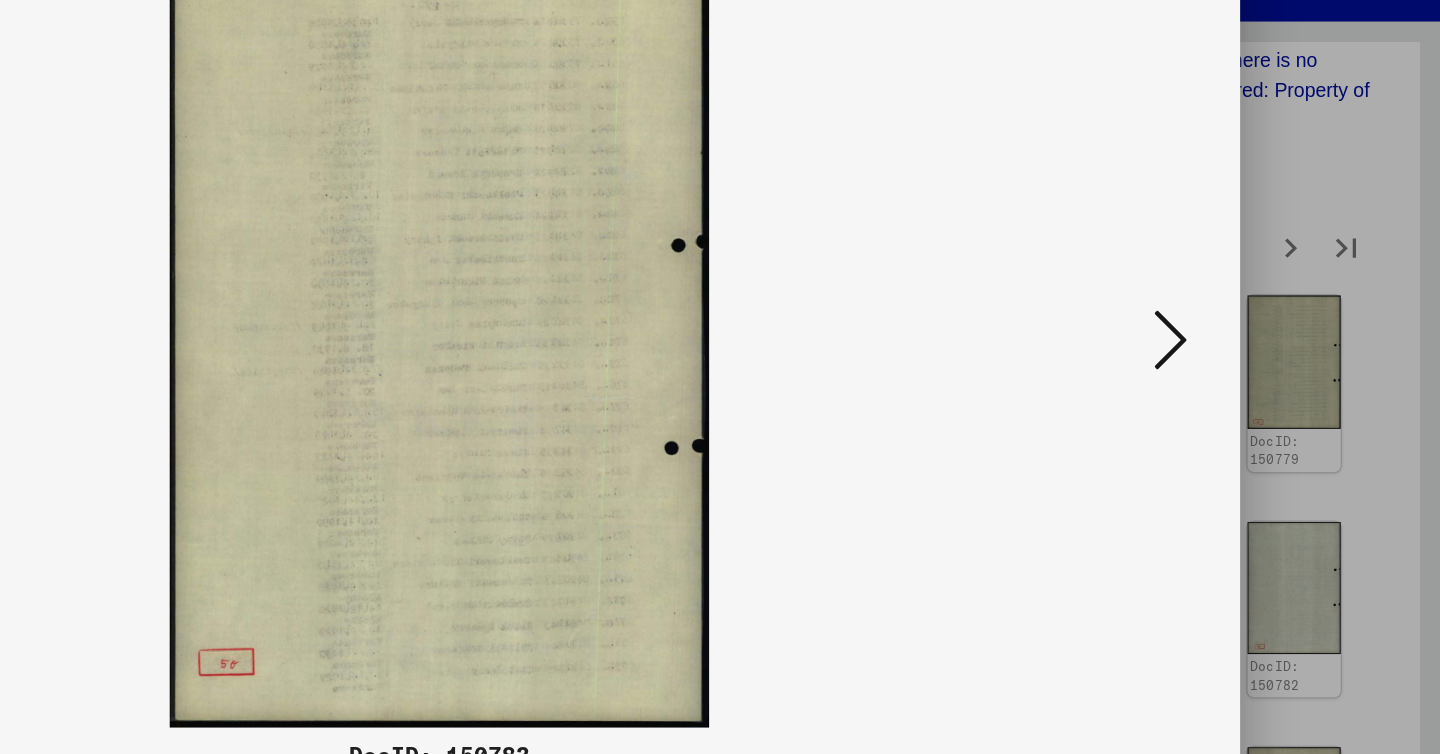 click at bounding box center [1246, 325] 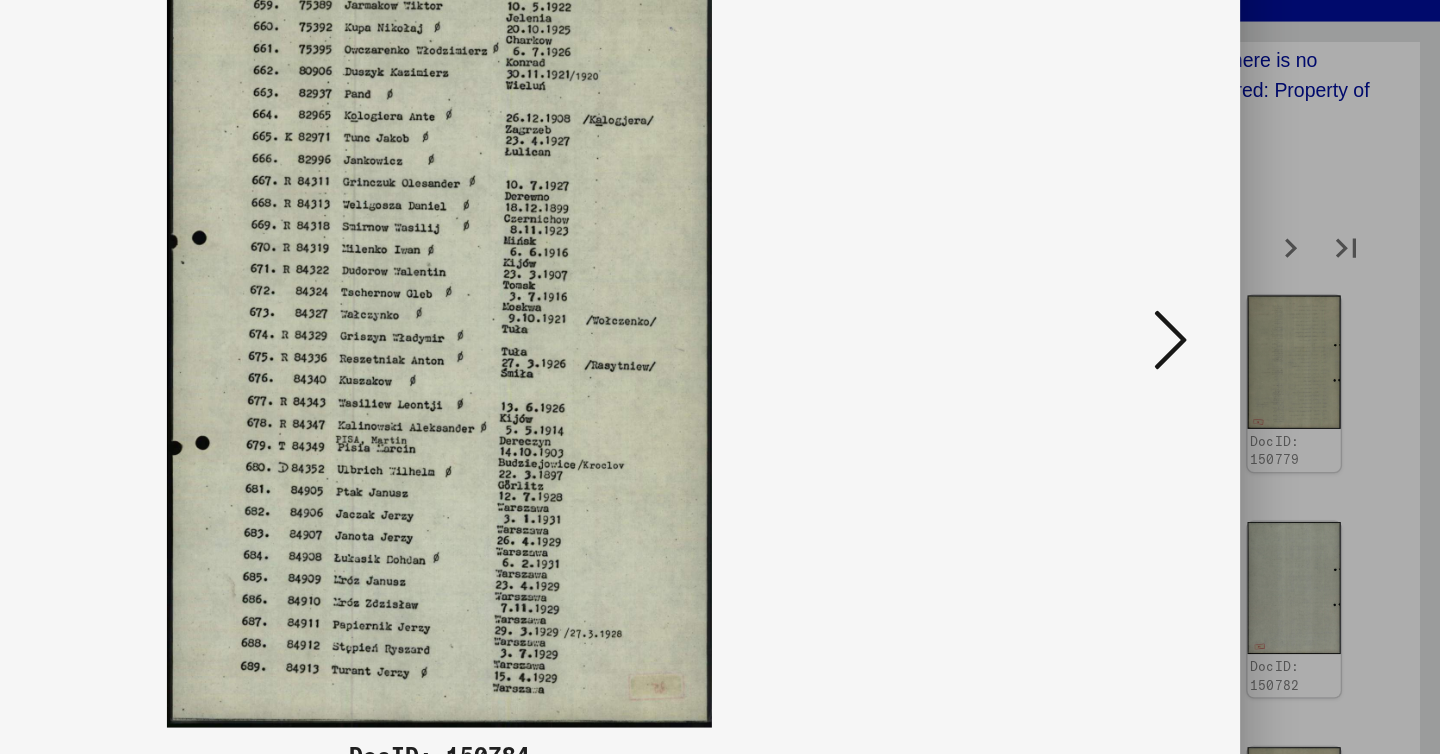 click at bounding box center [1246, 325] 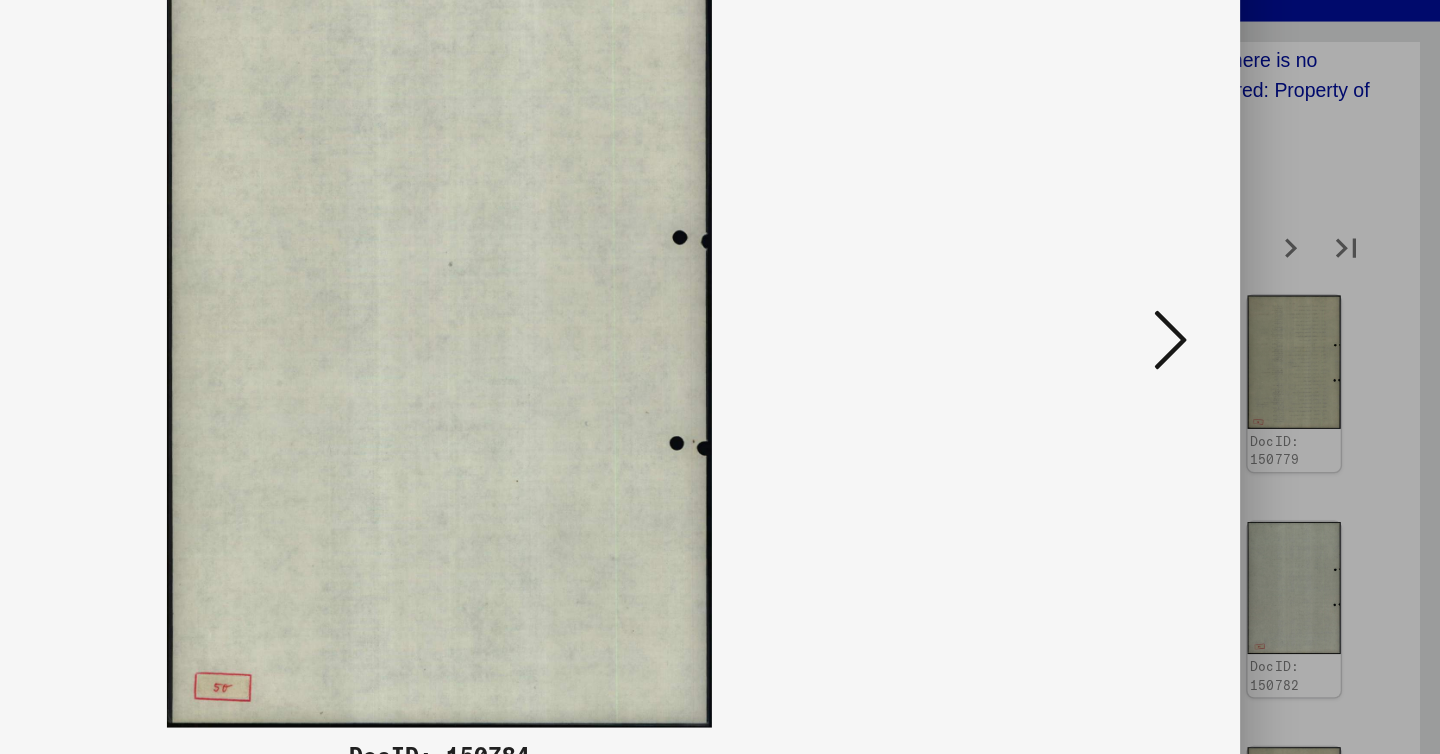 click at bounding box center (1246, 325) 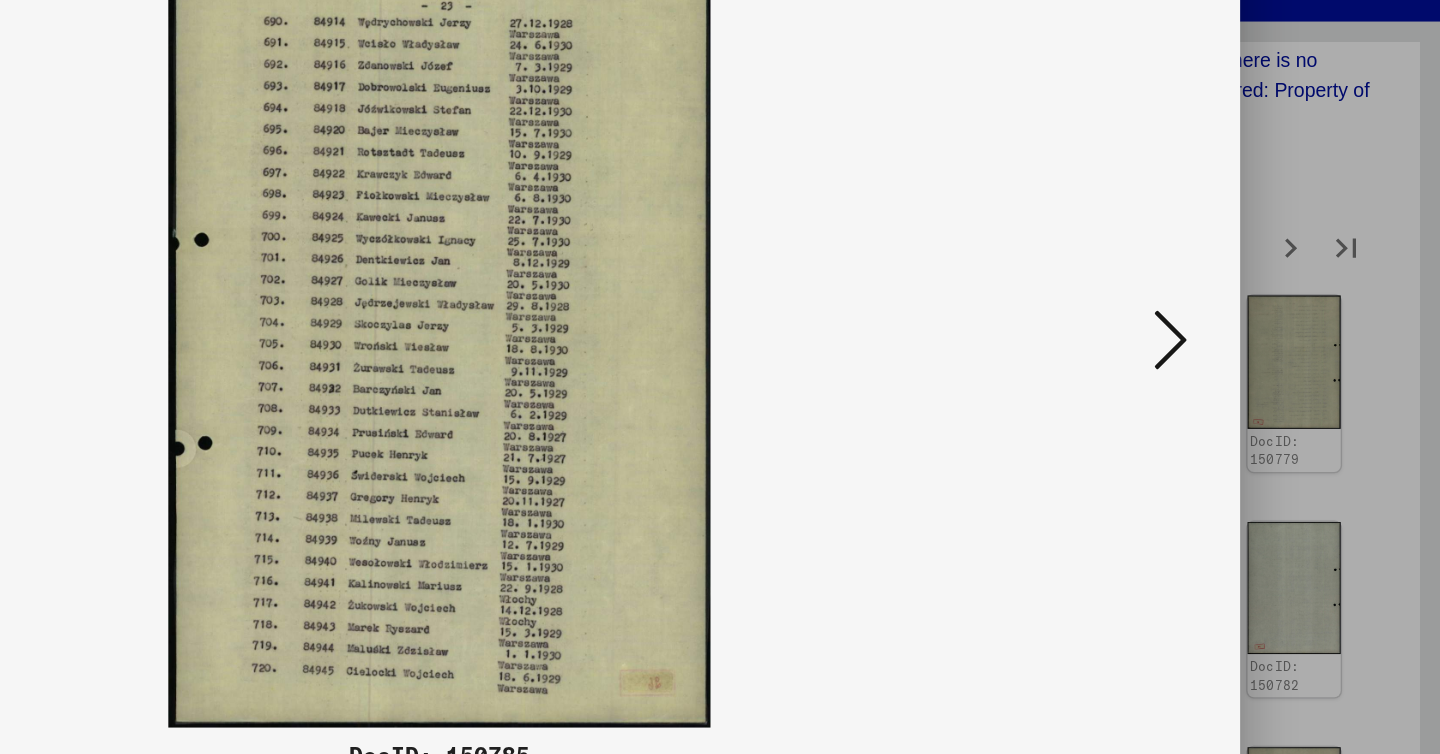 click at bounding box center (1246, 325) 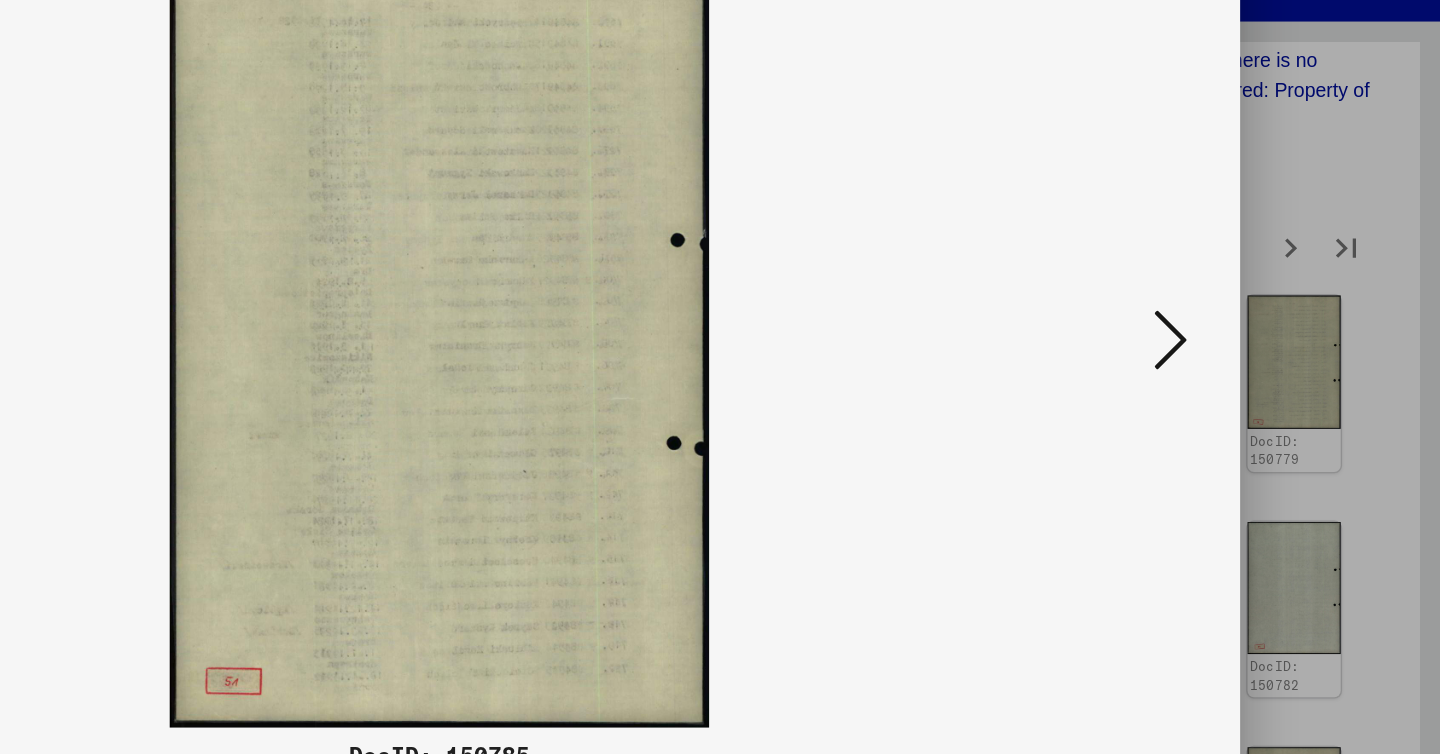 click at bounding box center [1246, 325] 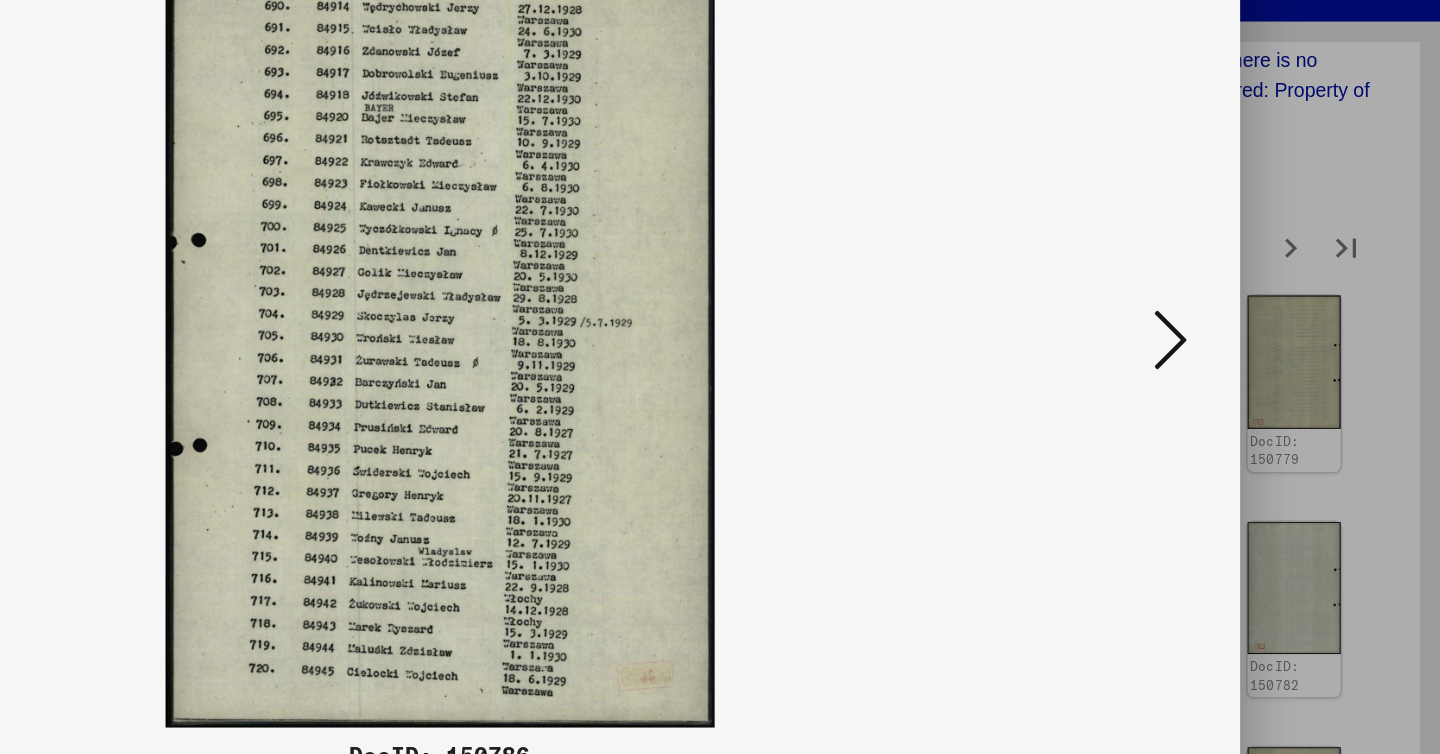 click at bounding box center [1246, 325] 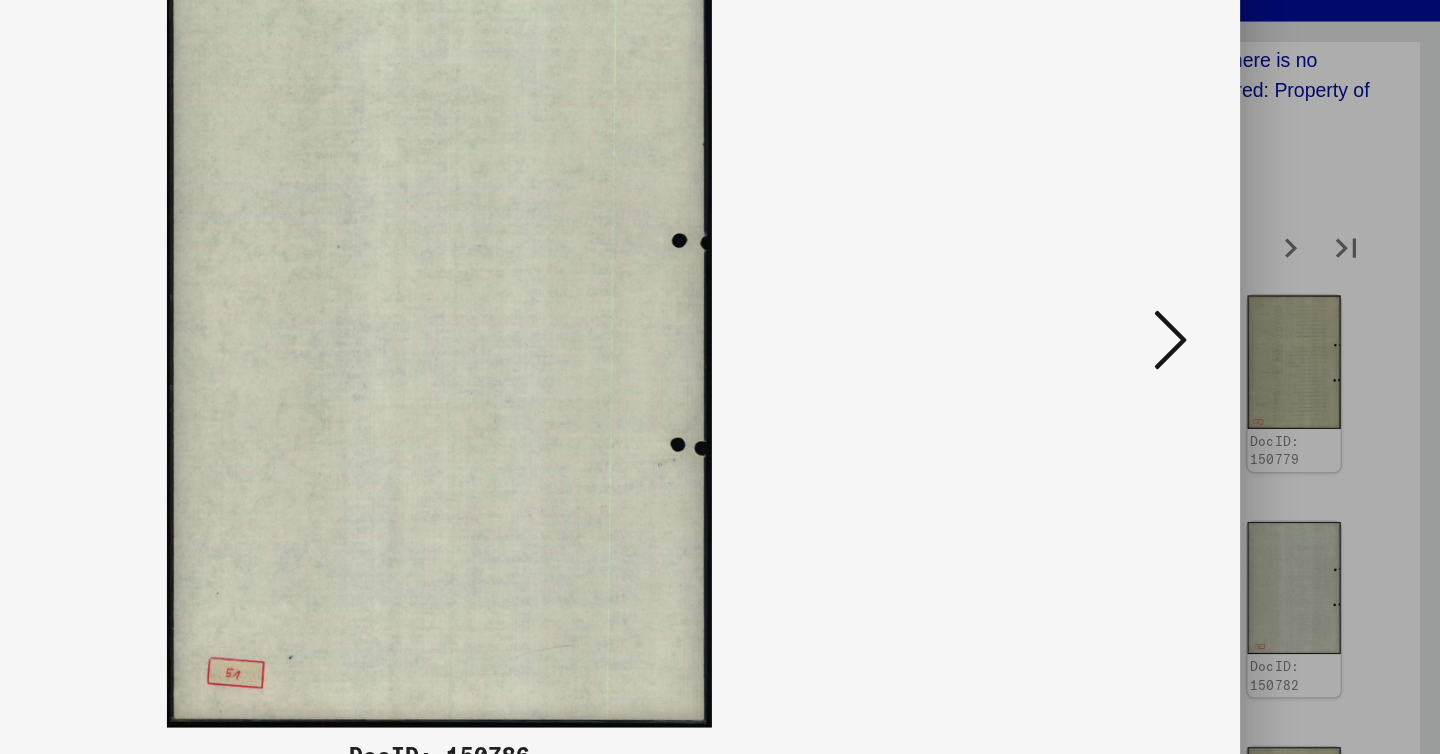 click at bounding box center (1246, 325) 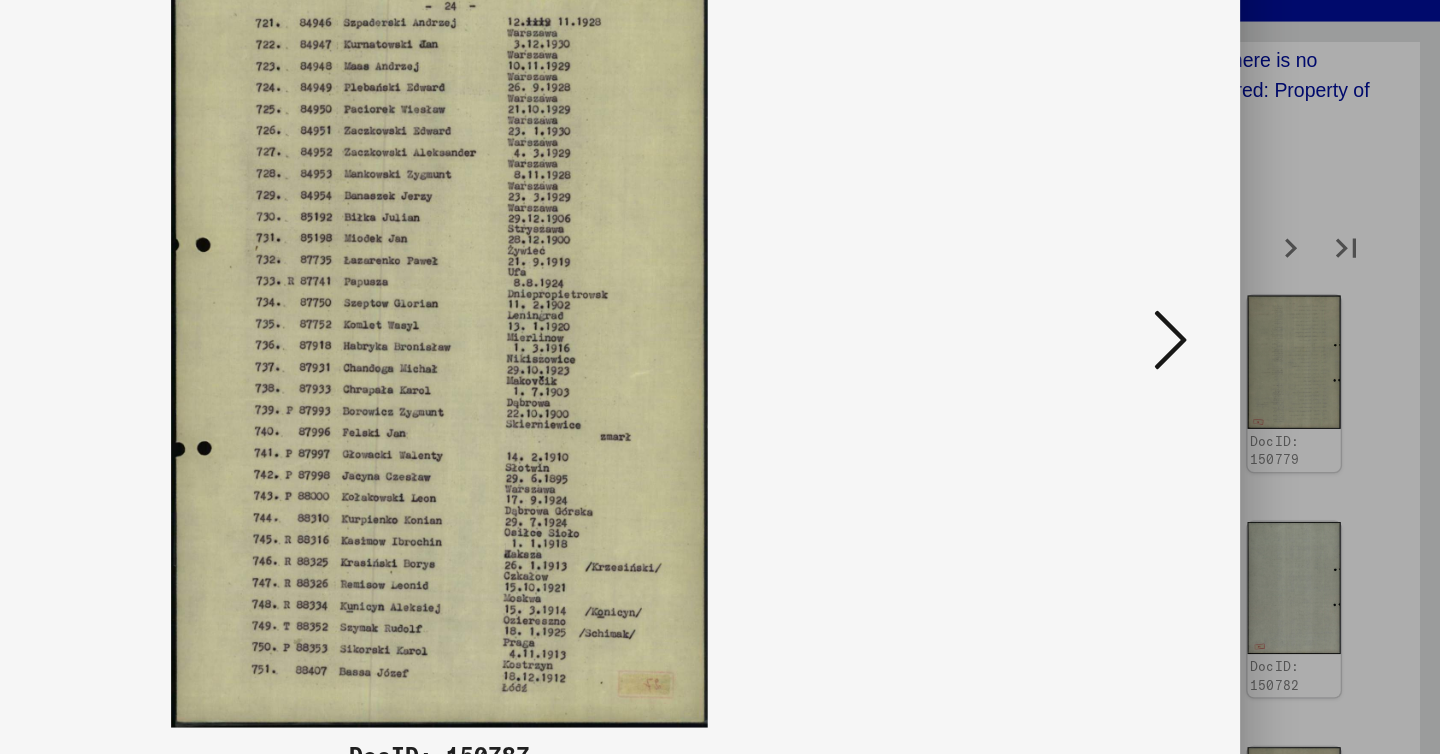 click at bounding box center (1246, 325) 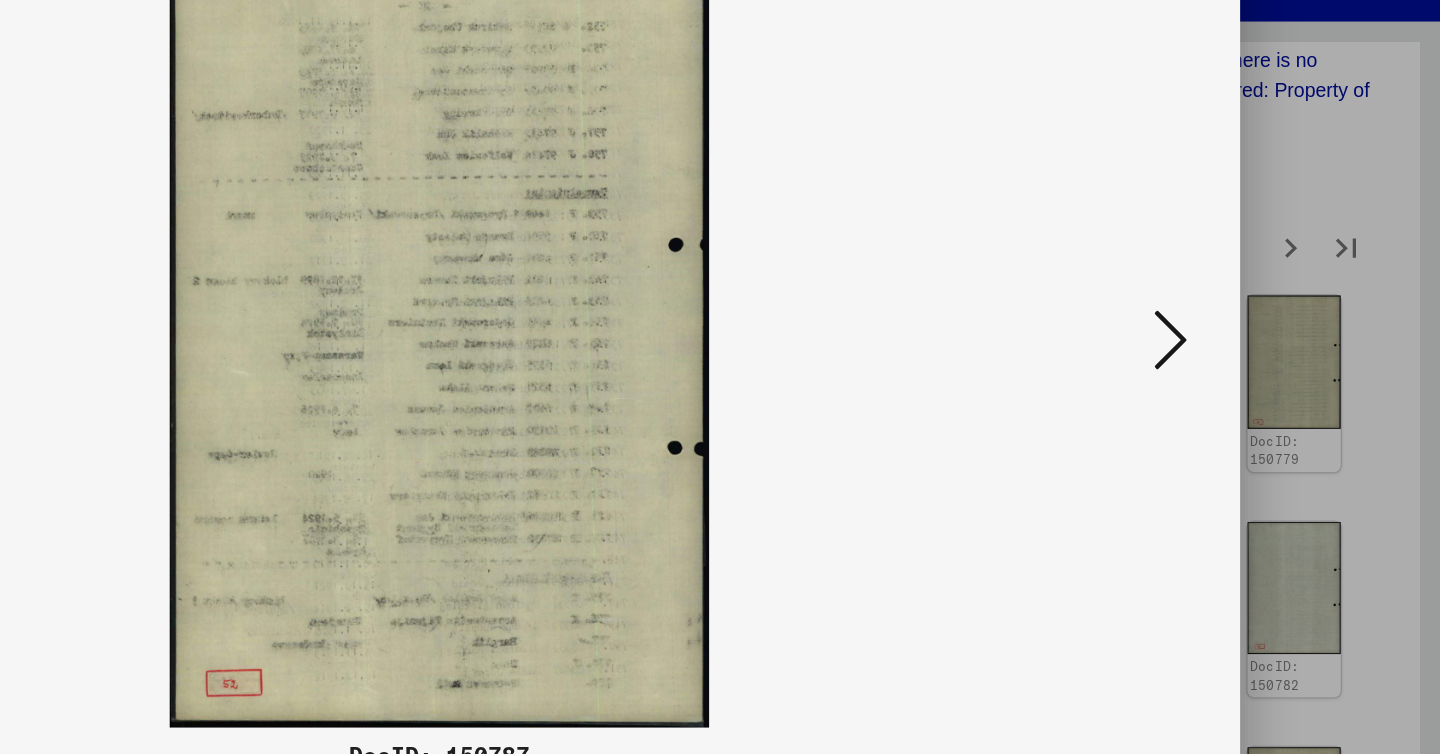 click at bounding box center [1246, 325] 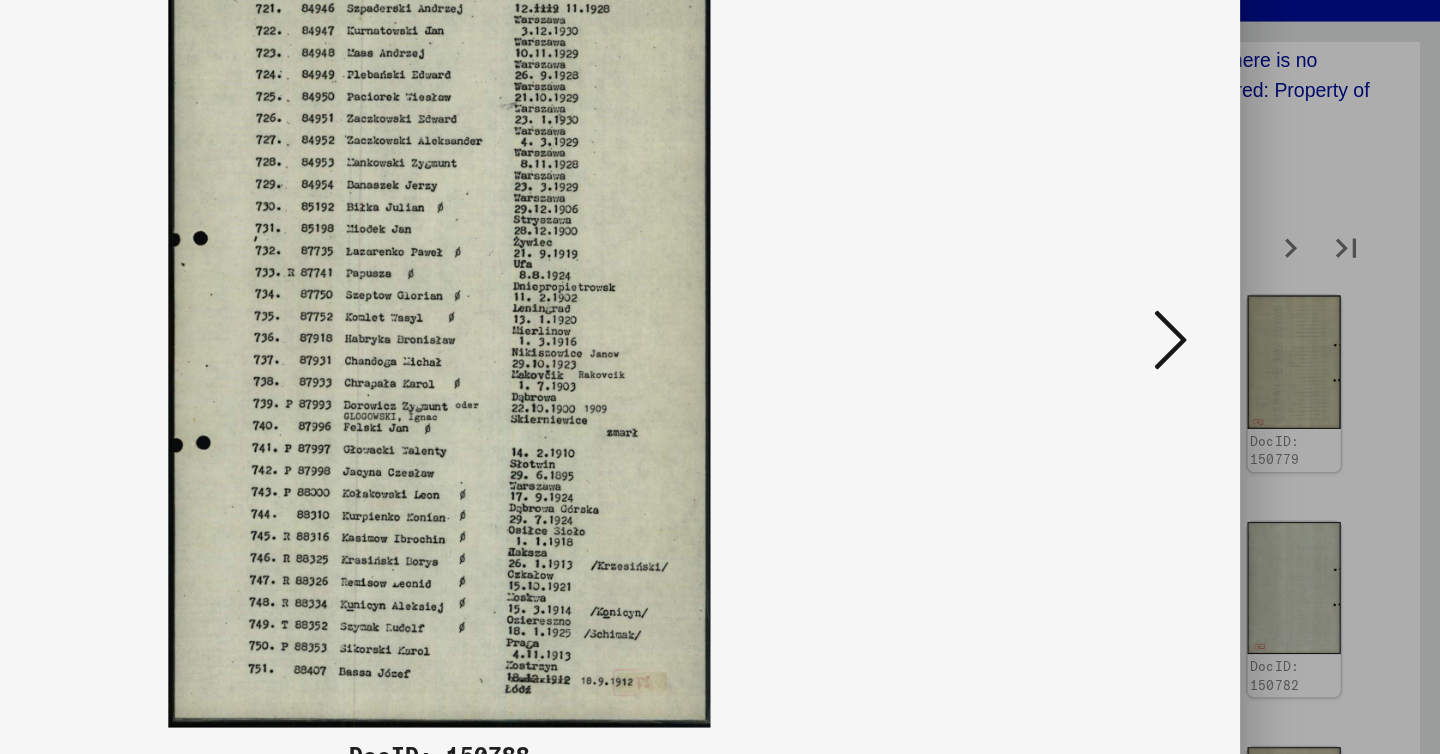 click at bounding box center (1246, 325) 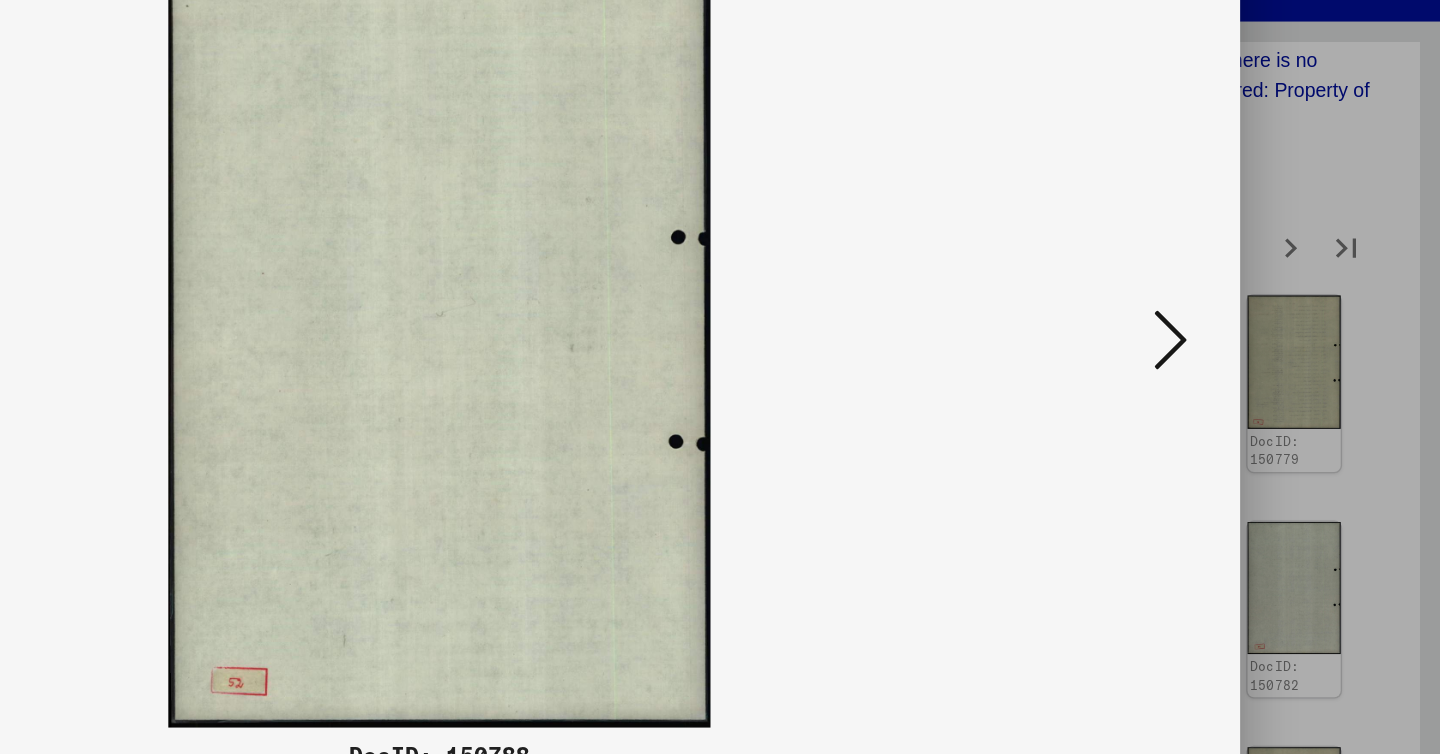 click at bounding box center (1246, 325) 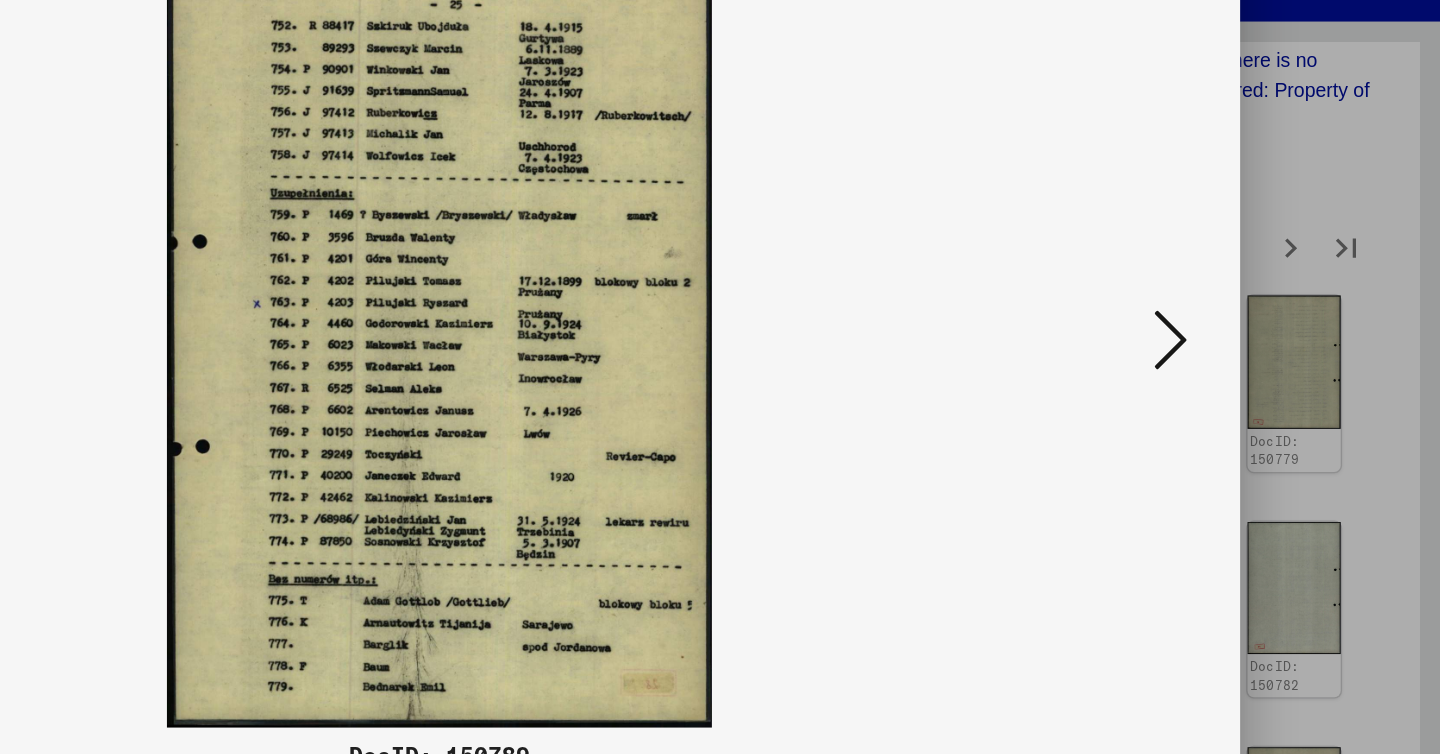 click at bounding box center (1246, 325) 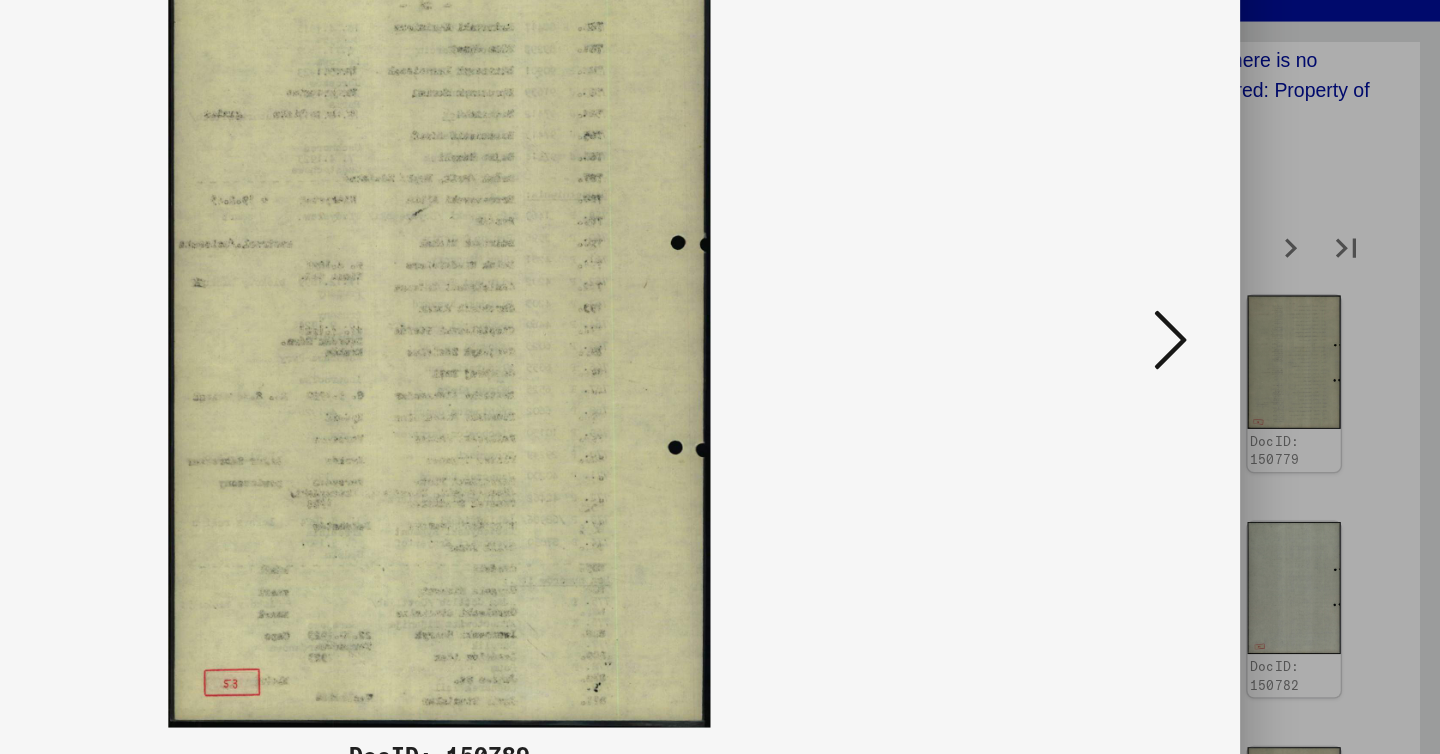 click at bounding box center (1246, 325) 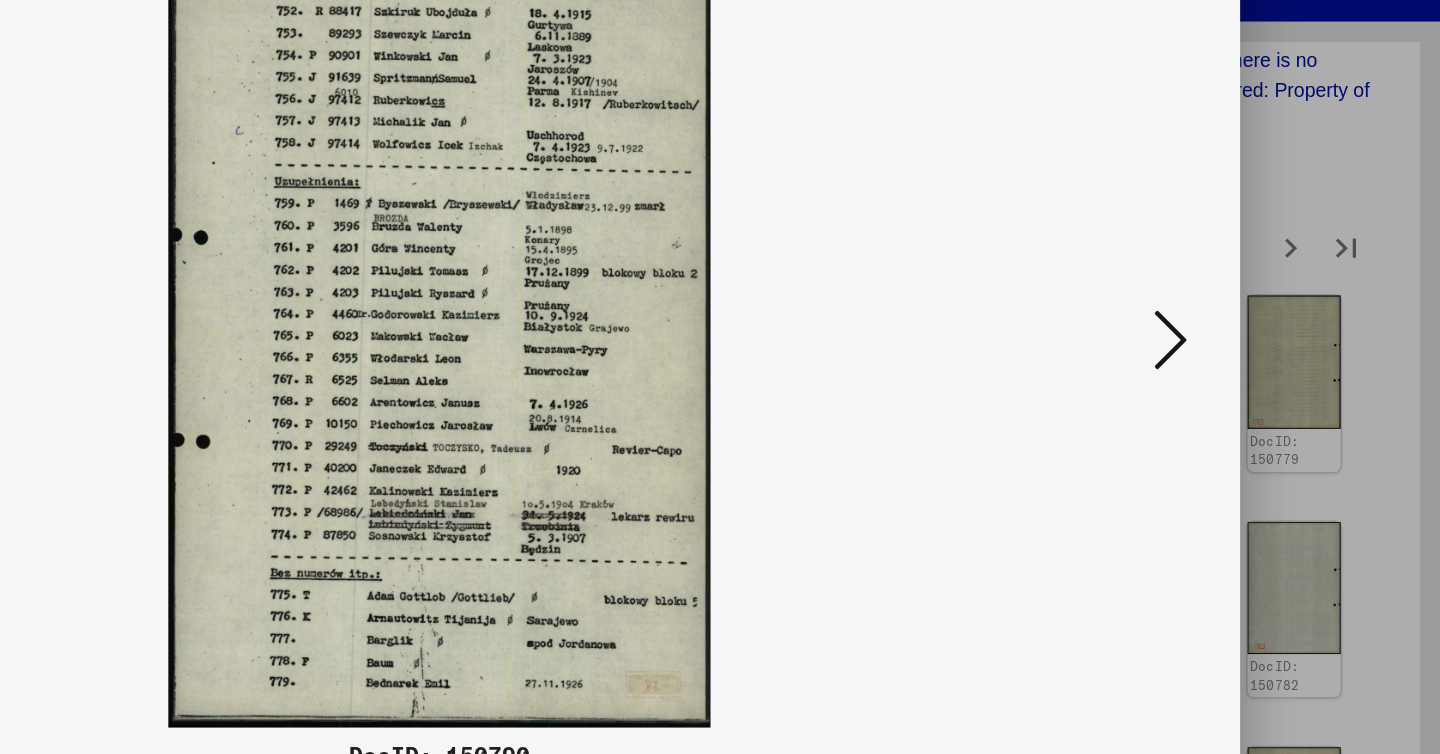 click at bounding box center (1246, 325) 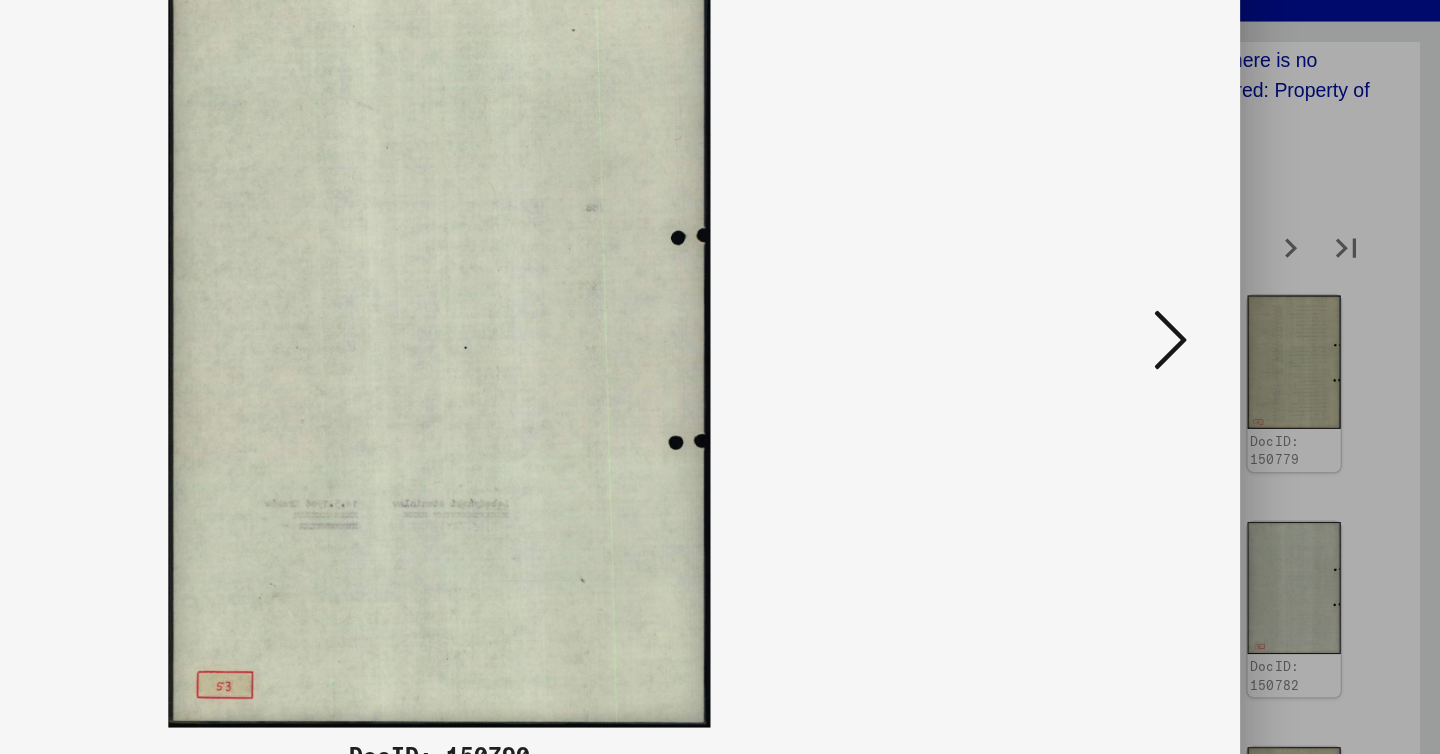 click at bounding box center (1246, 325) 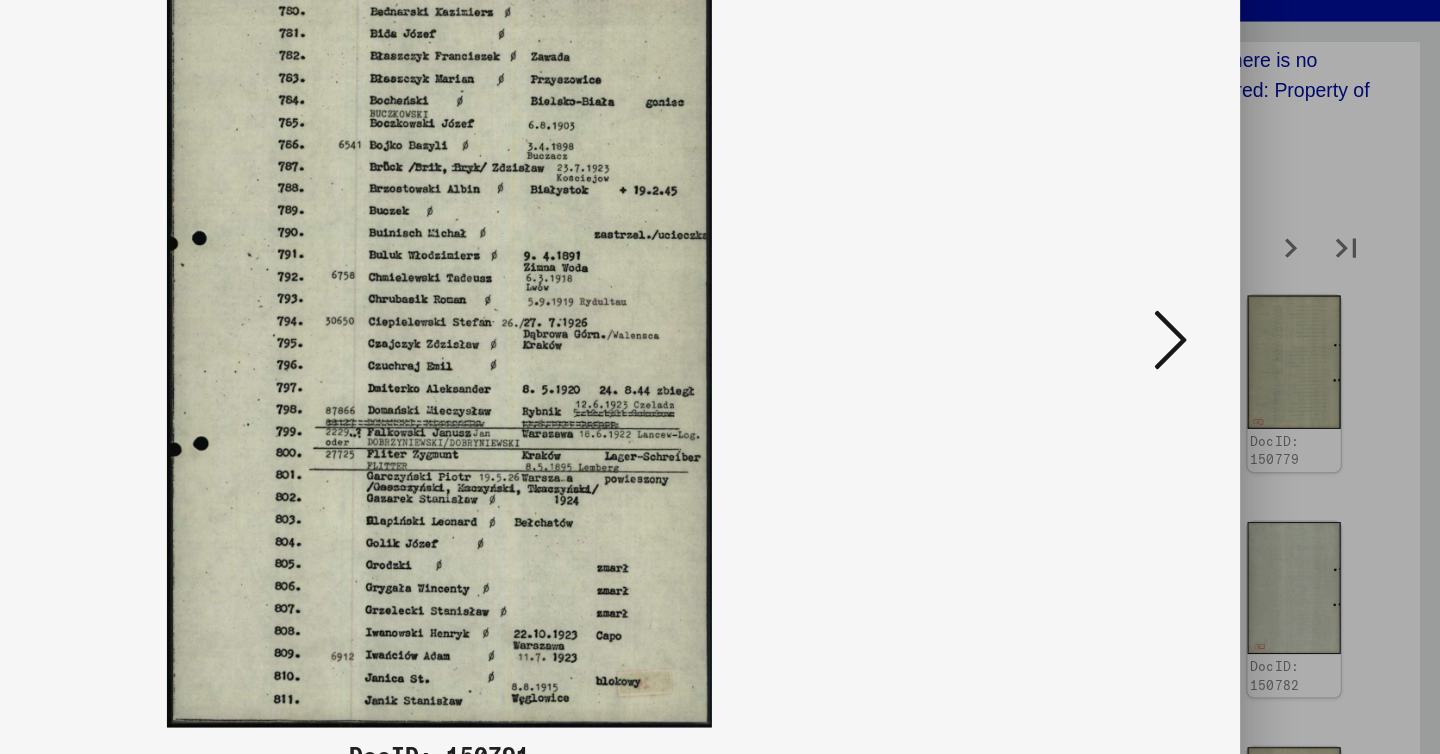 click at bounding box center [1246, 325] 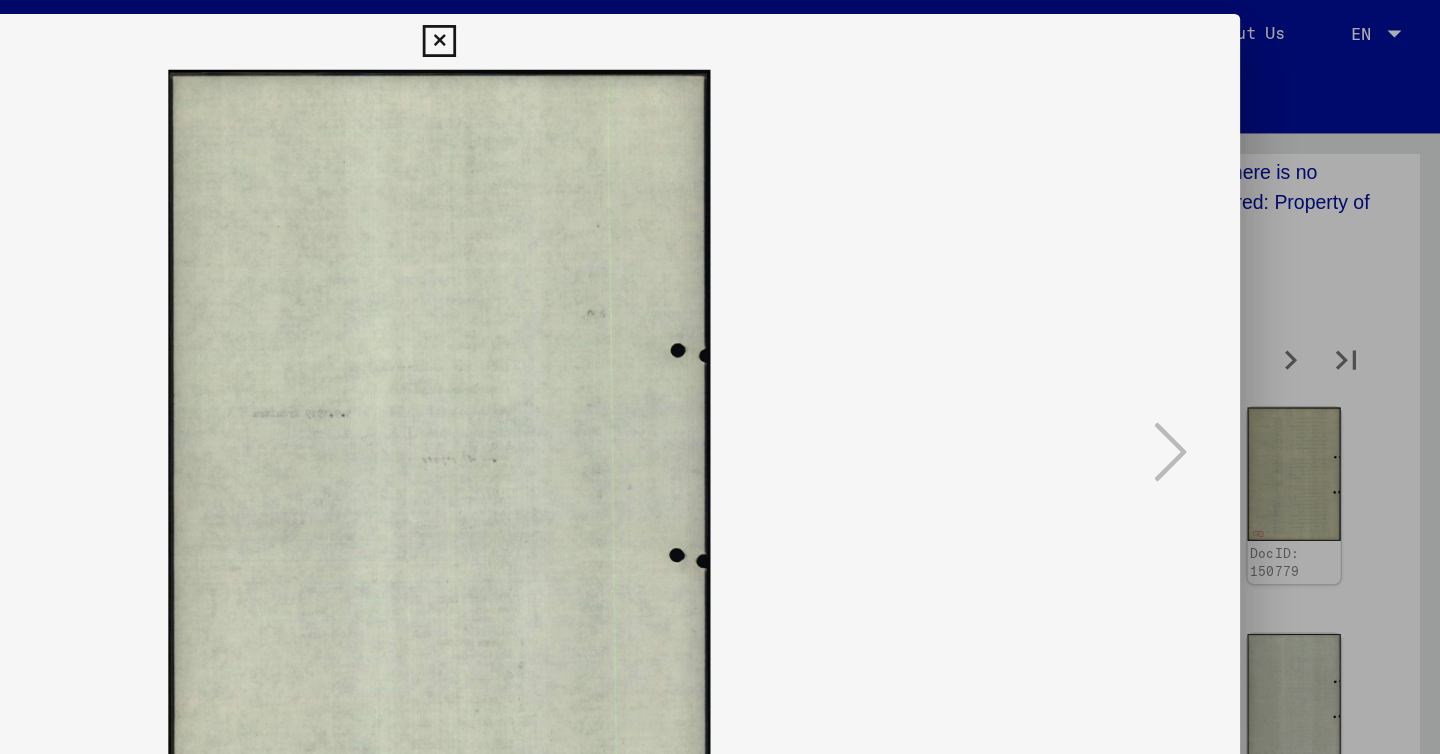 click at bounding box center [719, 30] 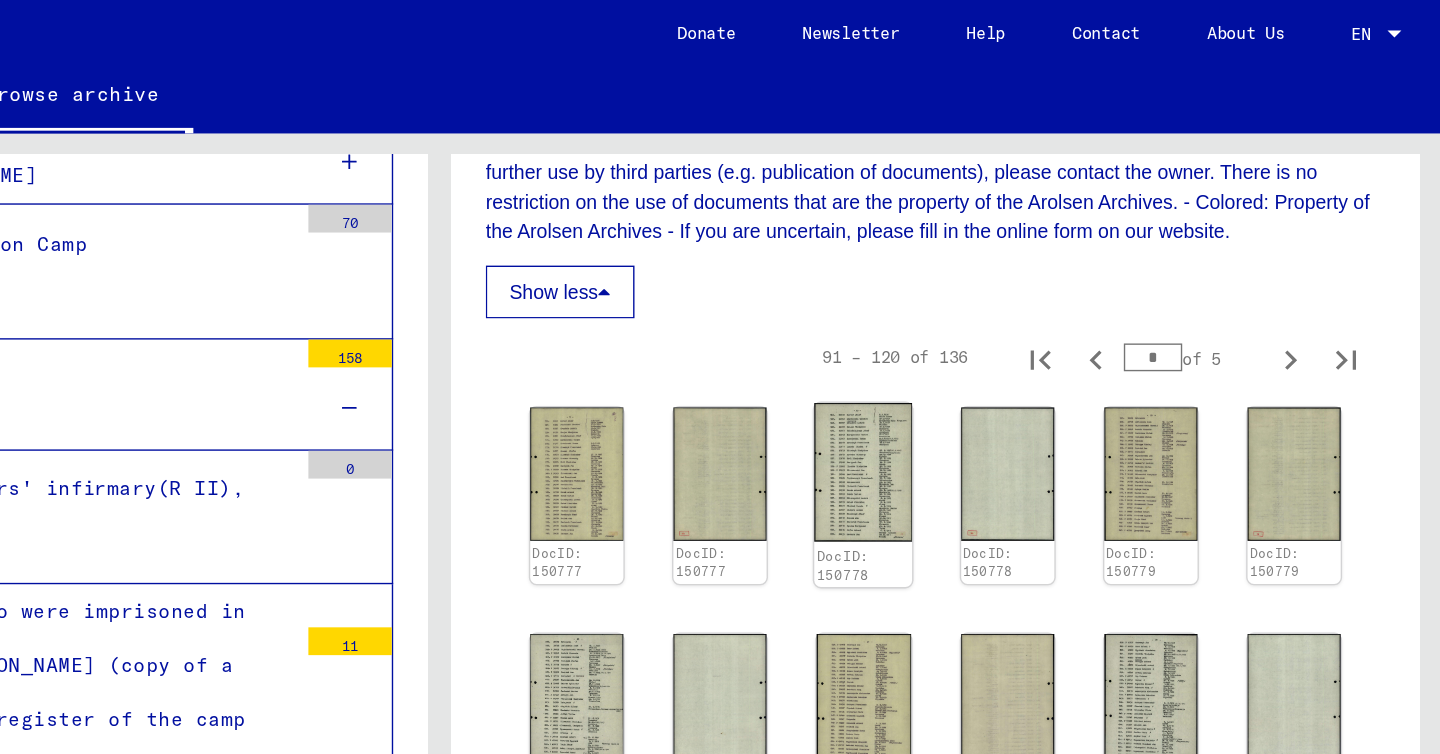 click 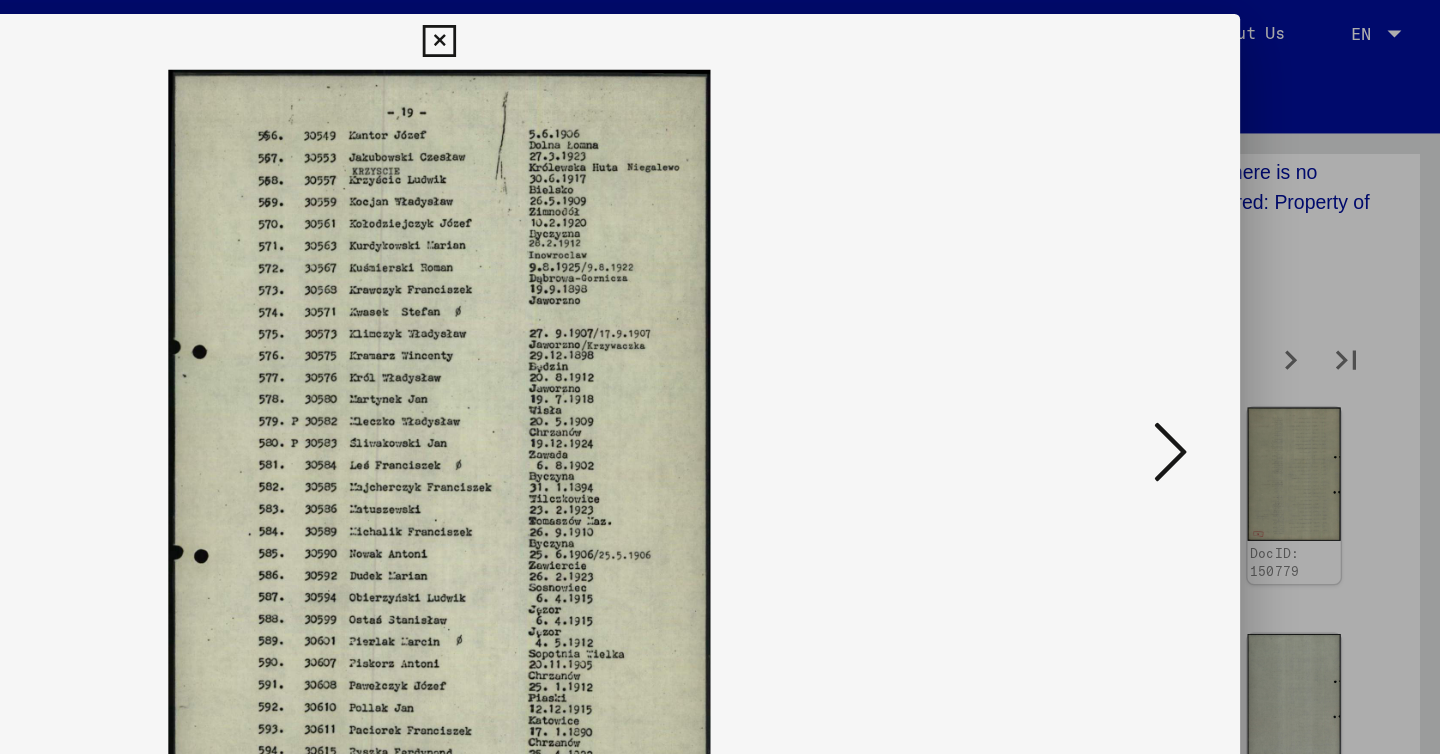 click at bounding box center [719, 30] 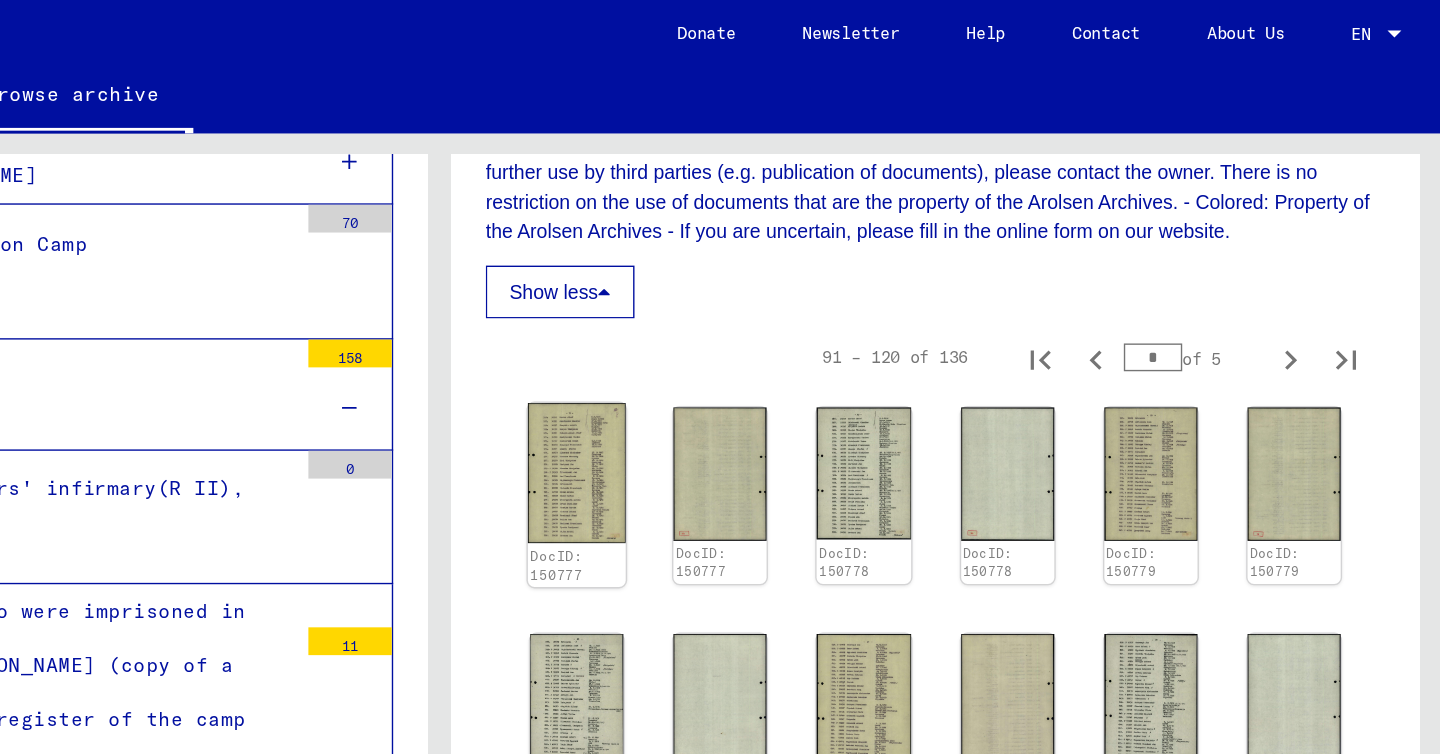 click 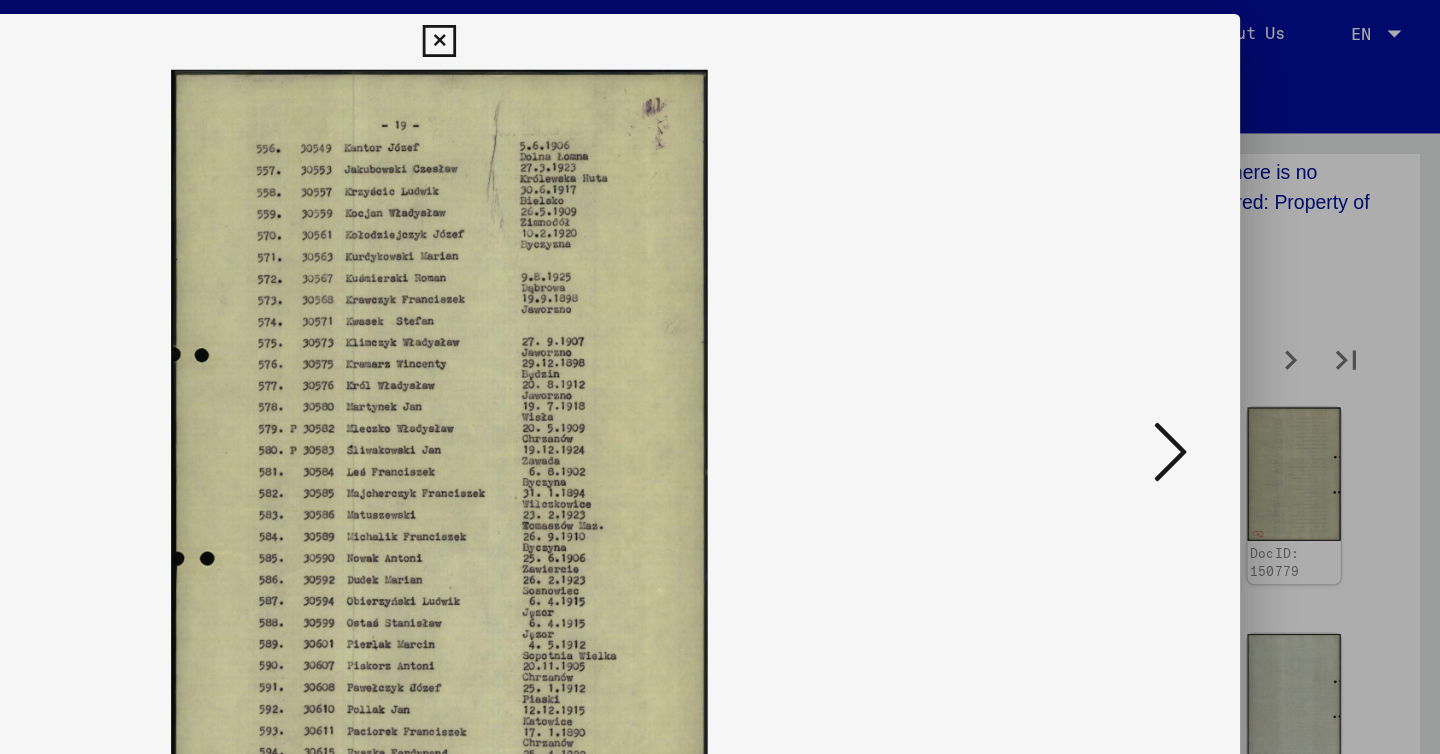click at bounding box center [719, 30] 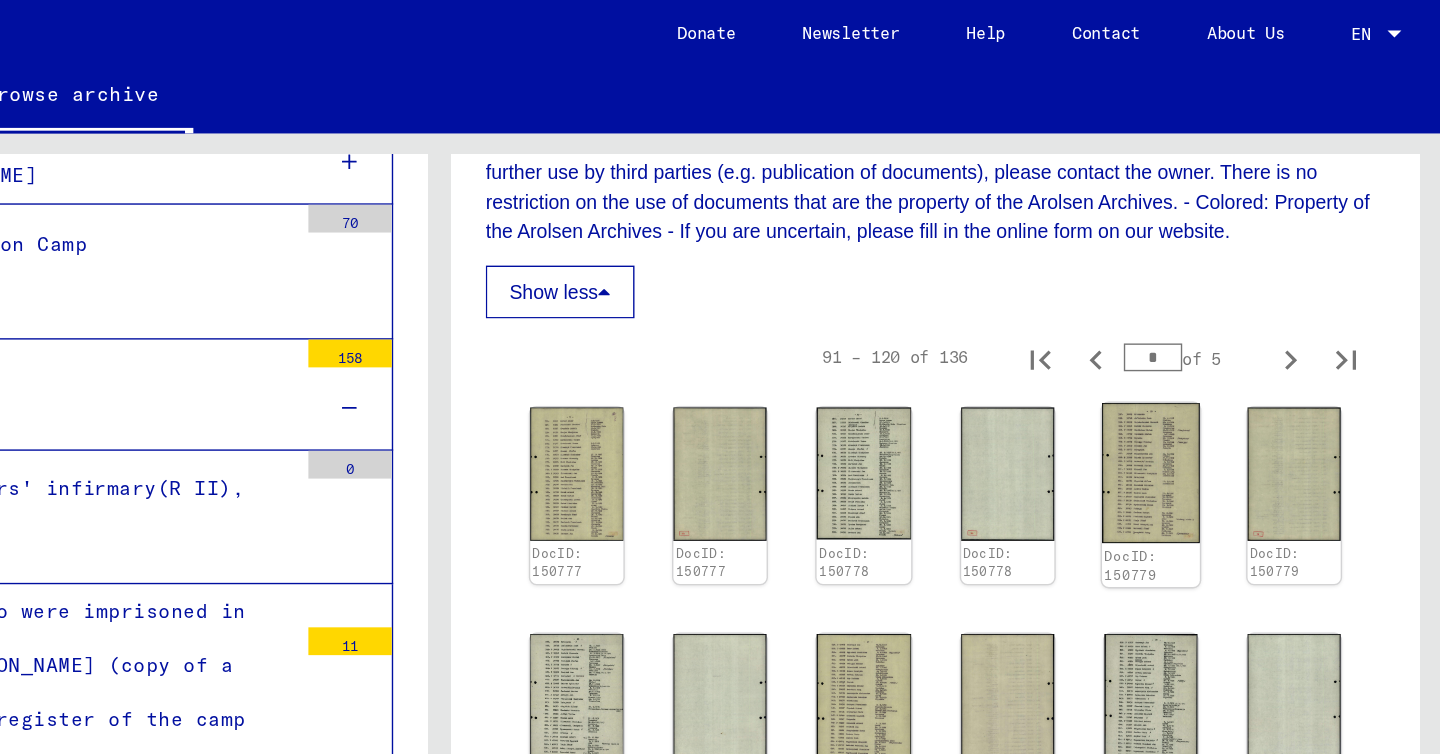 click 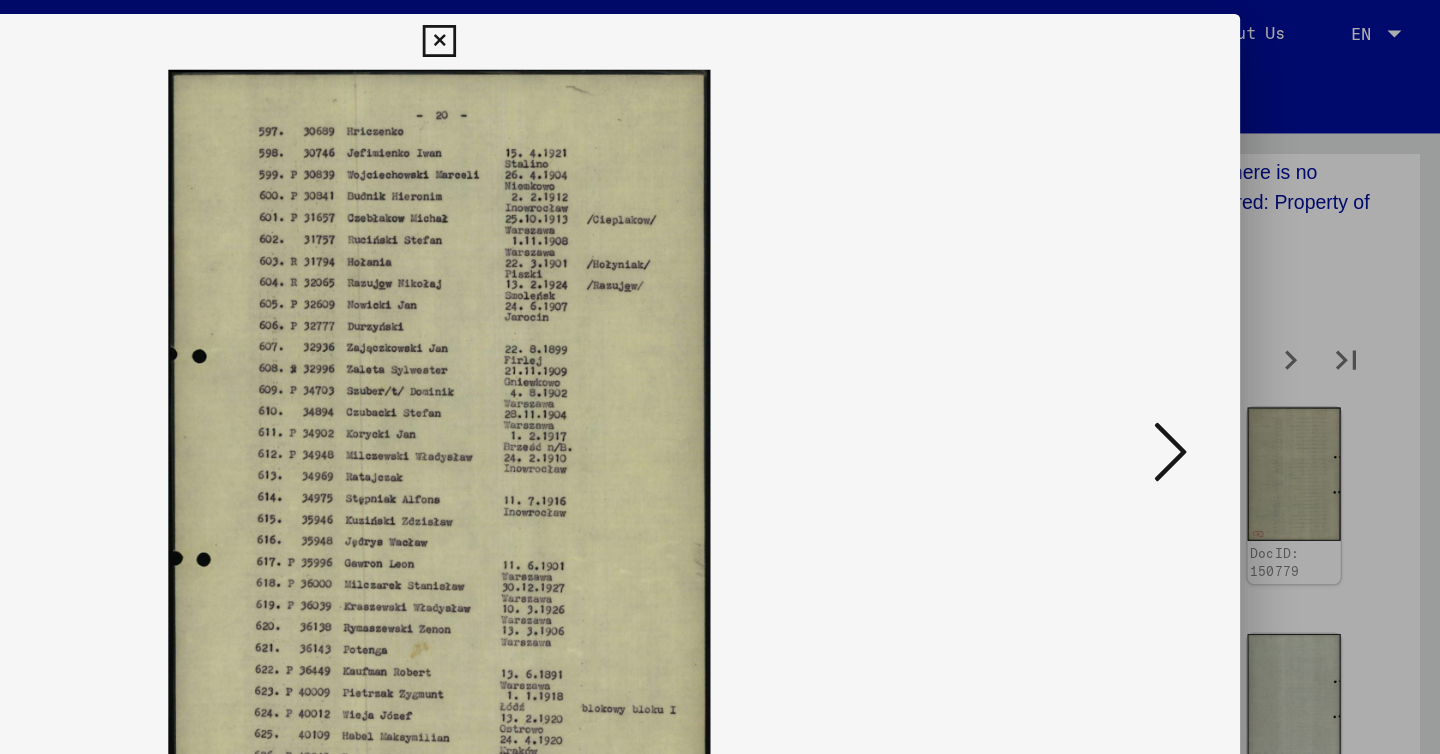 click at bounding box center (1246, 325) 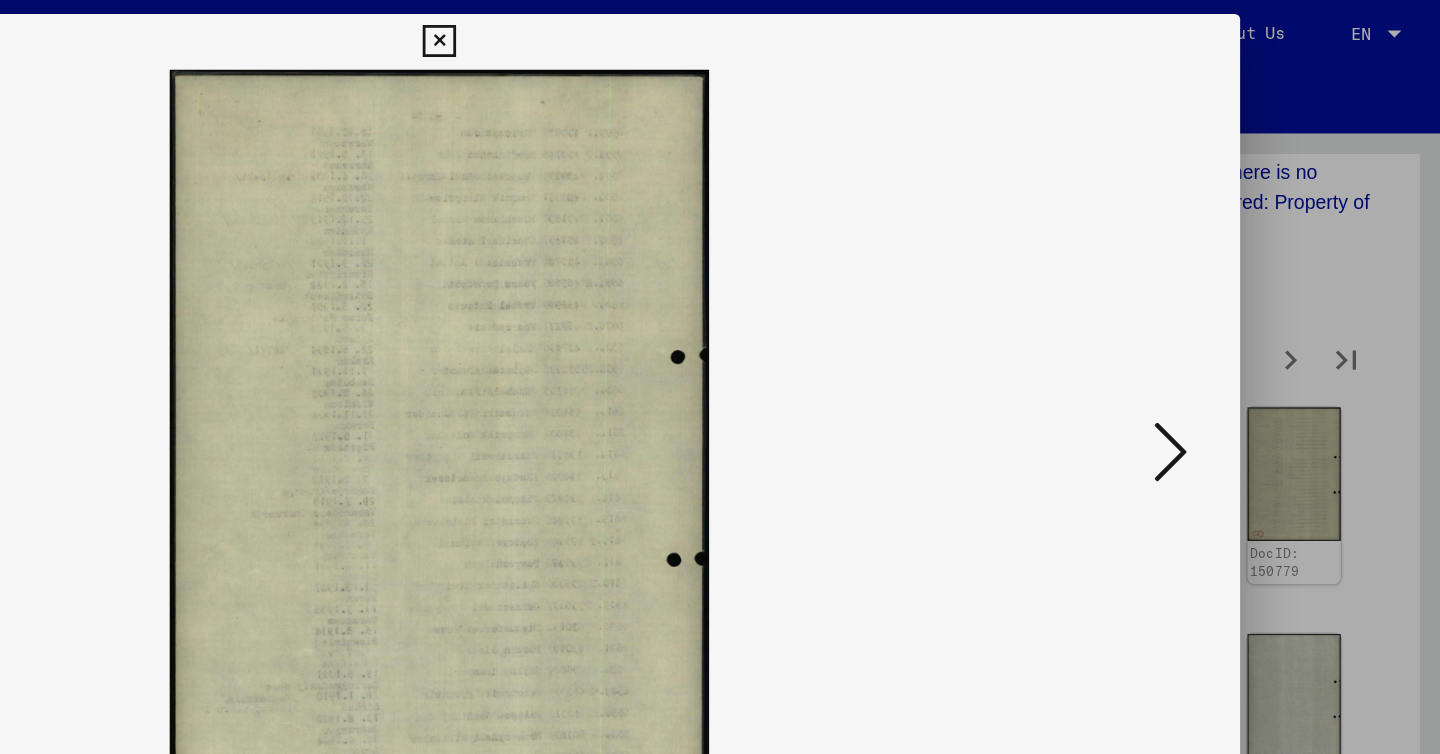 click at bounding box center (1246, 325) 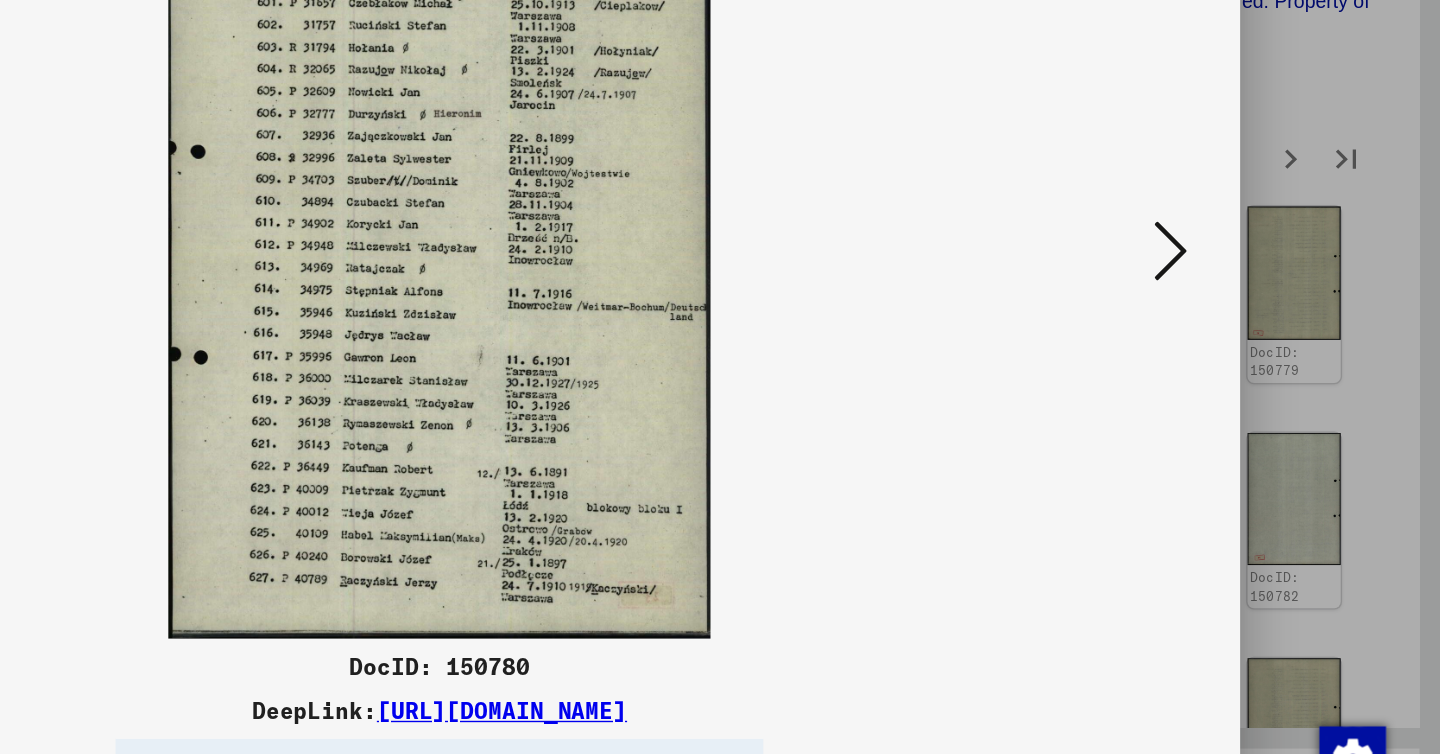 click at bounding box center [1246, 325] 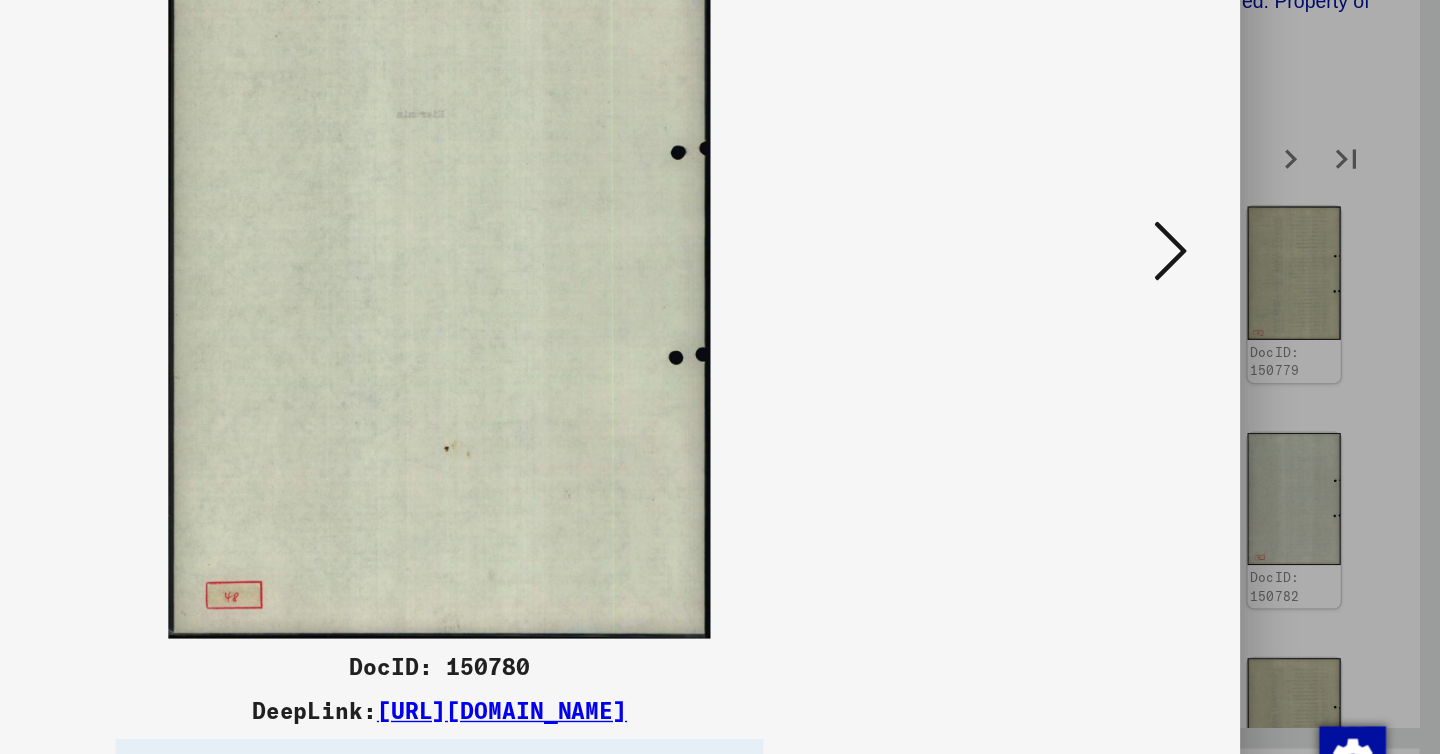 click at bounding box center (1246, 325) 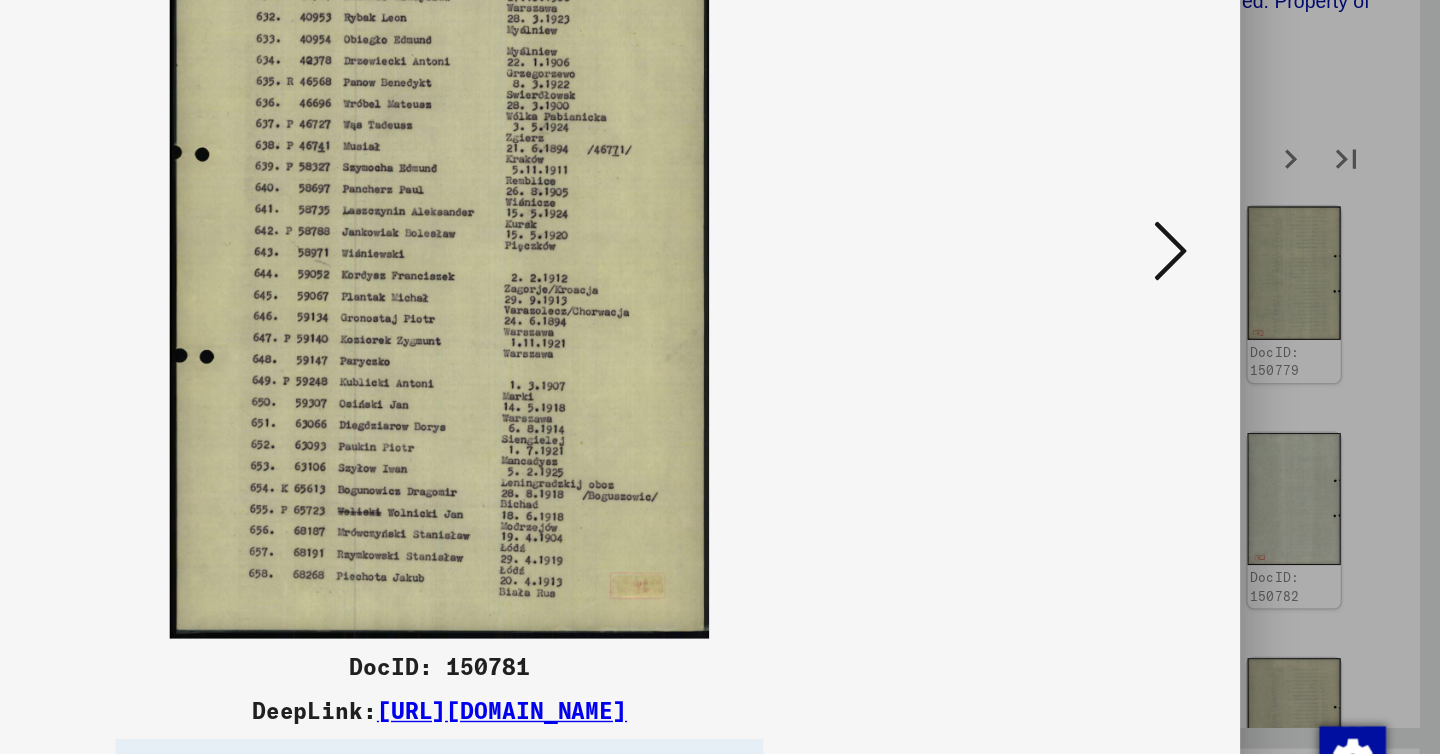 click at bounding box center (1246, 325) 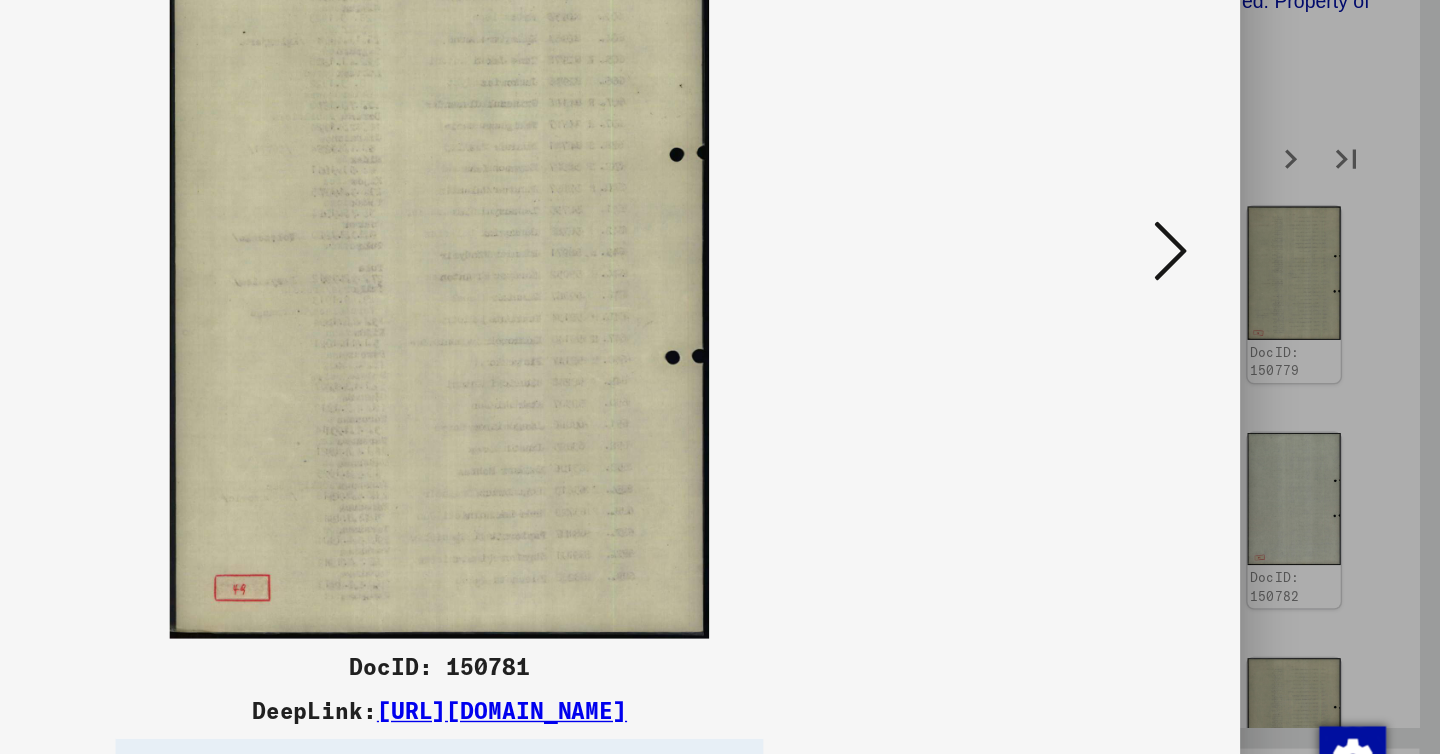 click at bounding box center [1246, 325] 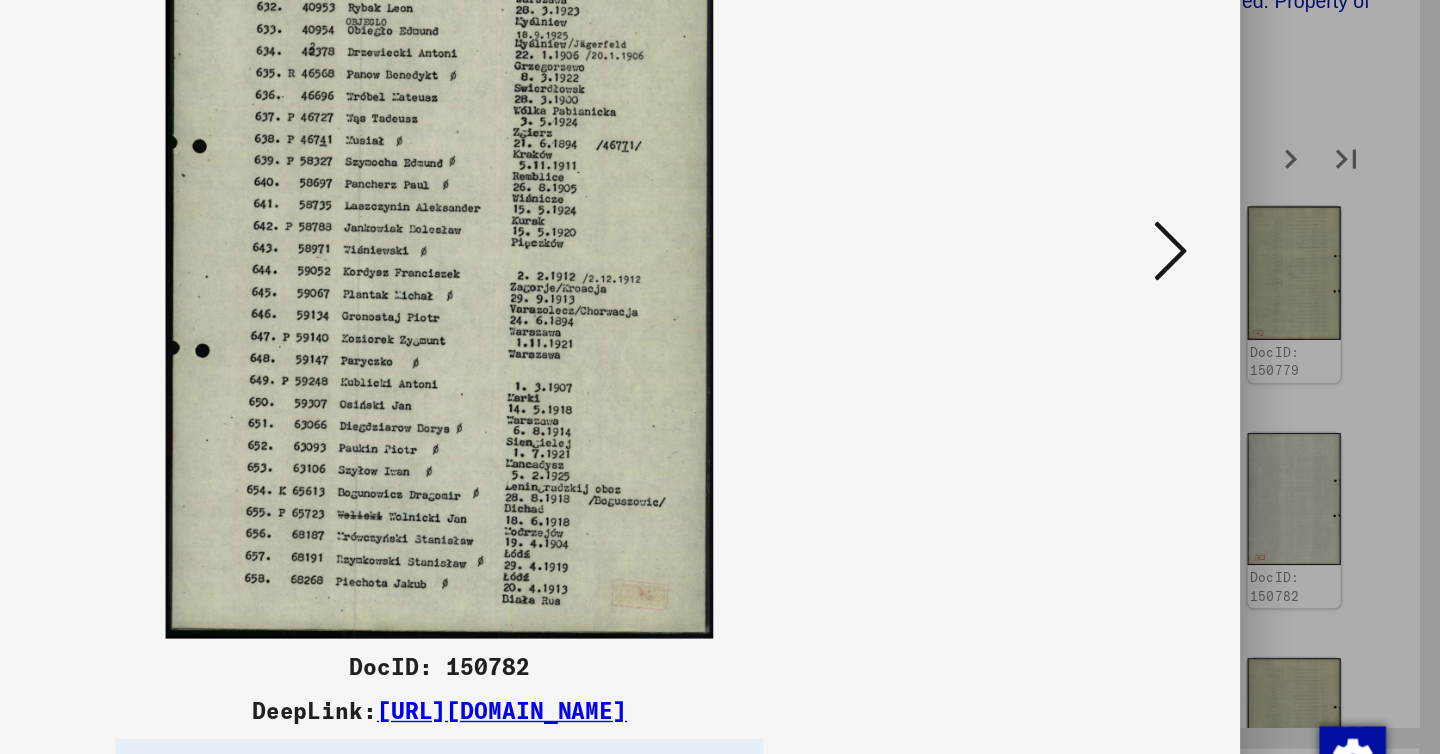 click at bounding box center (1246, 325) 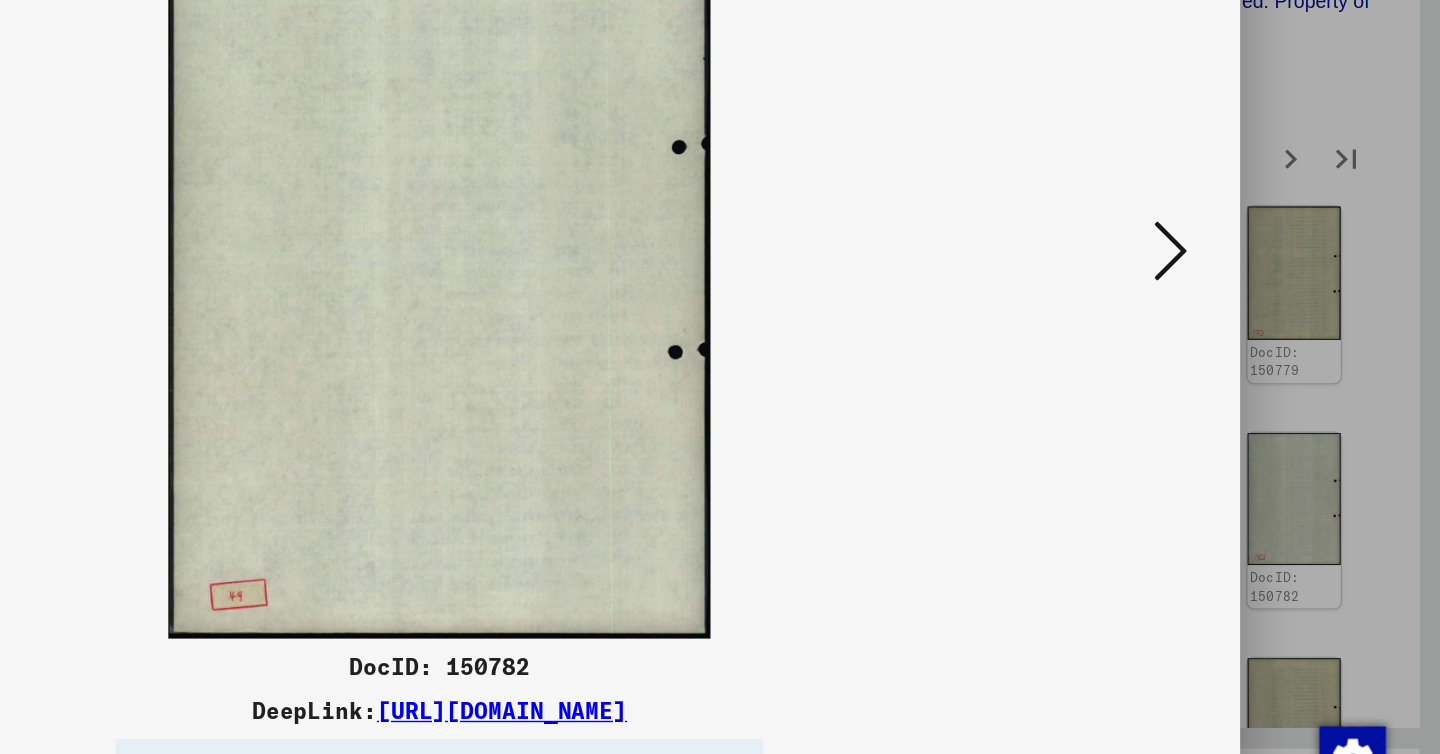 click at bounding box center [1246, 325] 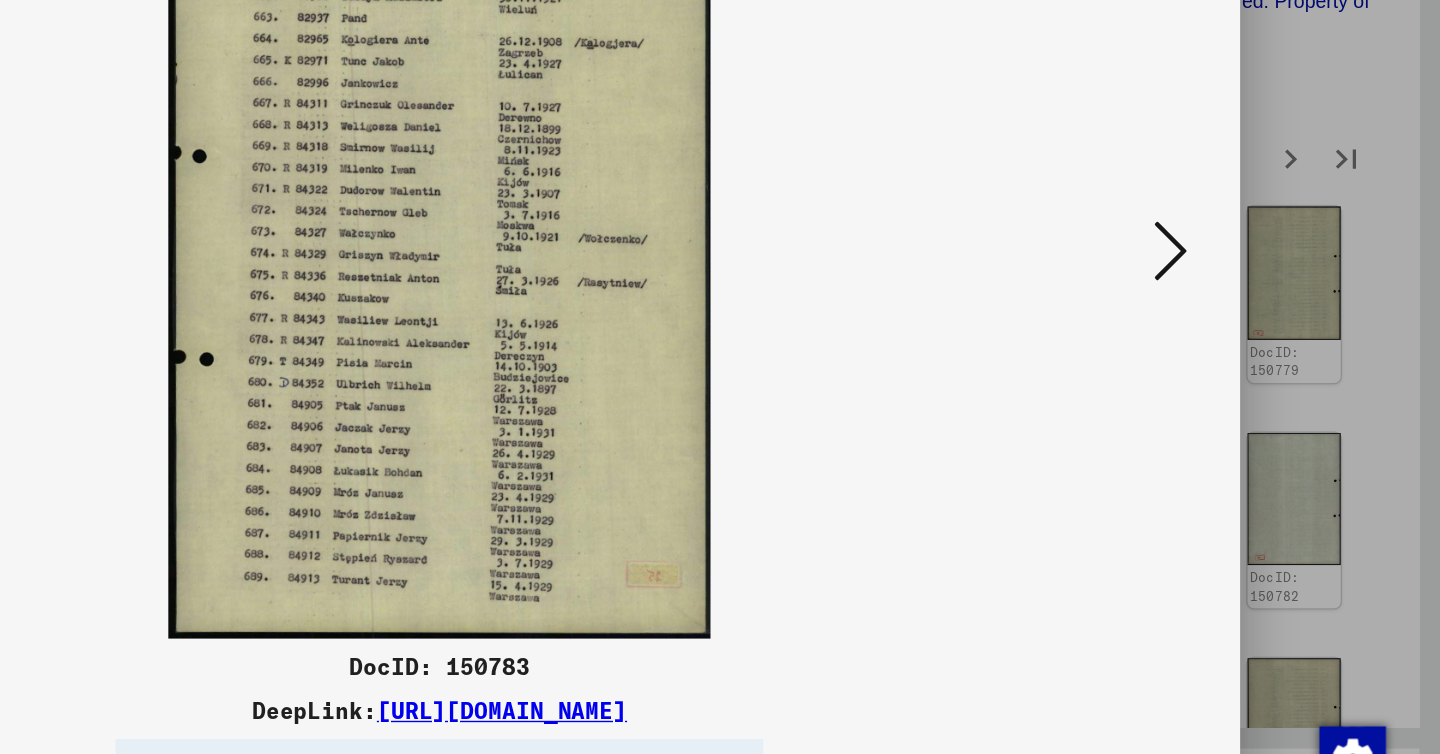 click at bounding box center [1246, 325] 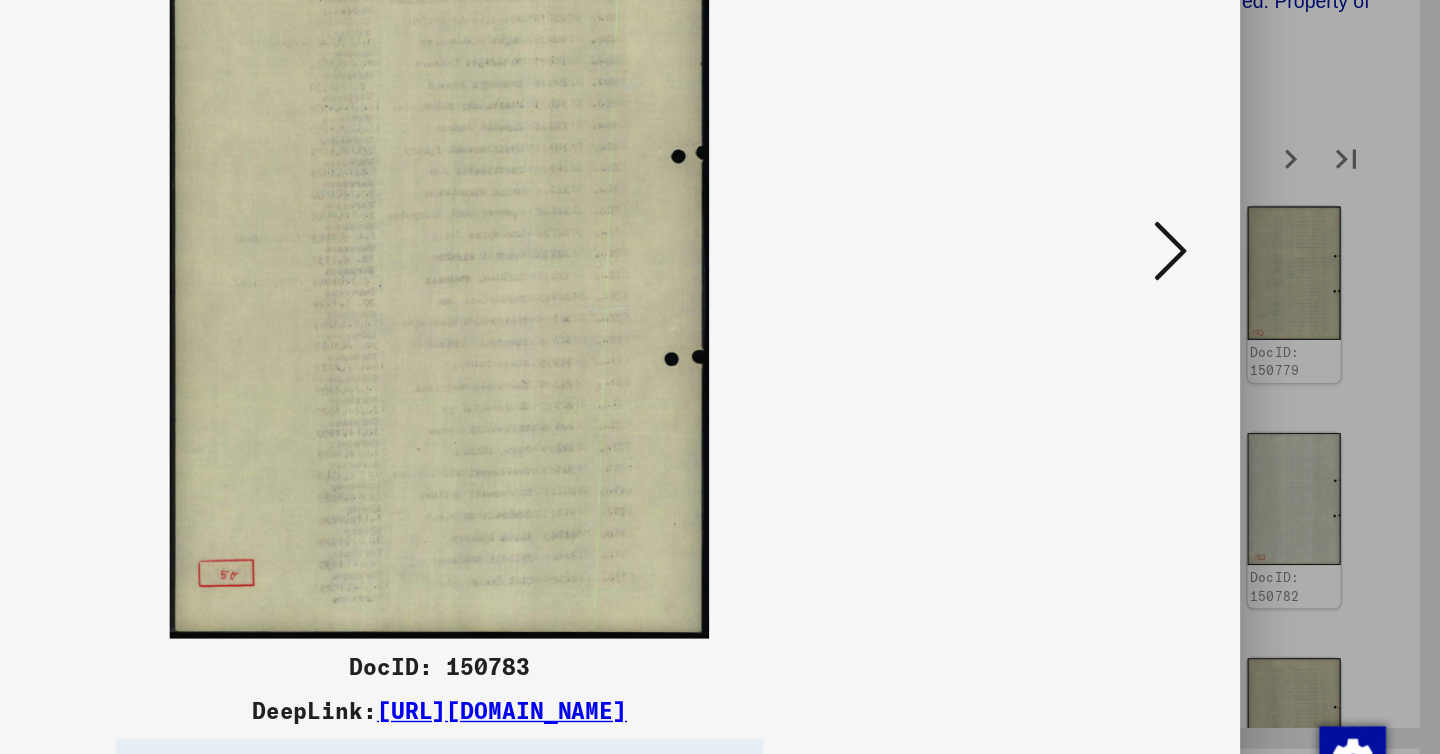 click at bounding box center [1246, 325] 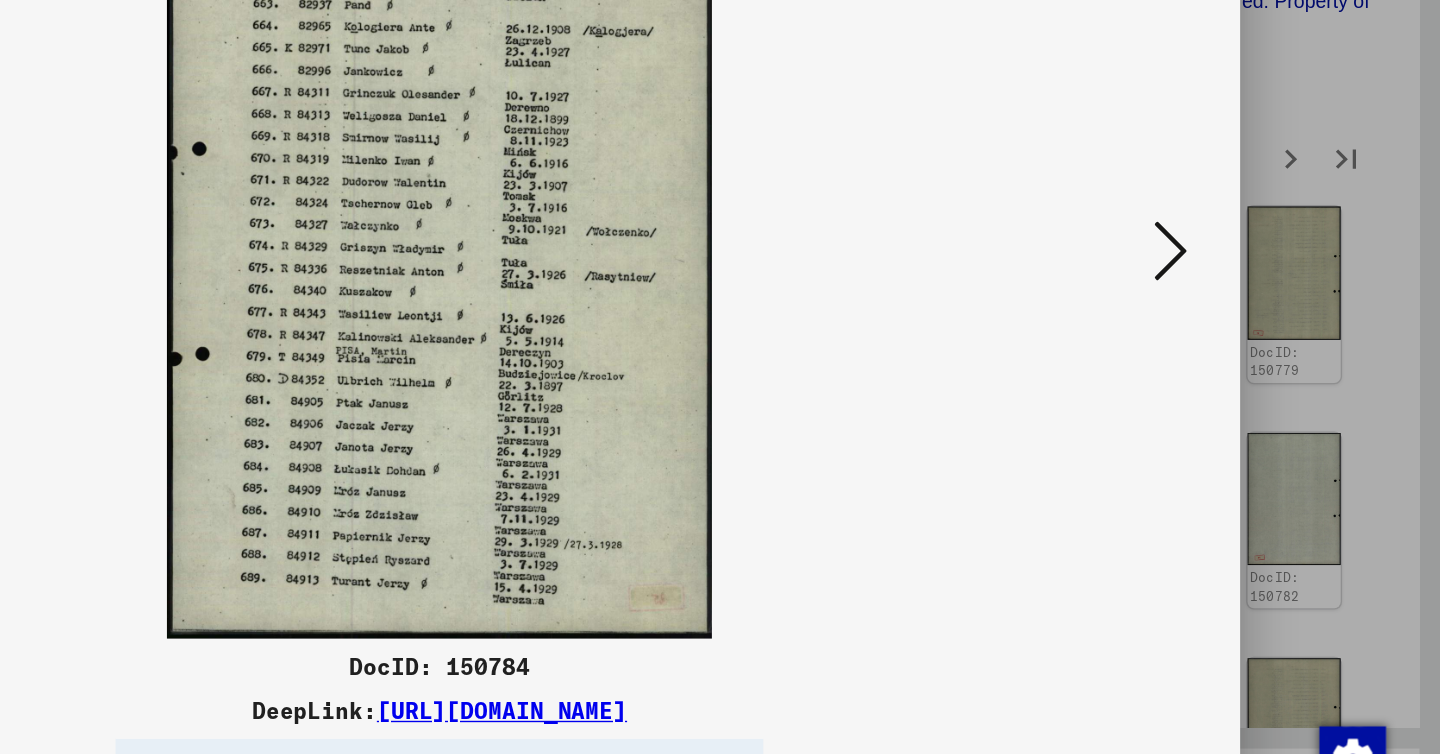 click at bounding box center (1246, 325) 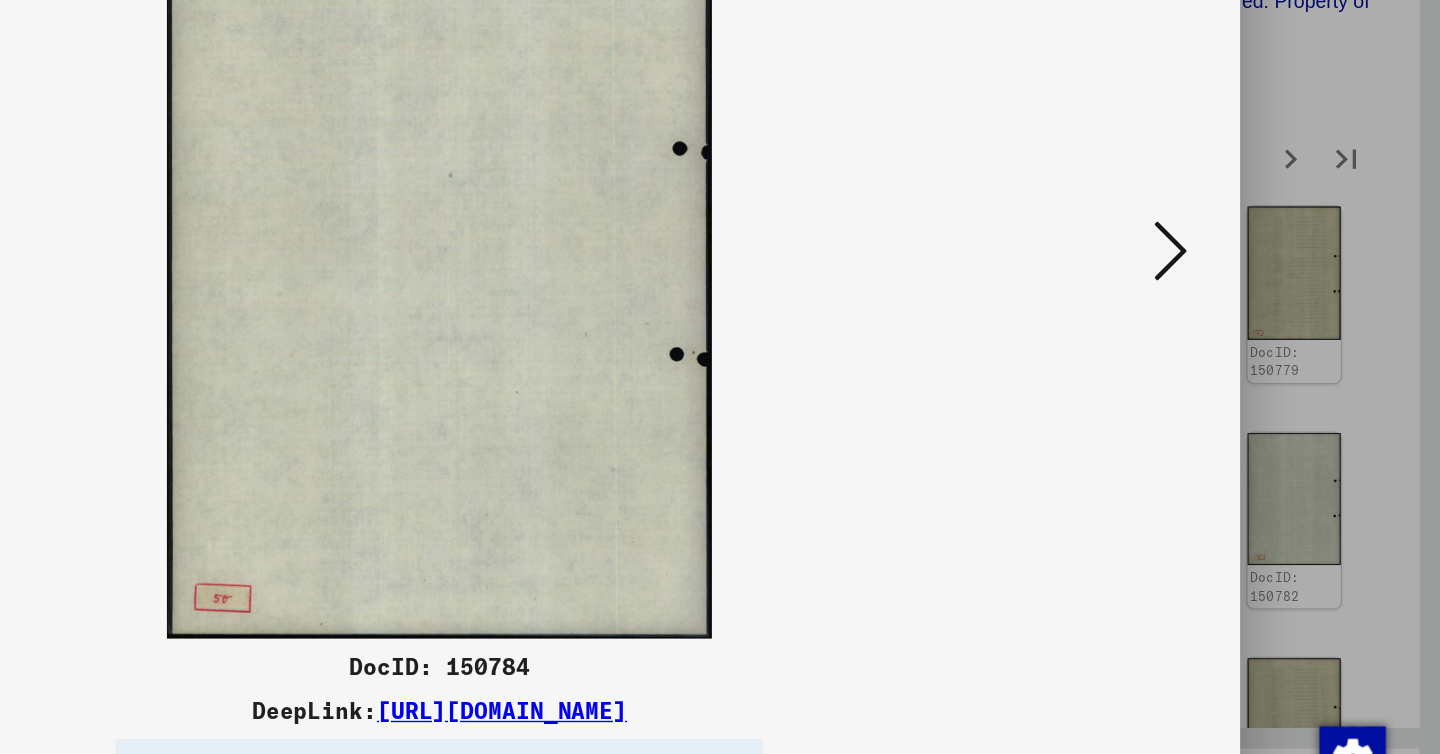 click at bounding box center [1246, 325] 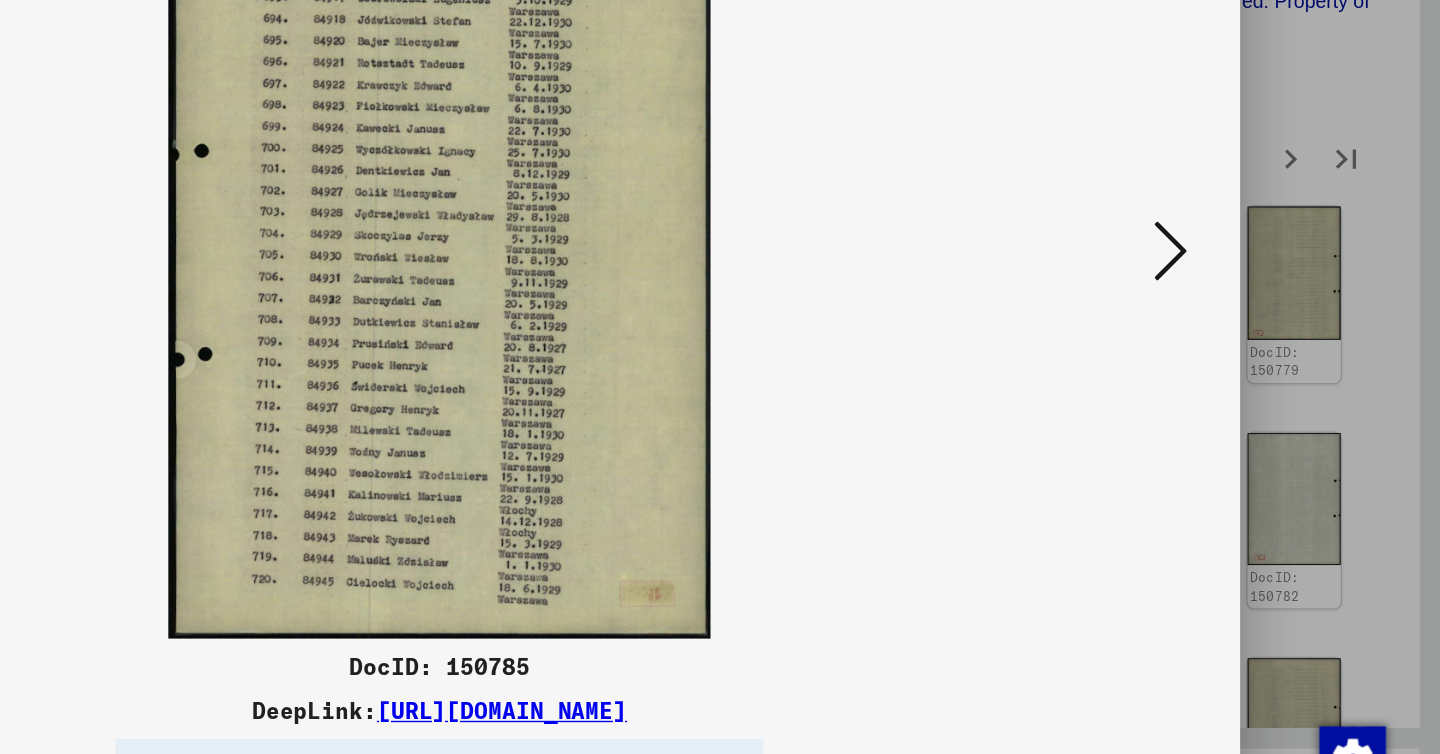 click at bounding box center (1246, 325) 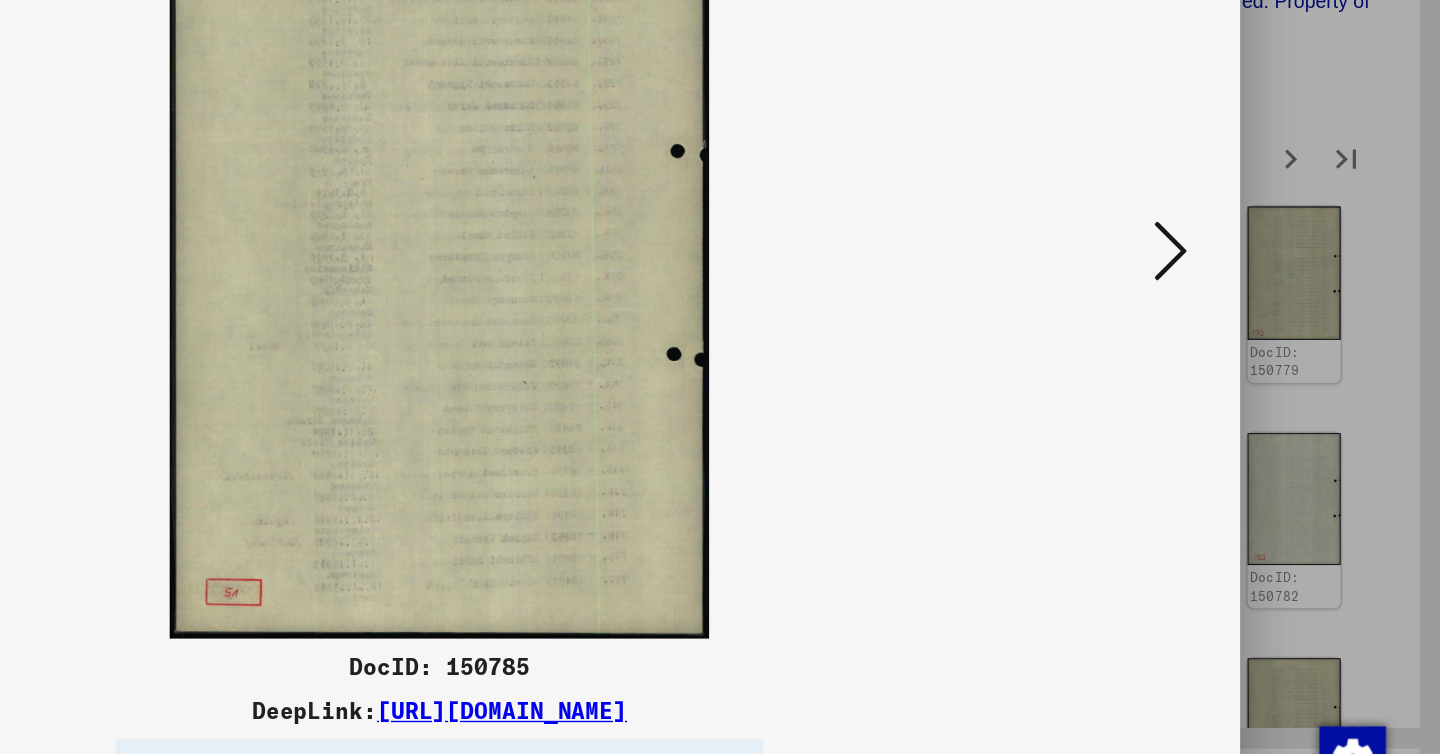 click at bounding box center (1246, 325) 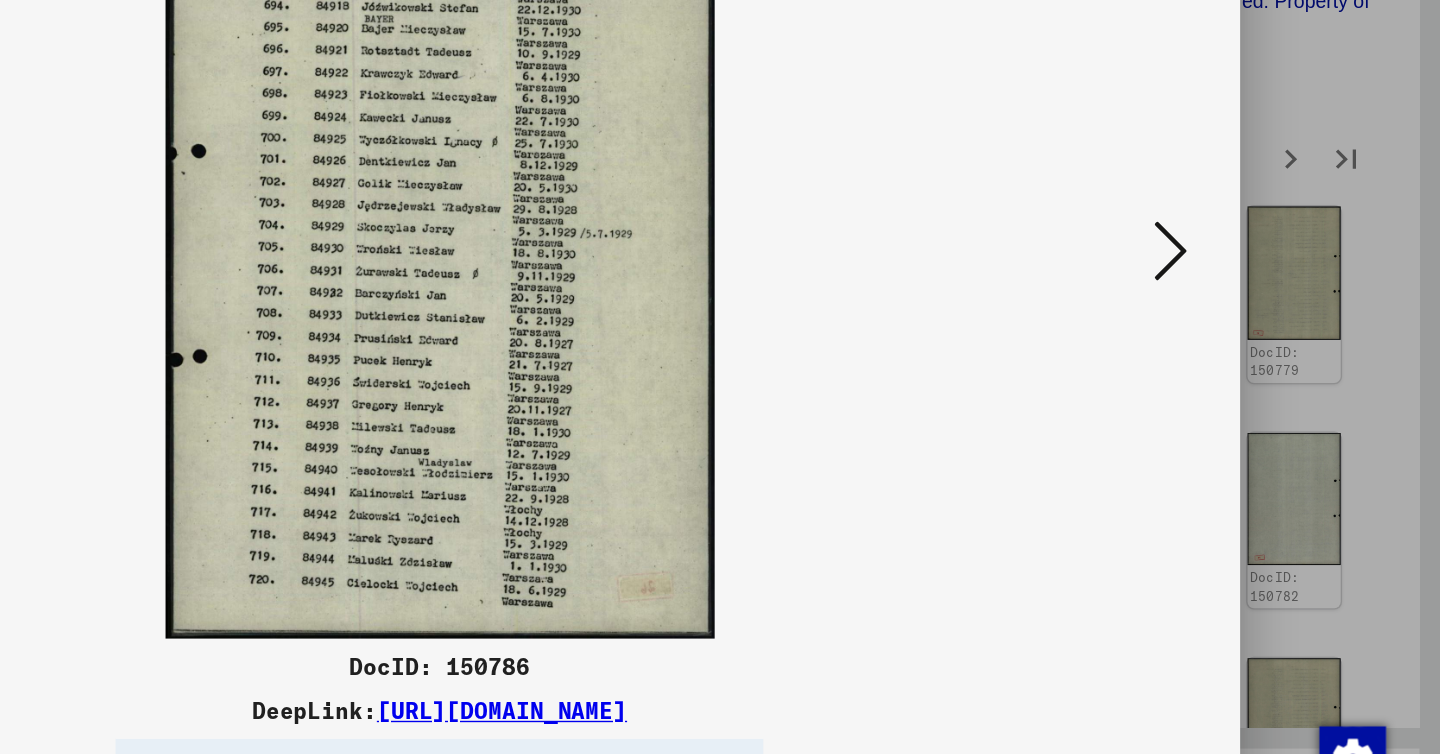 click at bounding box center (1246, 325) 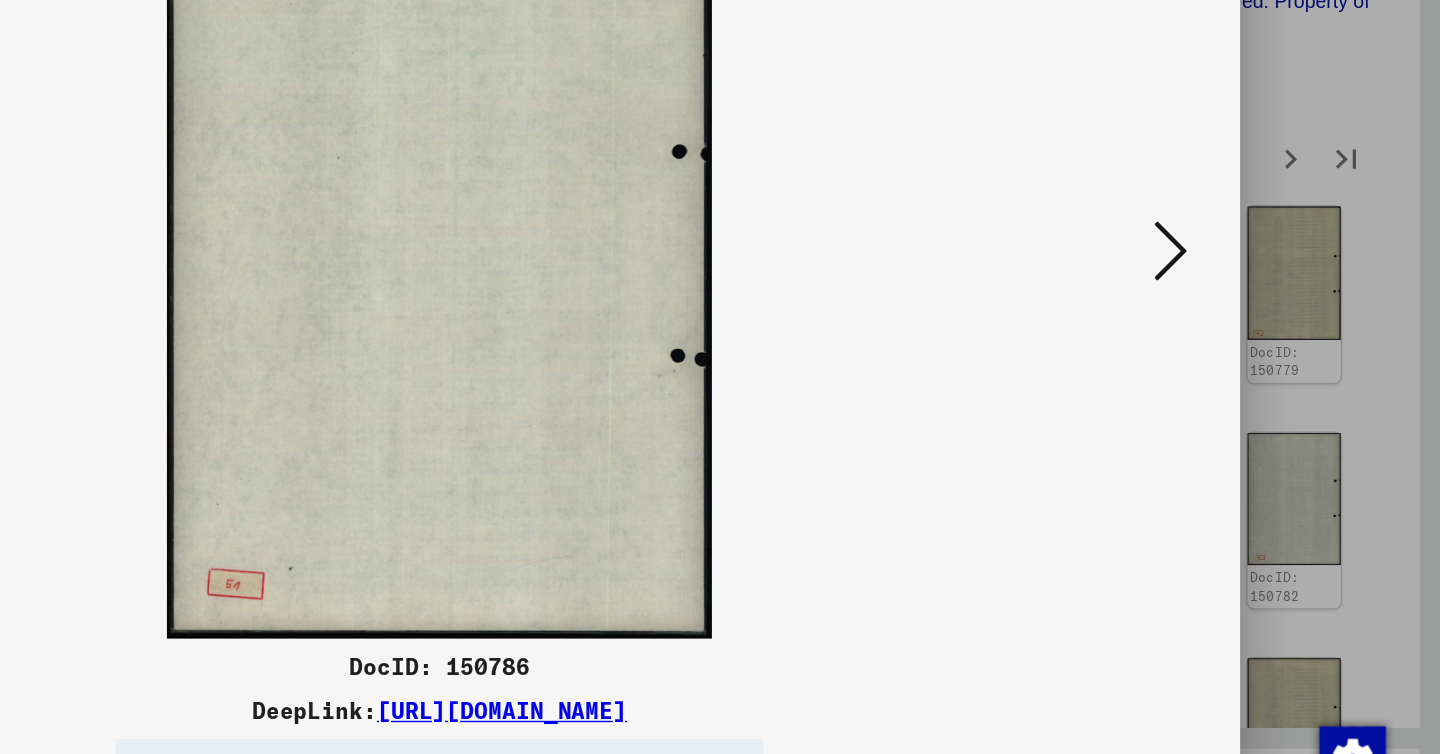 click at bounding box center (1246, 325) 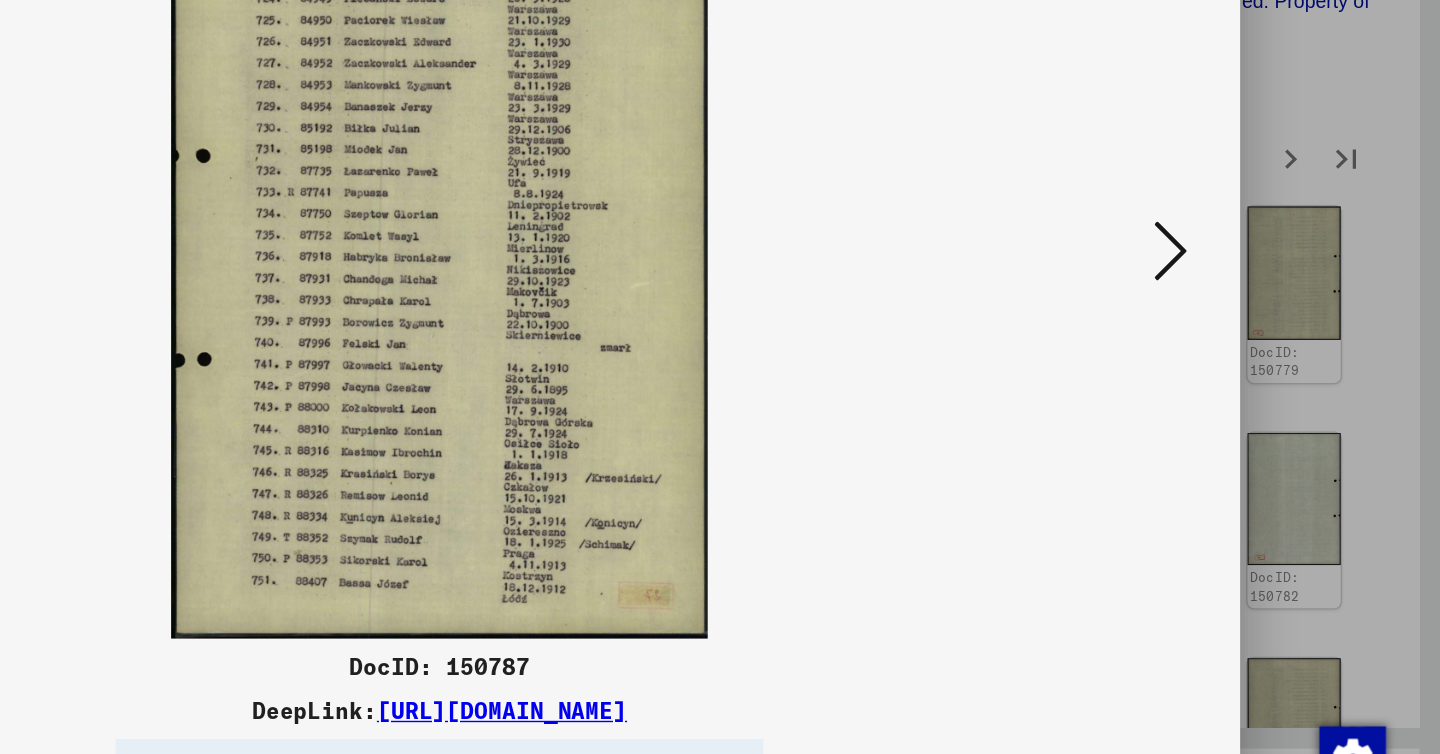 click at bounding box center [1246, 325] 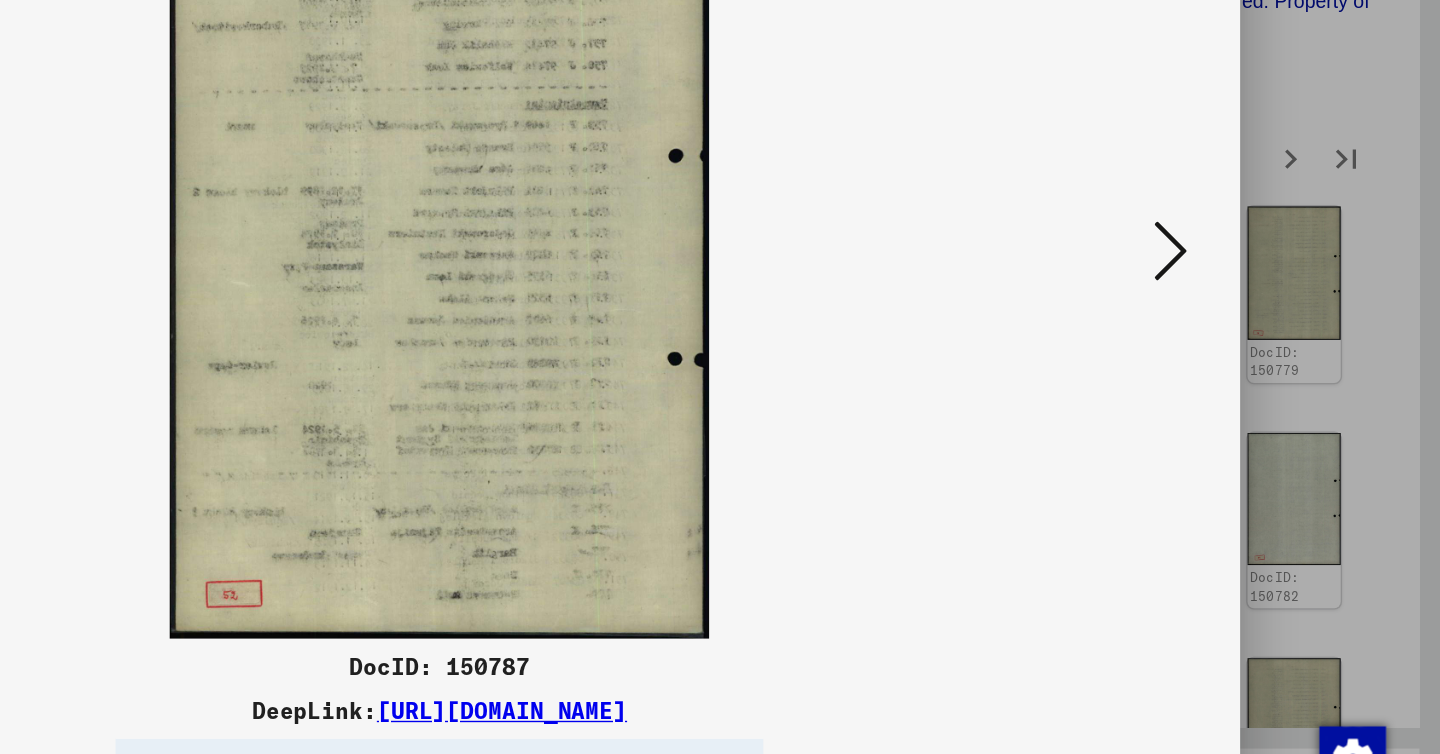 click at bounding box center [1246, 325] 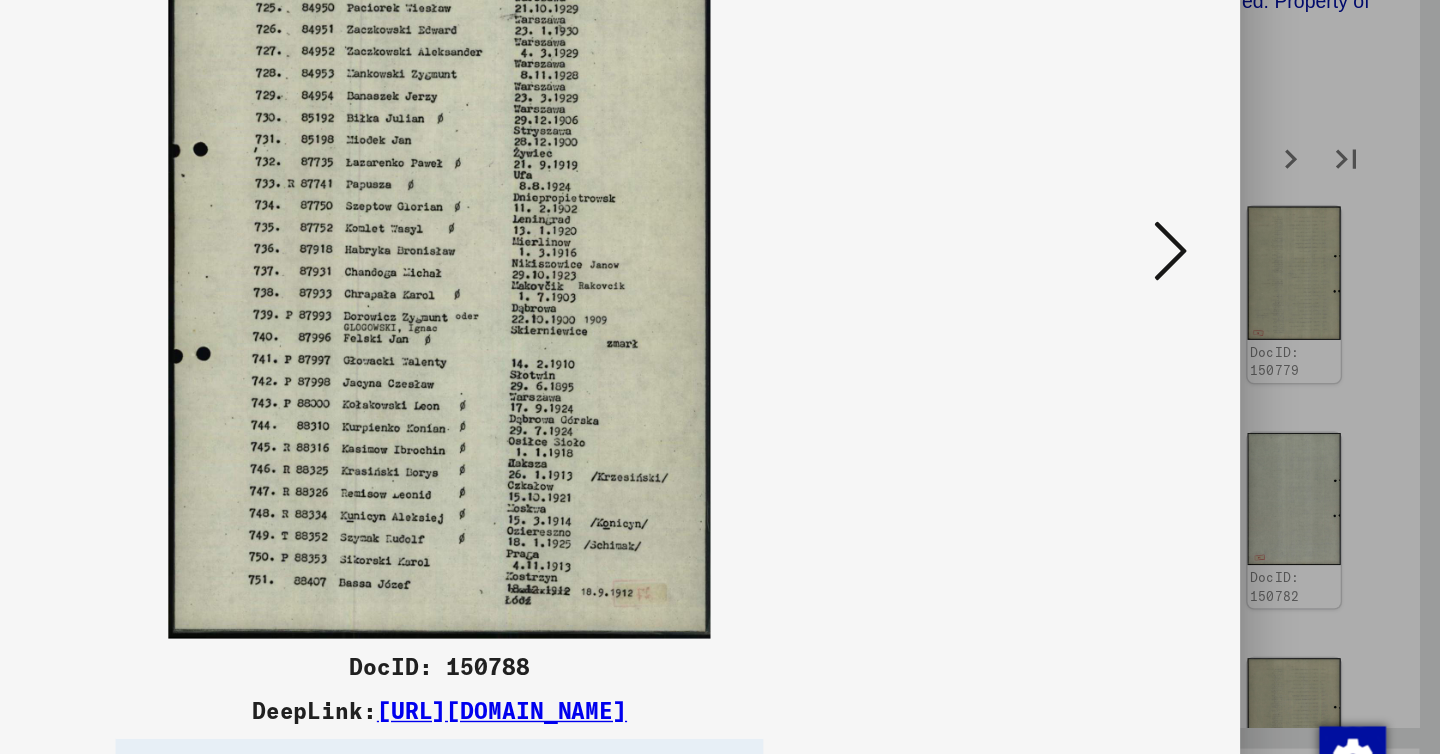 click at bounding box center (1246, 325) 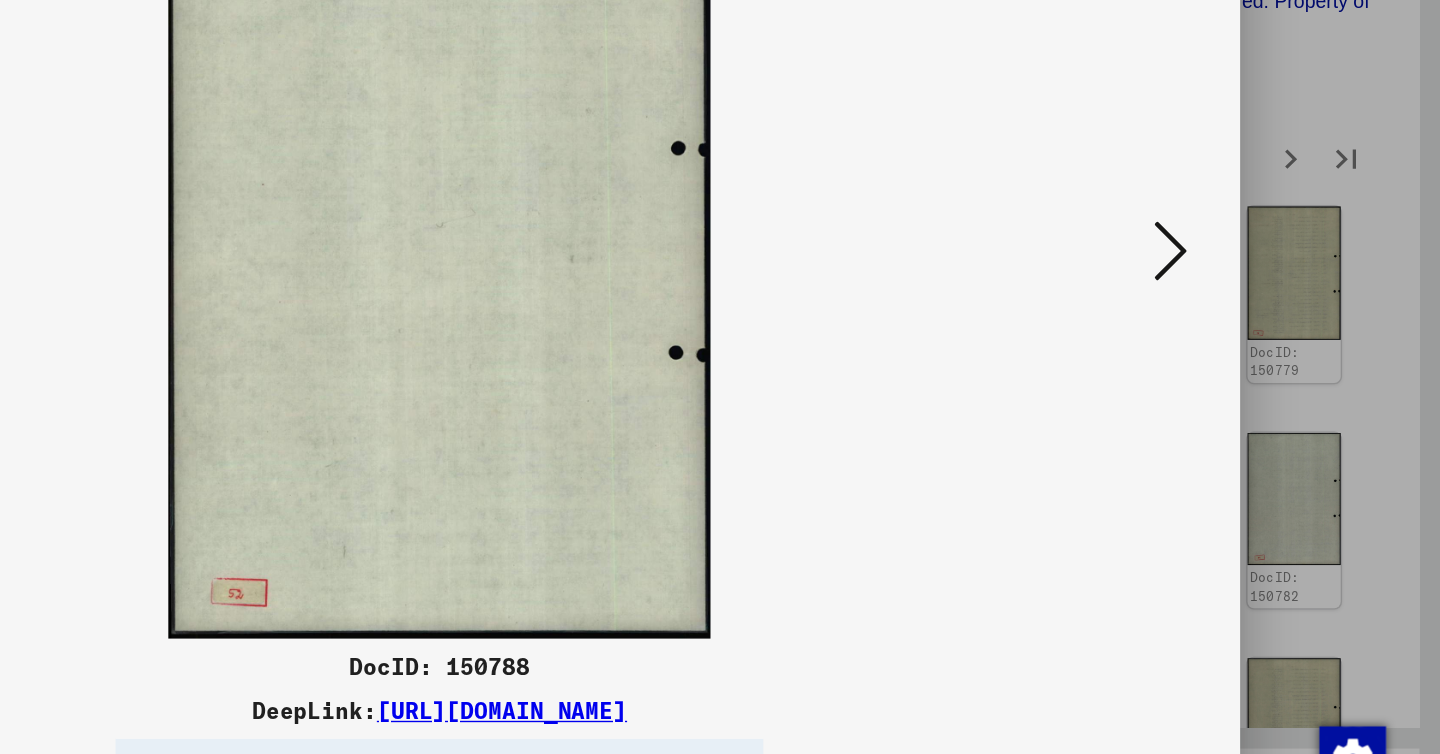 click at bounding box center [1246, 325] 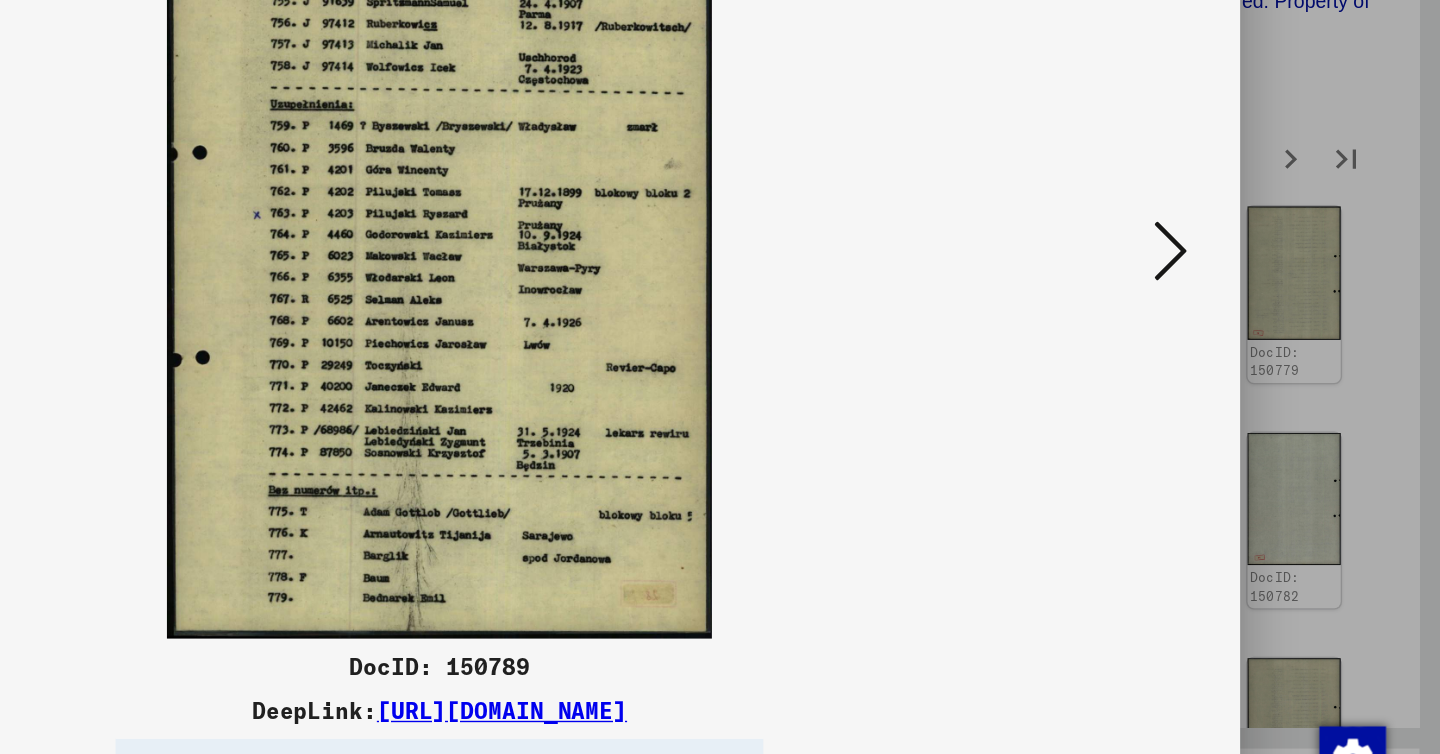 click at bounding box center (1246, 325) 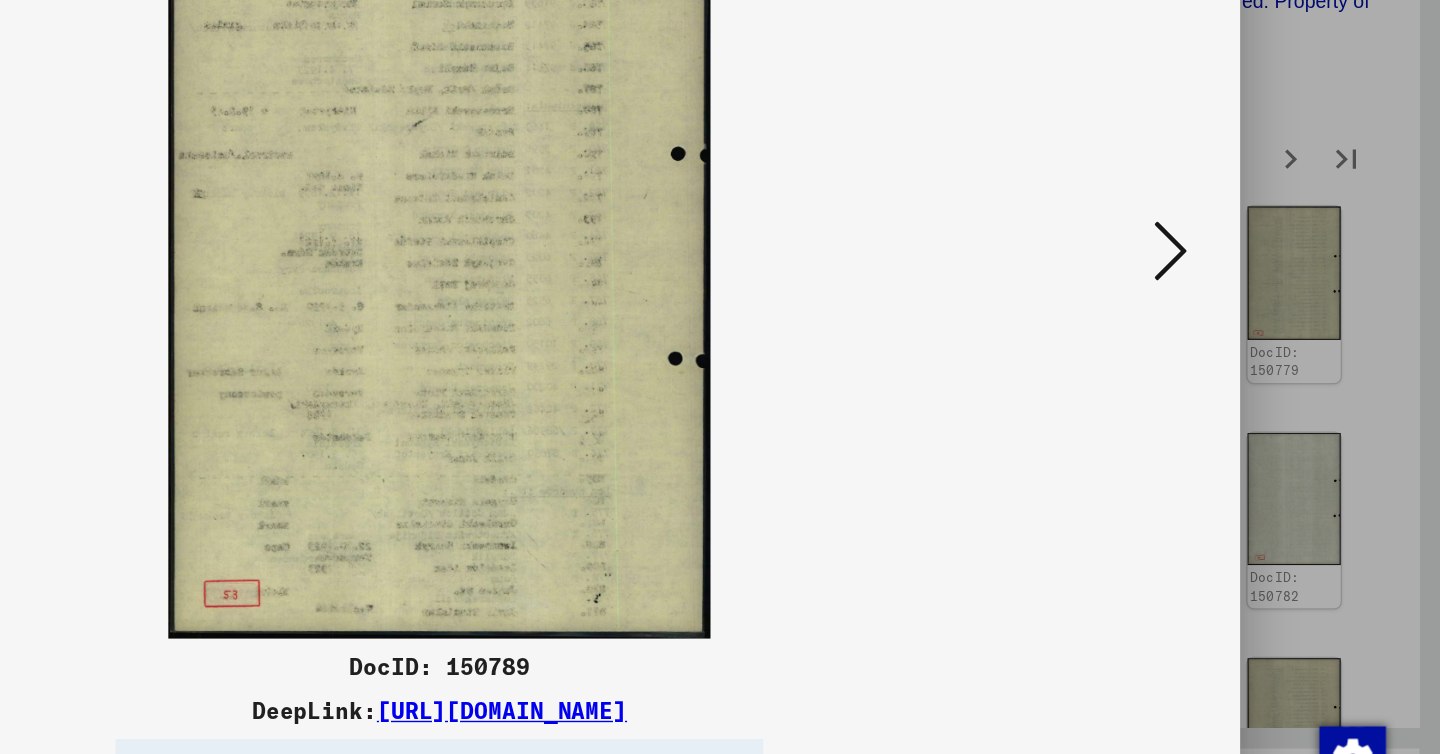 click at bounding box center (1246, 325) 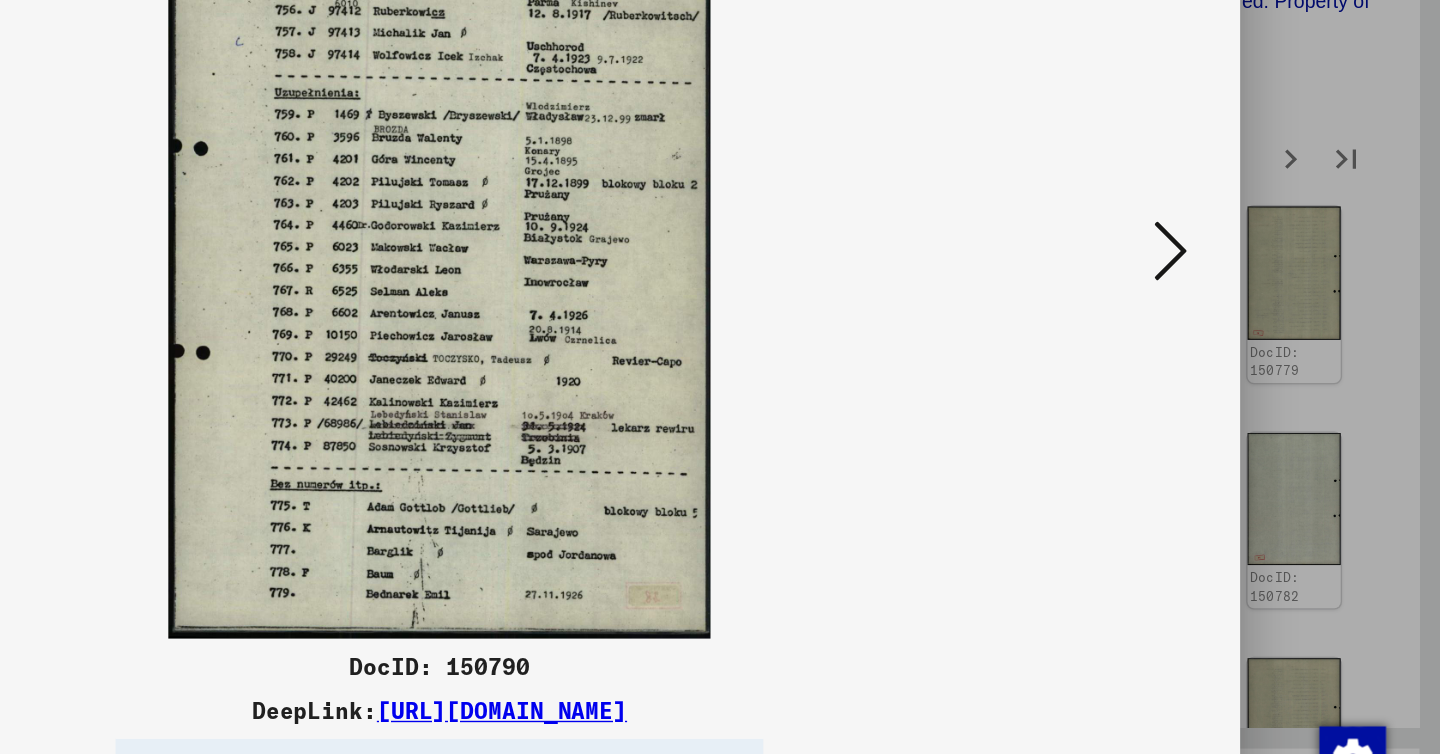 click at bounding box center [1246, 325] 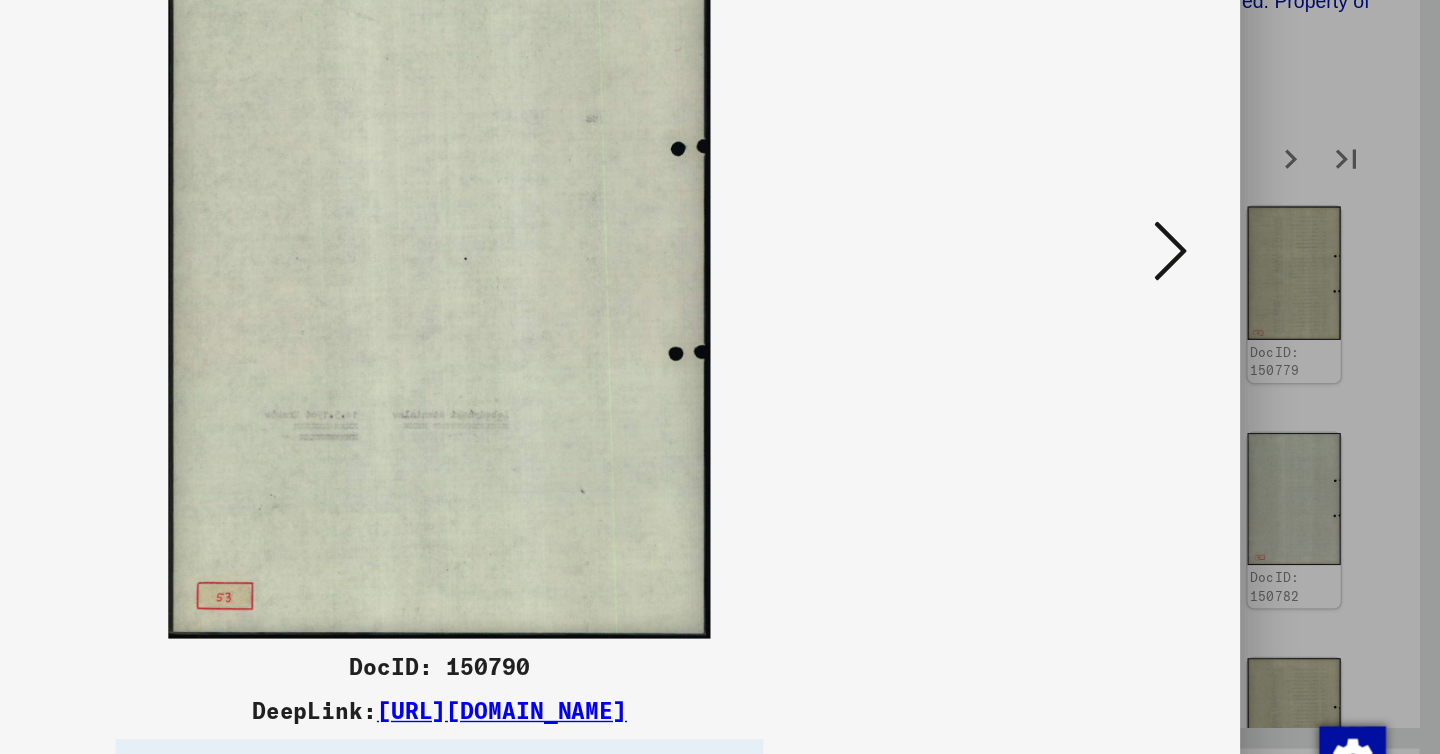 click at bounding box center [1246, 325] 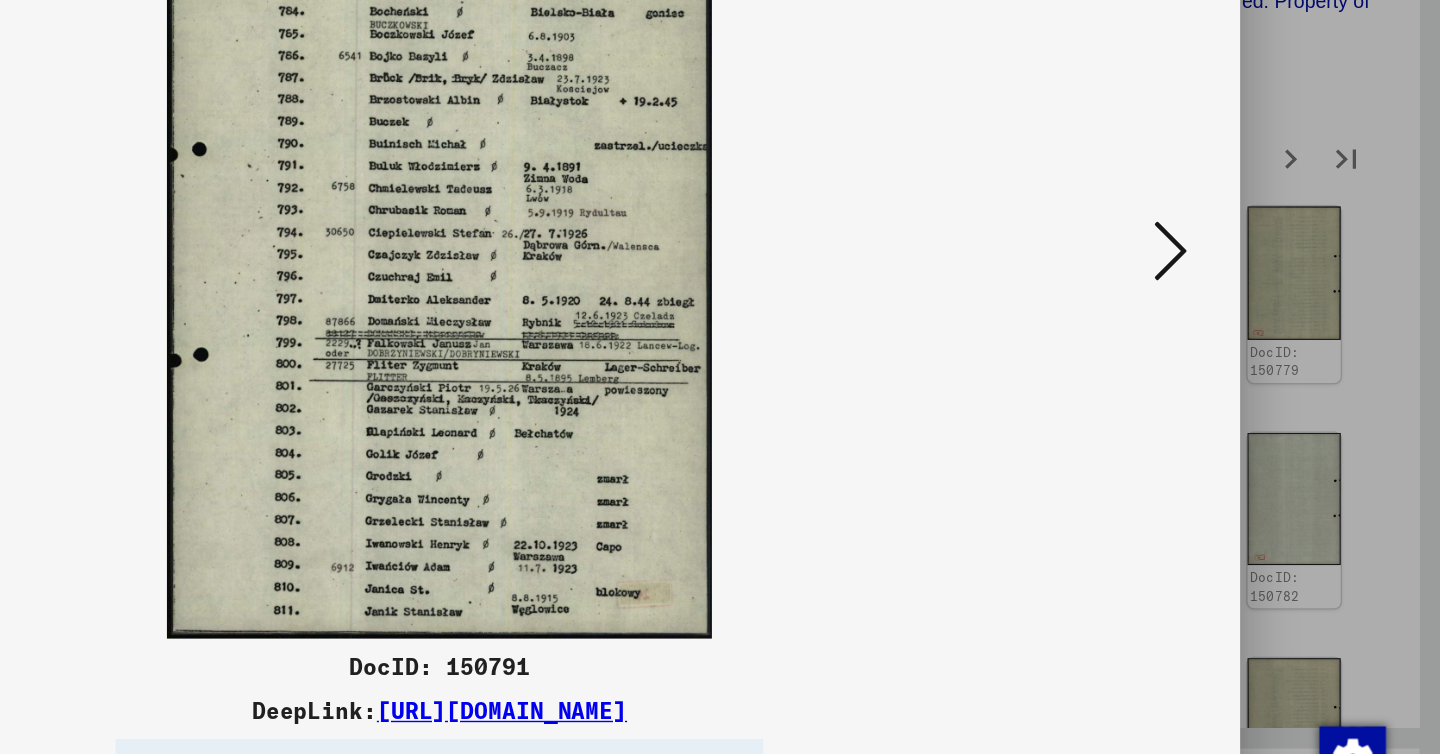 click at bounding box center [1246, 325] 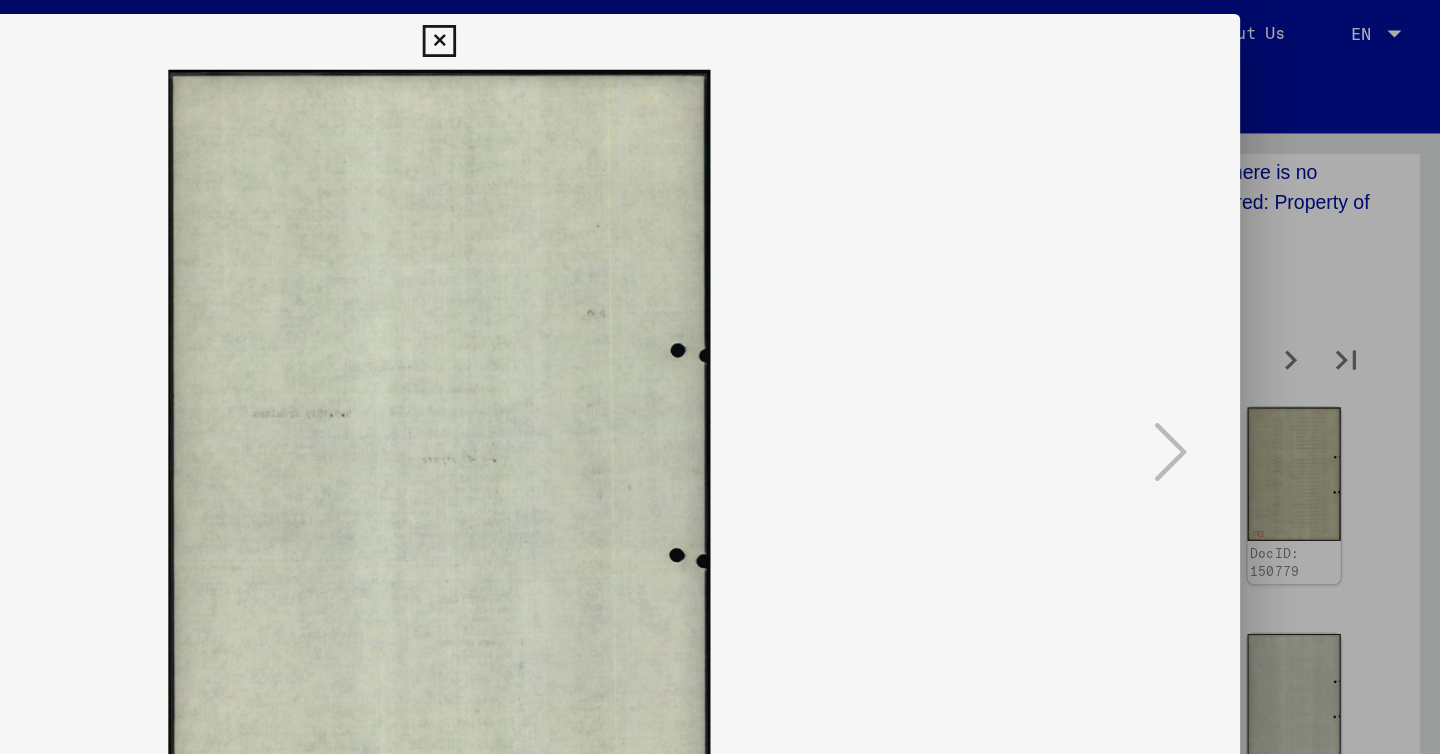 click at bounding box center [719, 30] 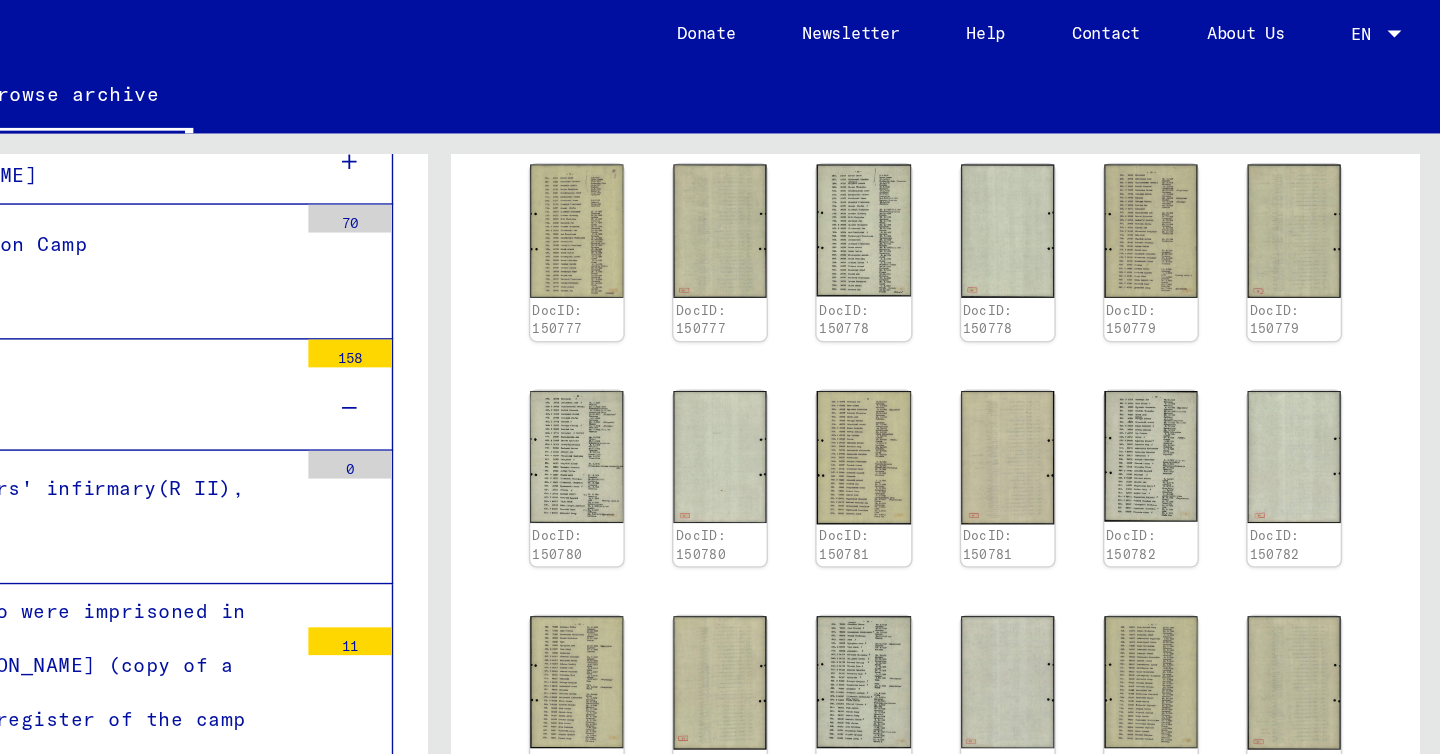 scroll, scrollTop: 1511, scrollLeft: 0, axis: vertical 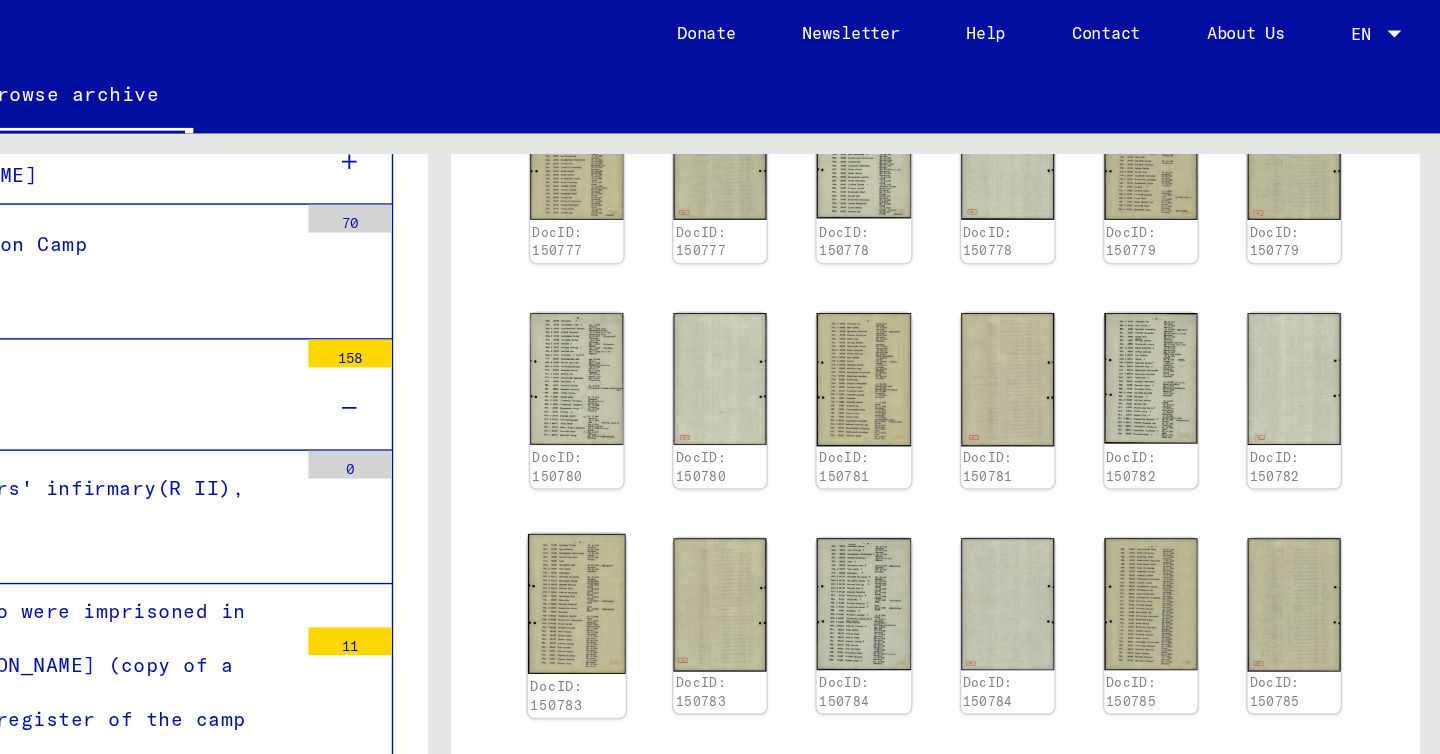 click 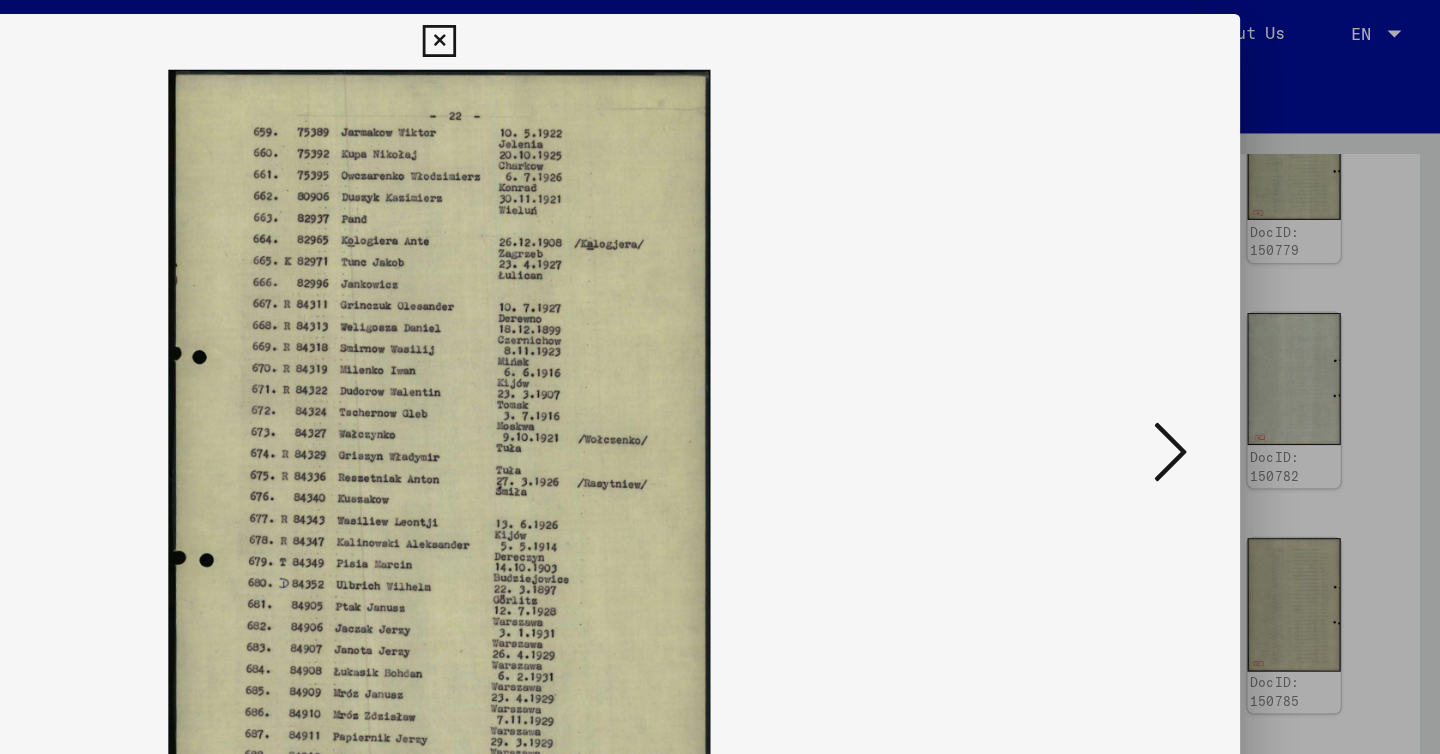 click at bounding box center (719, 30) 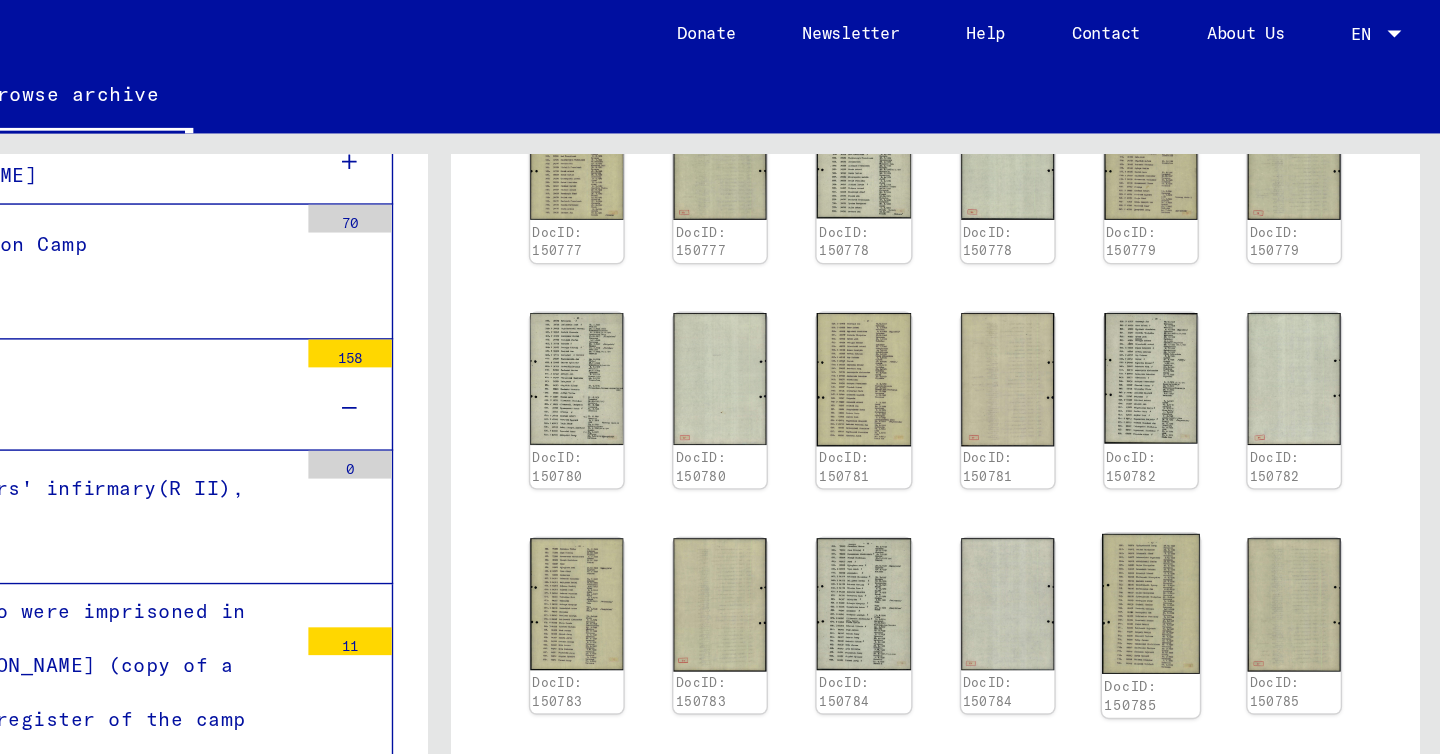 click 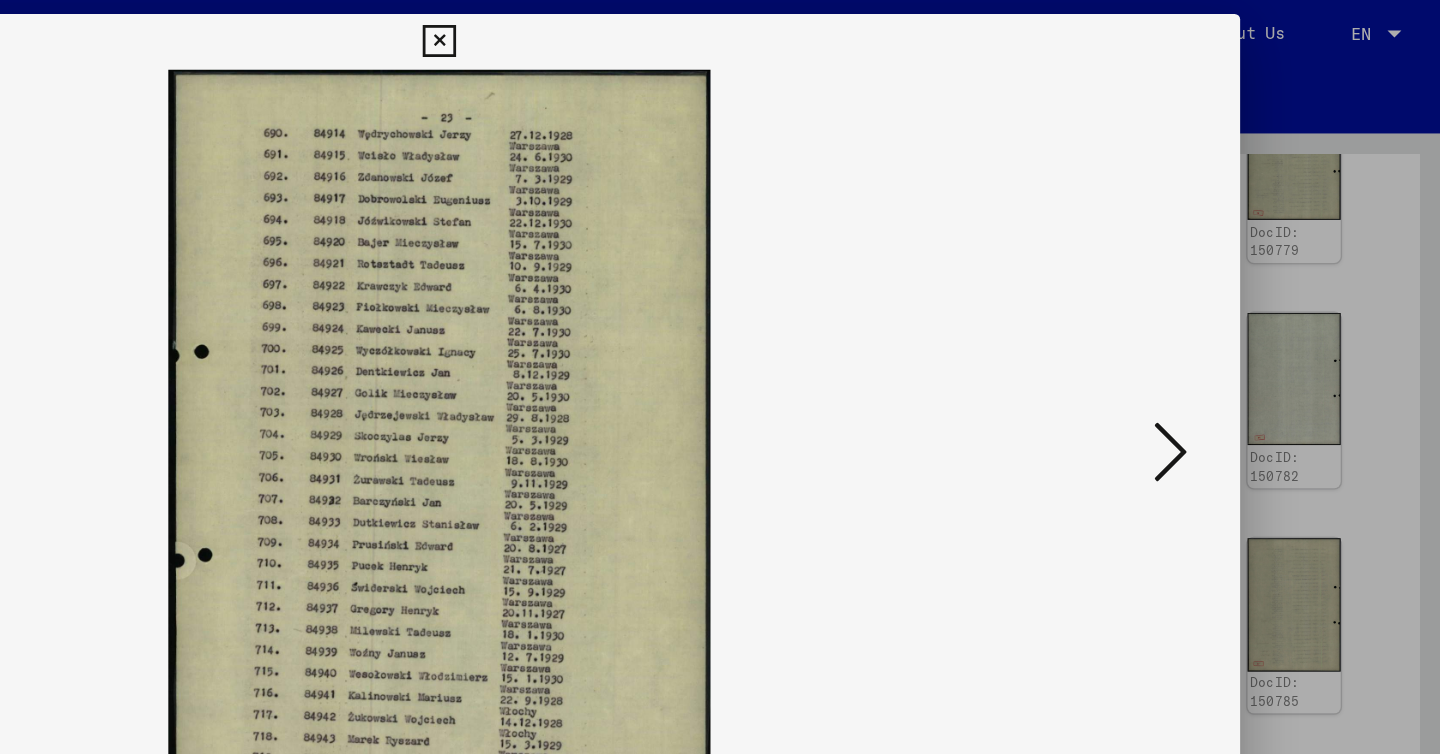 click at bounding box center (719, 30) 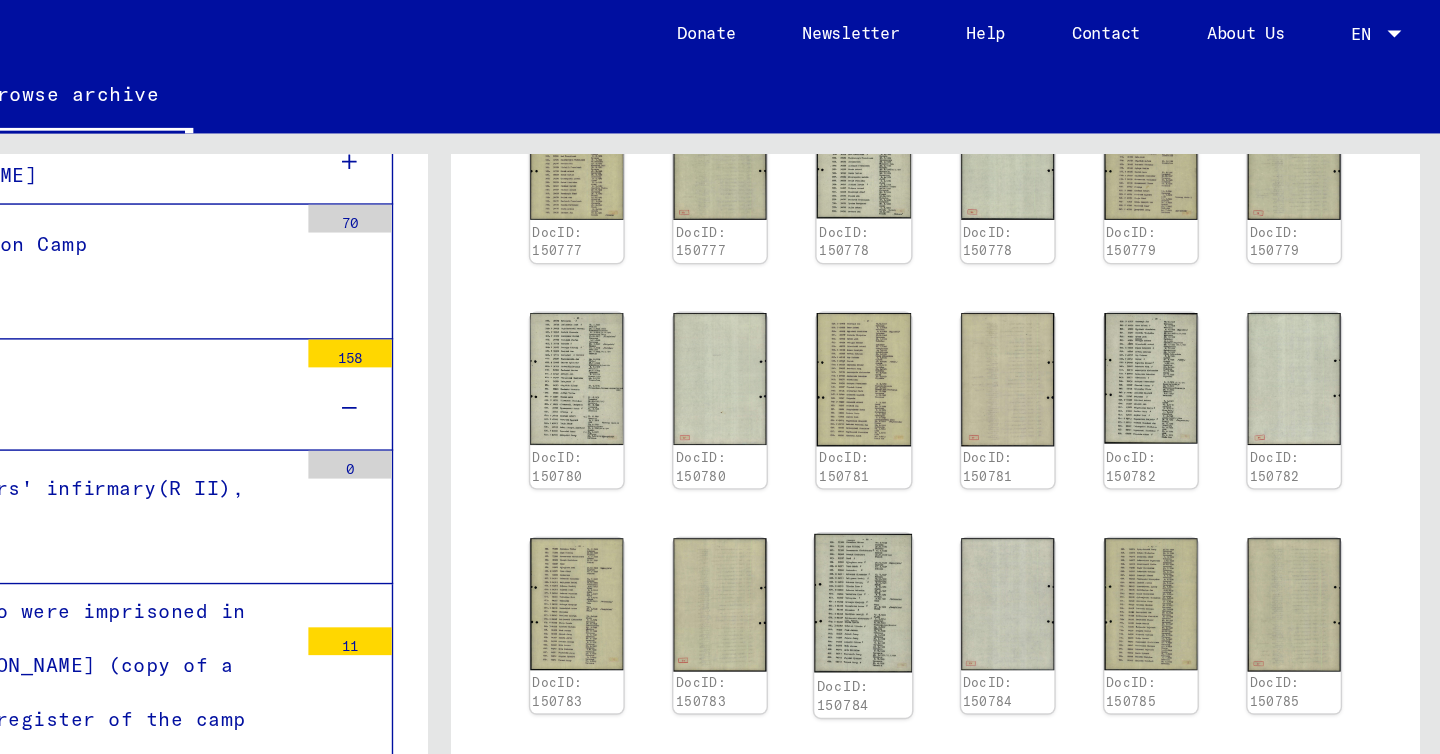 click 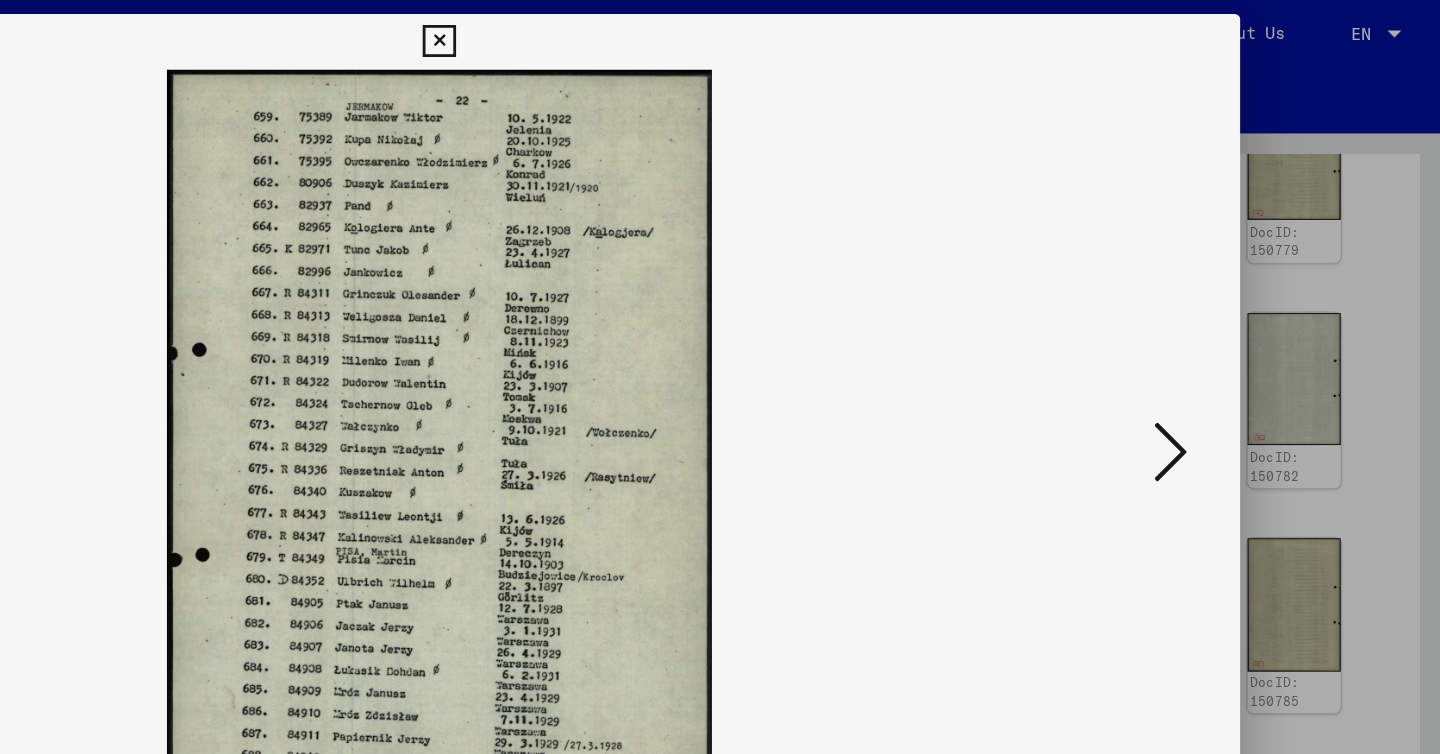 click at bounding box center [719, 30] 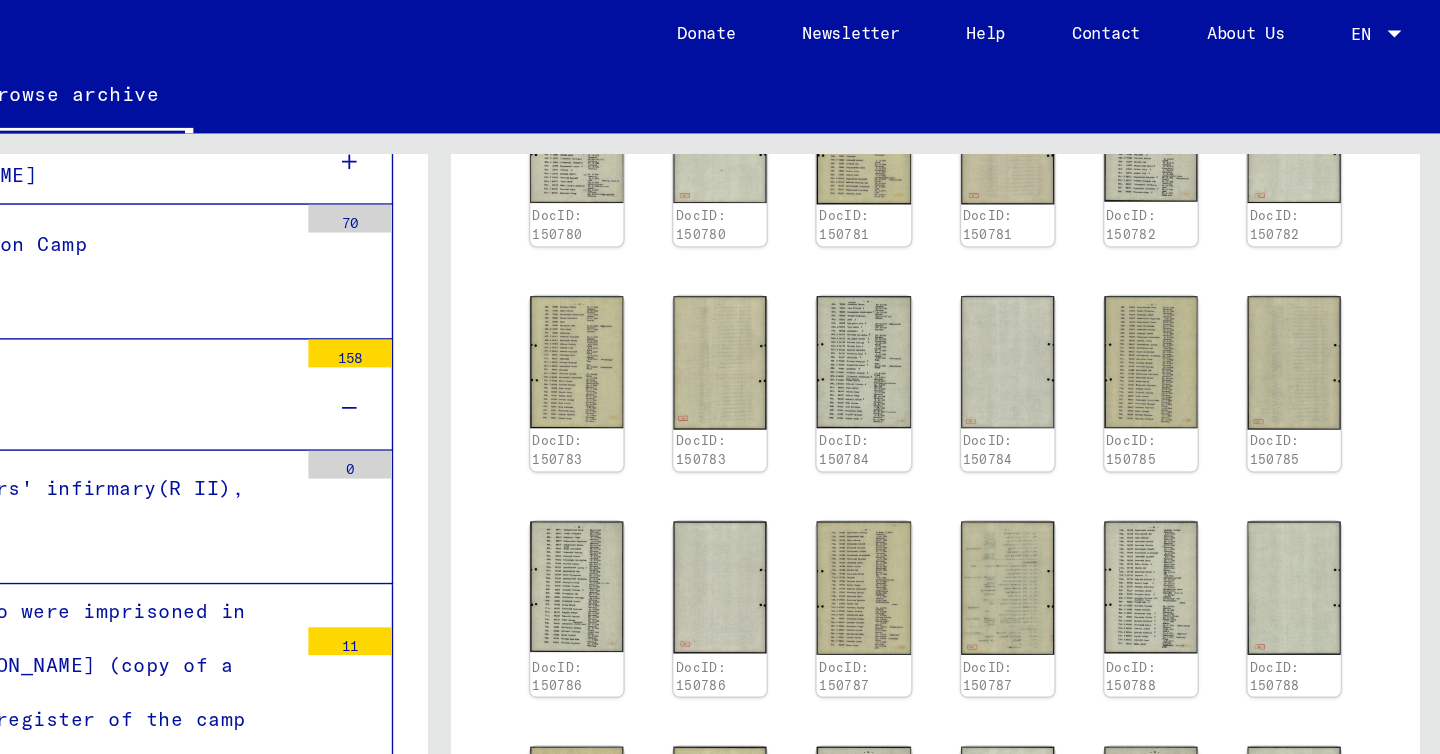 scroll, scrollTop: 1722, scrollLeft: 0, axis: vertical 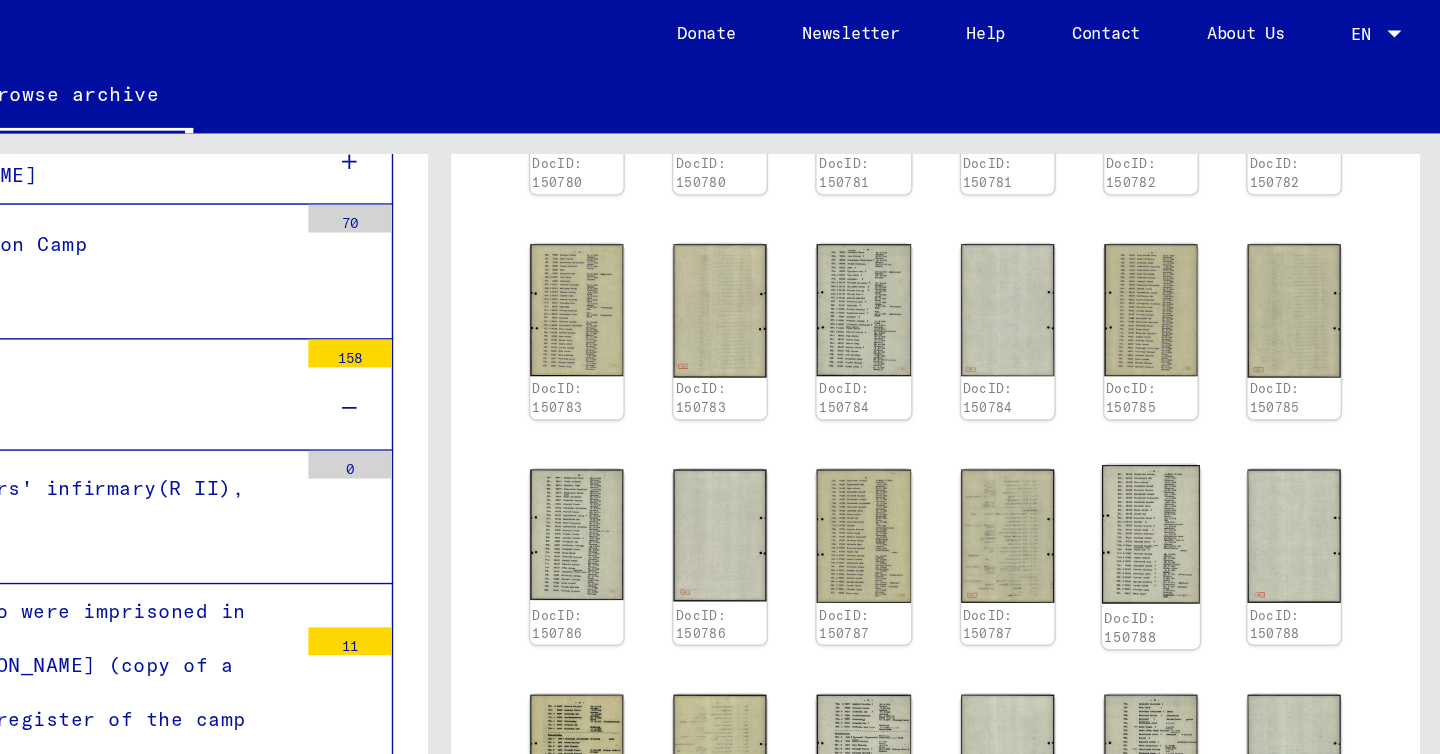 click 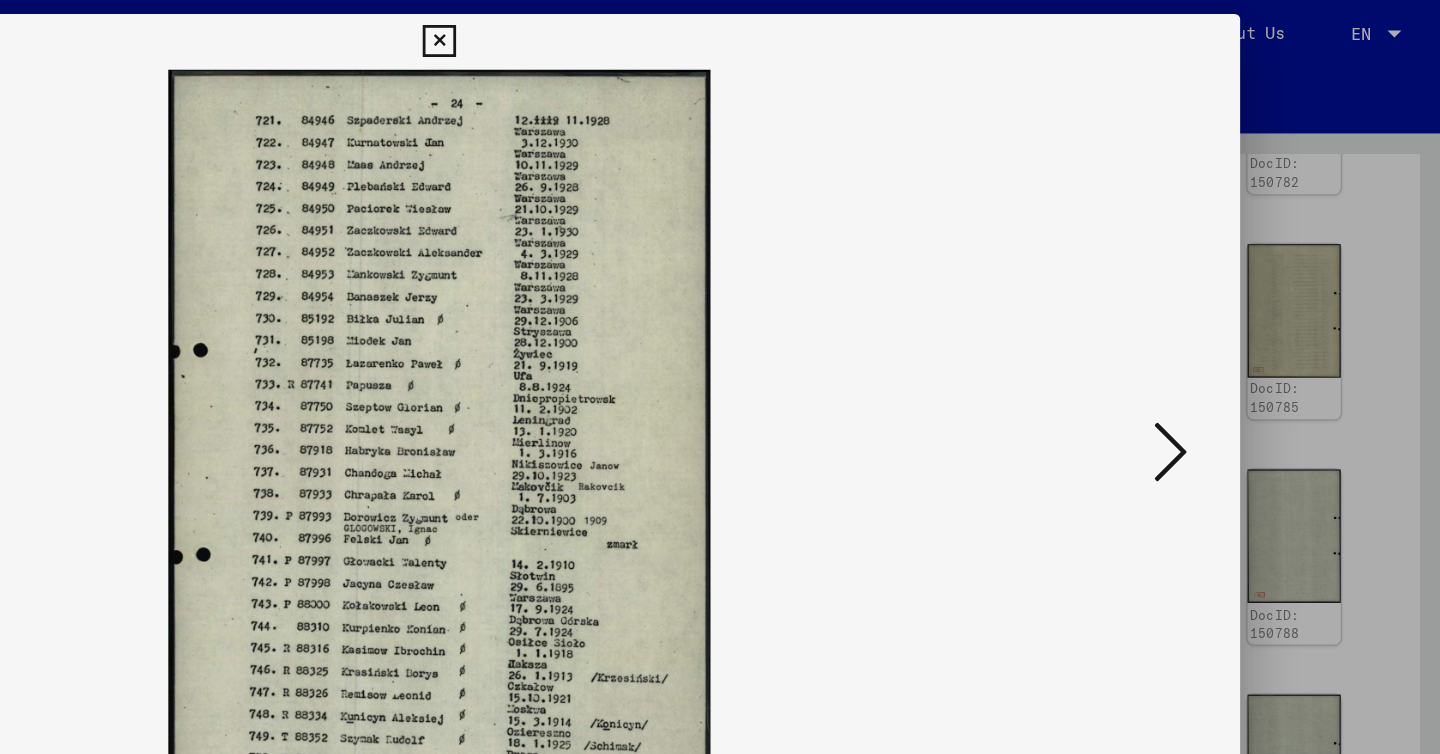 click at bounding box center [719, 30] 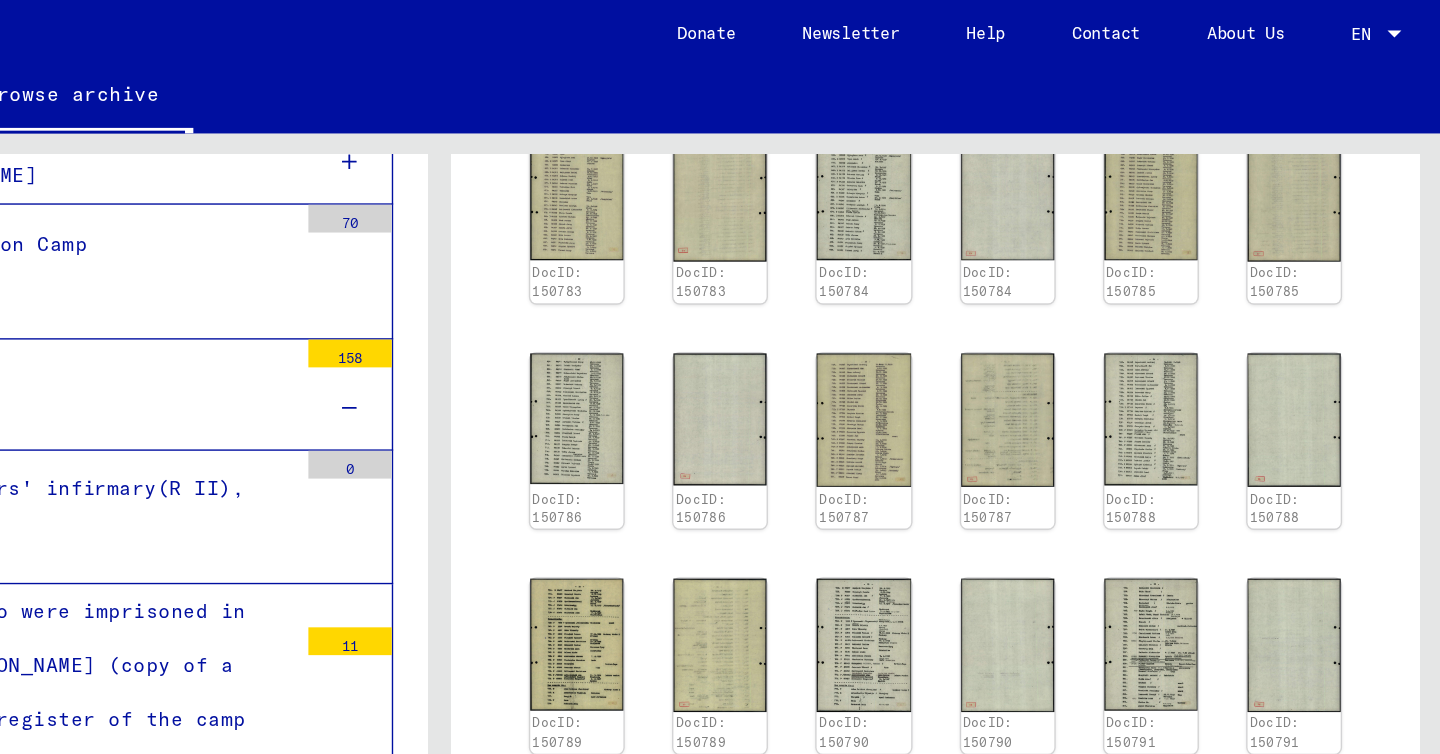 scroll, scrollTop: 1807, scrollLeft: 0, axis: vertical 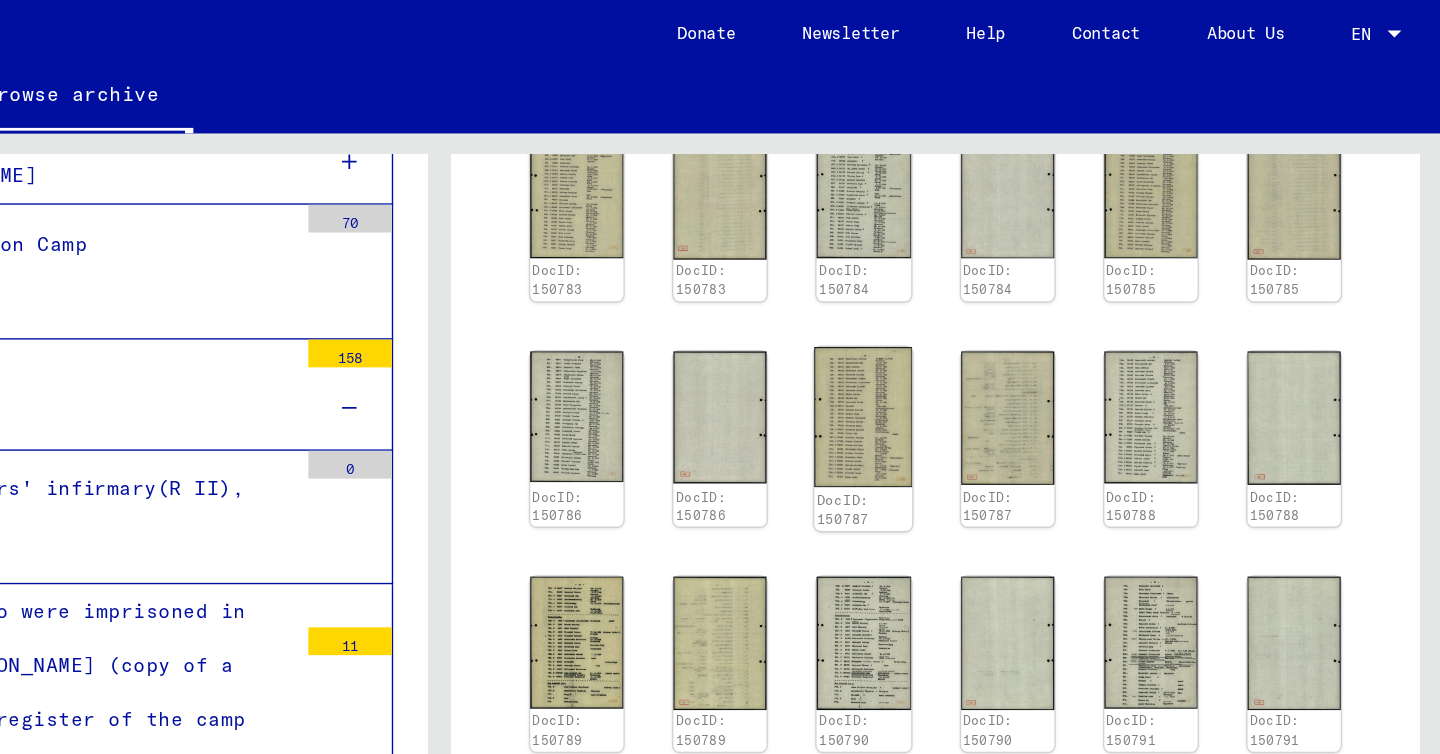 click 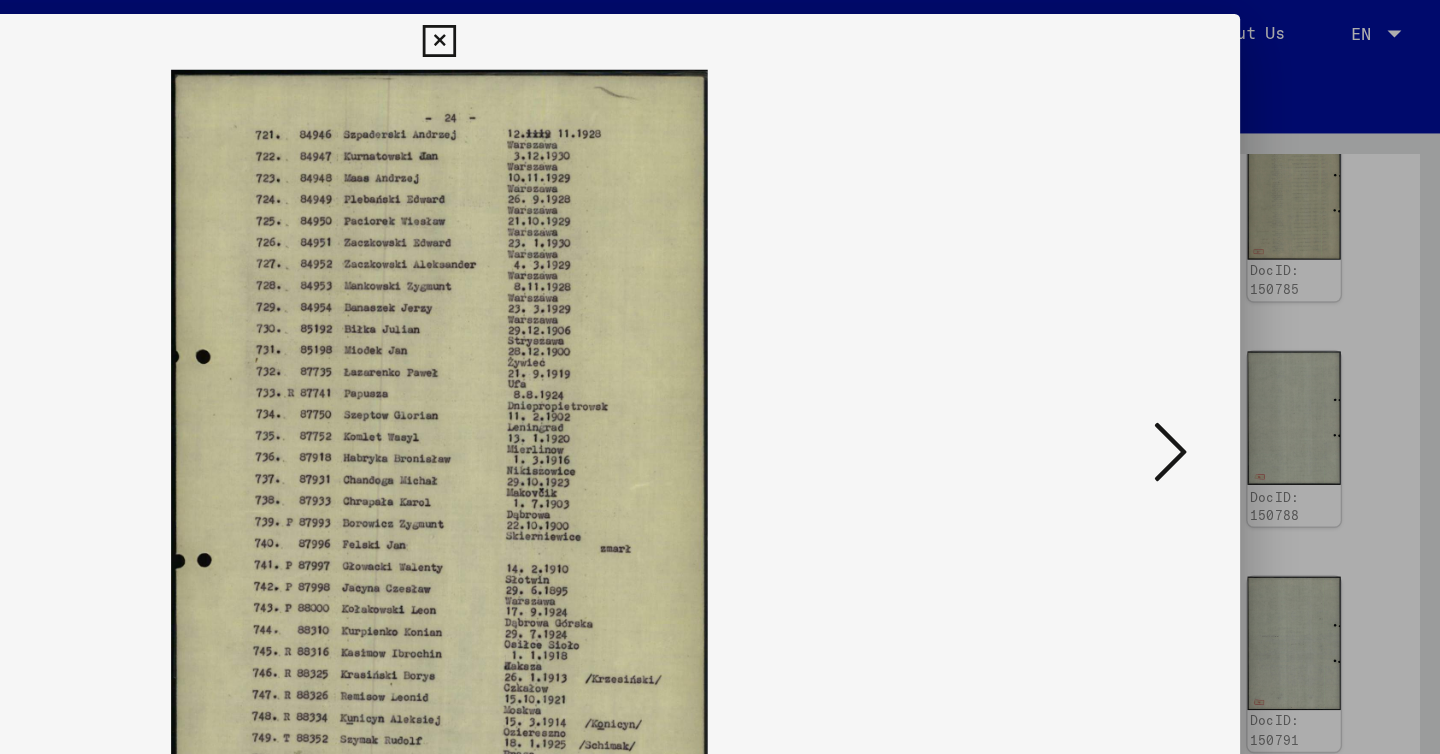 click at bounding box center (719, 30) 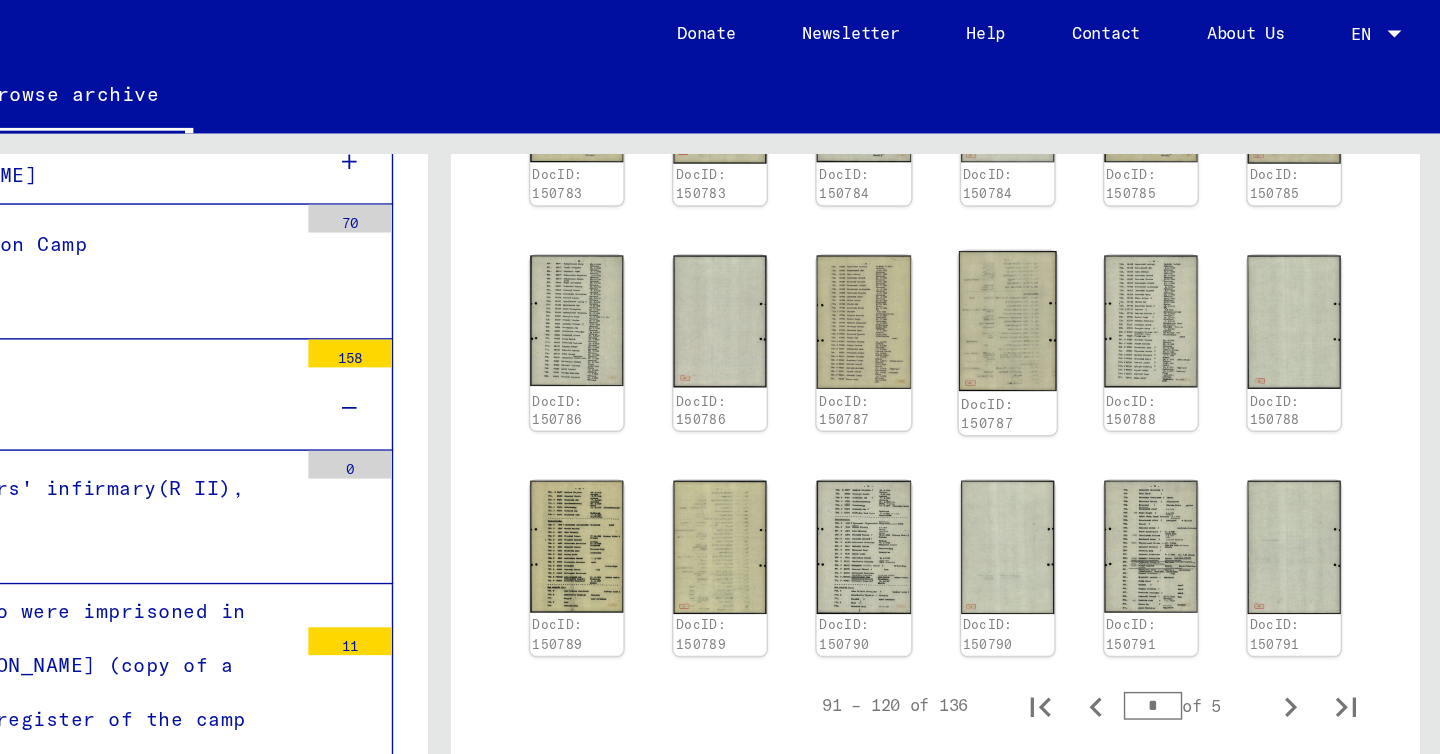 scroll, scrollTop: 1875, scrollLeft: 0, axis: vertical 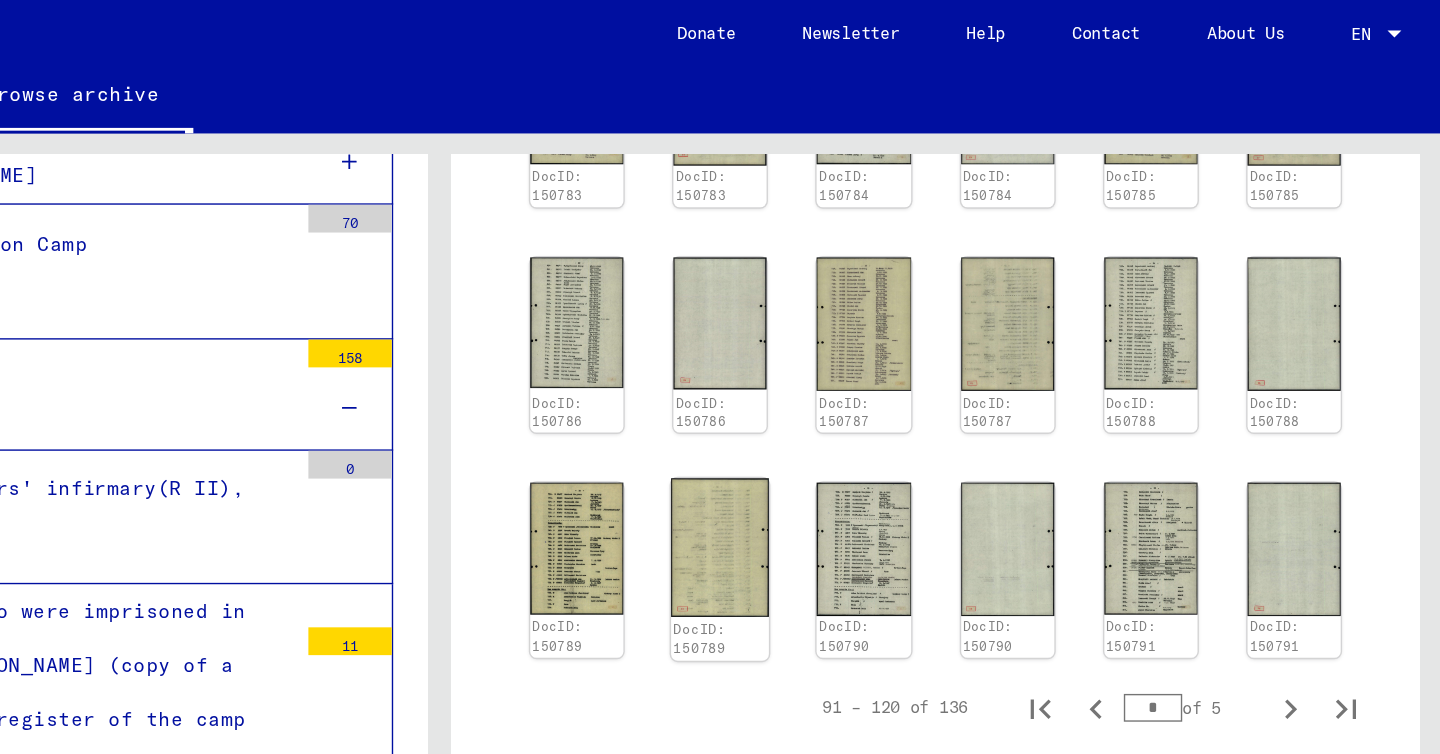 click 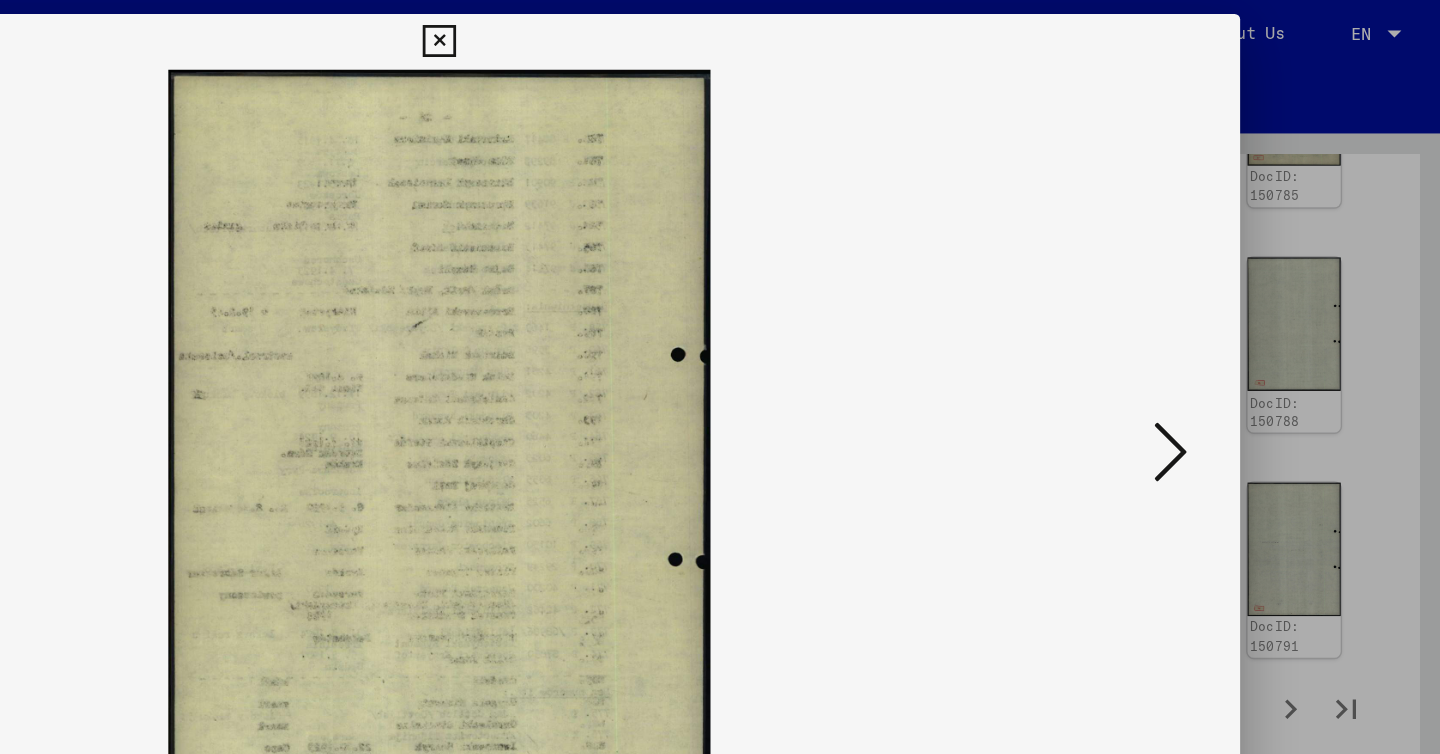 click at bounding box center (1246, 325) 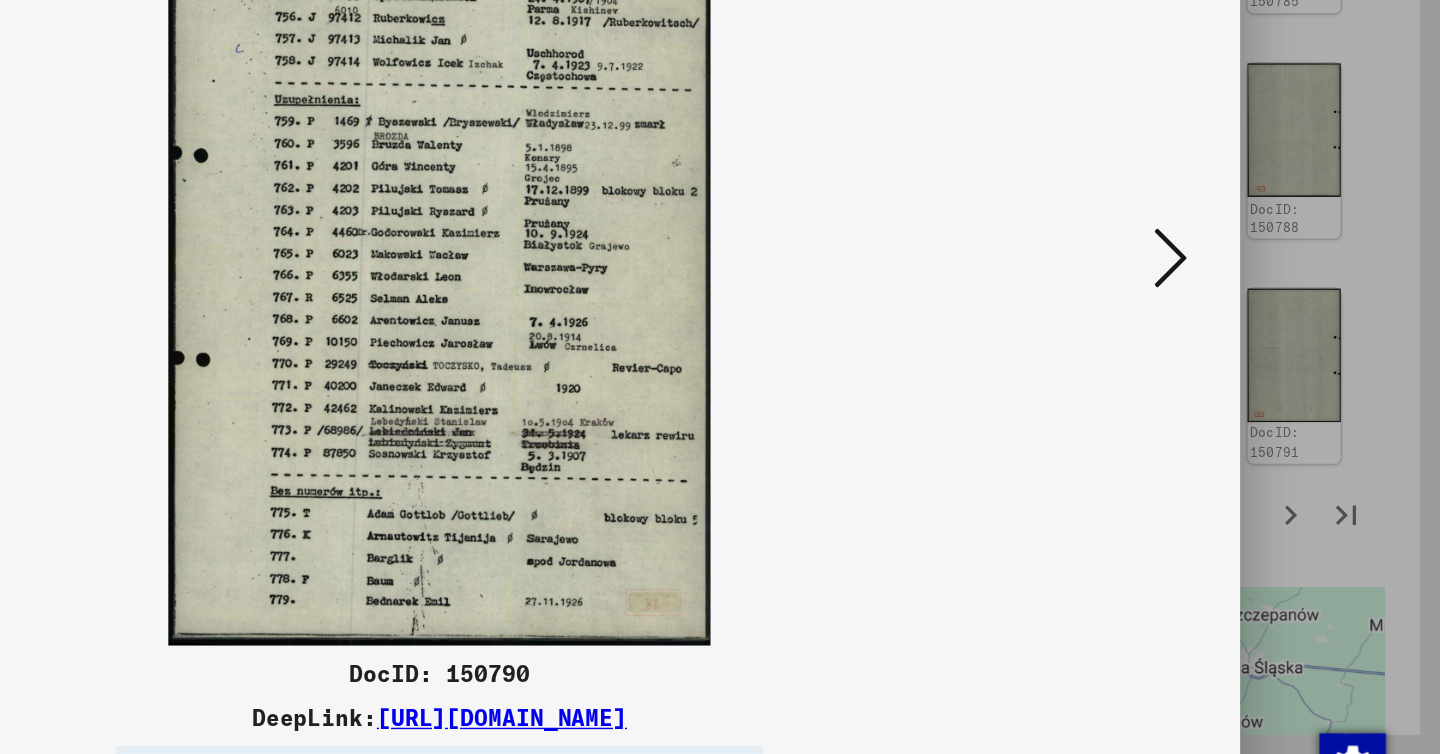 click at bounding box center (1246, 325) 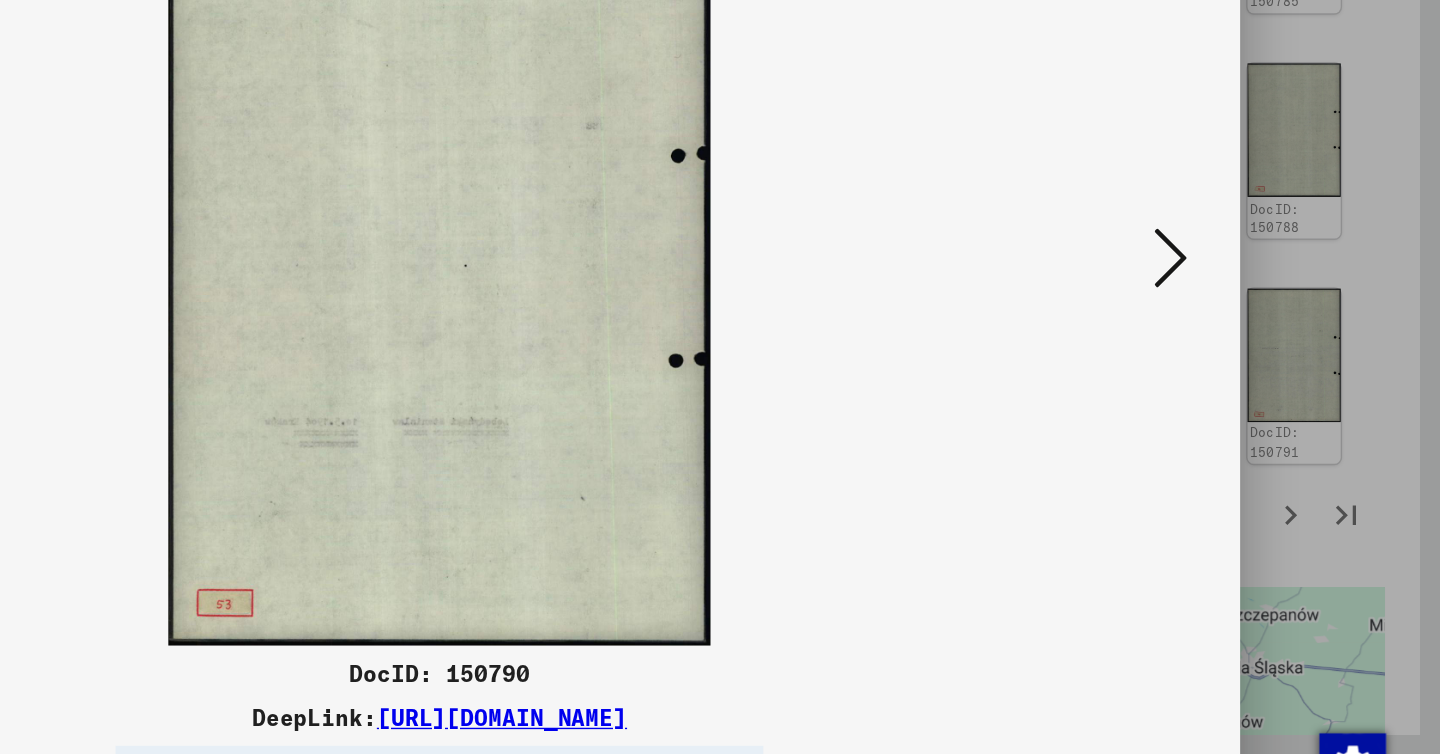 click at bounding box center [1246, 325] 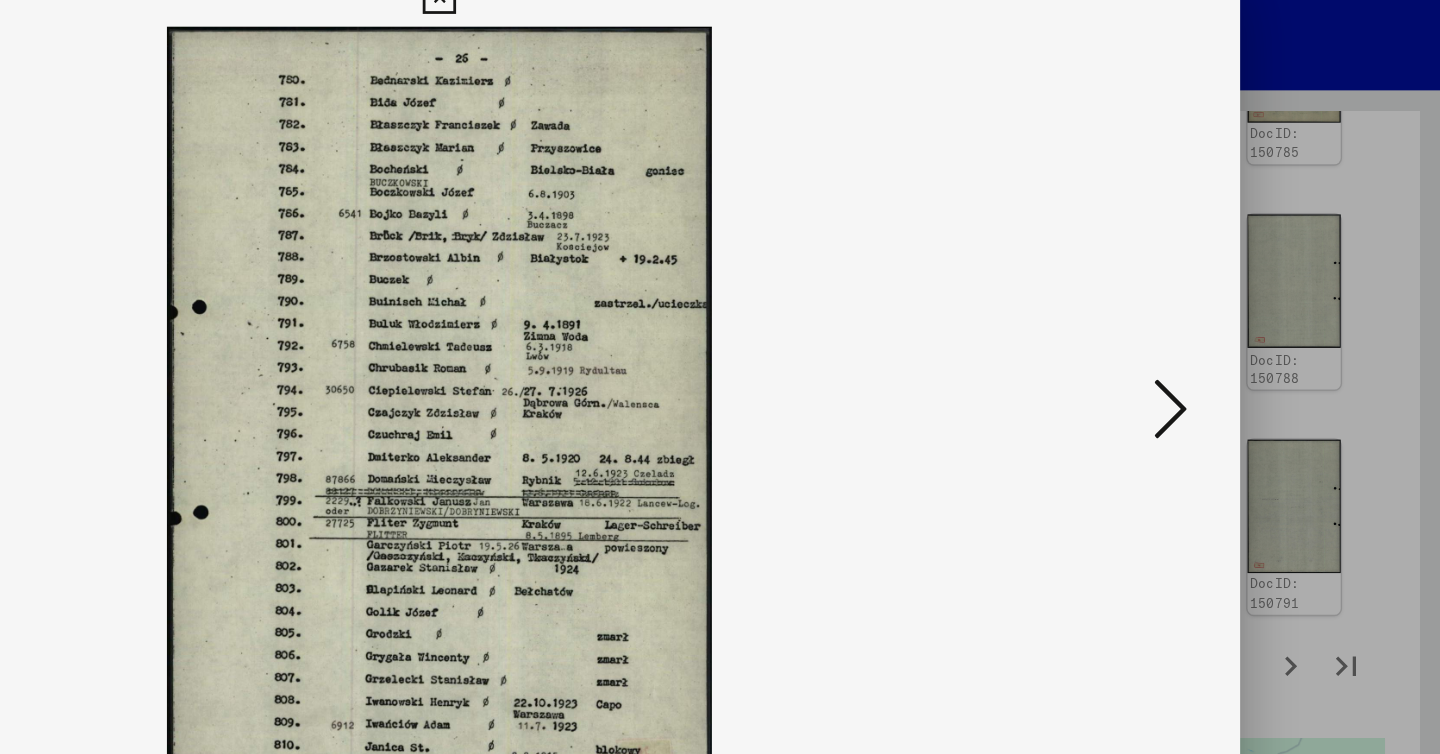 click at bounding box center [1246, 325] 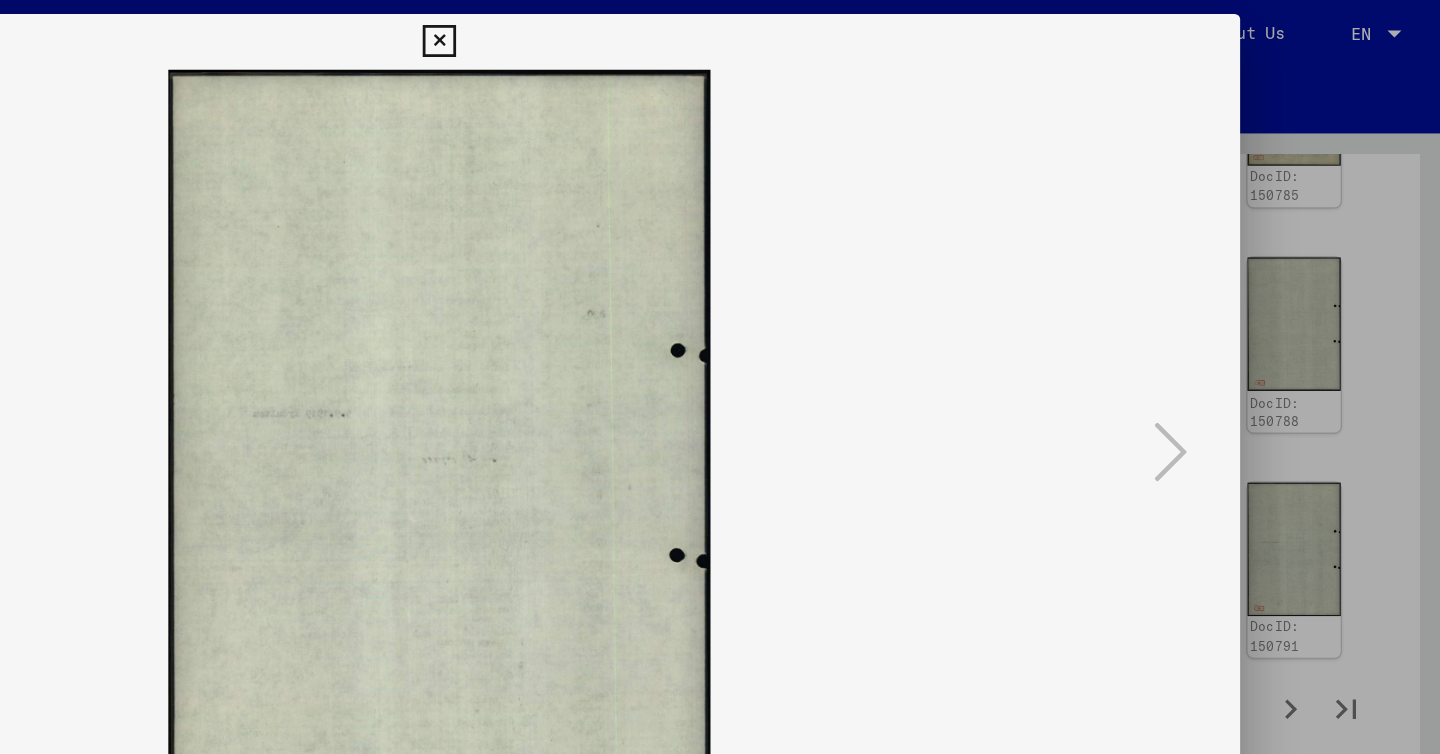 click at bounding box center (719, 30) 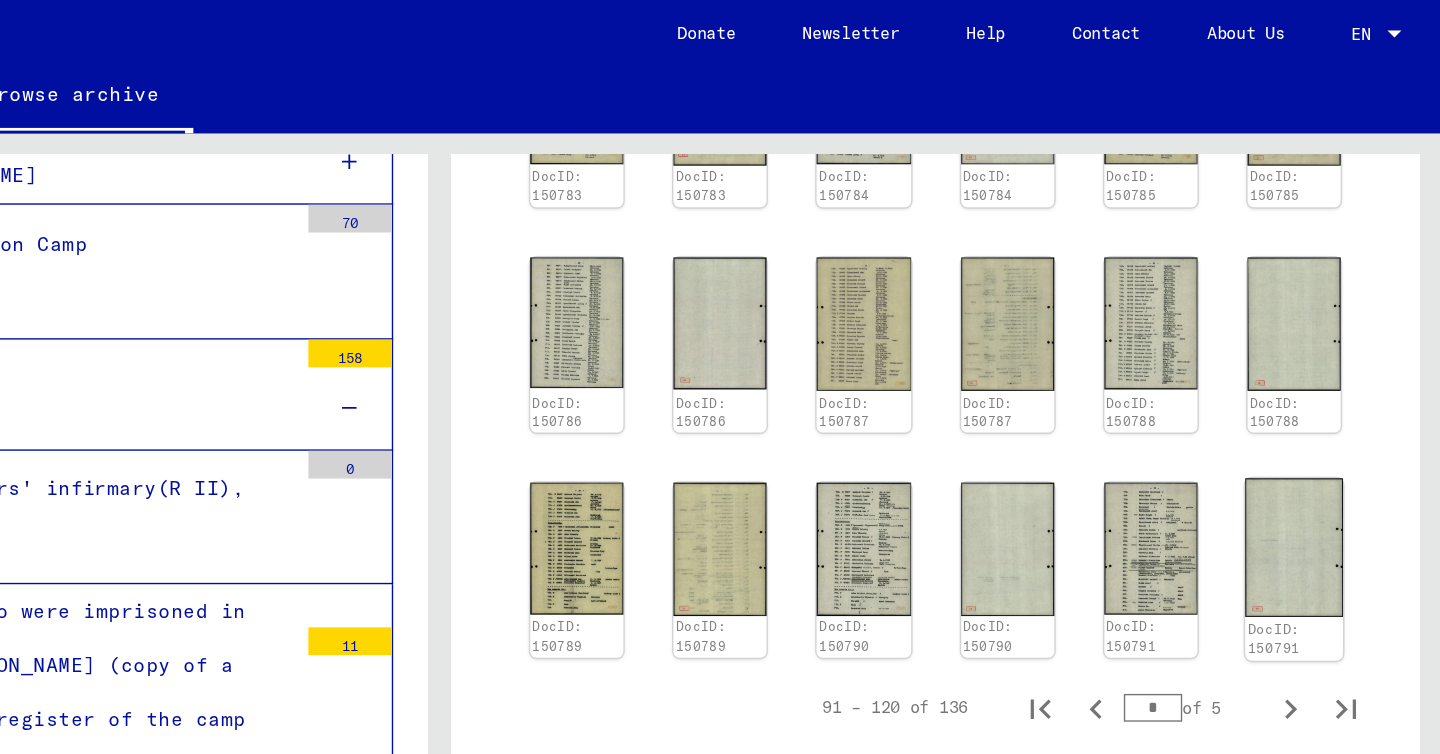 click 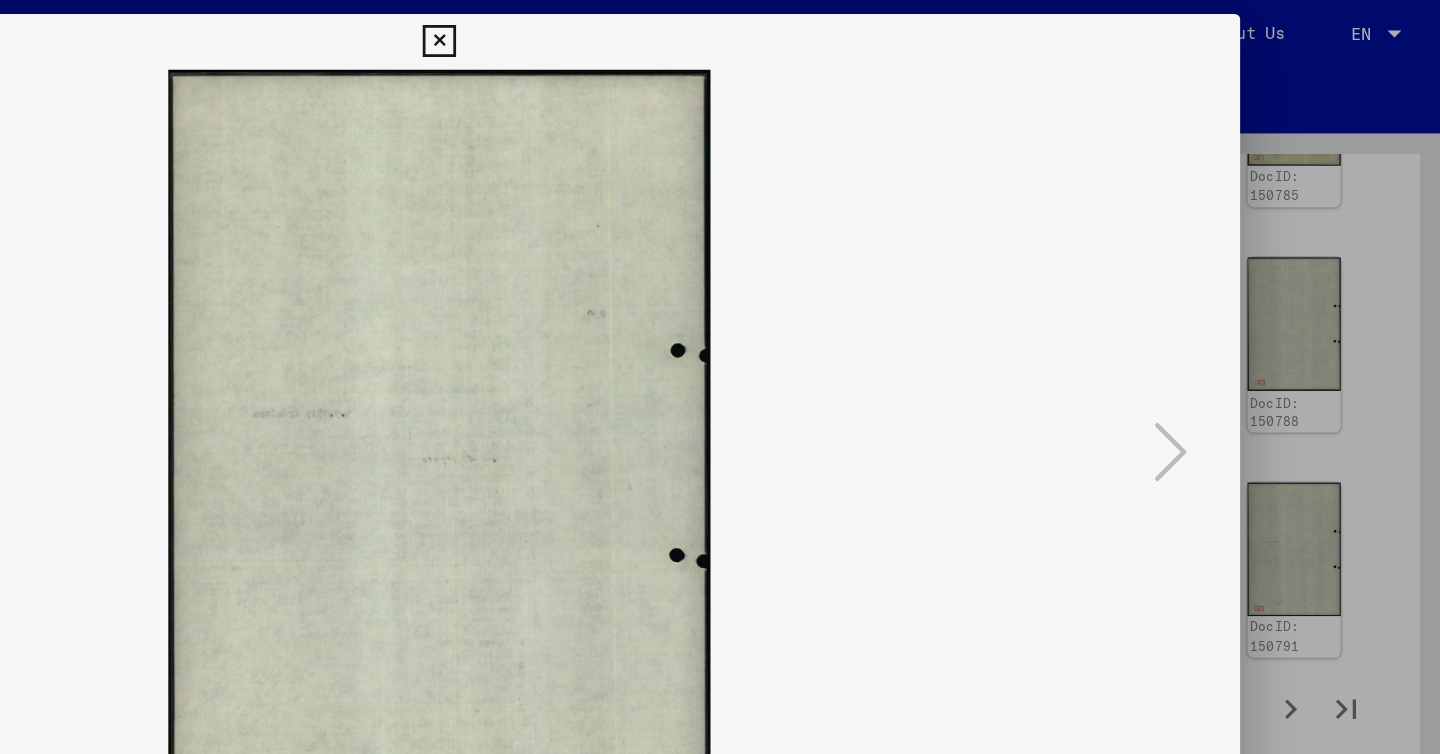click at bounding box center [719, 30] 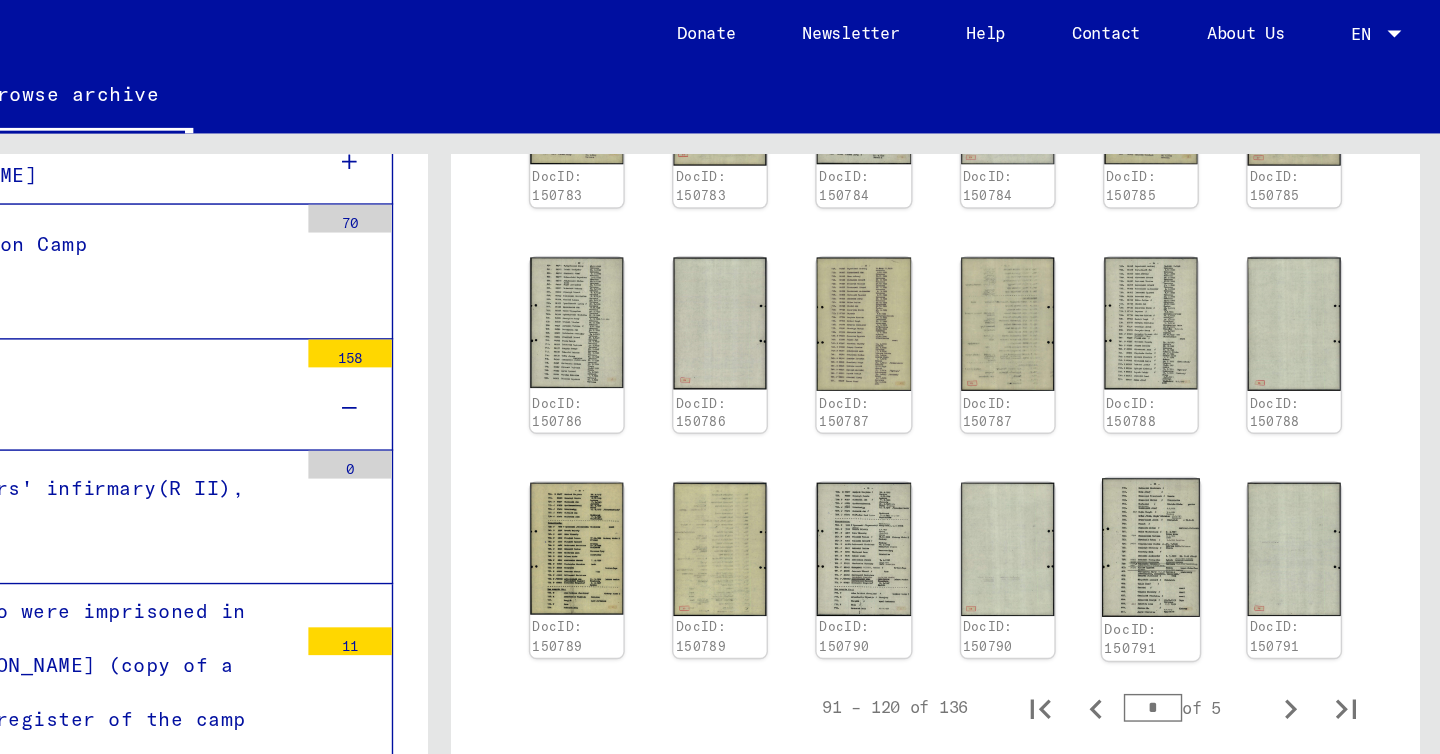 click 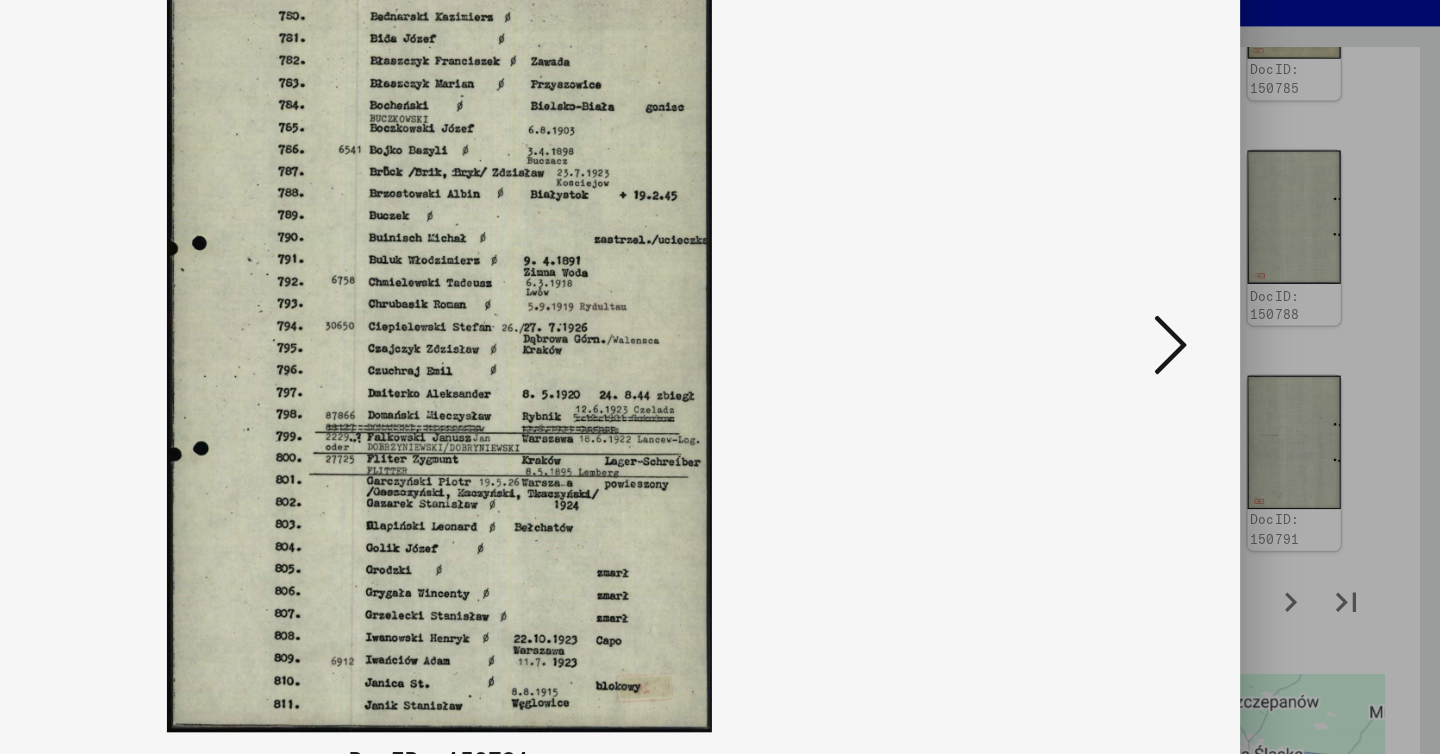 click at bounding box center (1246, 325) 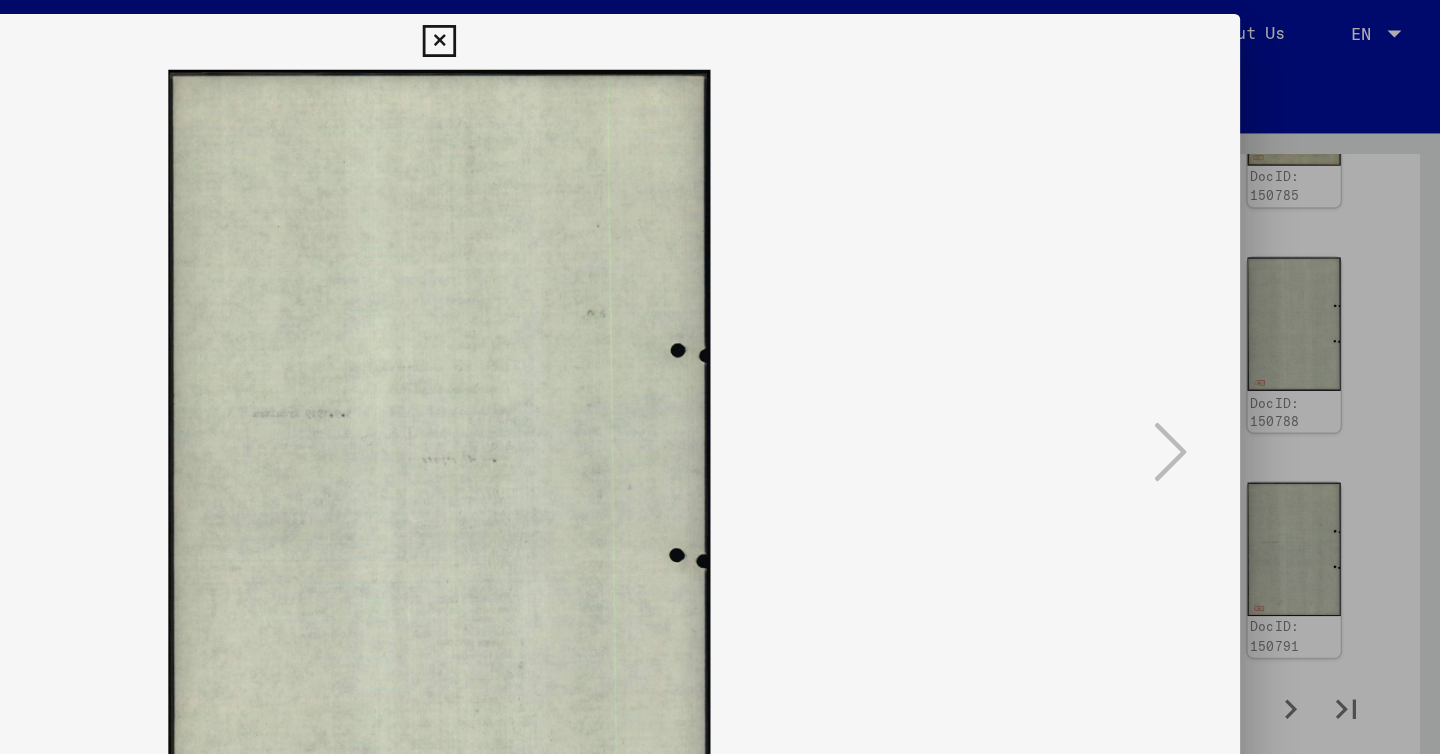 click at bounding box center (719, 30) 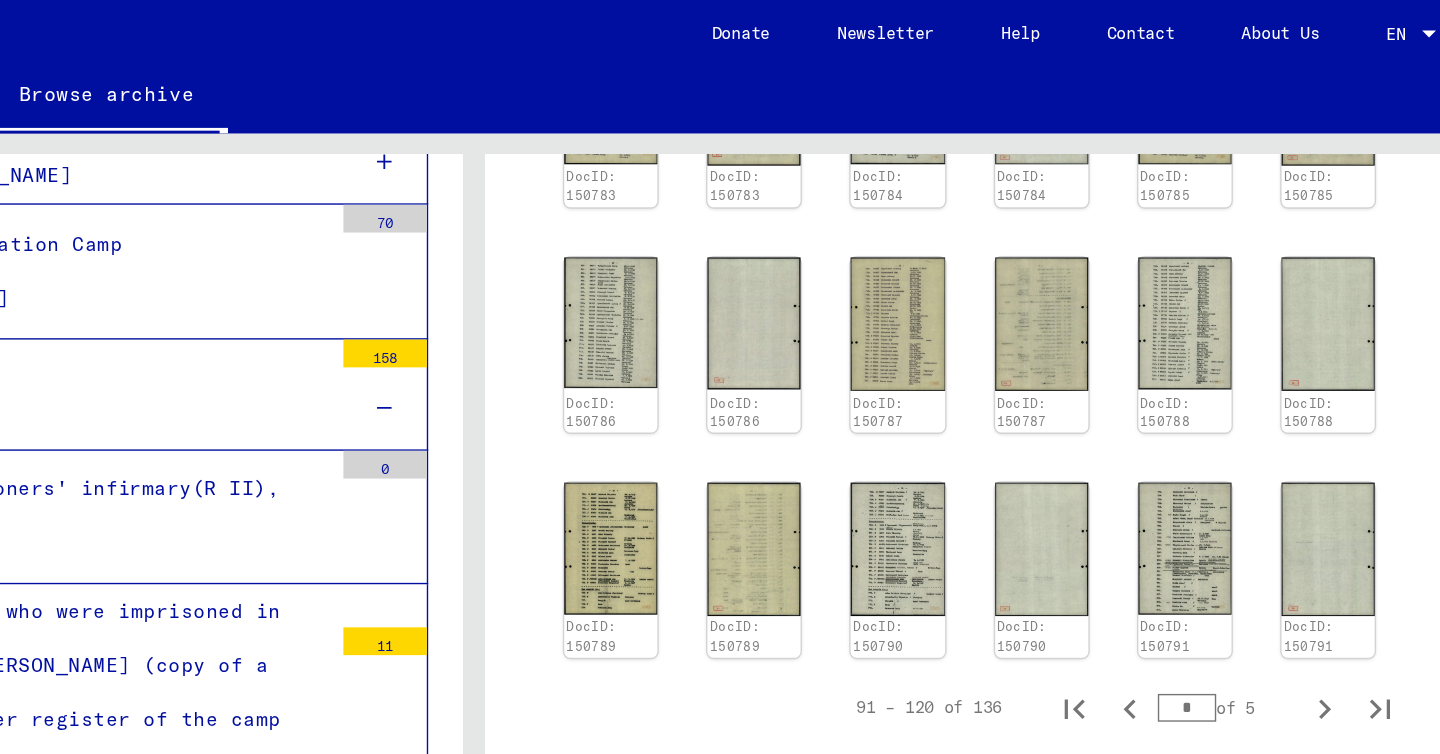 scroll, scrollTop: 0, scrollLeft: 0, axis: both 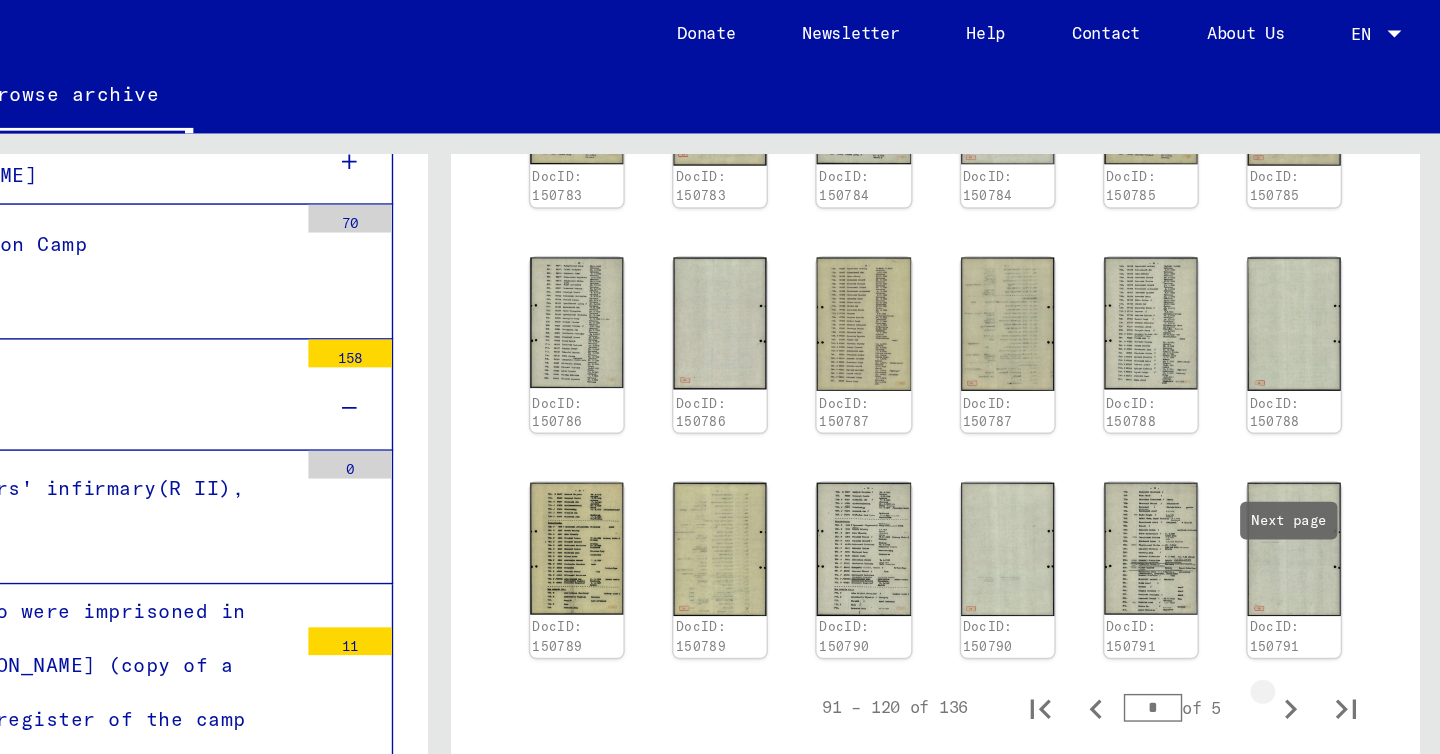 click 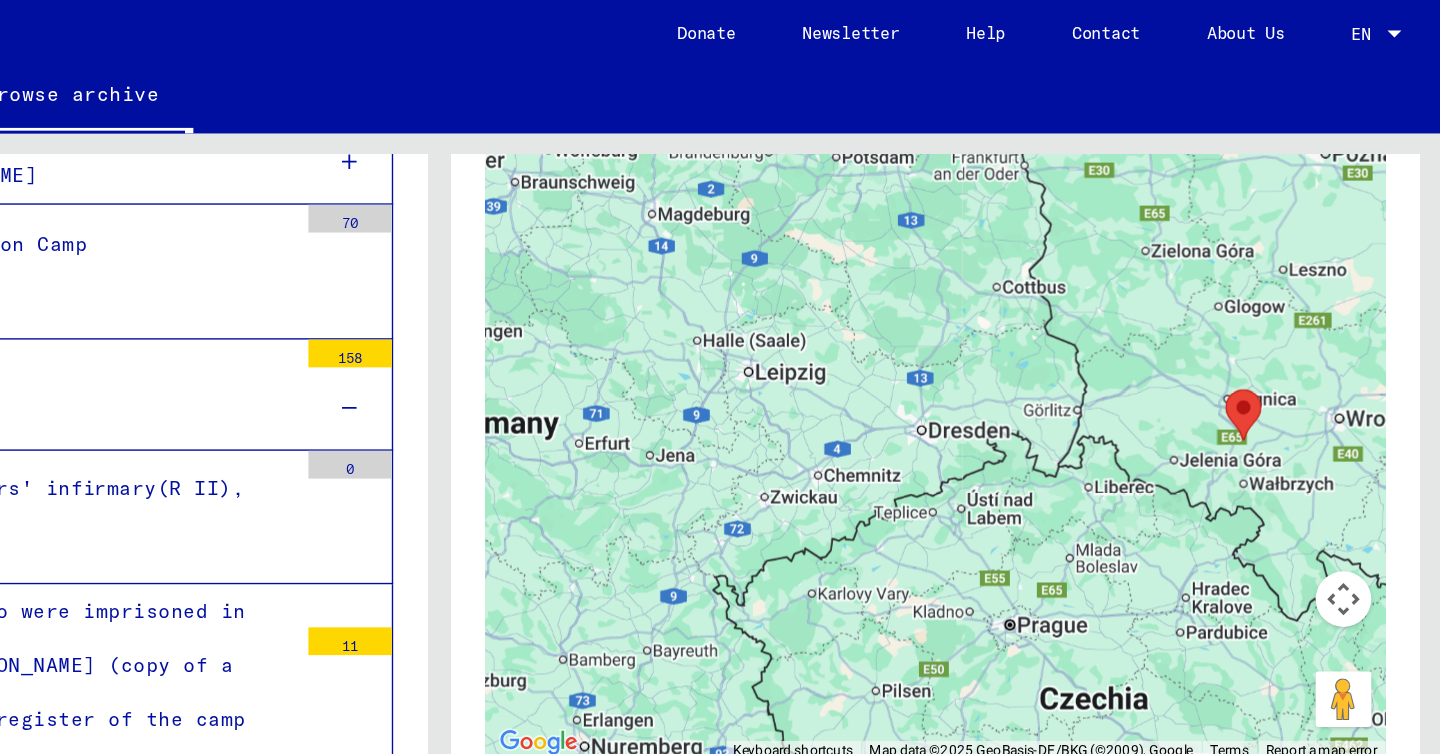 scroll, scrollTop: 2389, scrollLeft: 0, axis: vertical 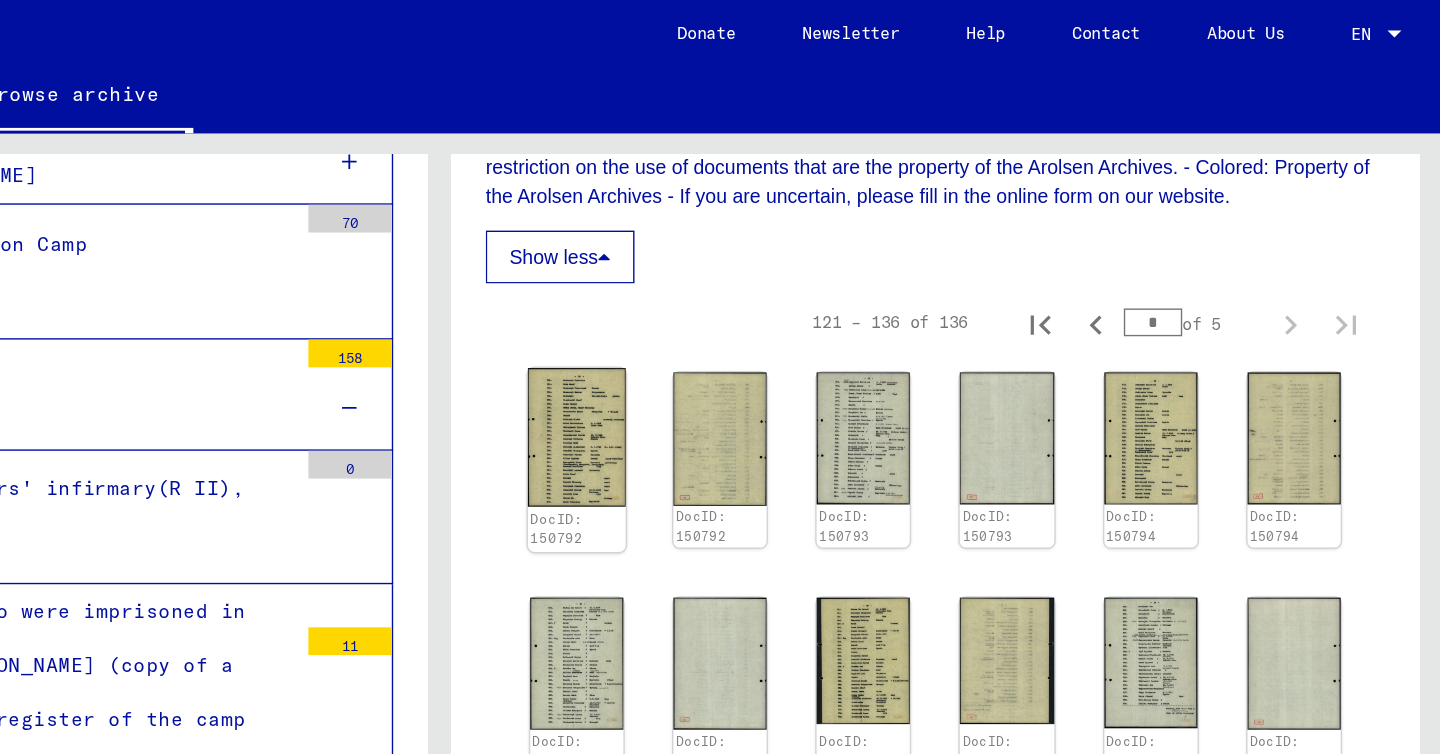 click 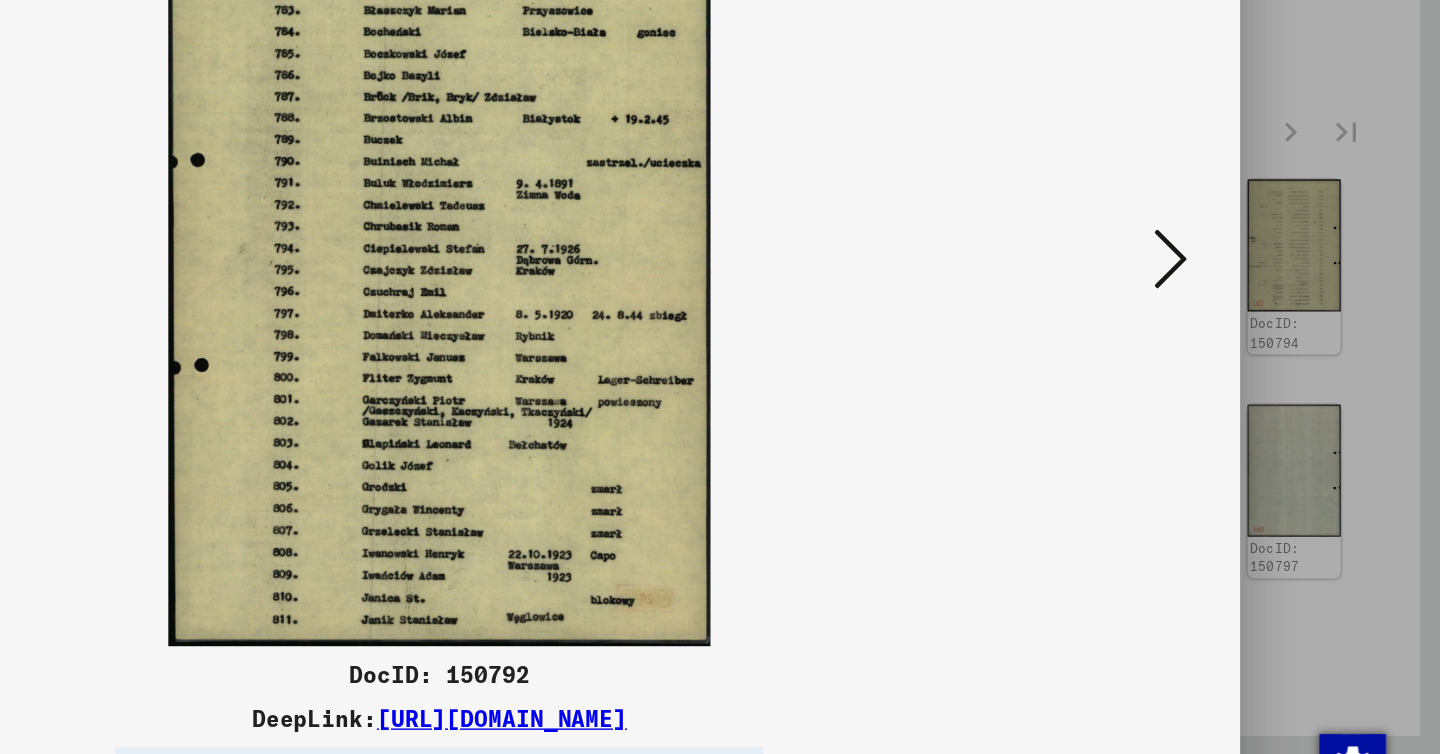 click at bounding box center (1246, 325) 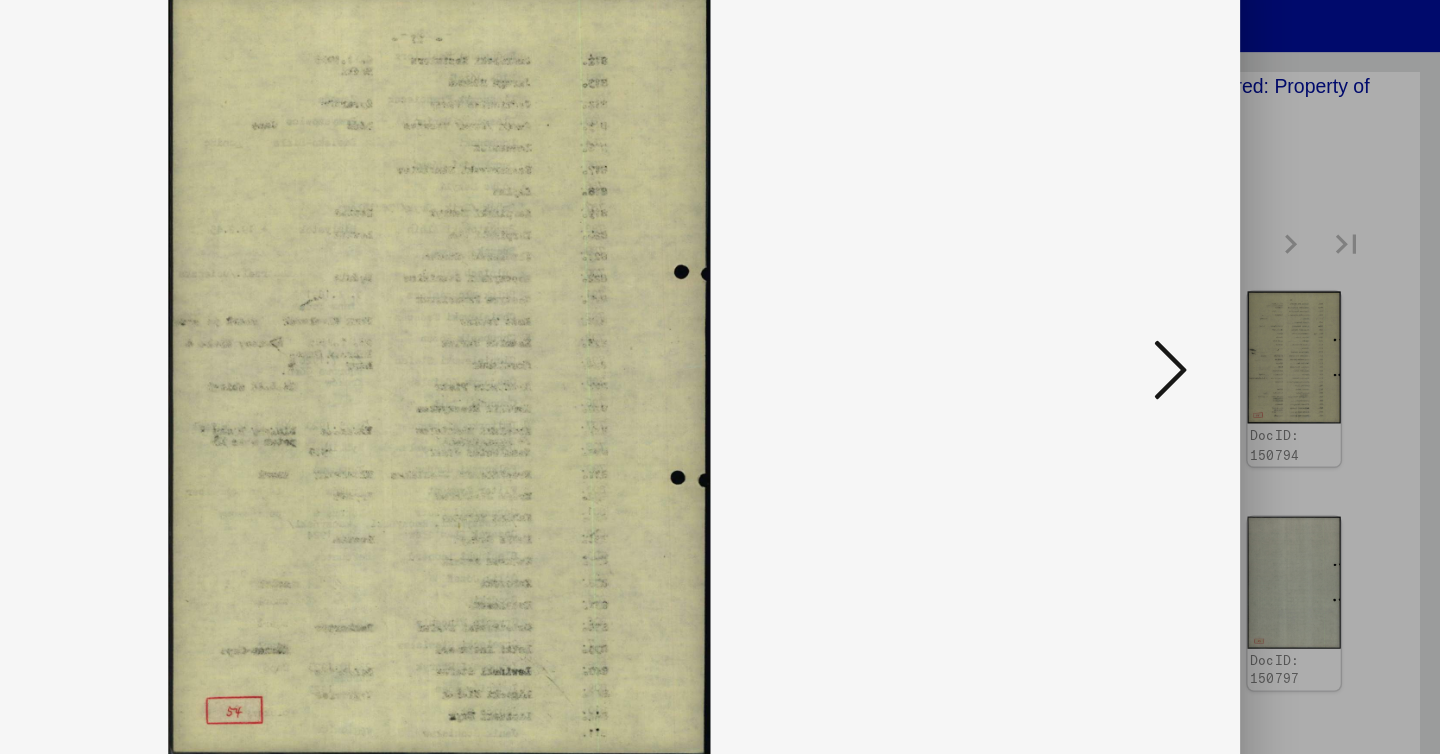 click at bounding box center [1246, 325] 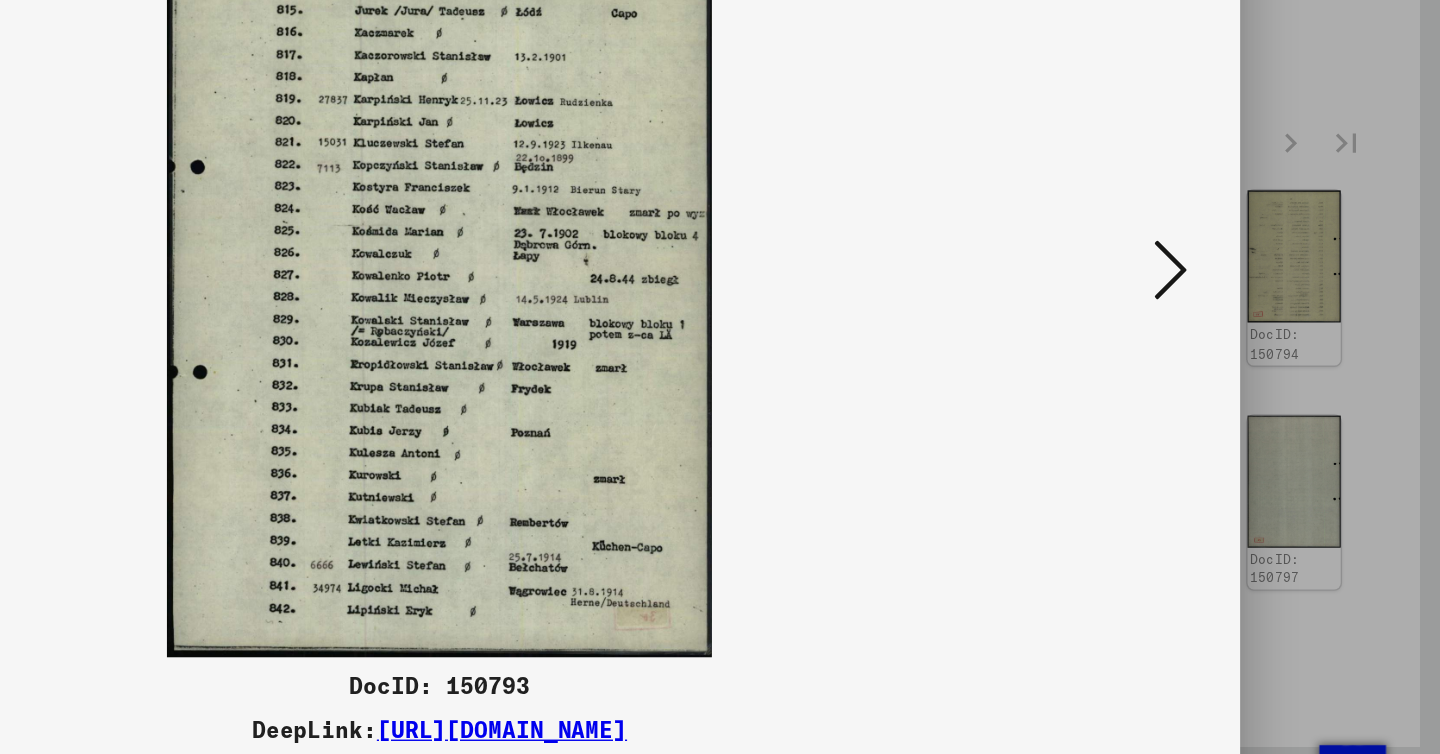 click at bounding box center (1246, 326) 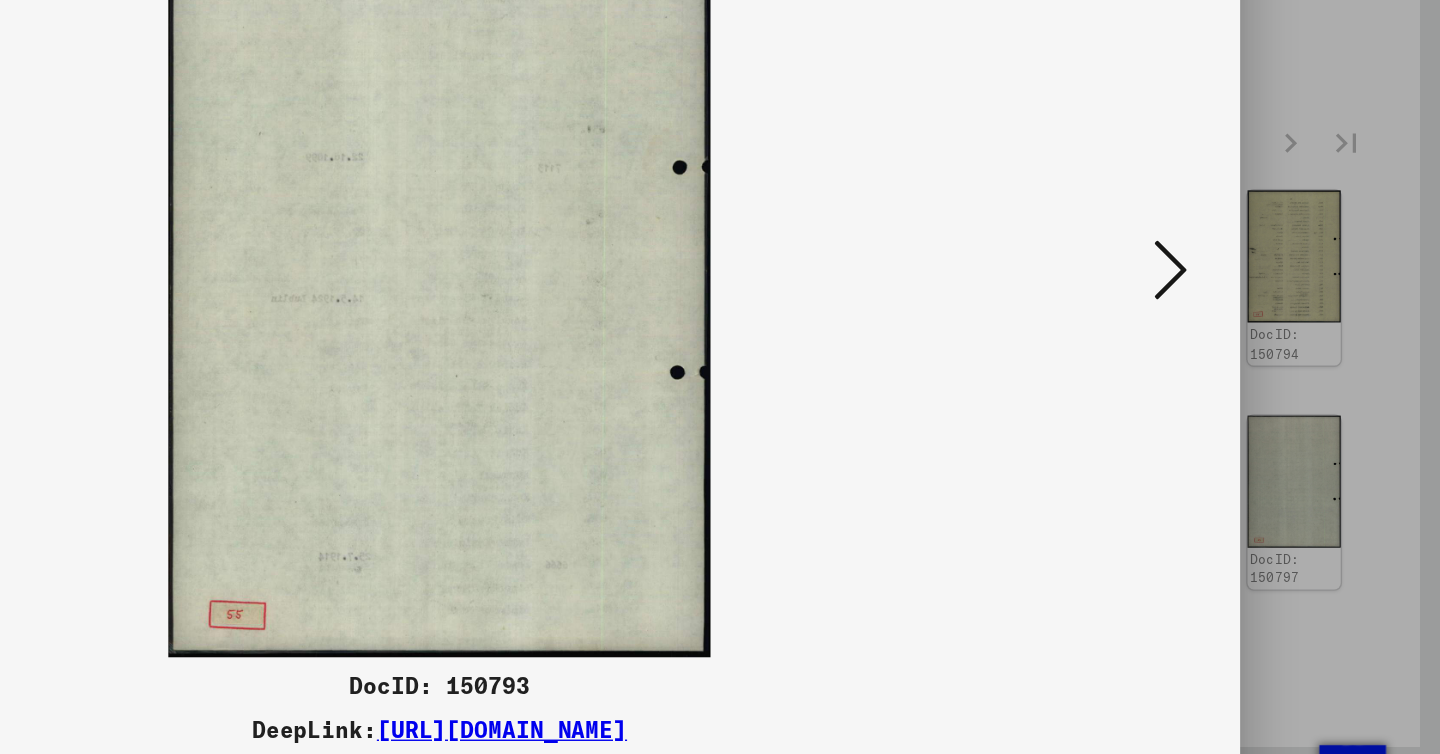 click at bounding box center [1246, 326] 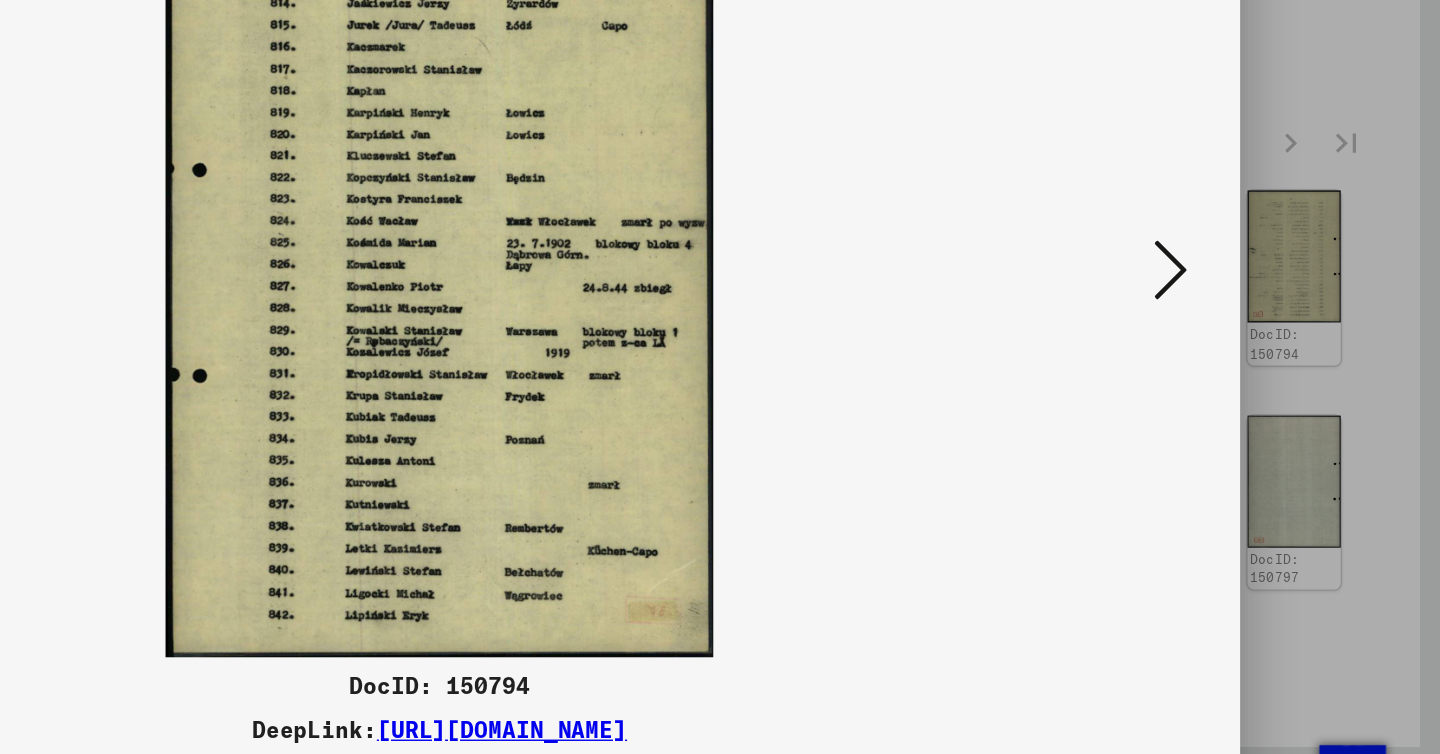 click at bounding box center [1246, 325] 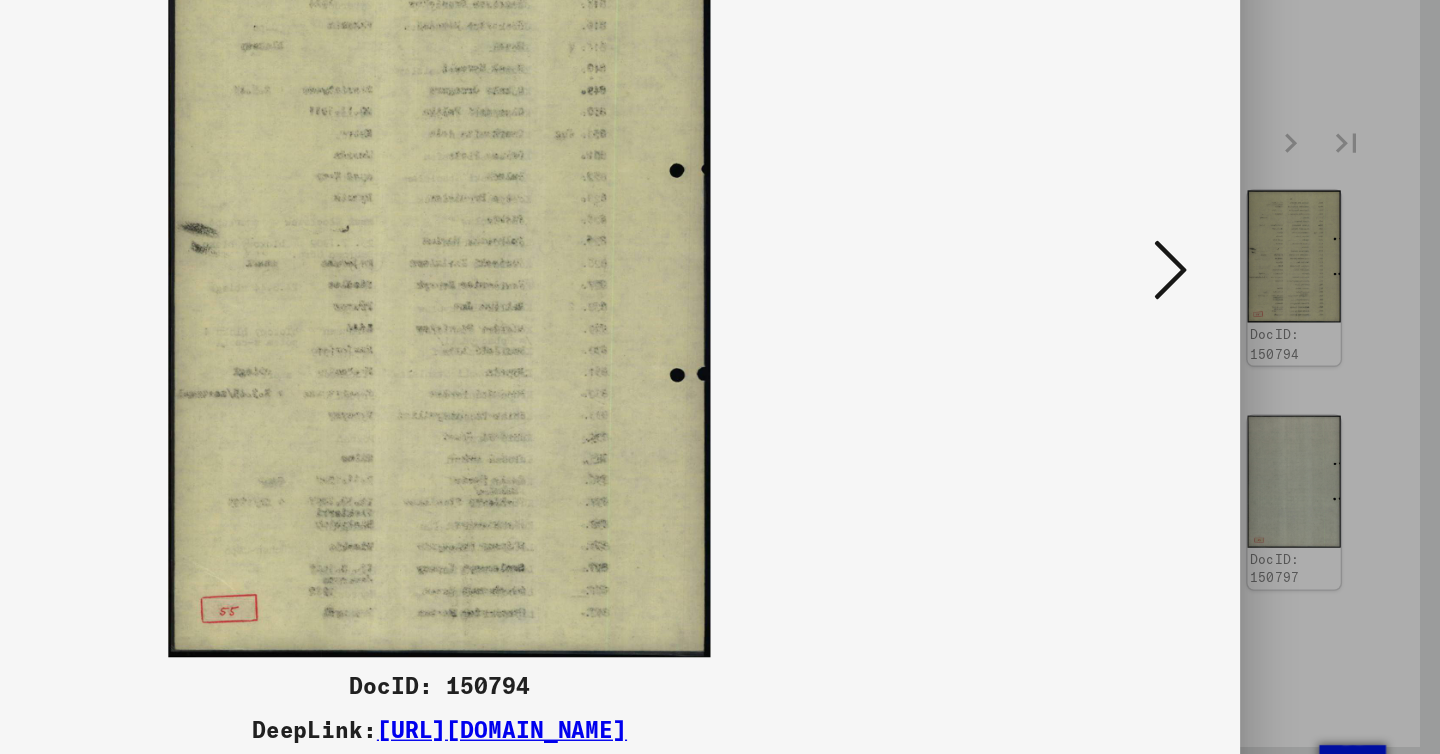 click at bounding box center (1246, 325) 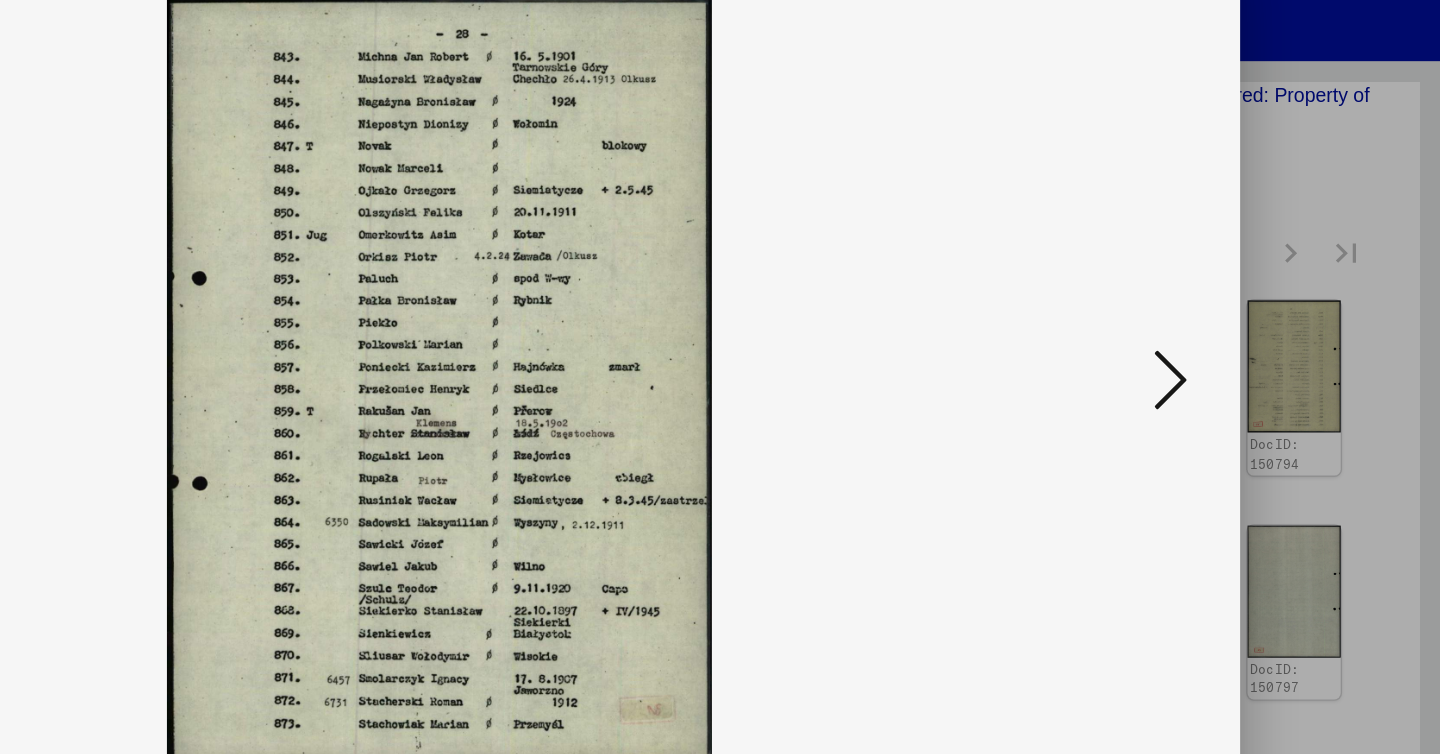 scroll, scrollTop: 0, scrollLeft: 0, axis: both 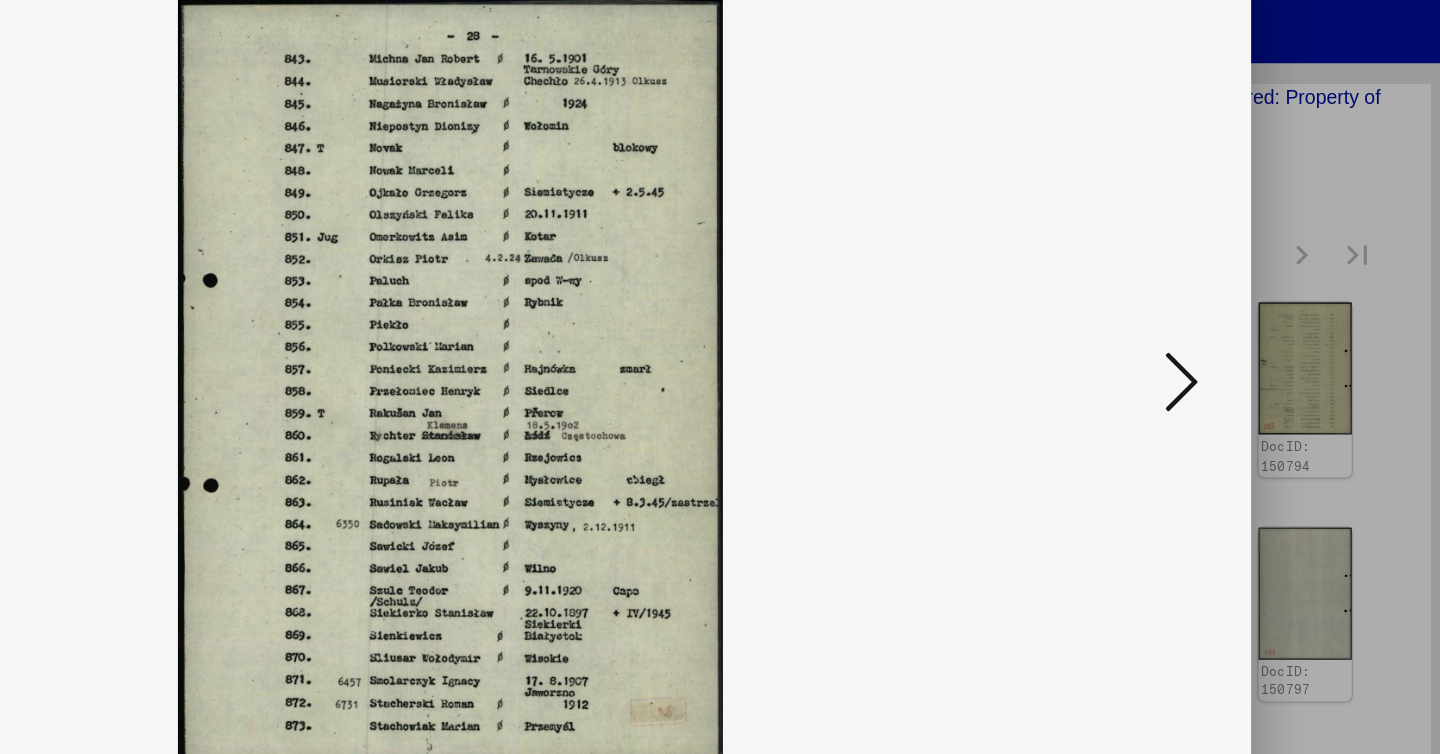 click at bounding box center (1246, 325) 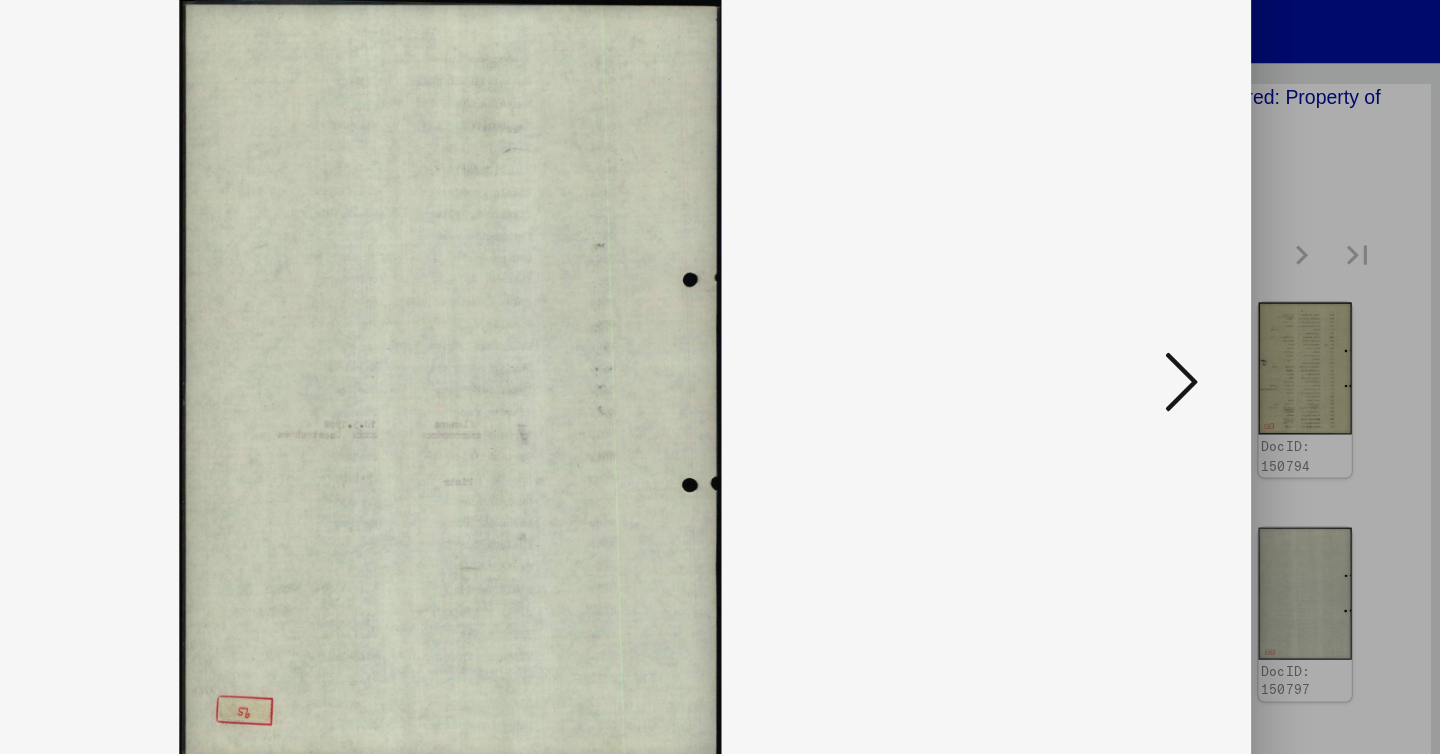 click at bounding box center [1246, 325] 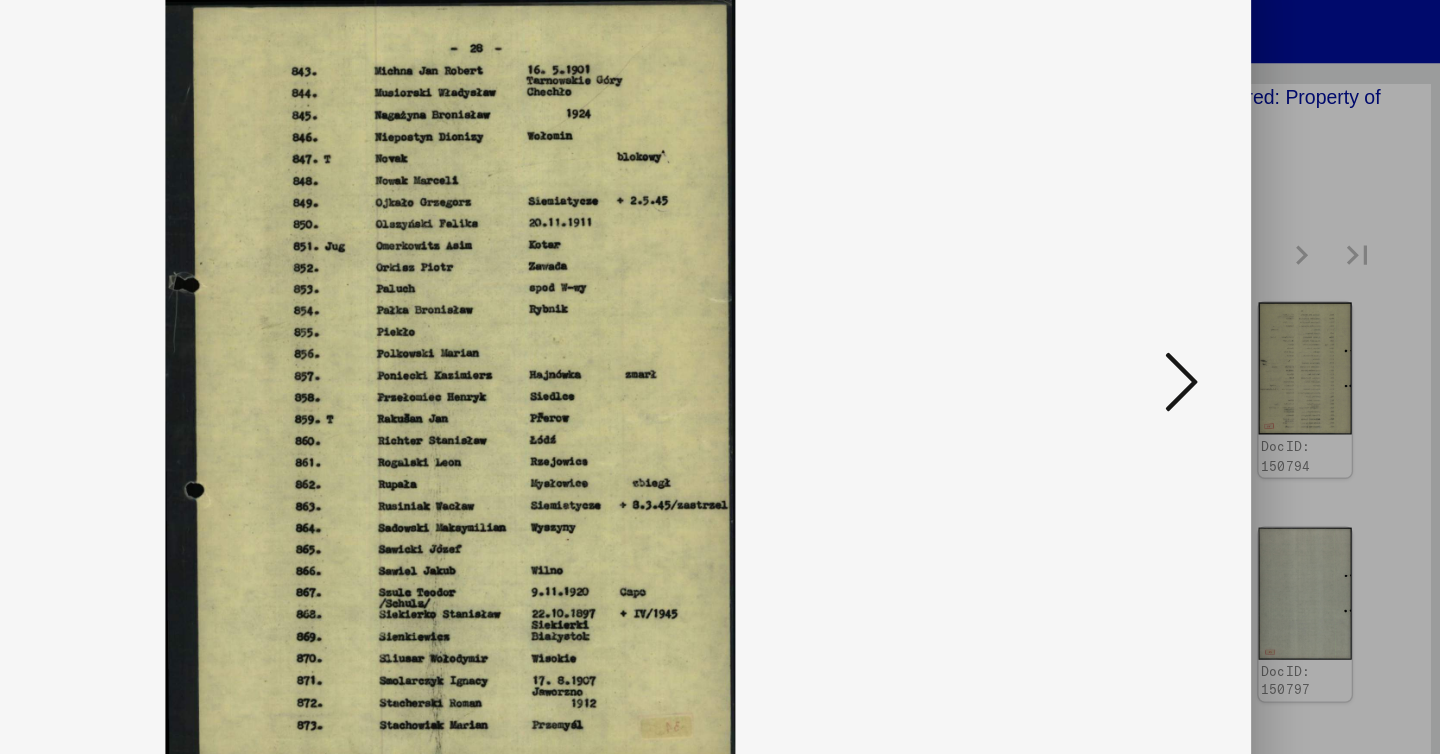 click at bounding box center (1246, 325) 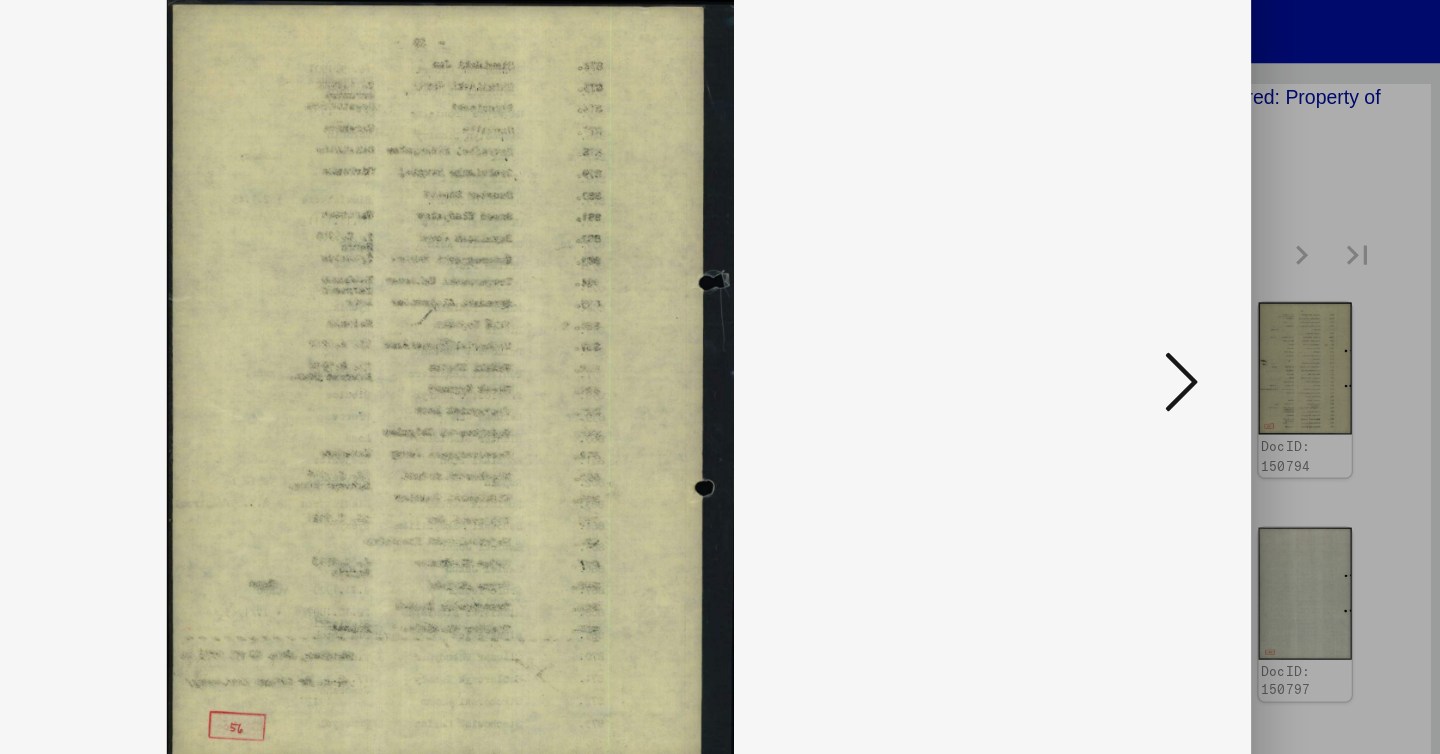 click at bounding box center (1246, 325) 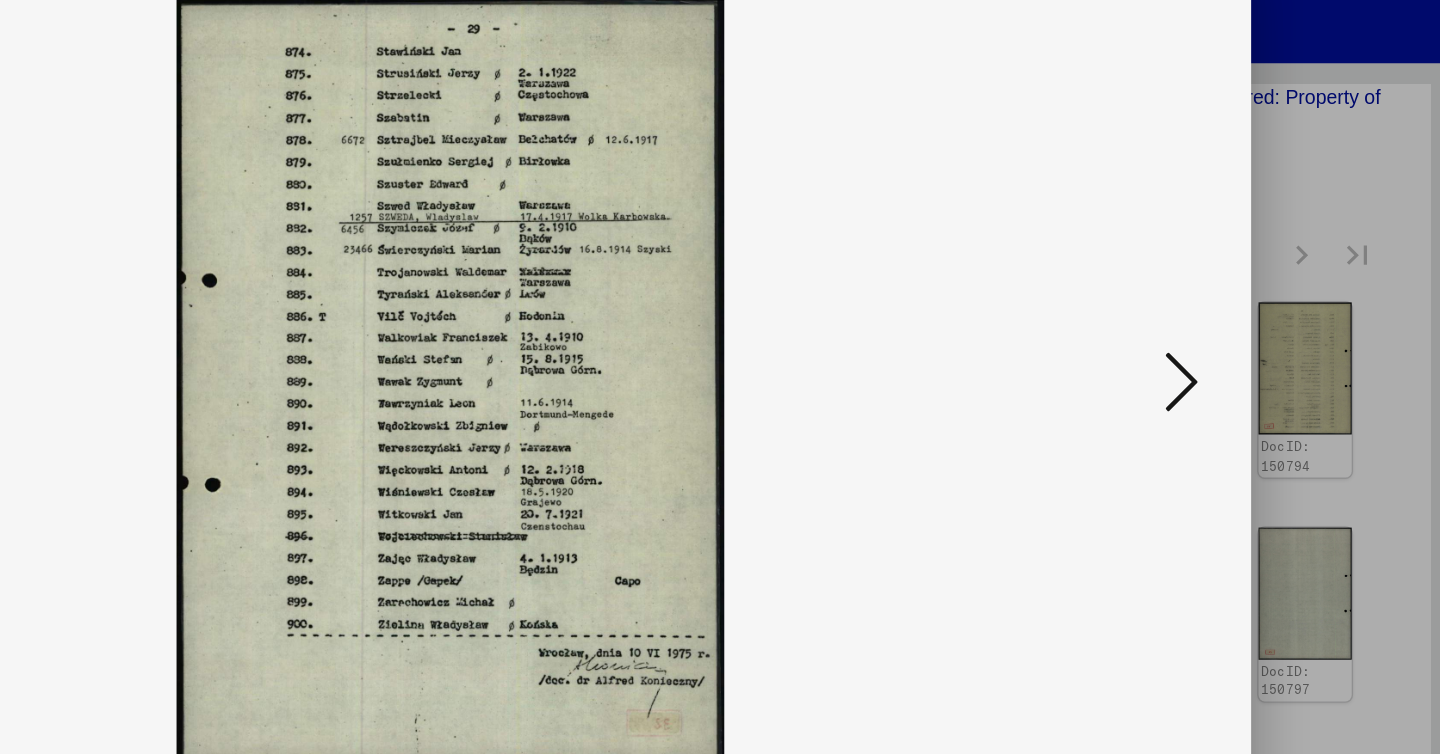 click at bounding box center (1246, 325) 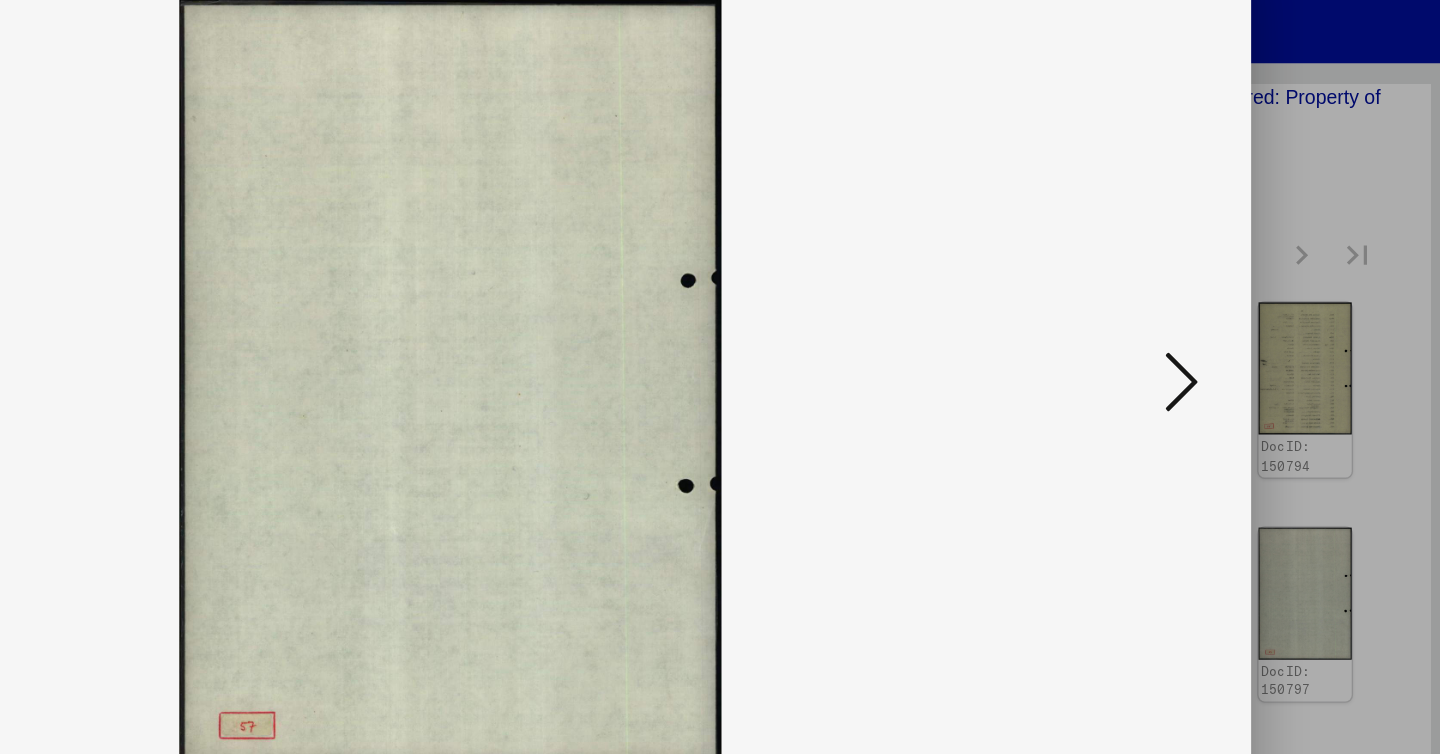 click at bounding box center [1246, 325] 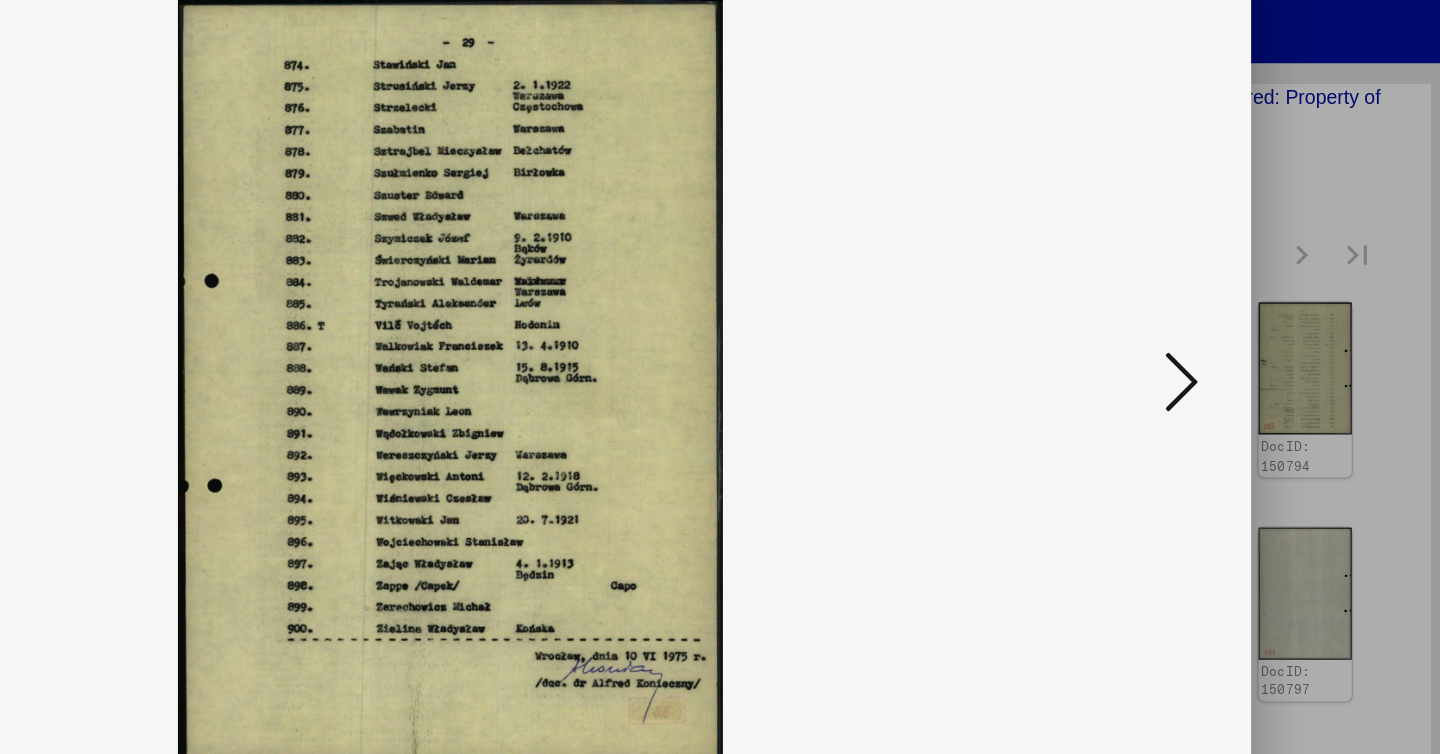 click at bounding box center [1246, 325] 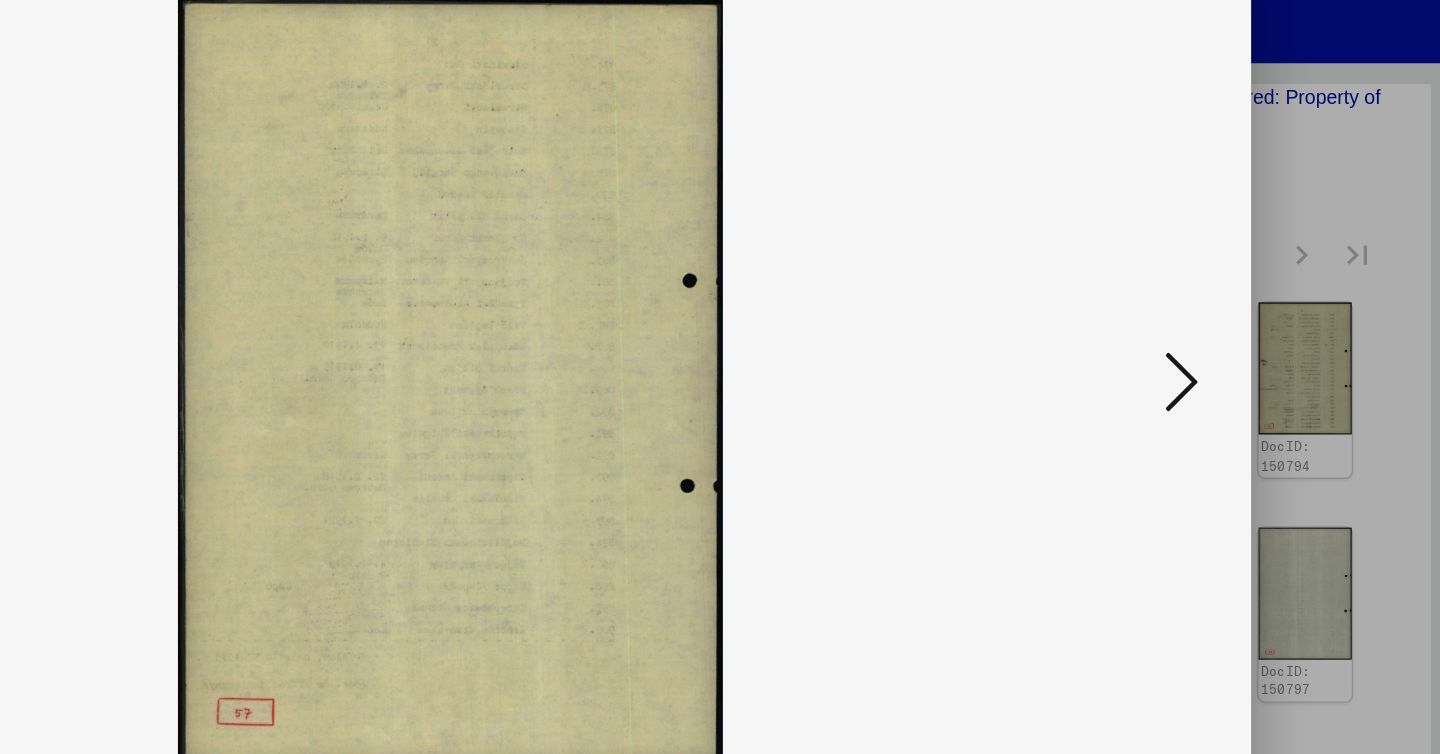 click at bounding box center (1246, 325) 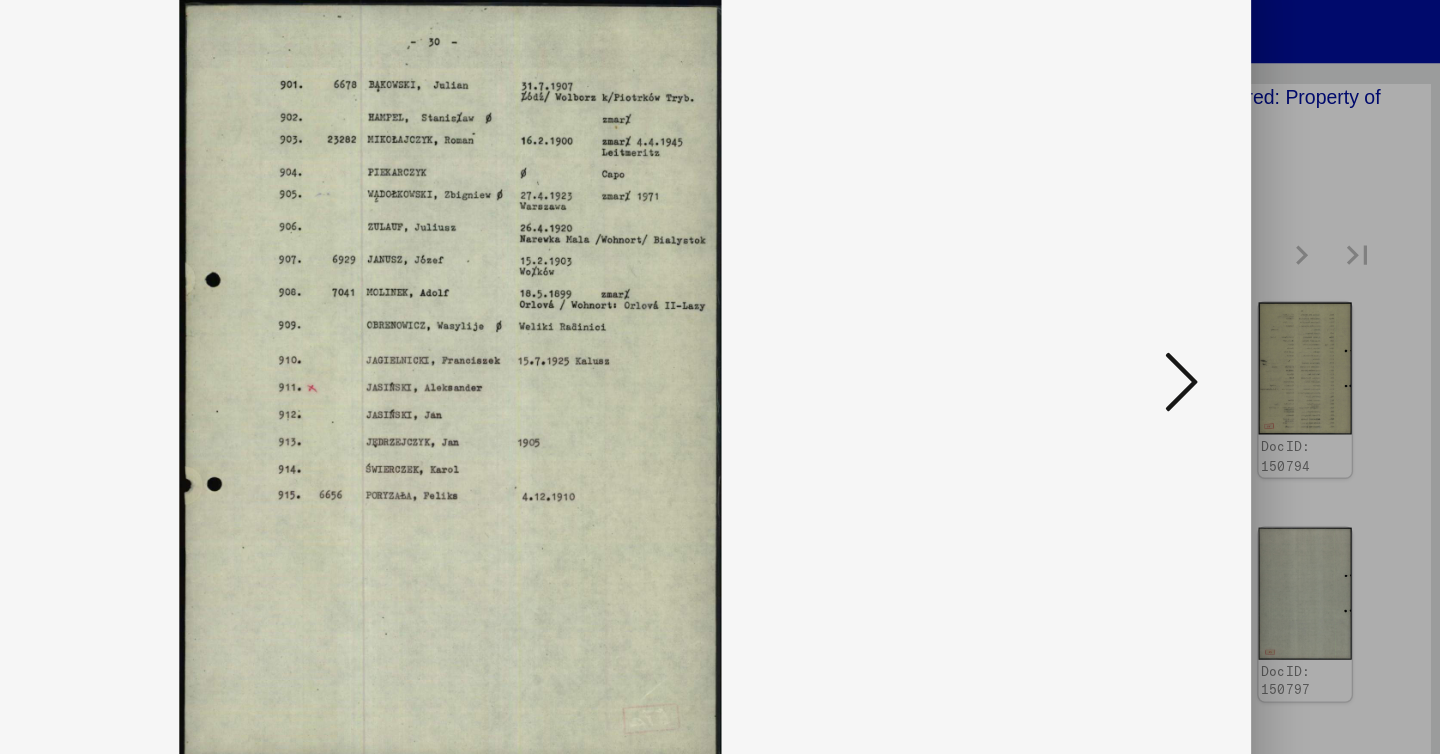 click at bounding box center [1246, 325] 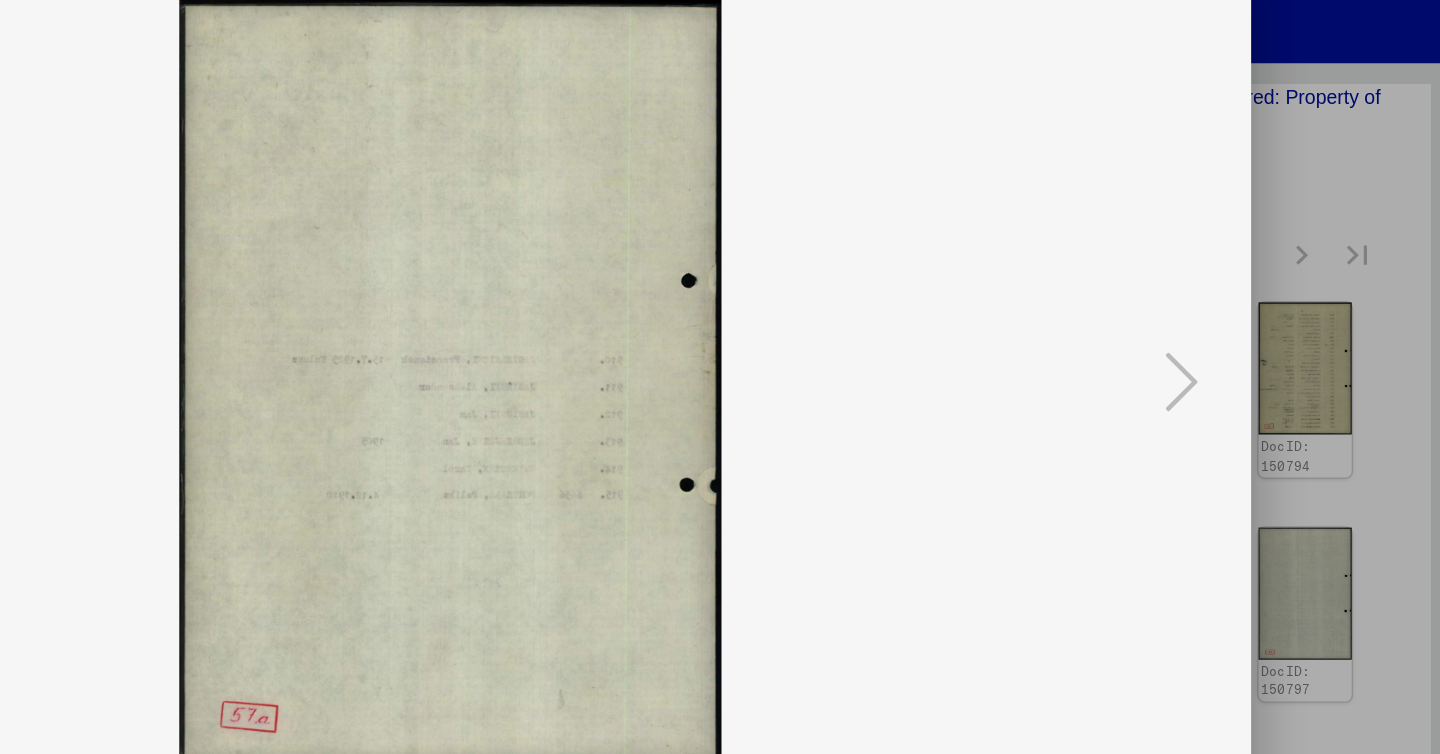 scroll, scrollTop: 0, scrollLeft: 0, axis: both 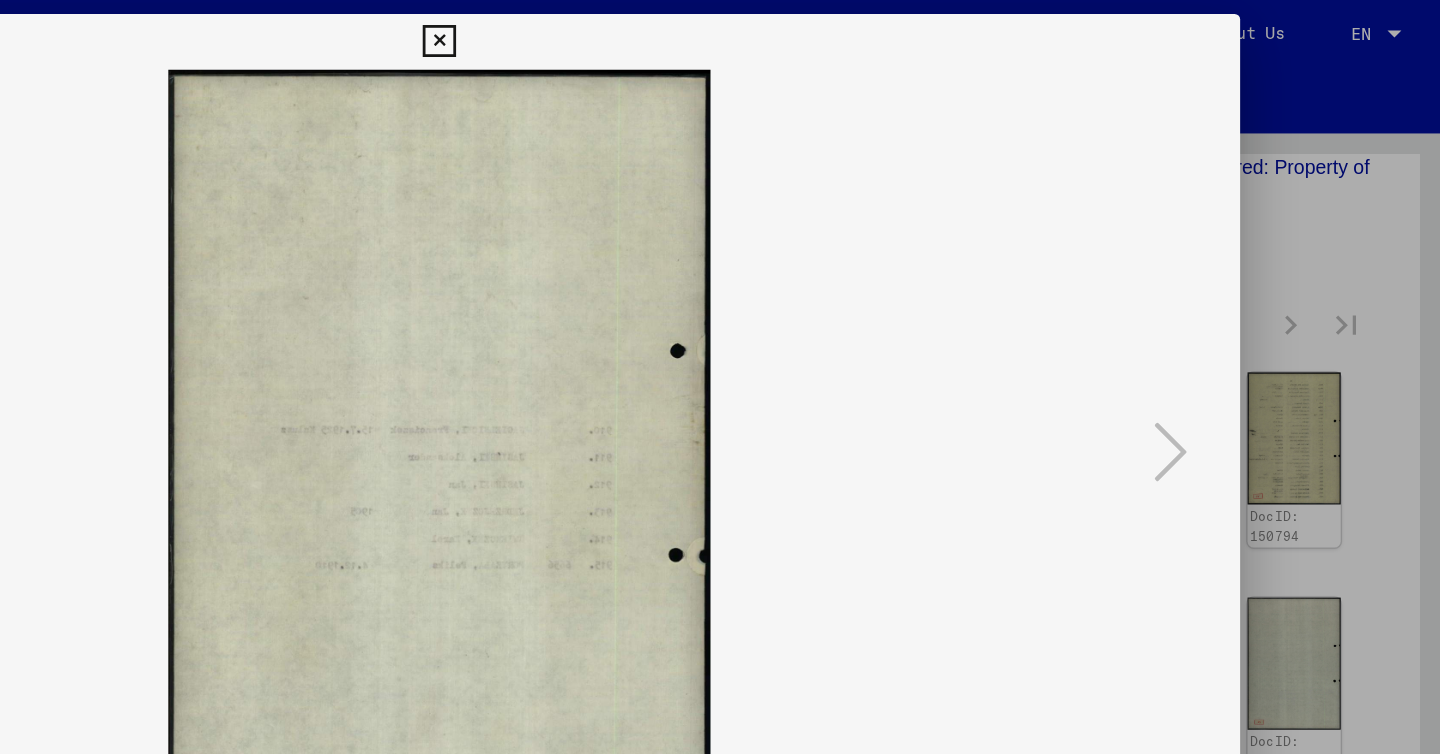 click at bounding box center (719, 30) 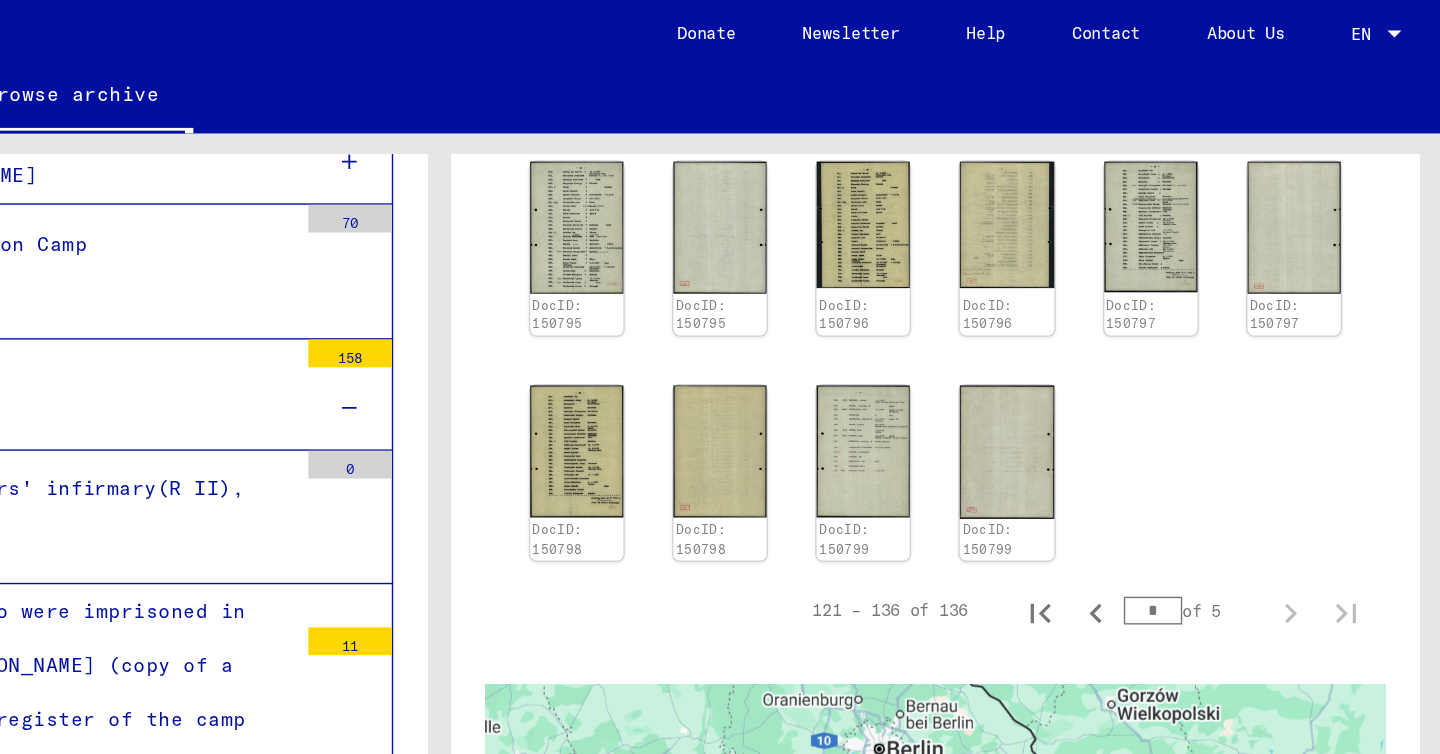 scroll, scrollTop: 1622, scrollLeft: 0, axis: vertical 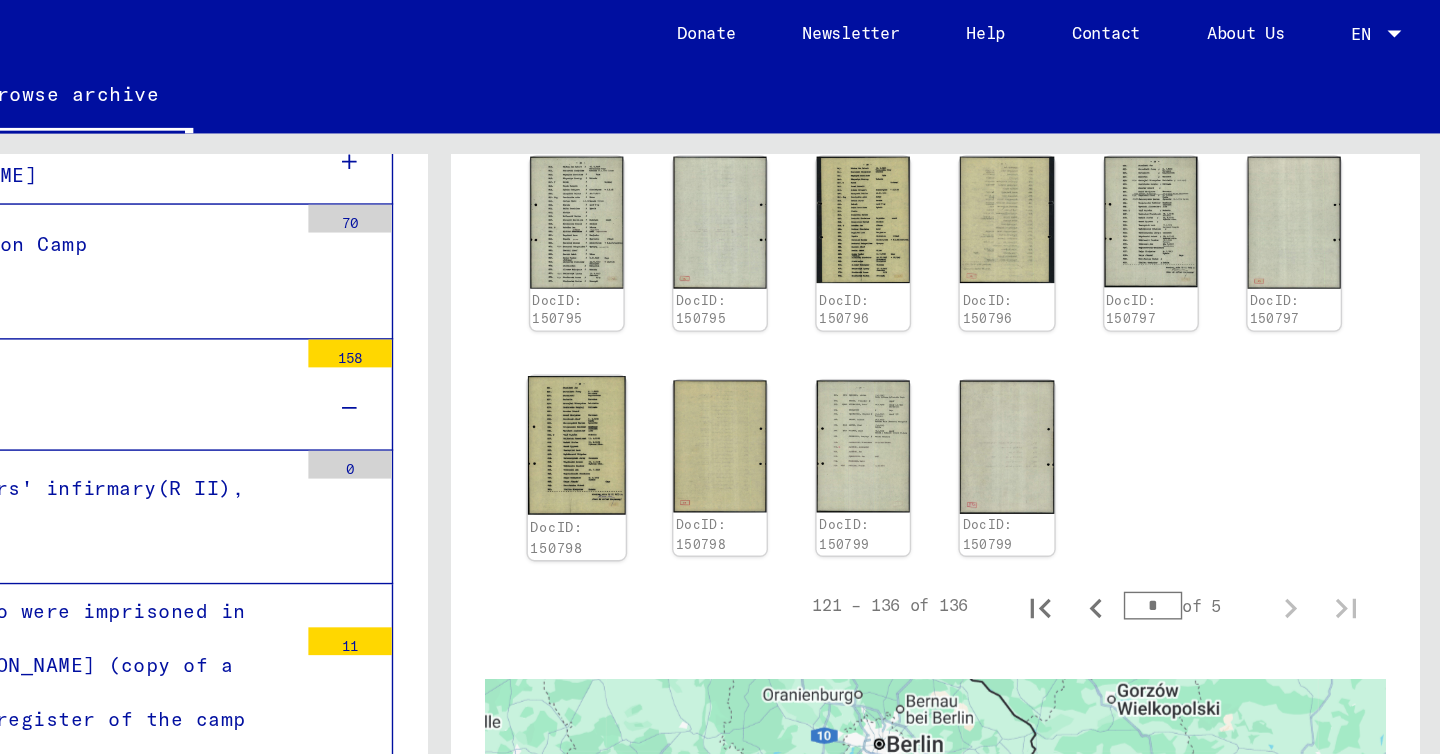 click 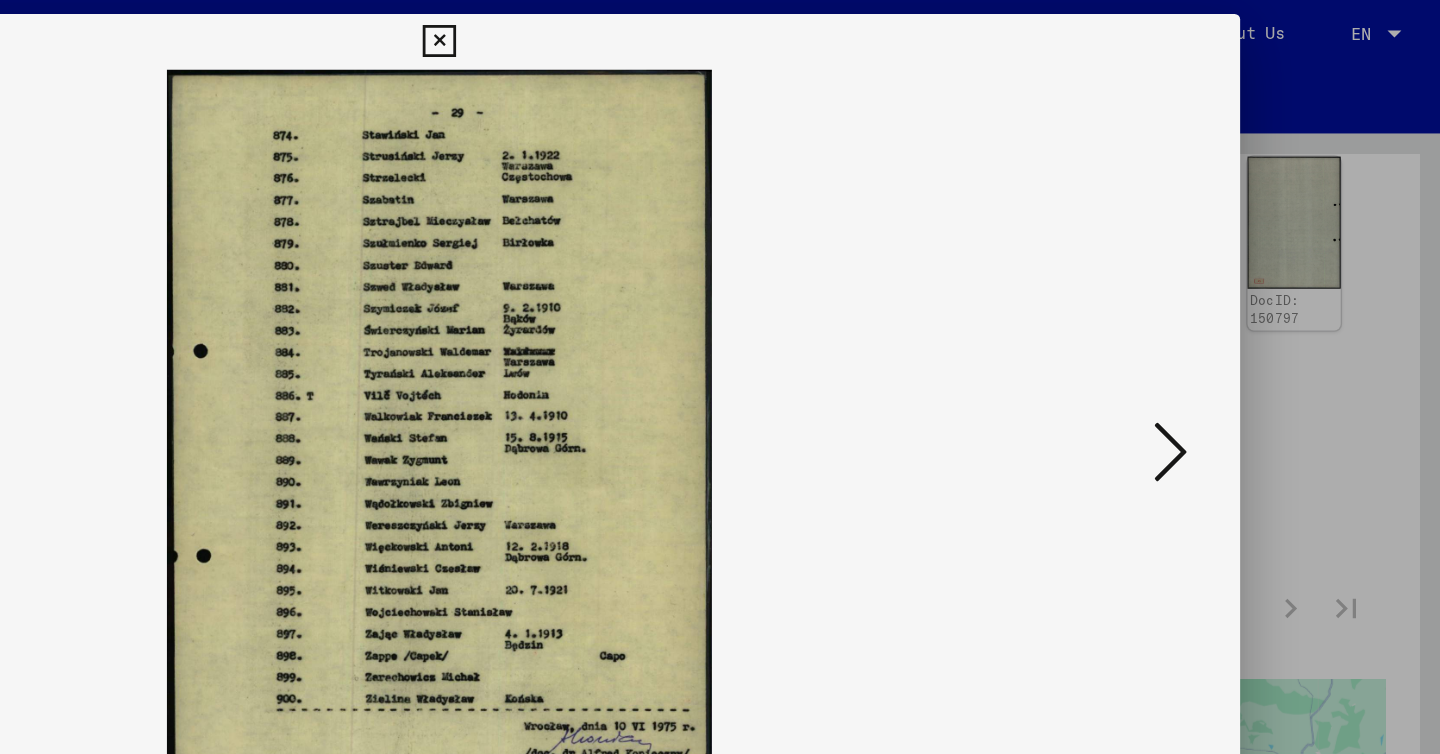 click at bounding box center (719, 30) 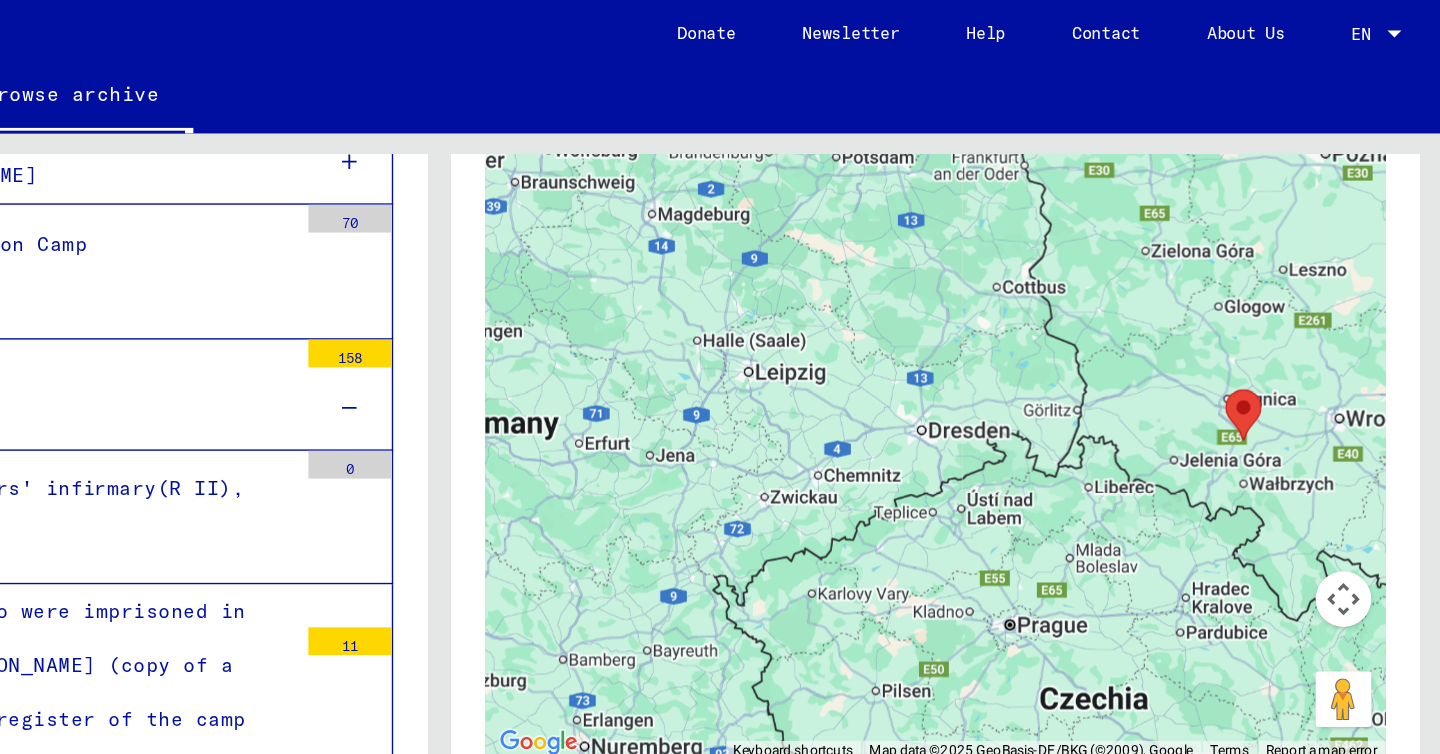 scroll, scrollTop: 2612, scrollLeft: 0, axis: vertical 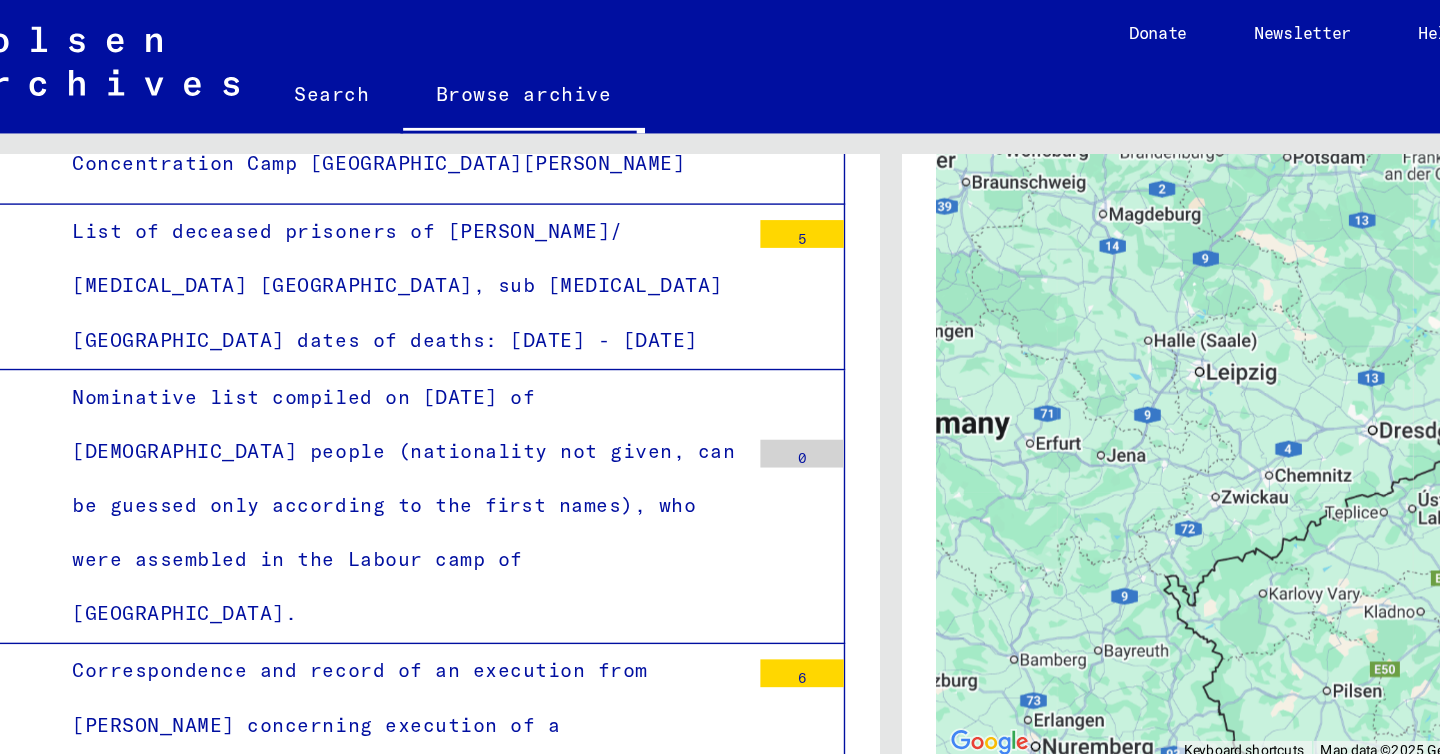 click on "[TECHNICAL_ID] - Groß [PERSON_NAME] hospital cards" at bounding box center (351, 1451) 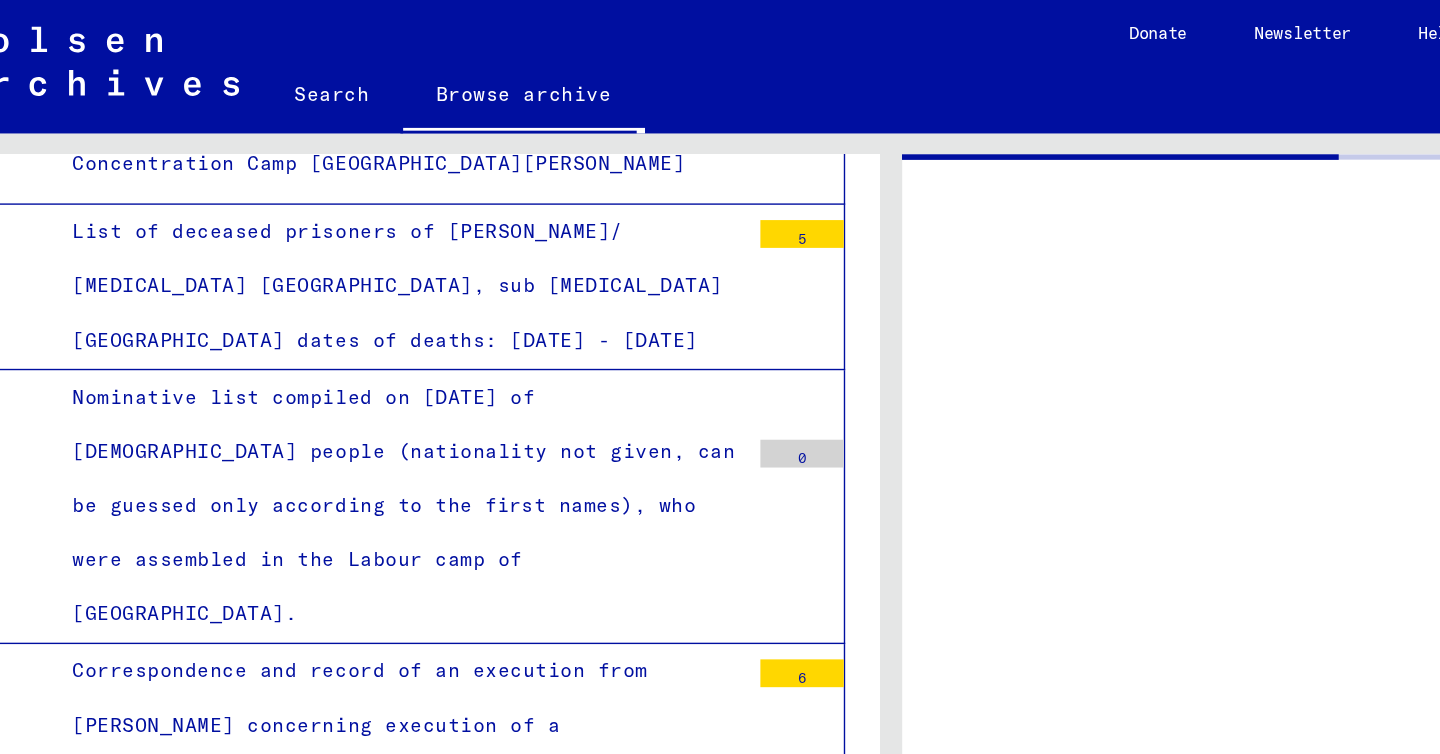 scroll, scrollTop: 0, scrollLeft: 0, axis: both 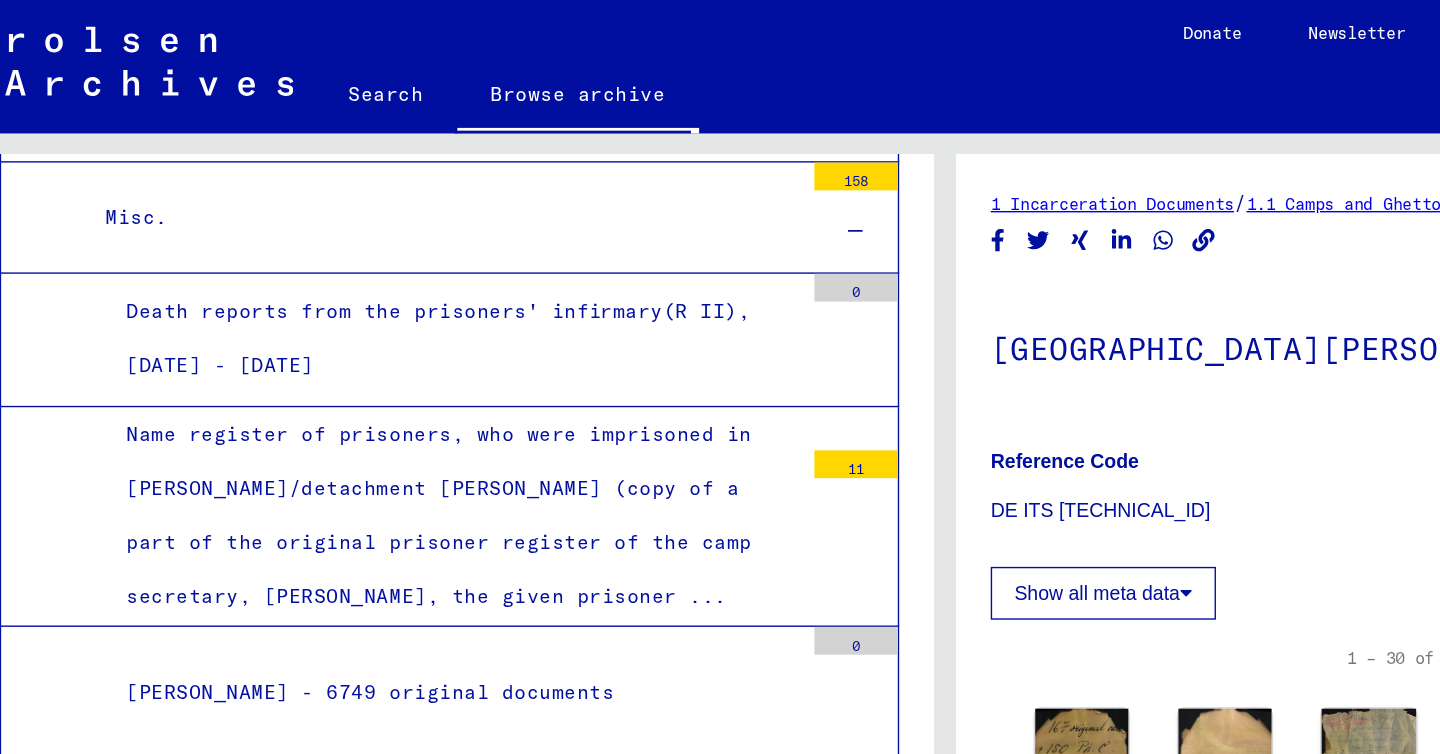 click on "Registry of prisoners in [GEOGRAPHIC_DATA][PERSON_NAME]/detachment [GEOGRAPHIC_DATA], no date. - Postwar list. Nationalities mentioned: [DEMOGRAPHIC_DATA], [DEMOGRAPHIC_DATA], [DEMOGRAPHIC_DATA], [DEMOGRAPHIC_DATA], [DEMOGRAPHIC_DATA], [DEMOGRAPHIC_DATA], [DEMOGRAPHIC_DATA], [DEMOGRAPHIC_DATA]" at bounding box center [366, 1411] 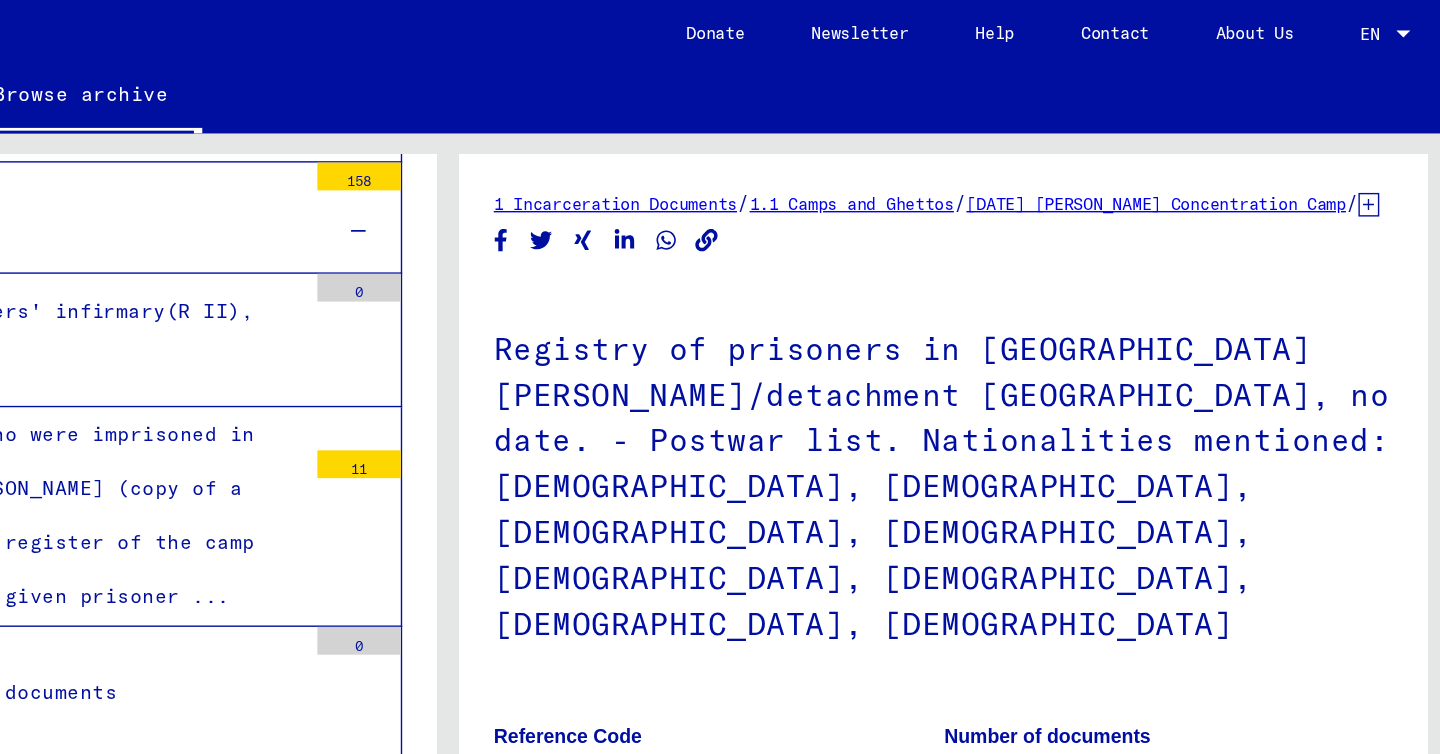 scroll, scrollTop: 0, scrollLeft: 0, axis: both 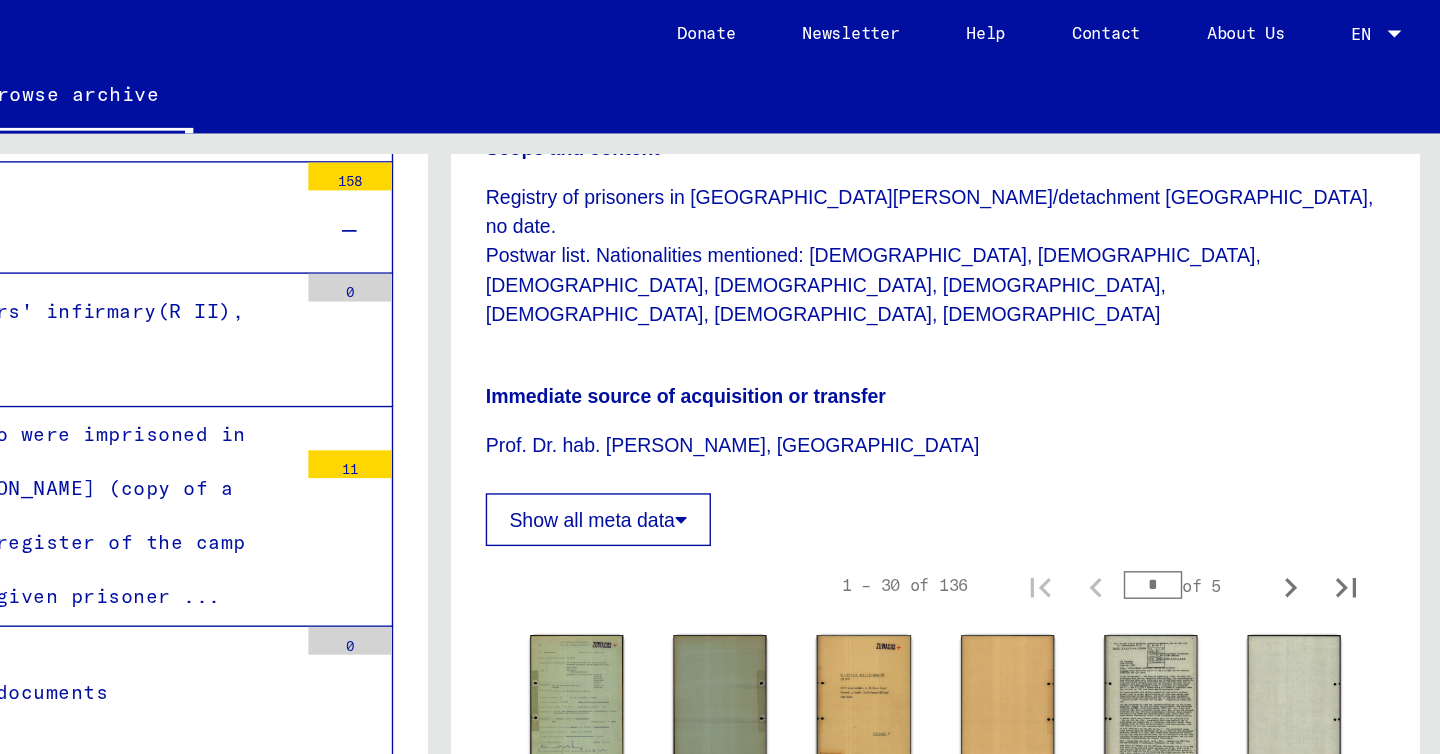 click on "Show all meta data" 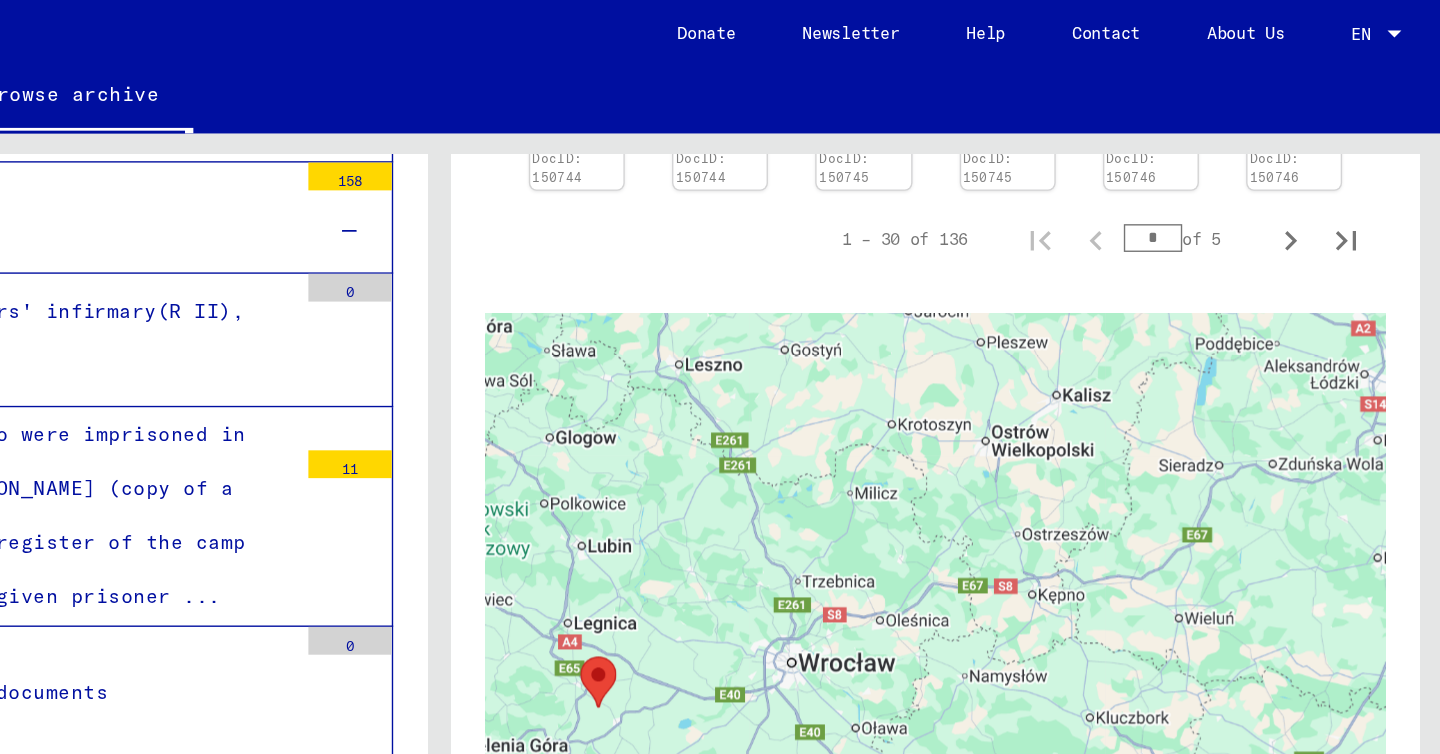 scroll, scrollTop: 1735, scrollLeft: 0, axis: vertical 